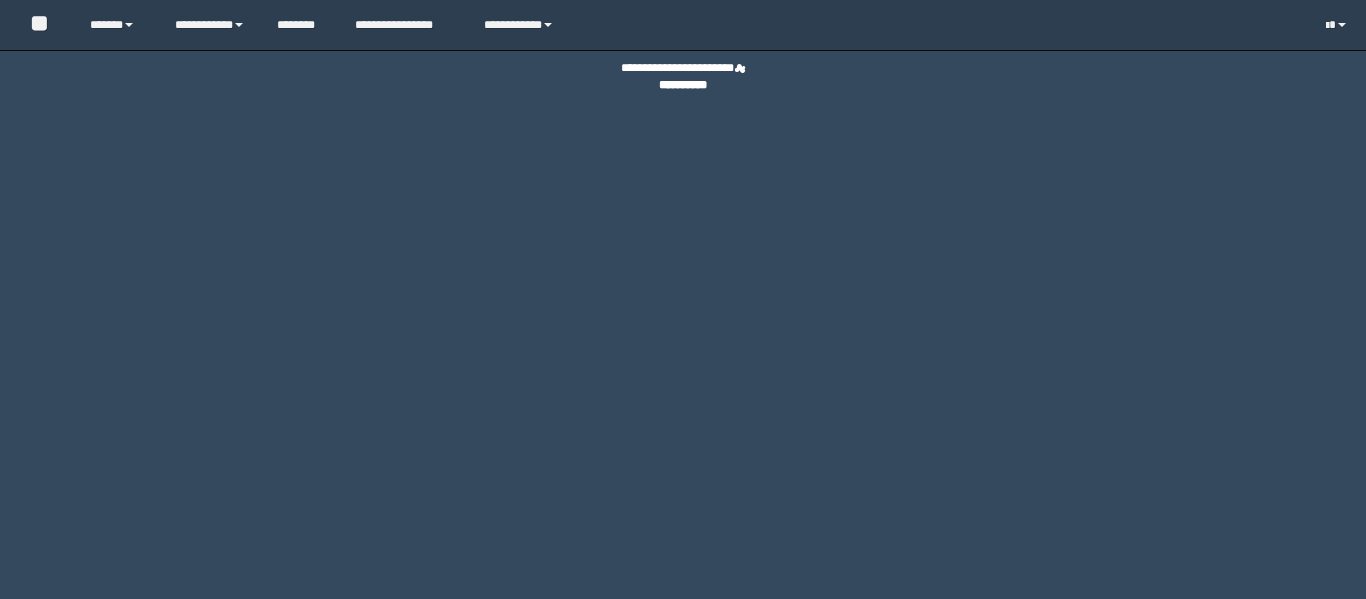 scroll, scrollTop: 0, scrollLeft: 0, axis: both 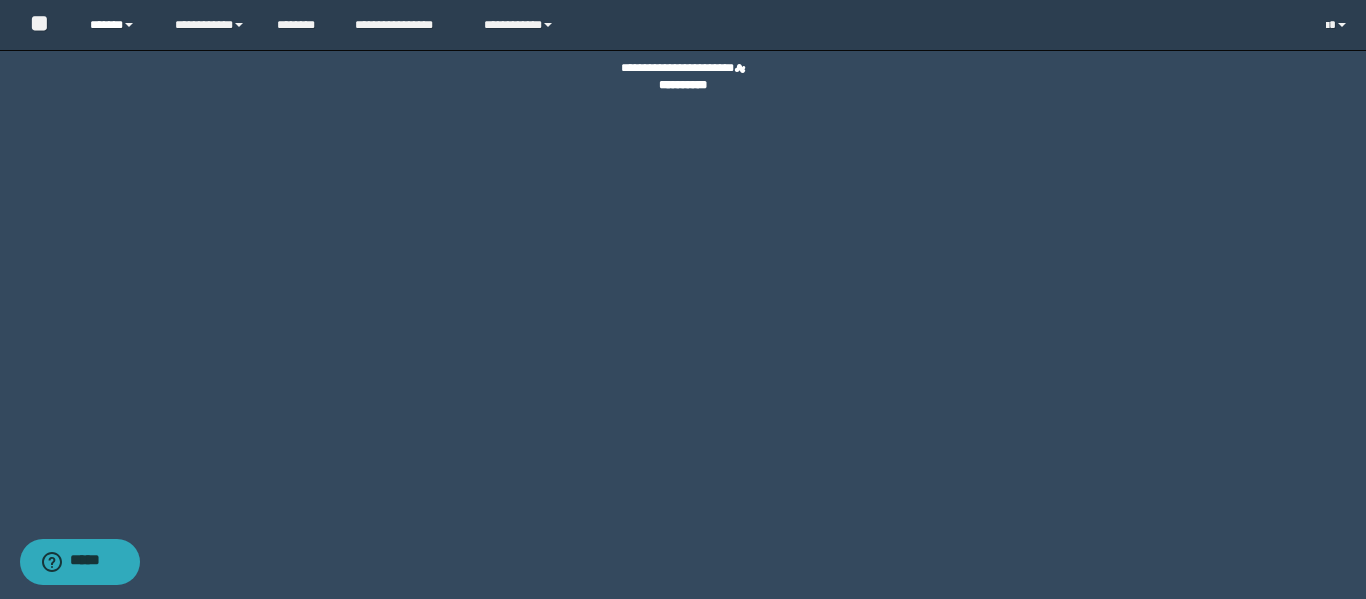 click on "******" at bounding box center (117, 25) 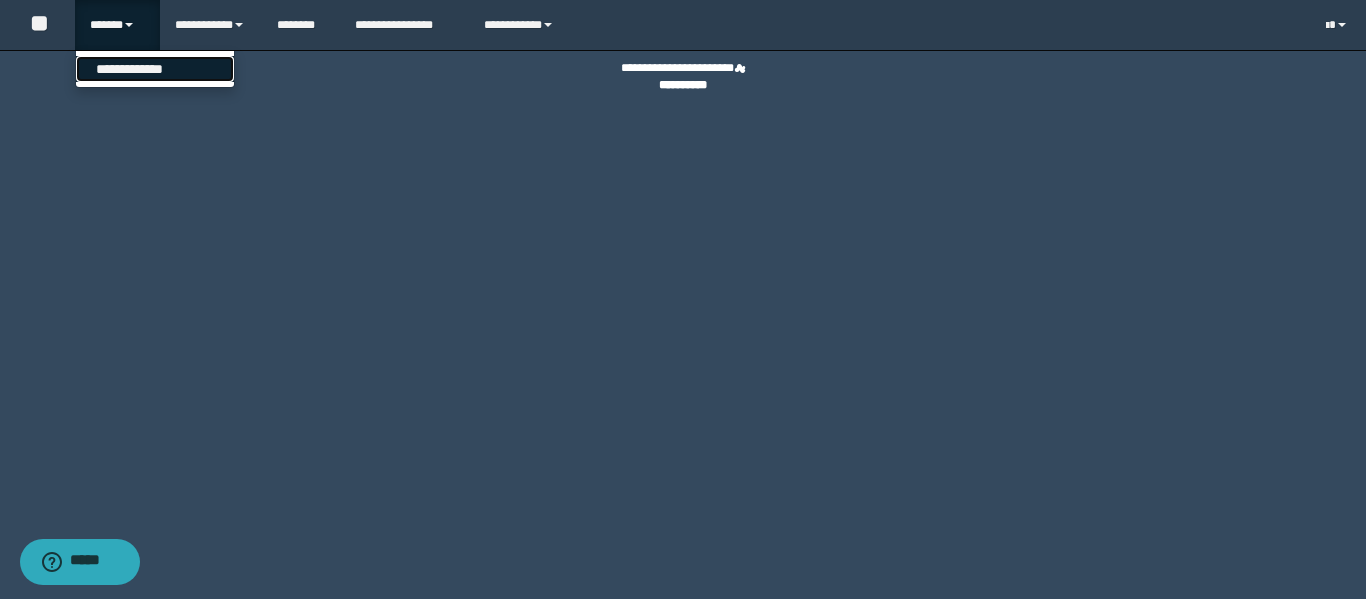 click on "**********" at bounding box center (155, 69) 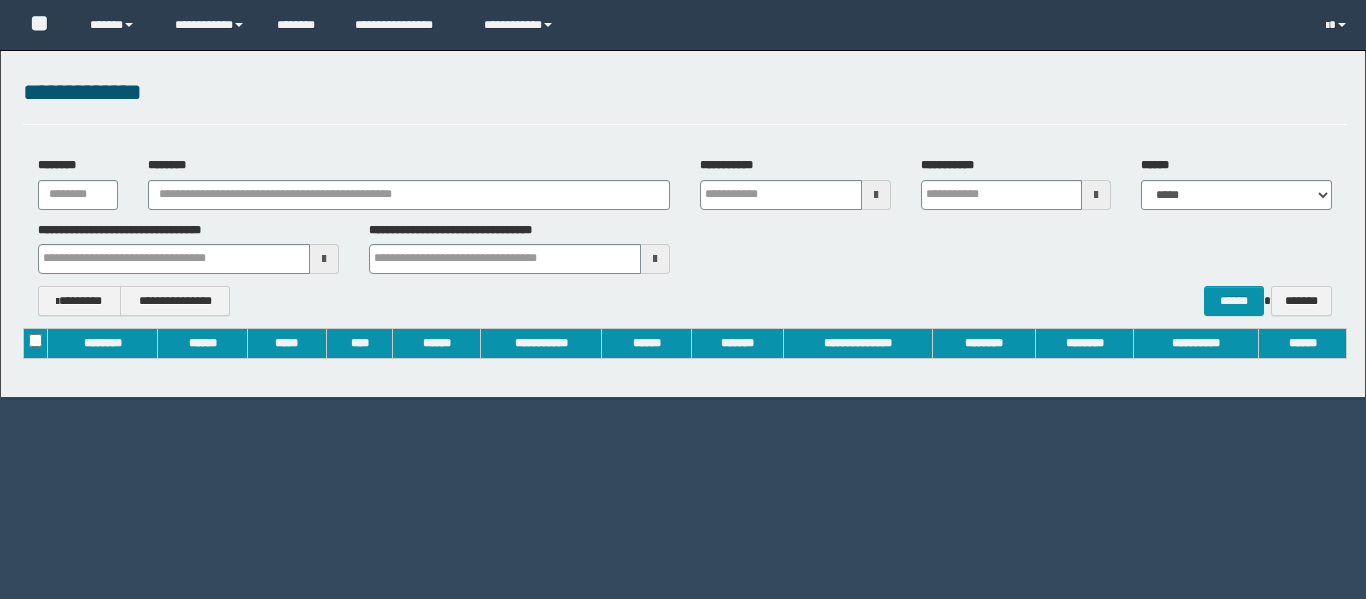 scroll, scrollTop: 0, scrollLeft: 0, axis: both 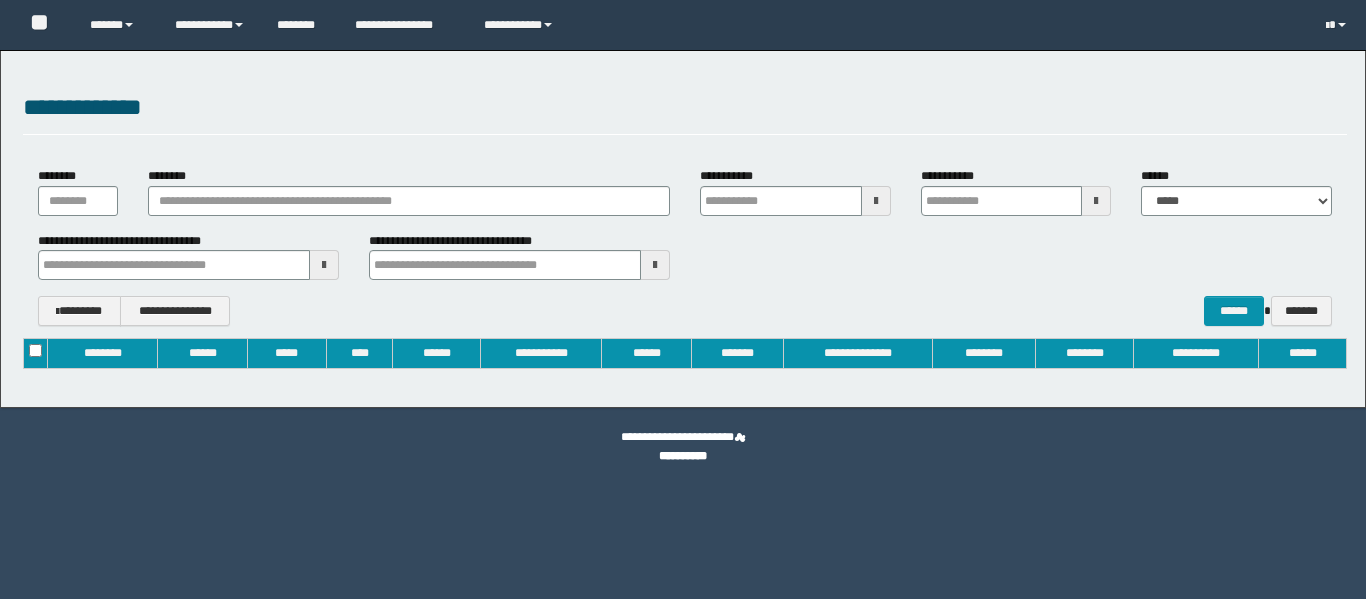 type on "**********" 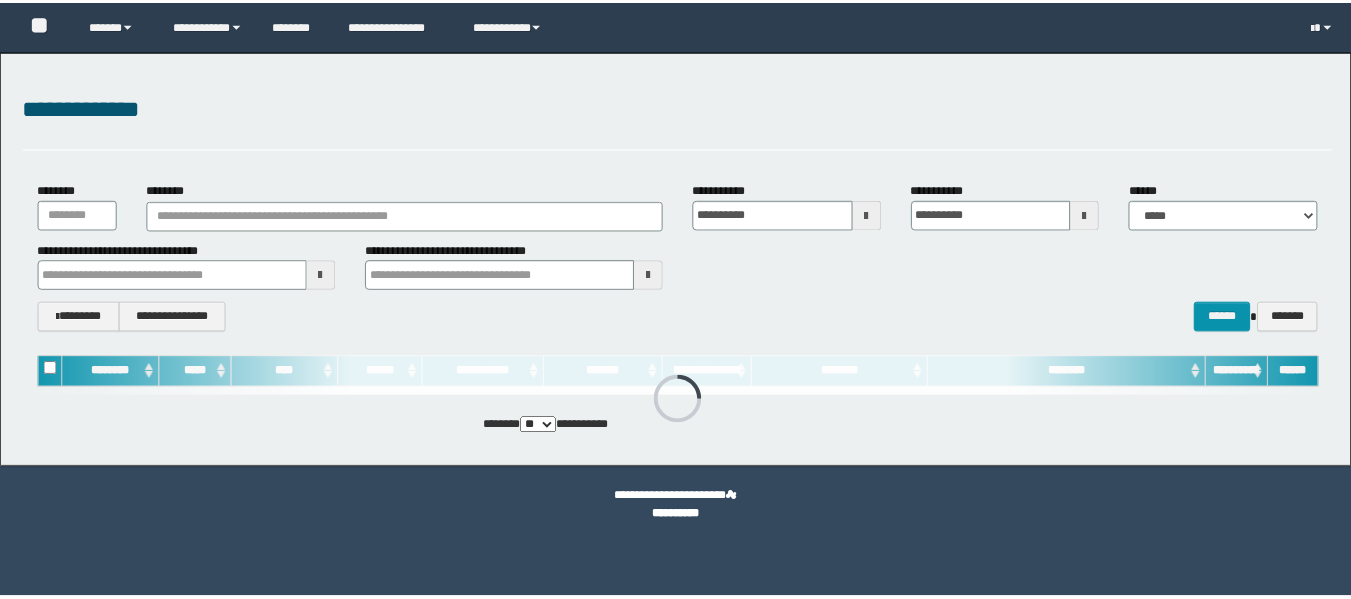 scroll, scrollTop: 0, scrollLeft: 0, axis: both 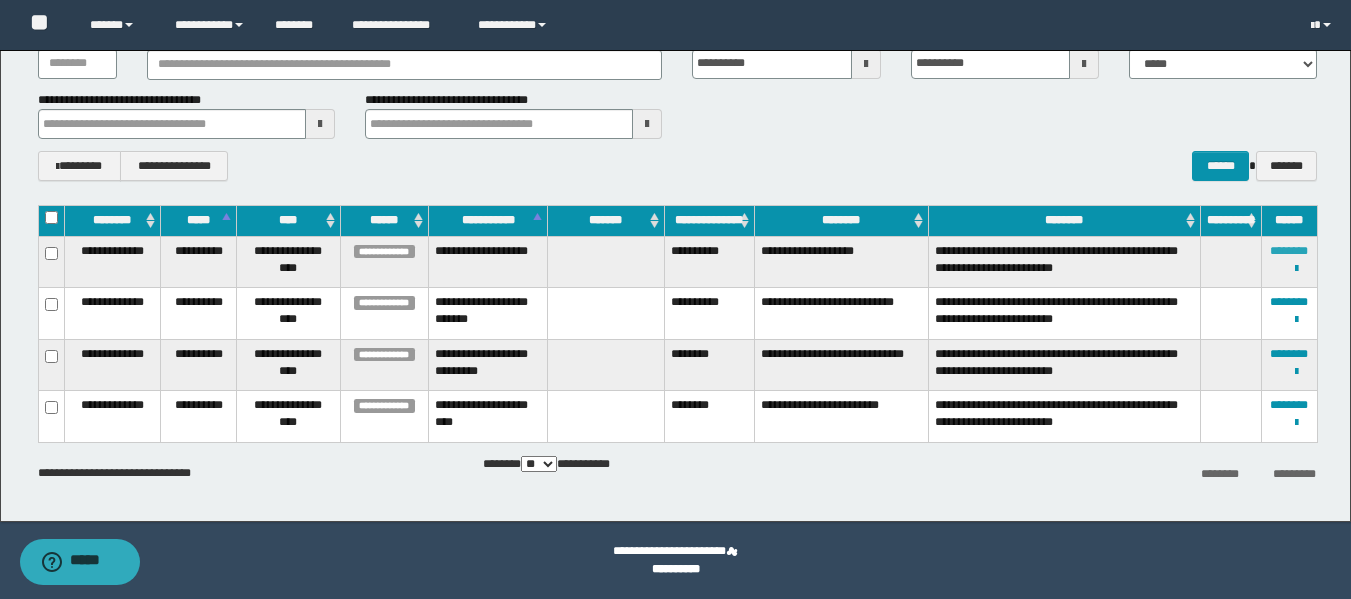 click on "********" at bounding box center (1289, 251) 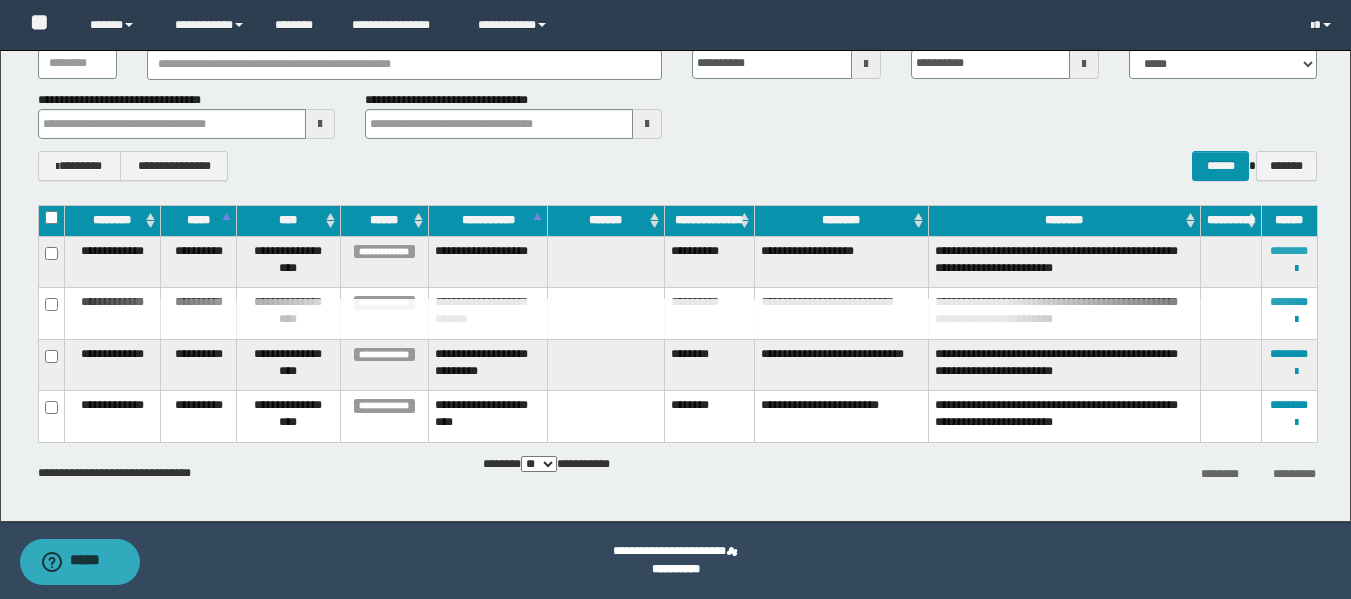 type 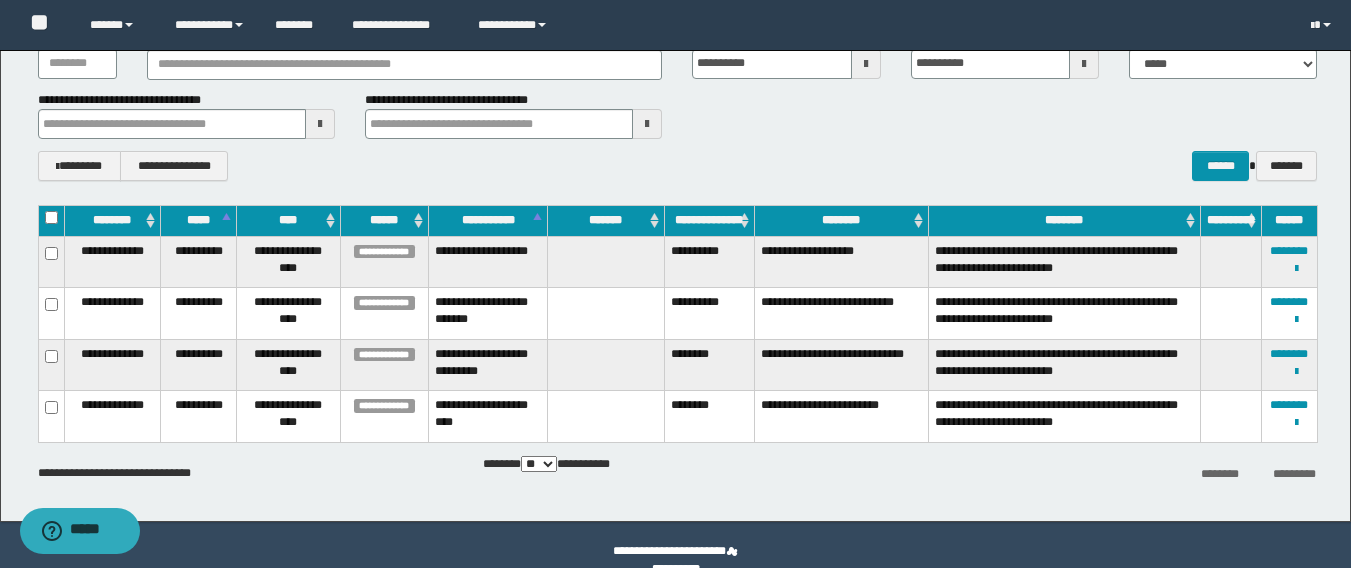 type 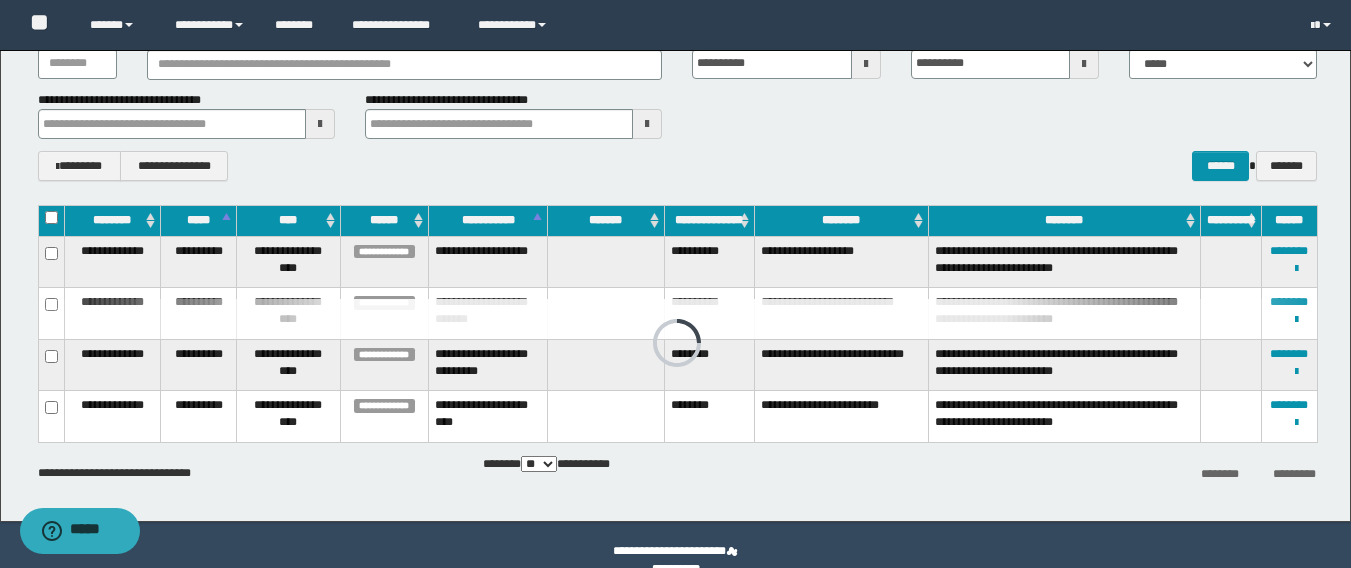 type 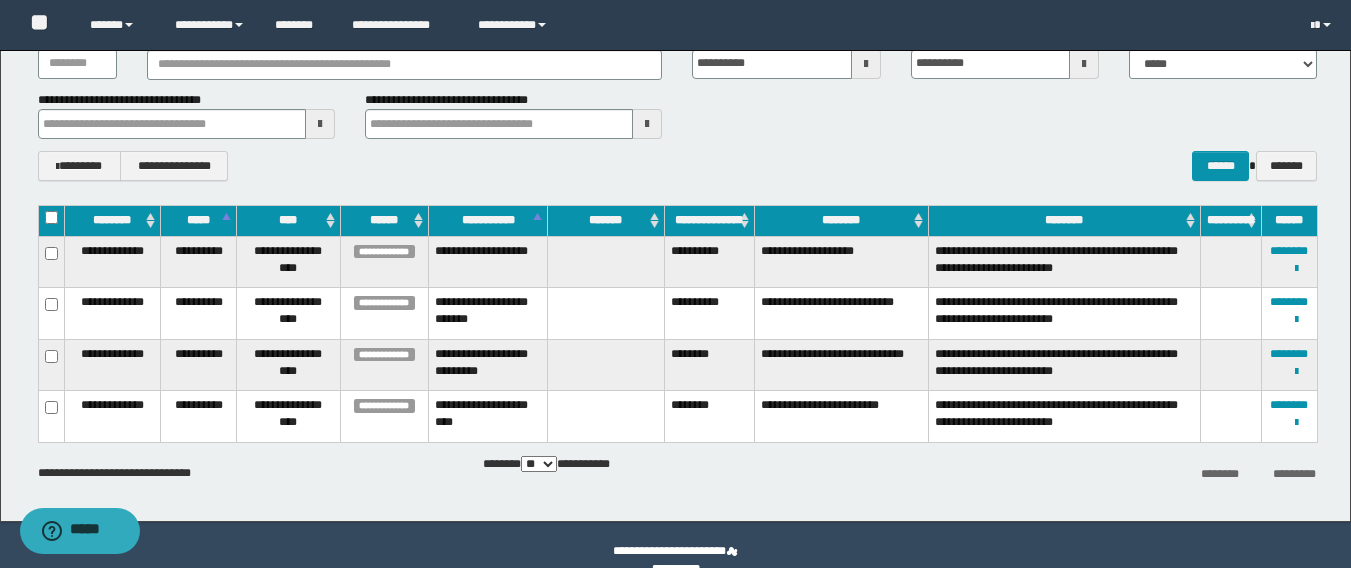 type 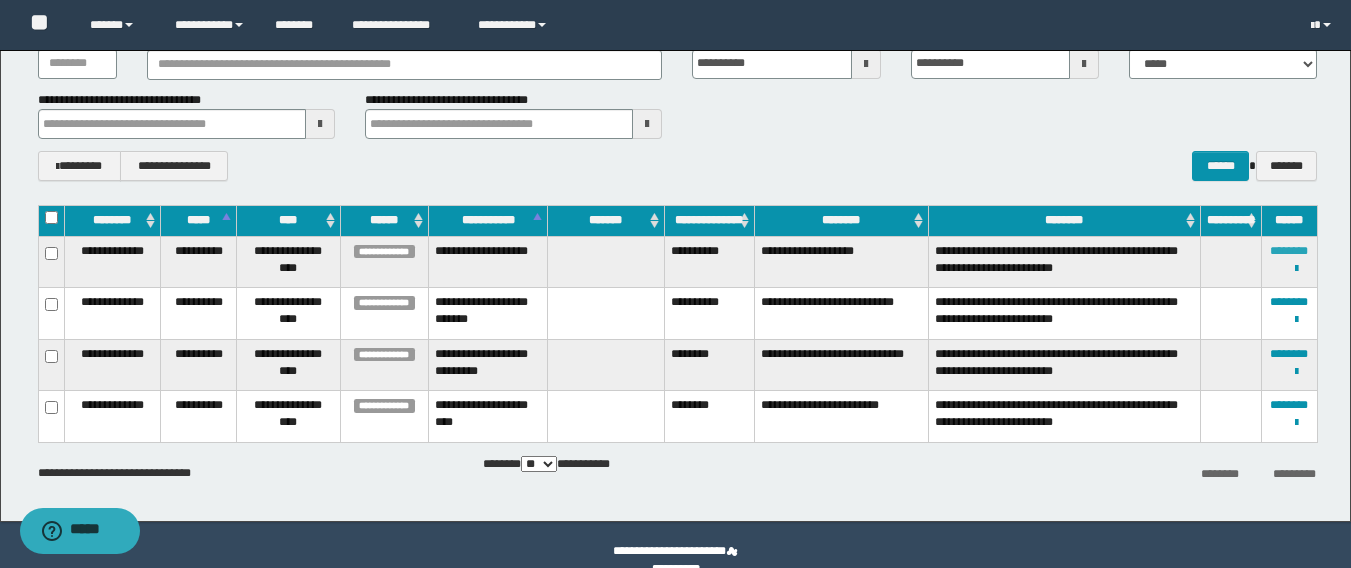 click on "********" at bounding box center (1289, 251) 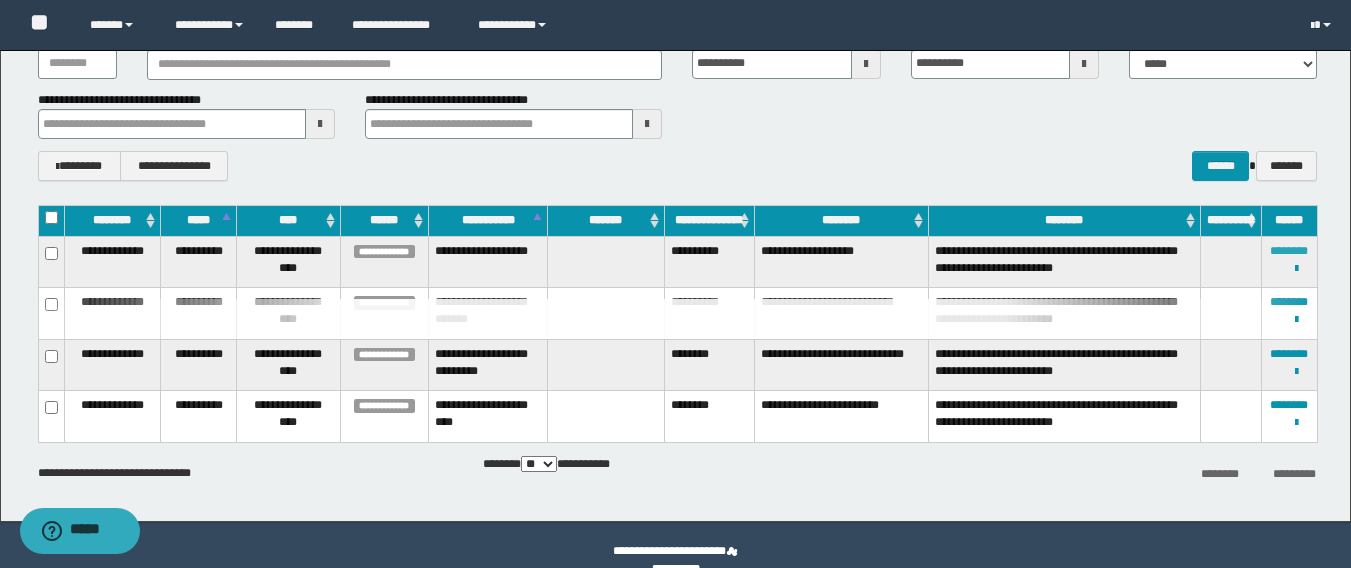 type 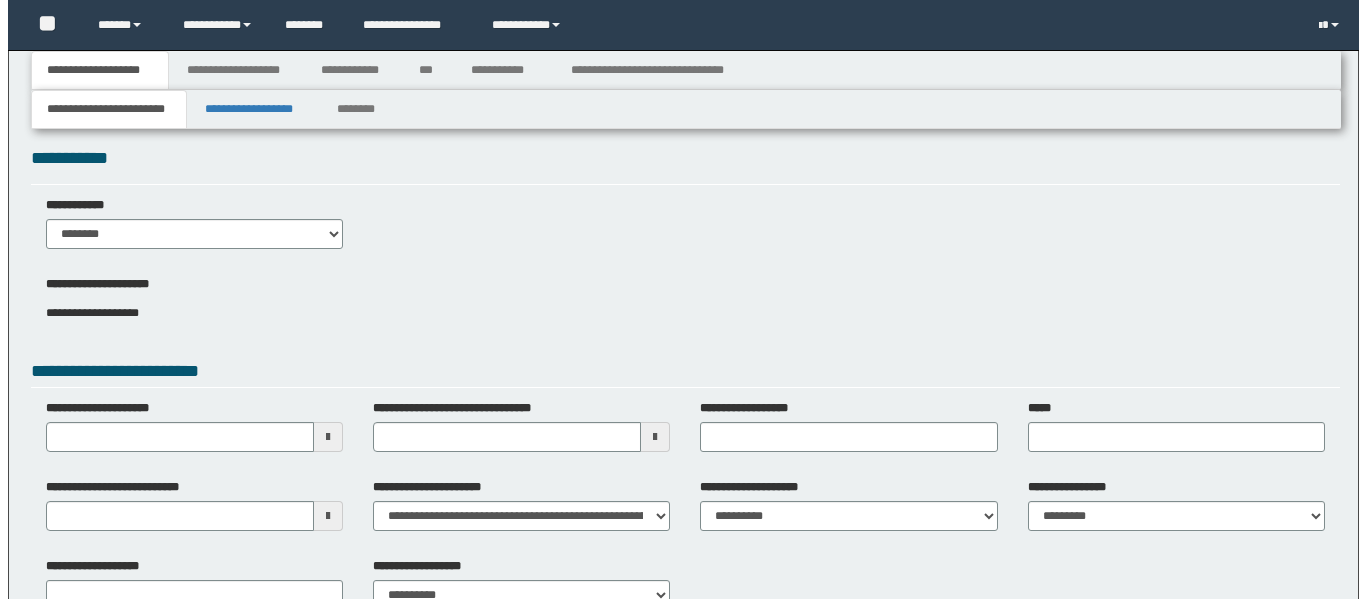 scroll, scrollTop: 0, scrollLeft: 0, axis: both 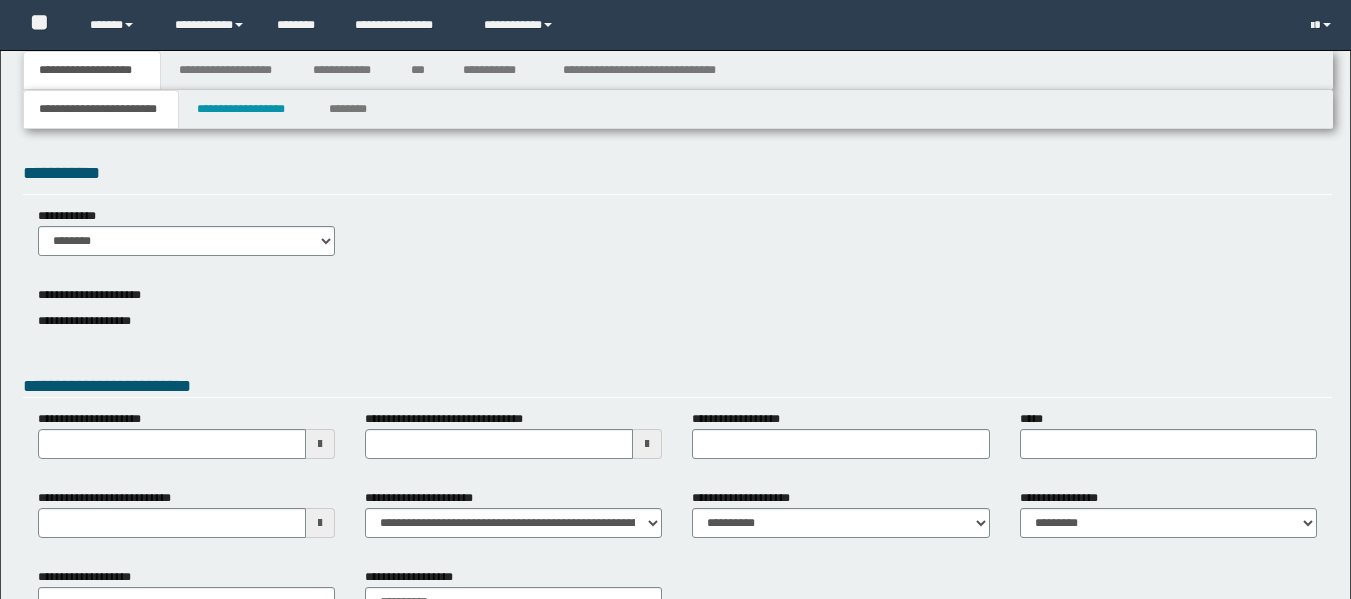 type 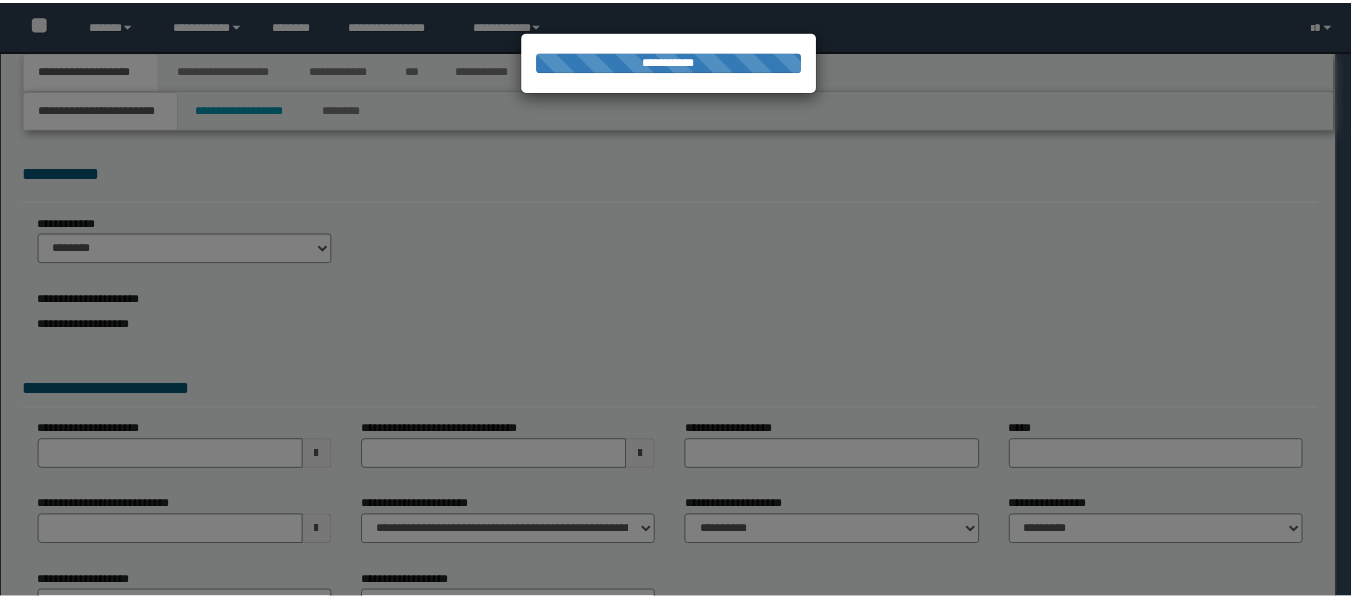 scroll, scrollTop: 0, scrollLeft: 0, axis: both 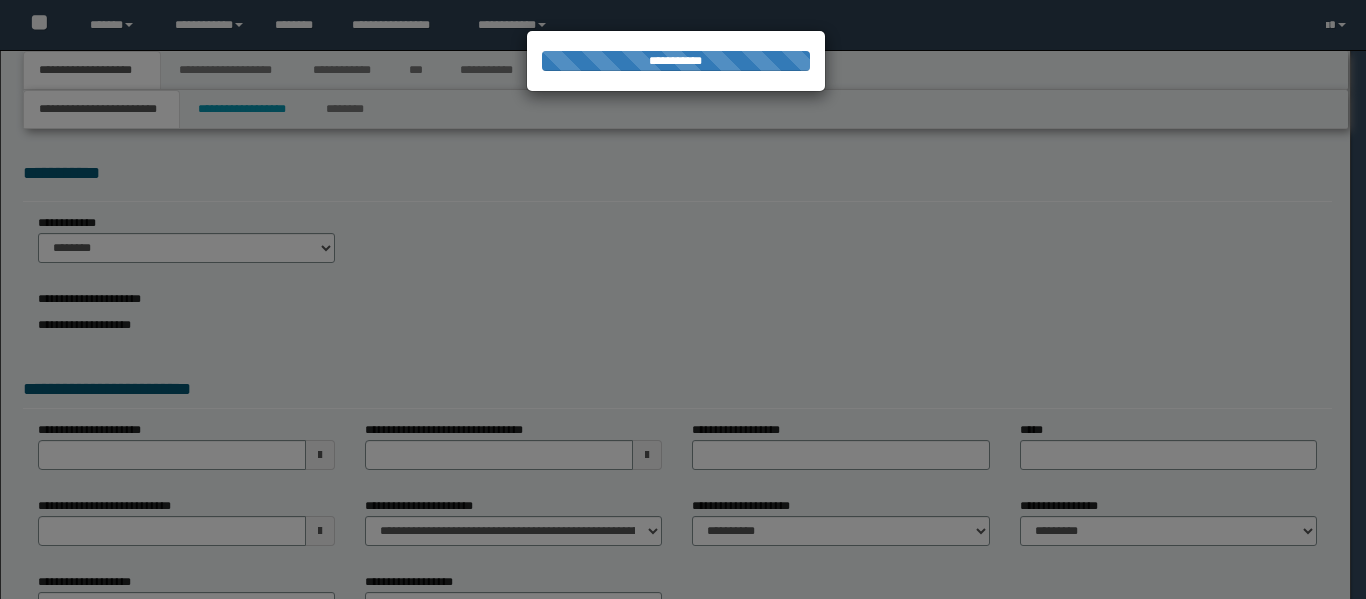 select on "*" 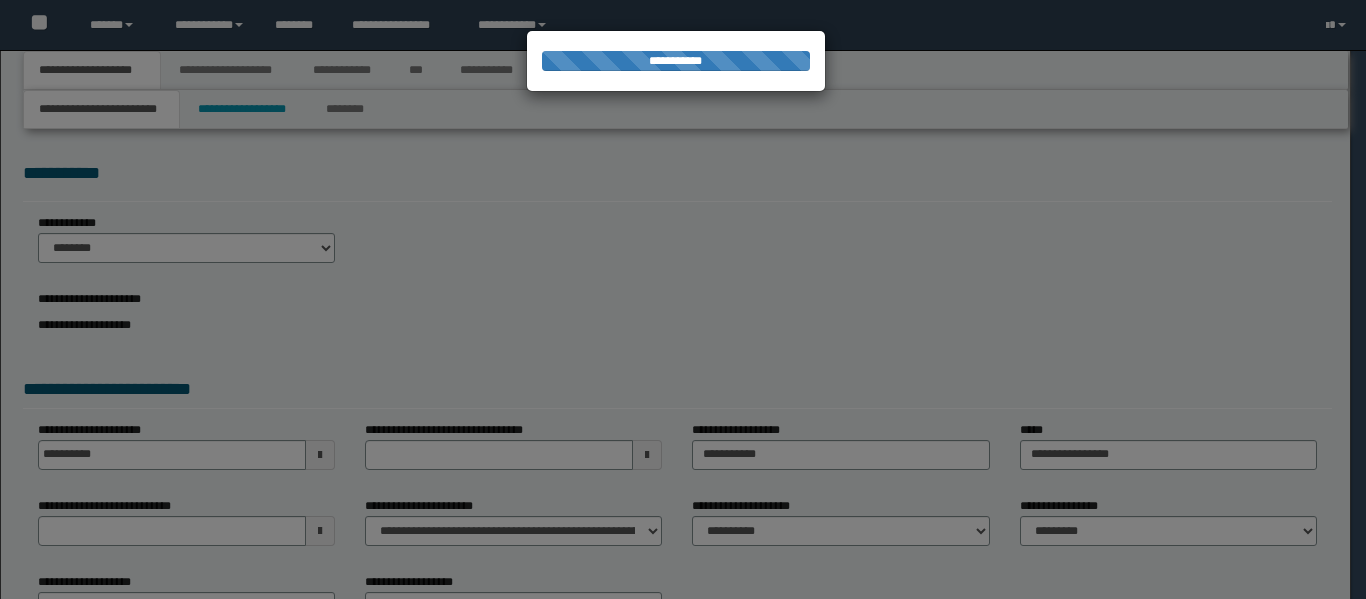select on "*" 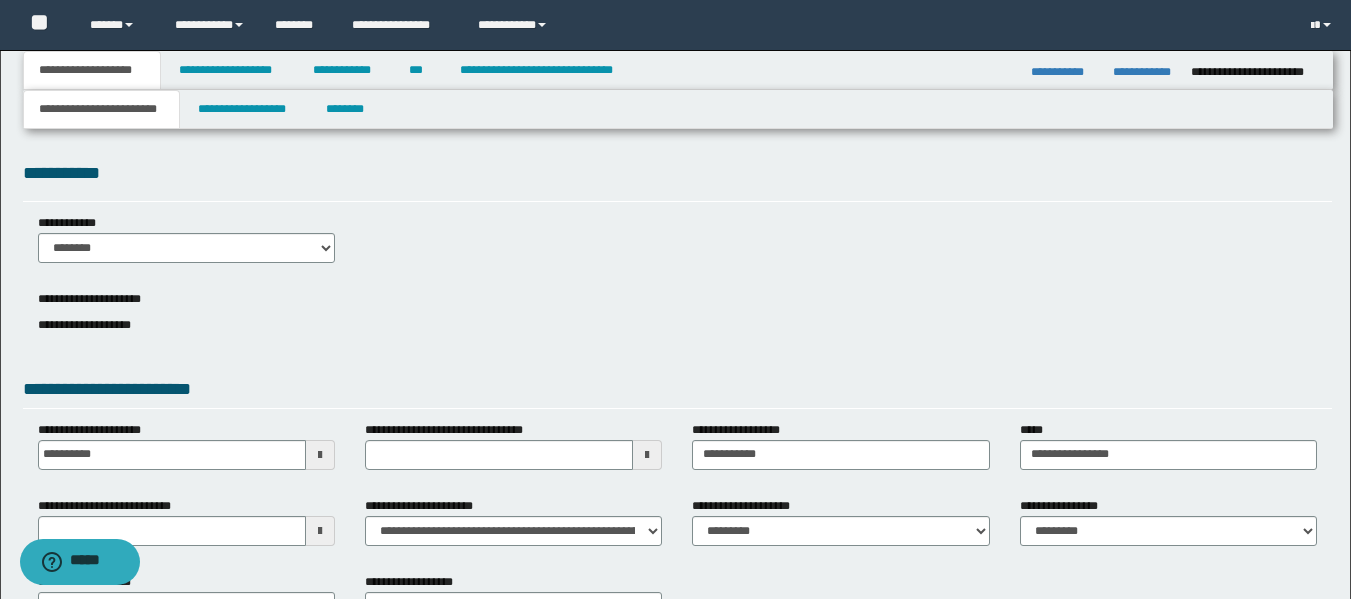 type 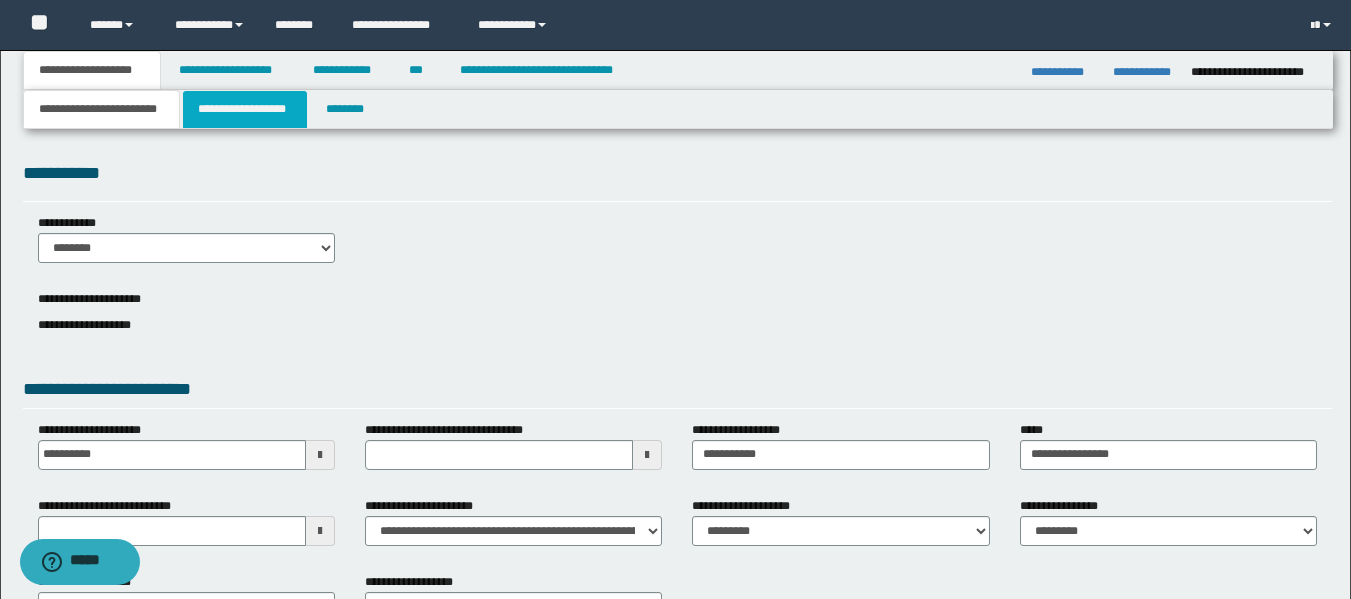 click on "**********" at bounding box center (245, 109) 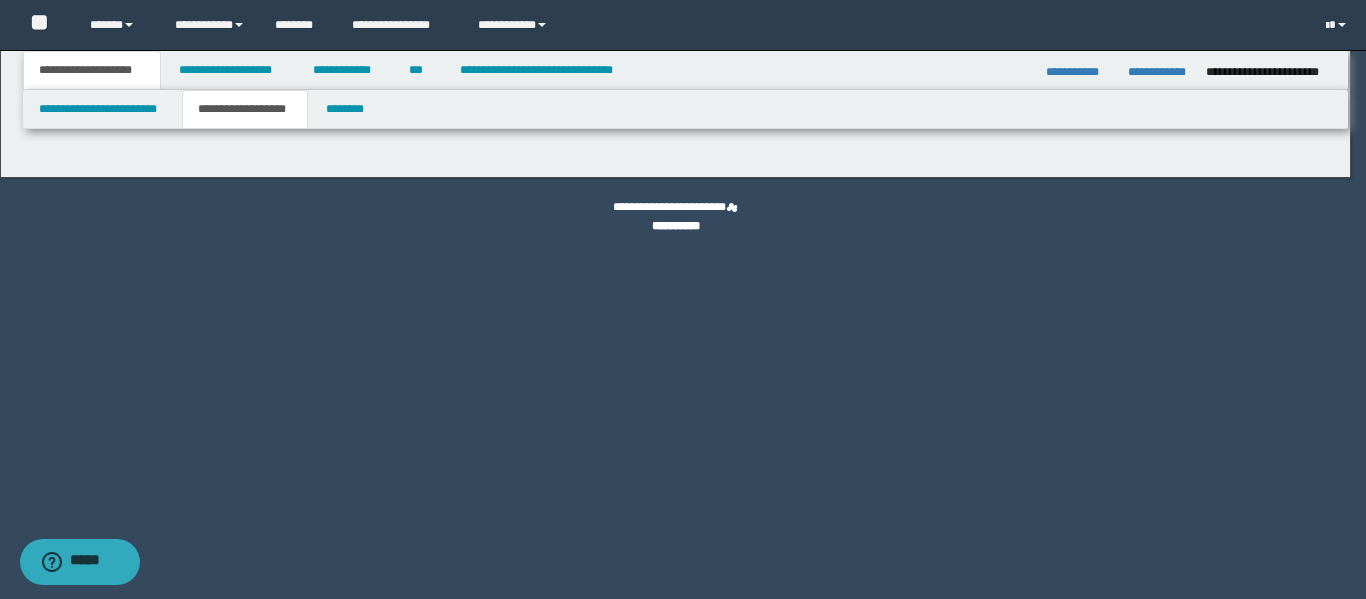 type on "**********" 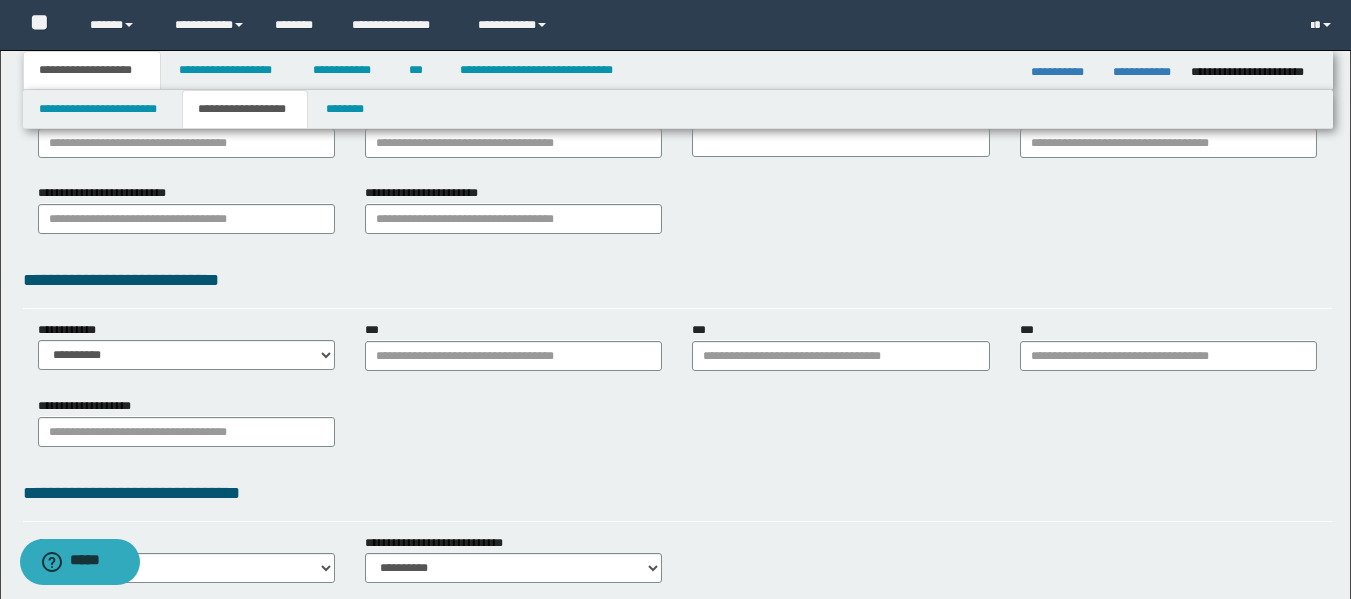 scroll, scrollTop: 200, scrollLeft: 0, axis: vertical 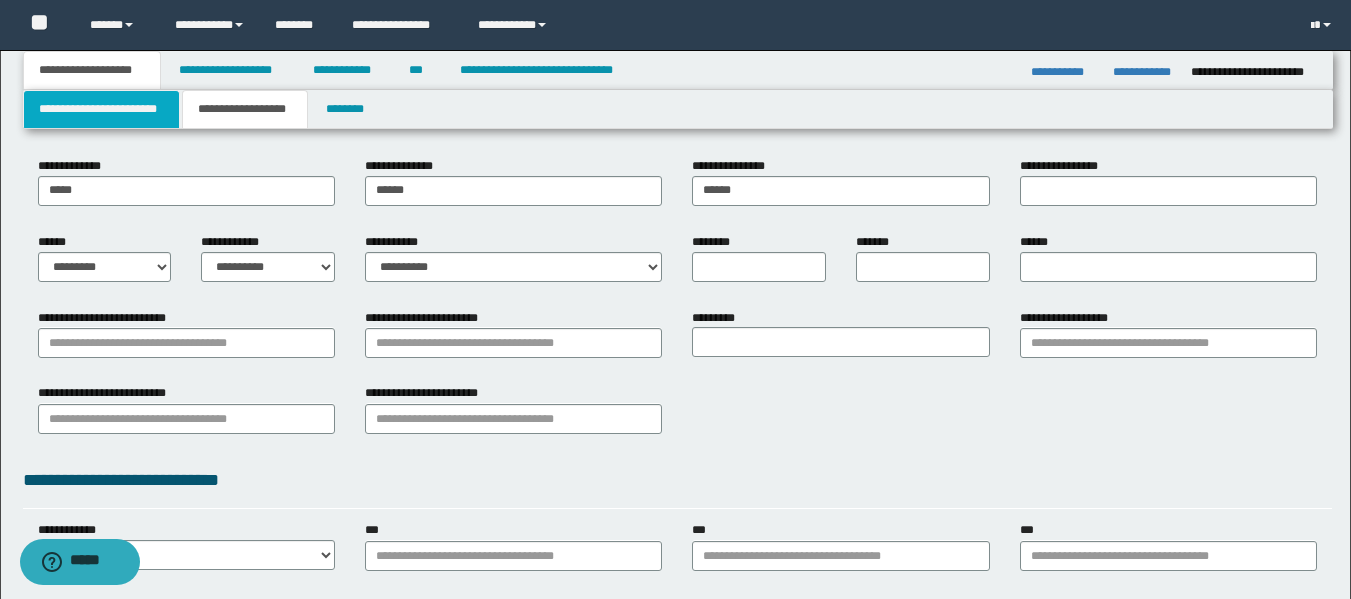 click on "**********" at bounding box center (101, 109) 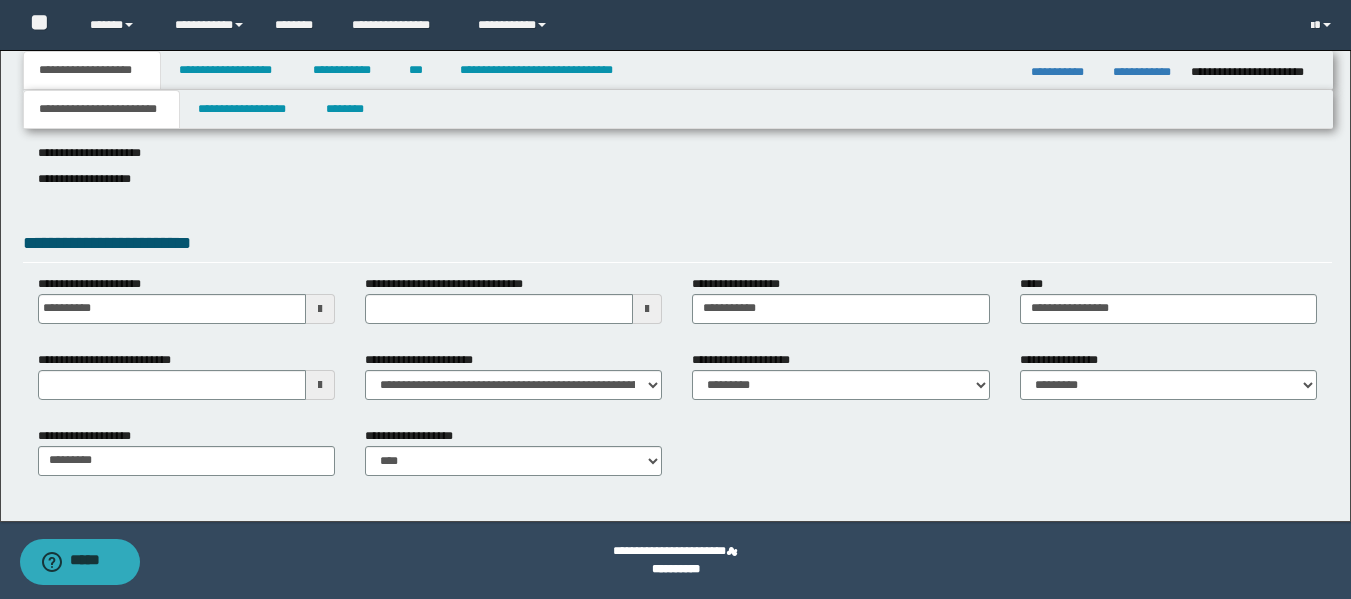 click on "**********" at bounding box center (459, 284) 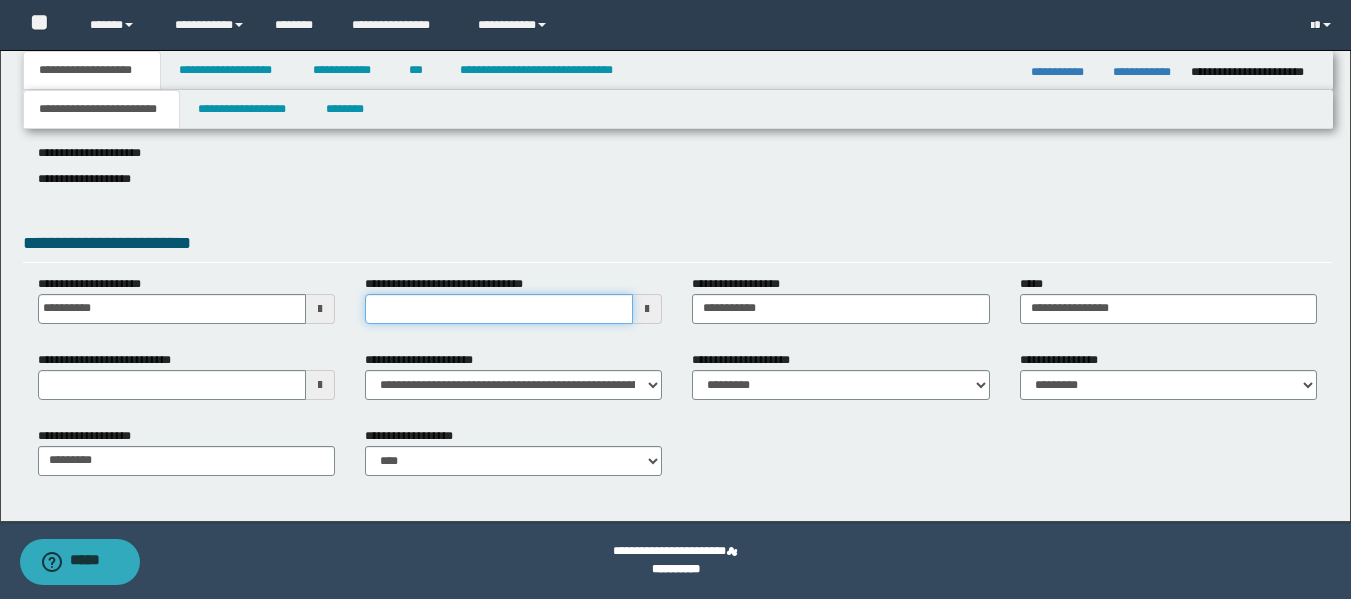 click on "**********" at bounding box center (499, 309) 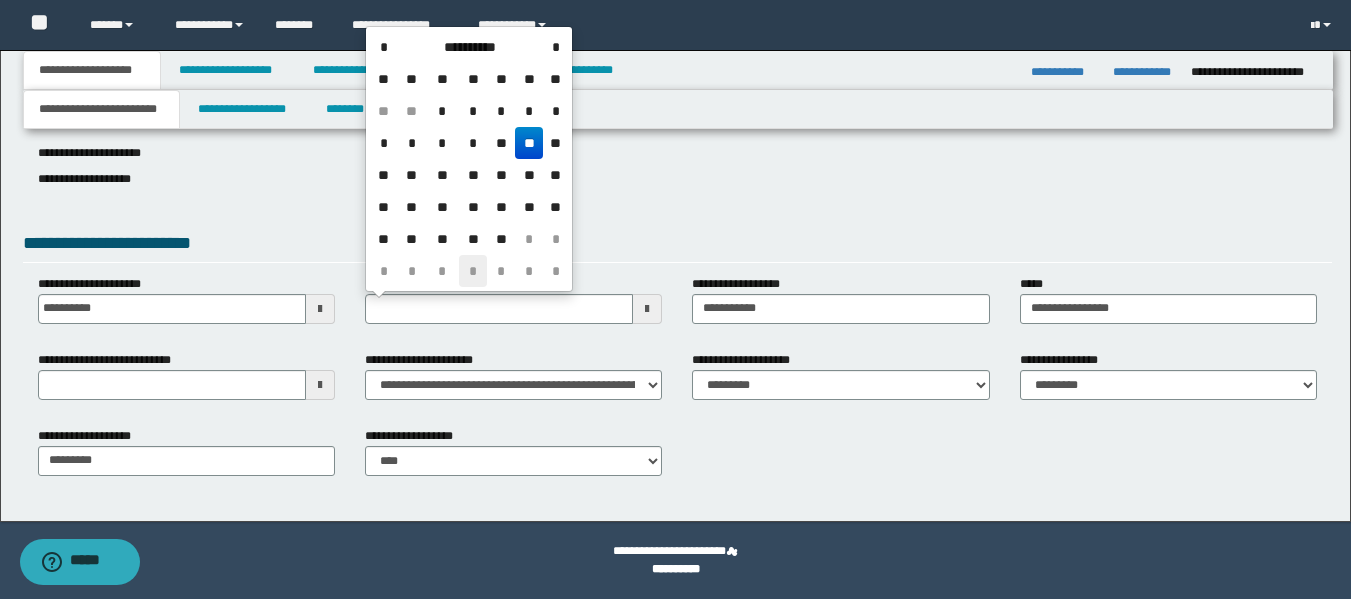 click on "*" at bounding box center [473, 271] 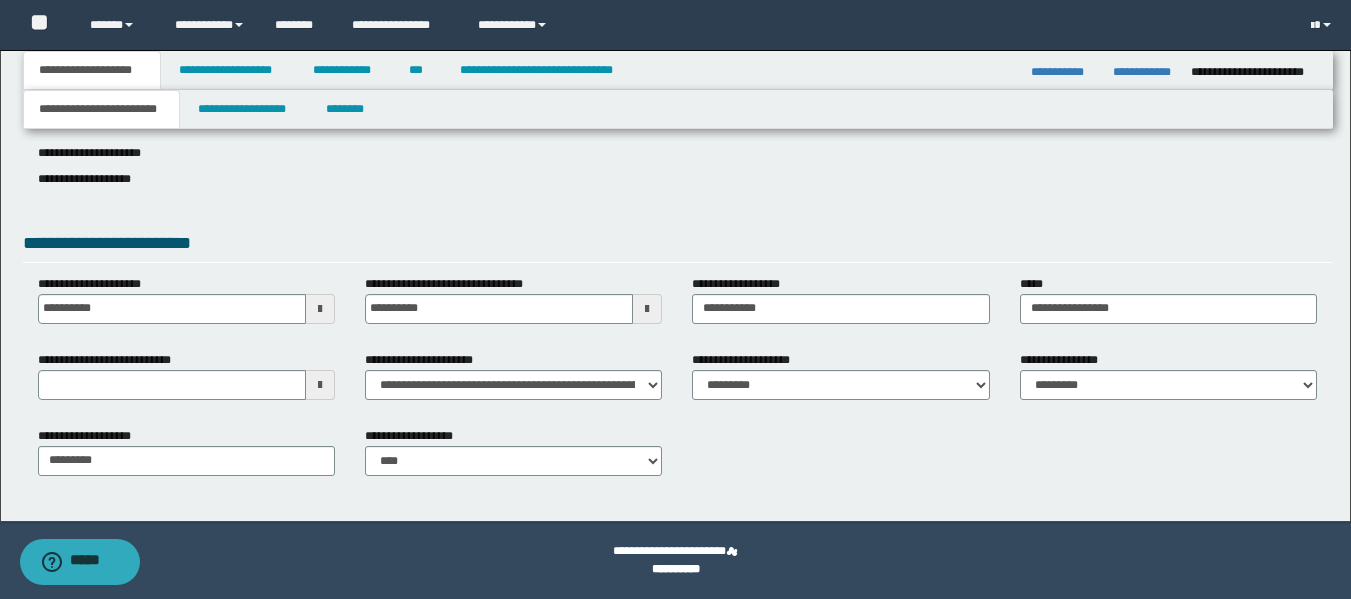 click on "**********" at bounding box center (459, 284) 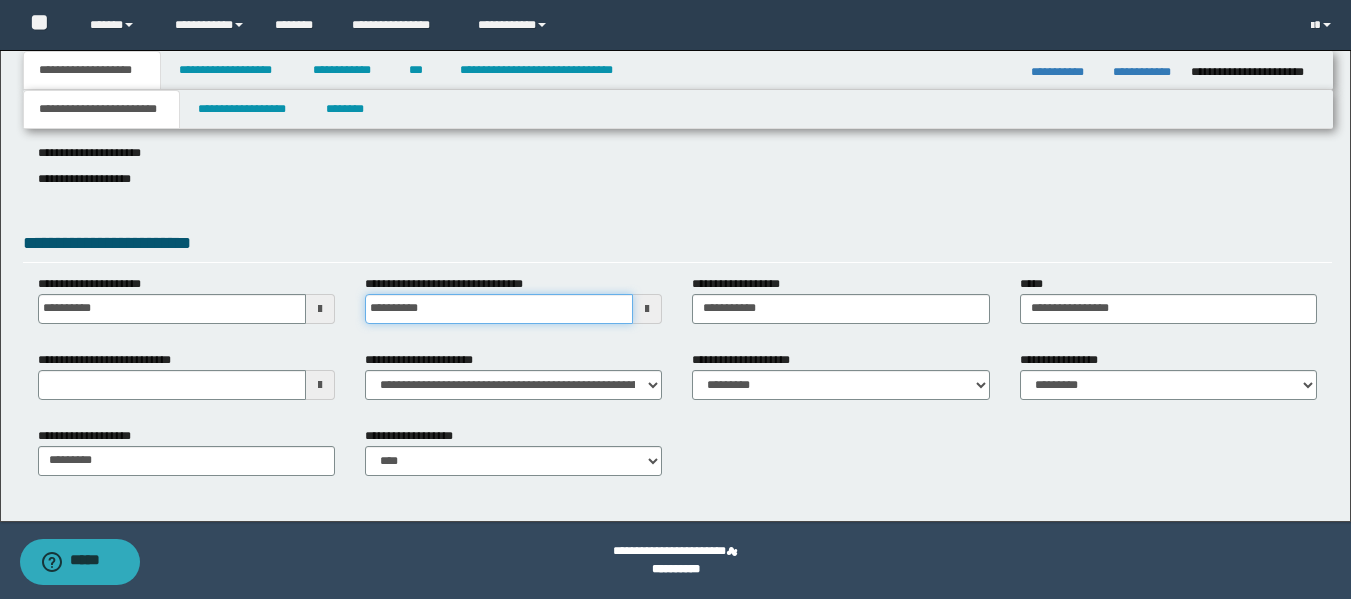 click on "**********" at bounding box center [499, 309] 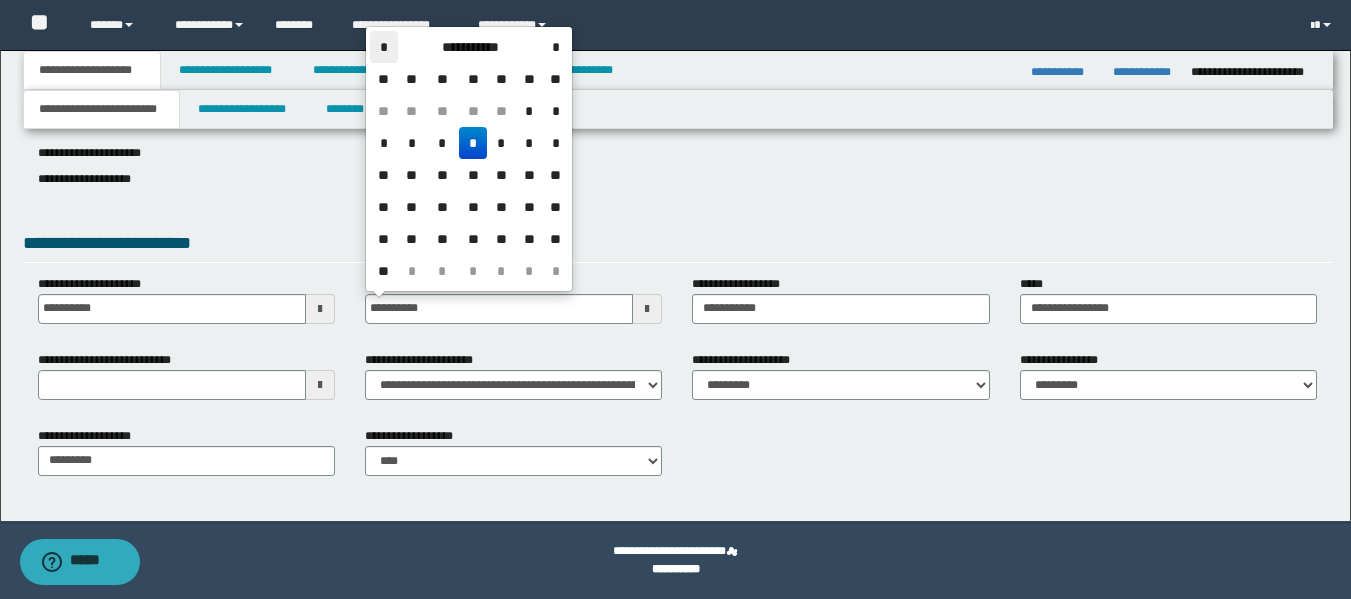 click on "*" at bounding box center [384, 47] 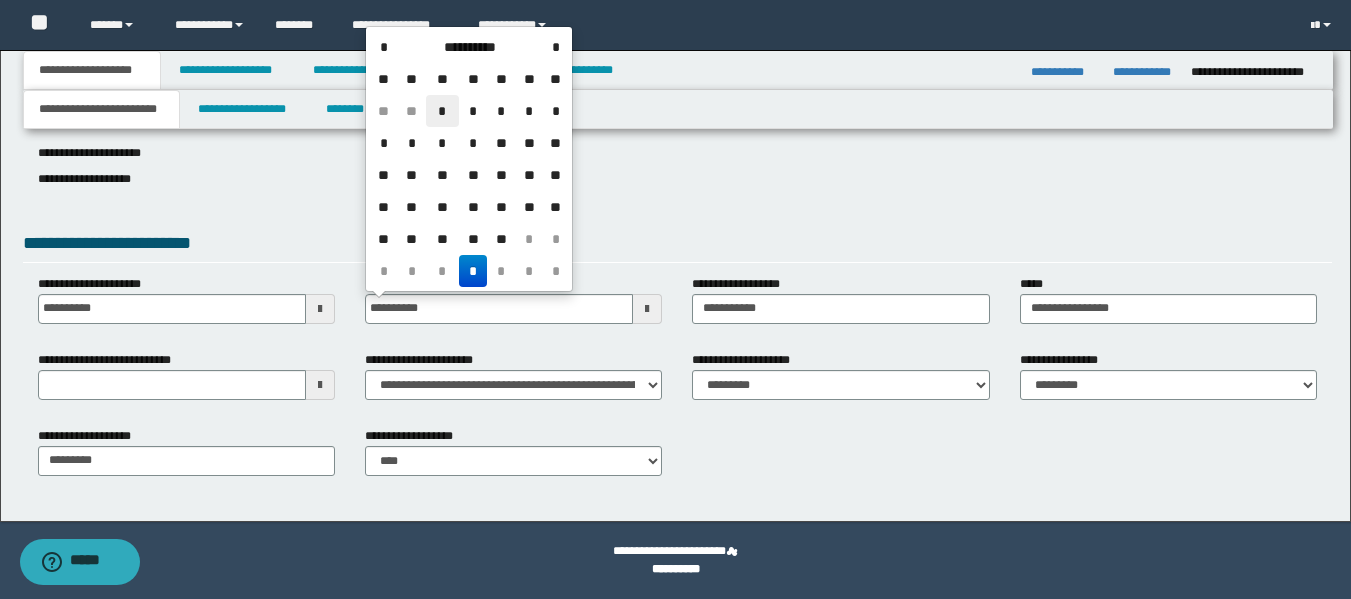 click on "*" at bounding box center (442, 111) 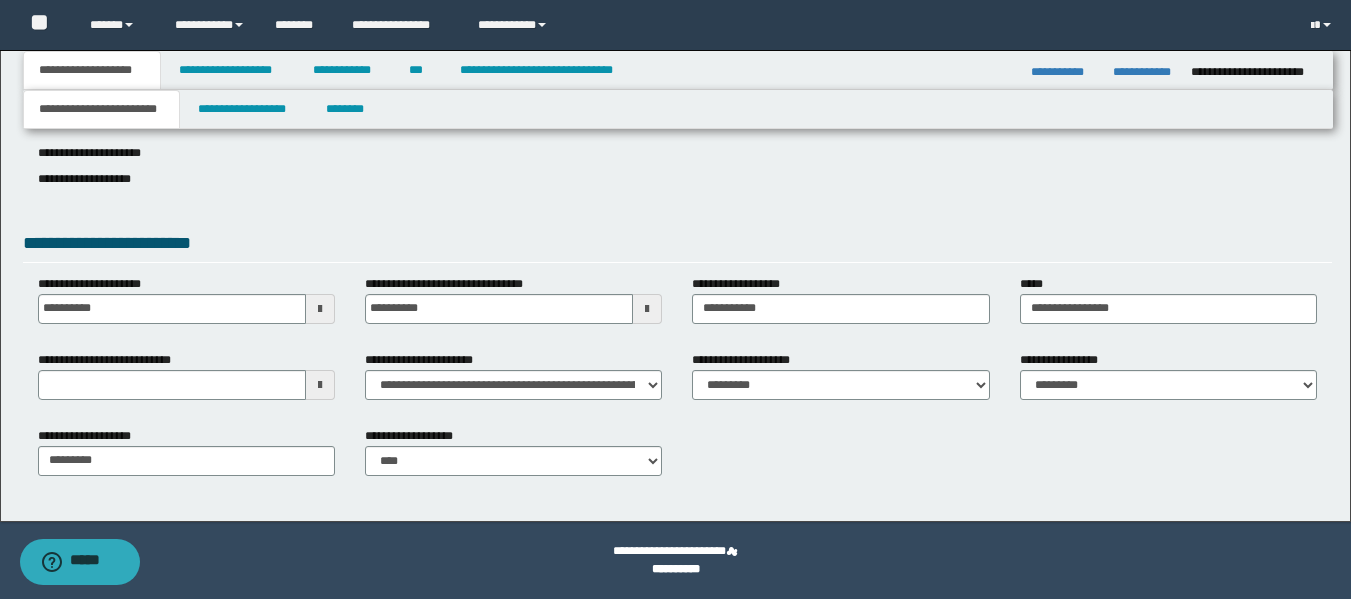 type 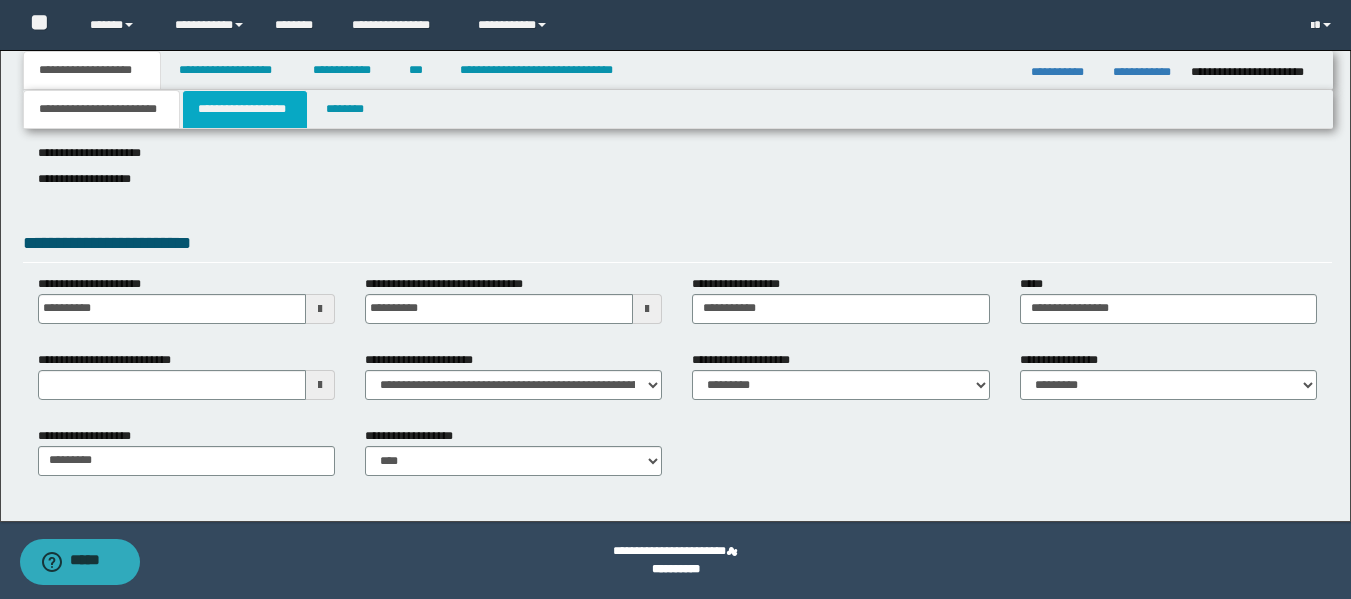 click on "**********" at bounding box center (245, 109) 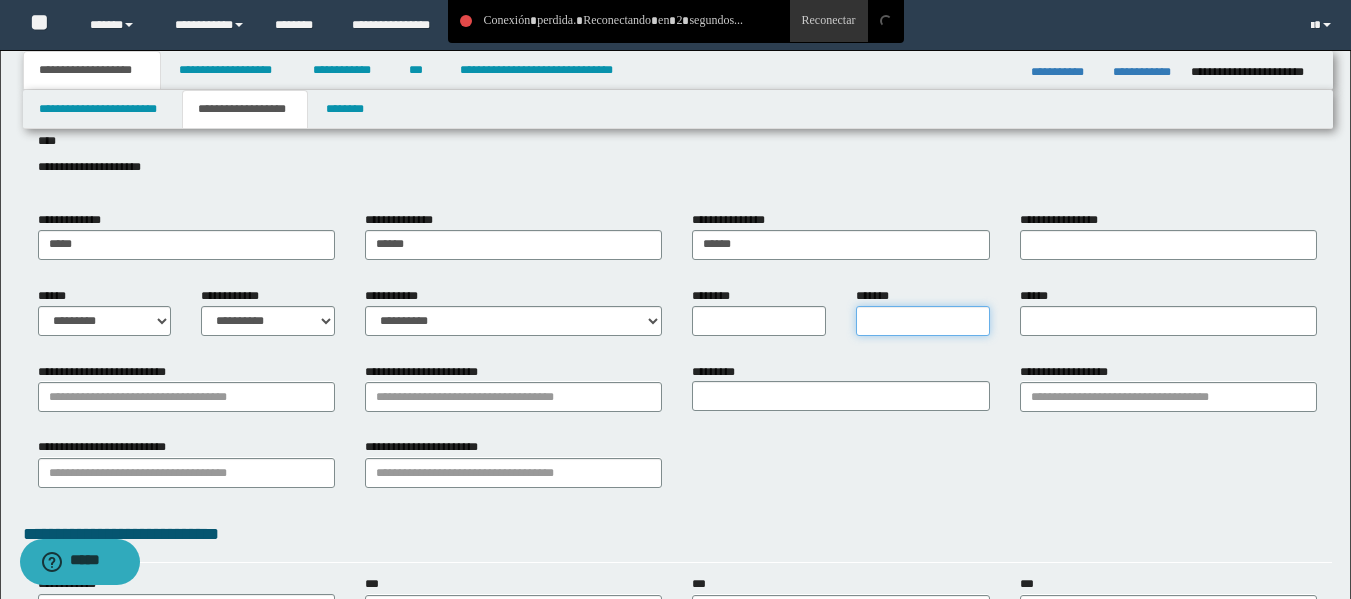 click on "*******" at bounding box center [923, 321] 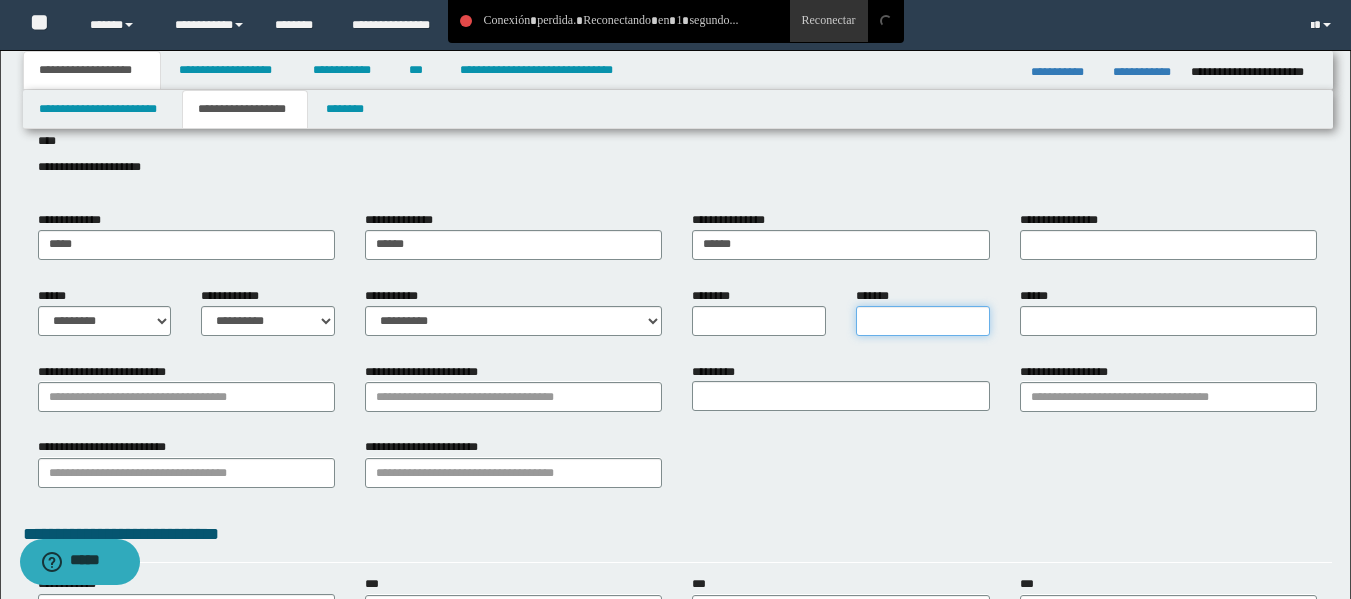 paste on "**********" 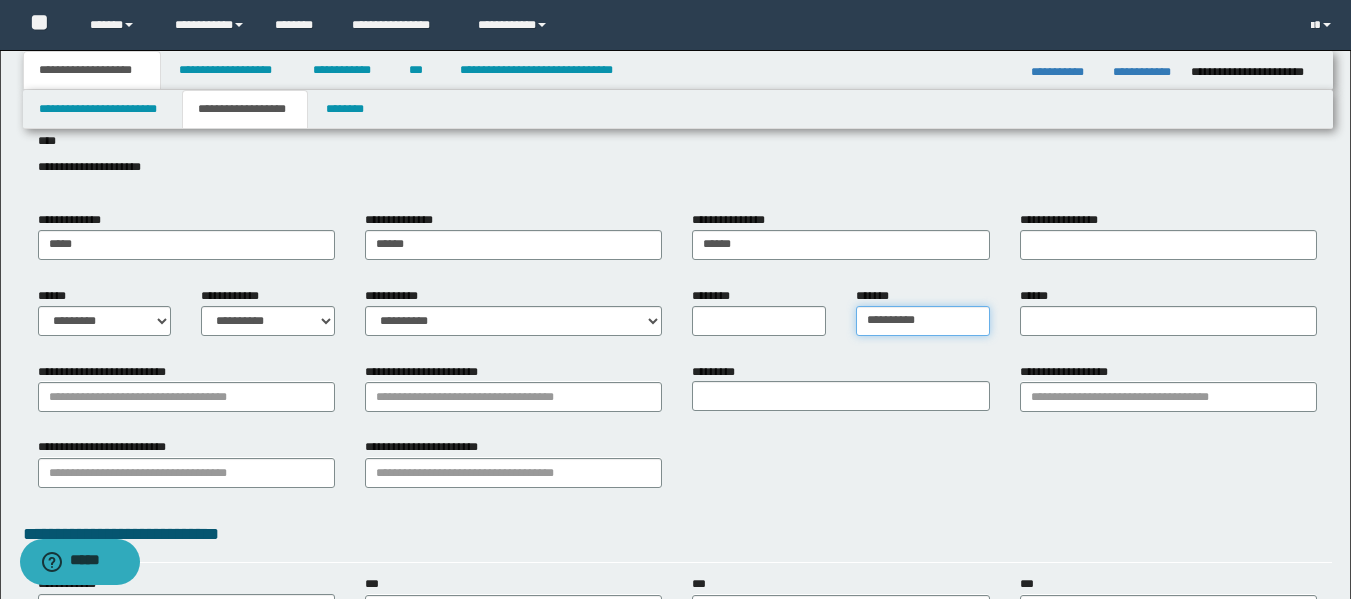 type on "**********" 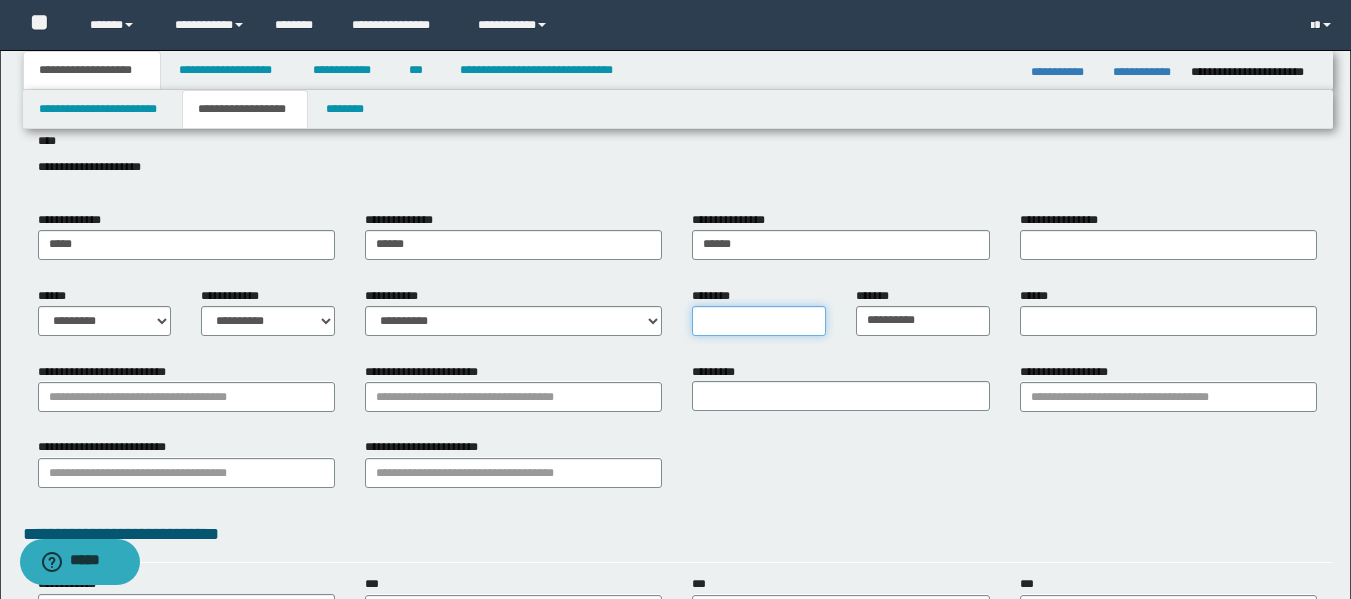 click on "********" at bounding box center (759, 321) 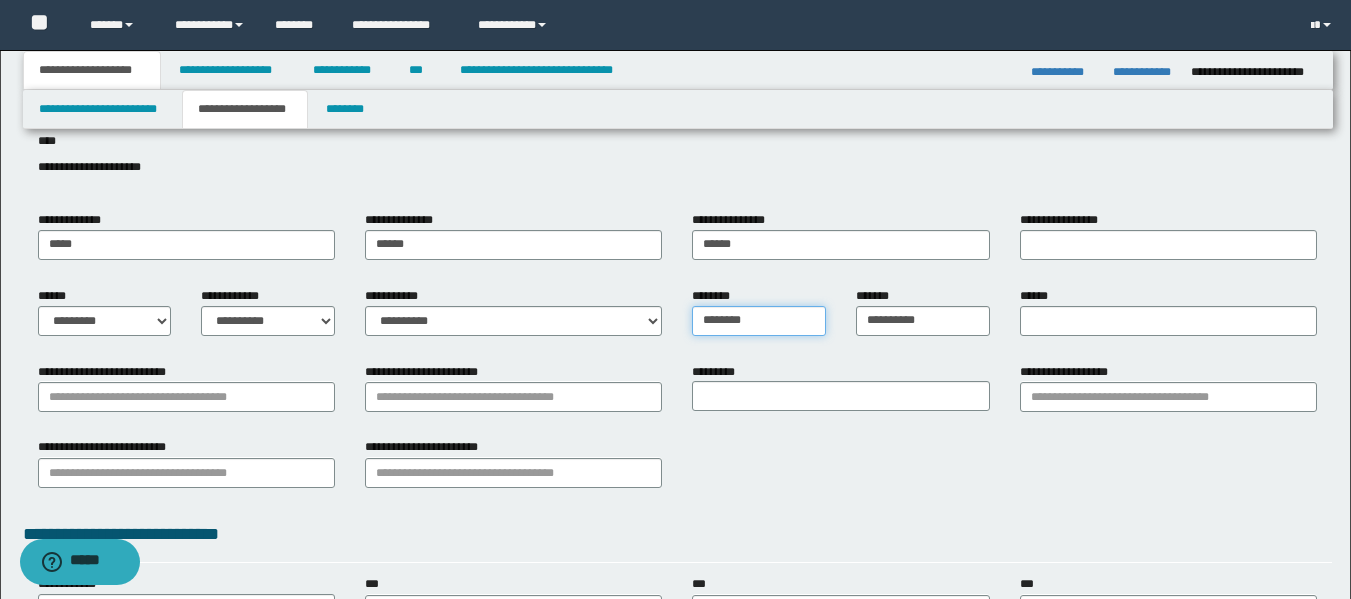type on "********" 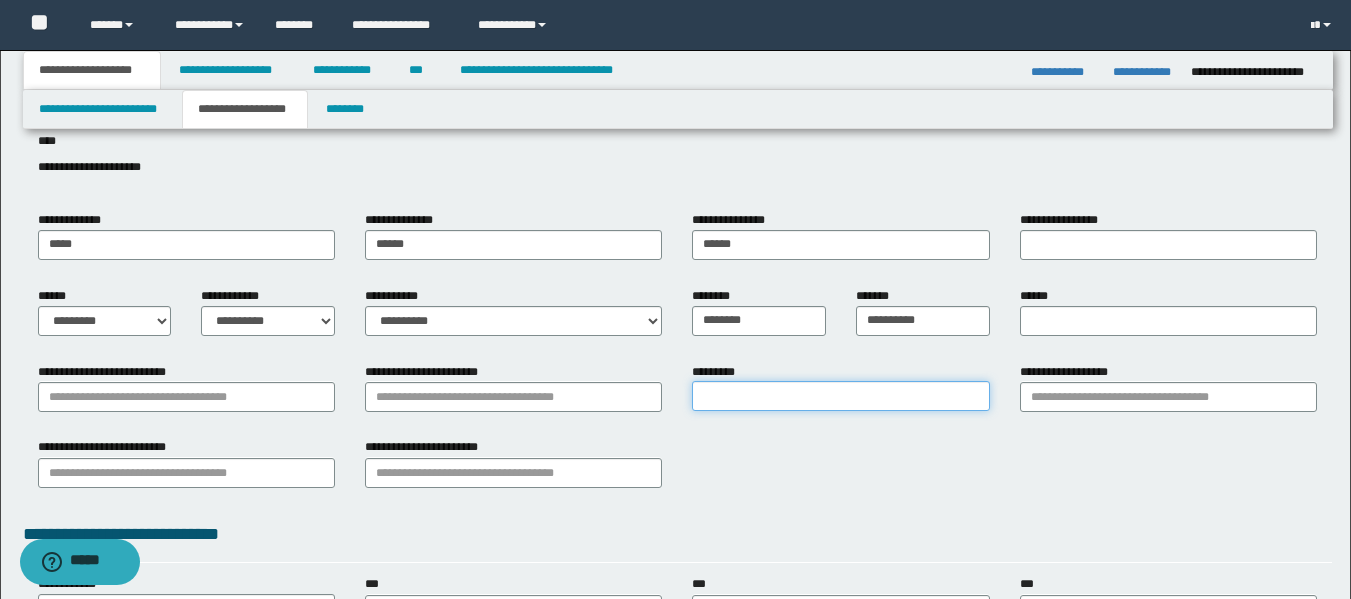 click on "*********" at bounding box center [840, 396] 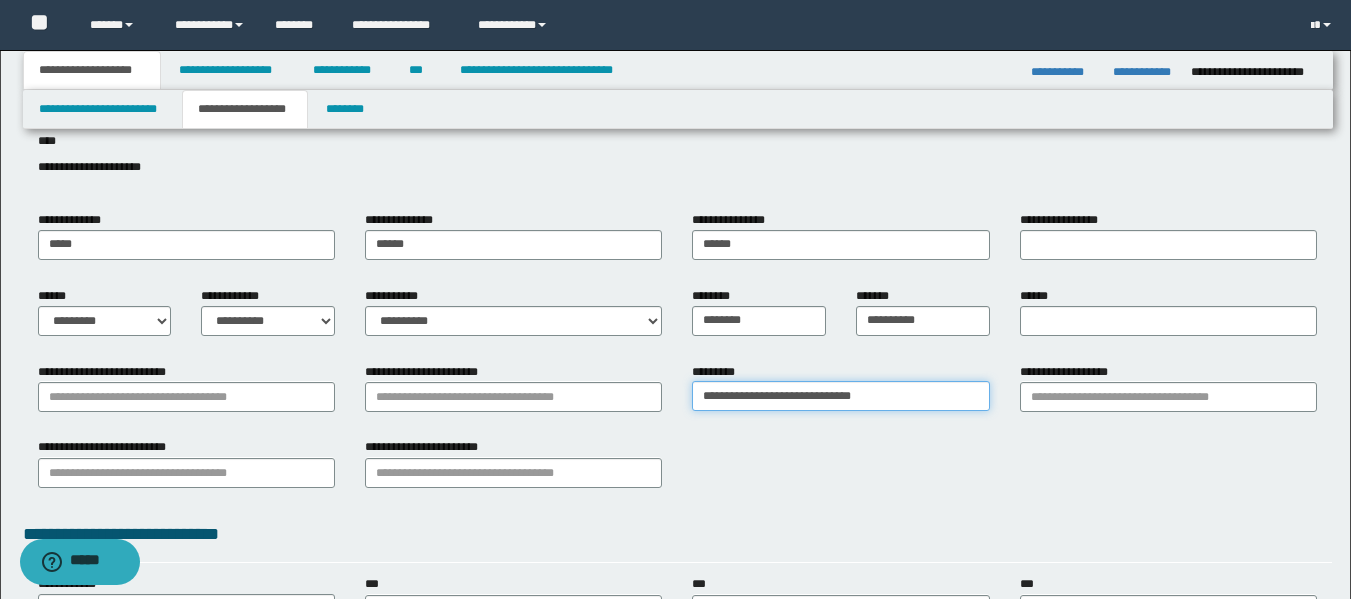 type on "**********" 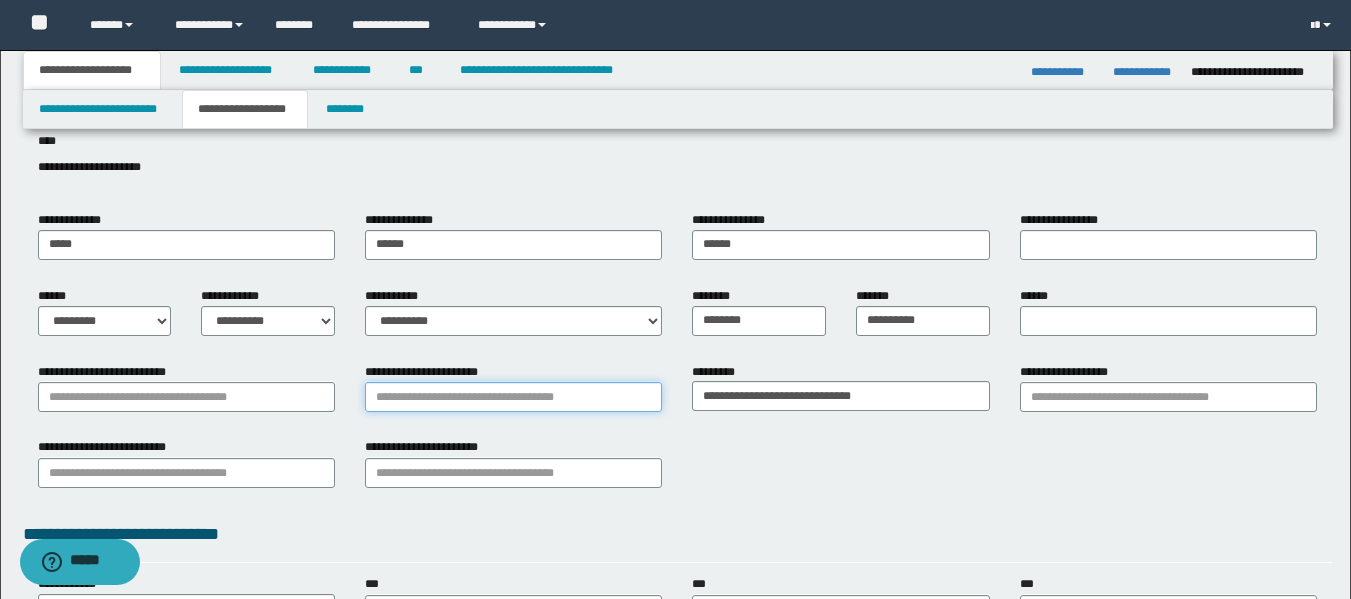 click on "**********" at bounding box center (513, 397) 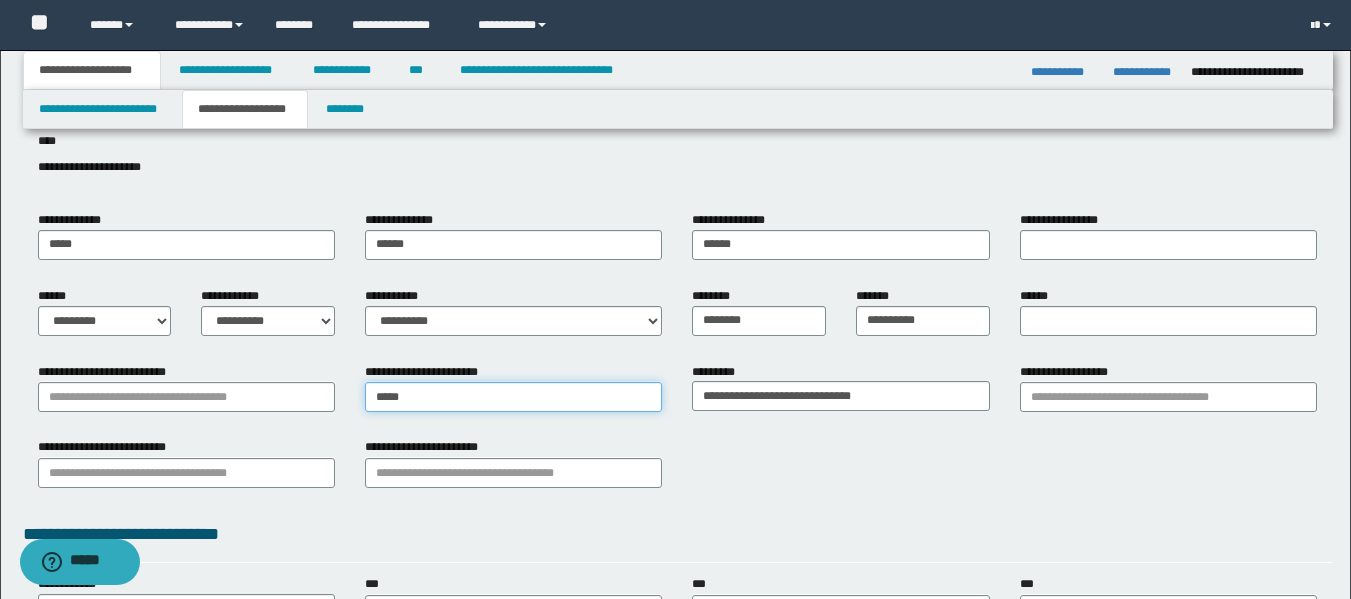 type on "******" 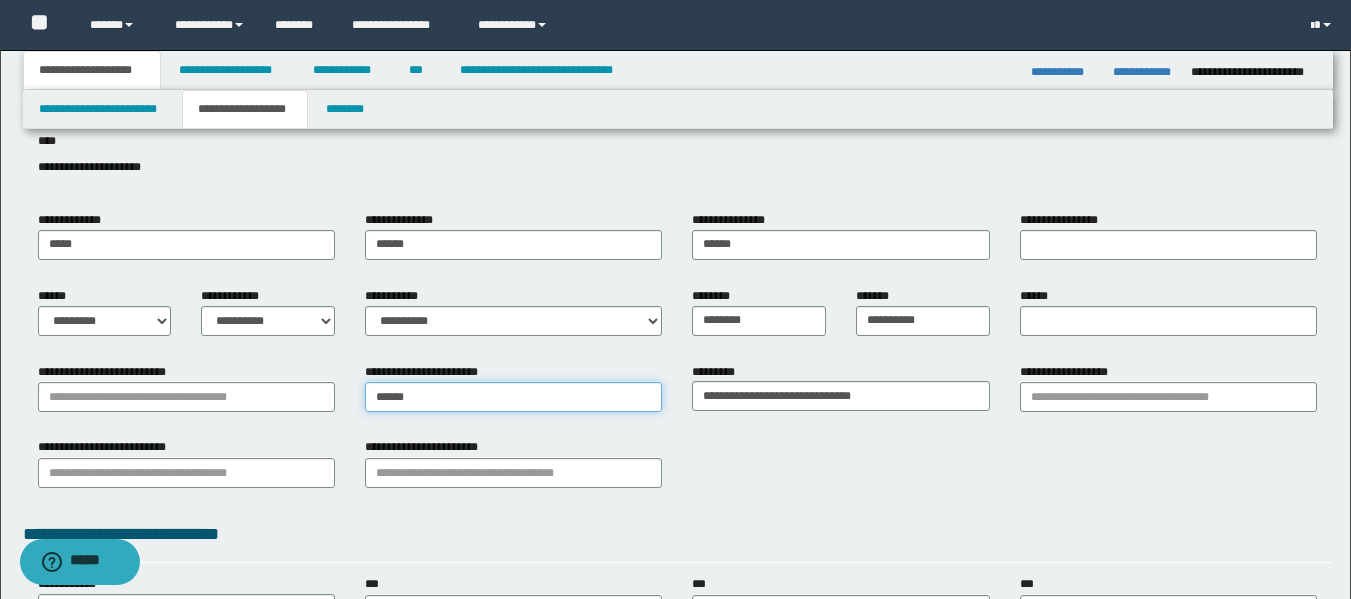 type on "******" 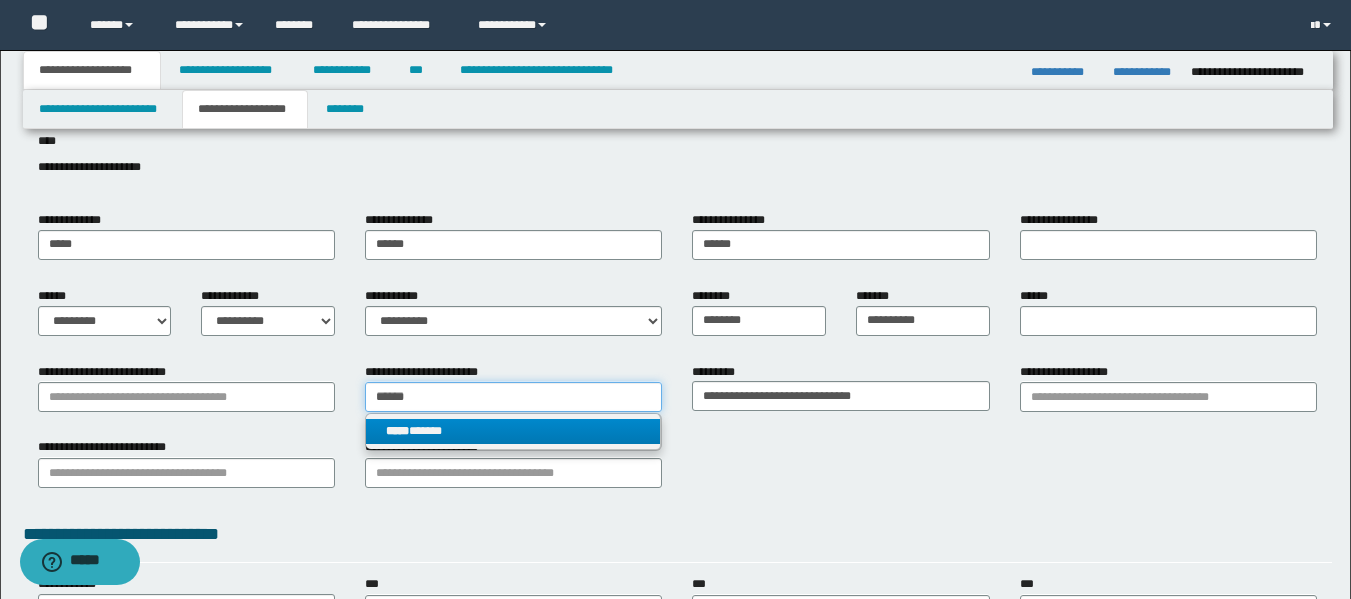 type on "******" 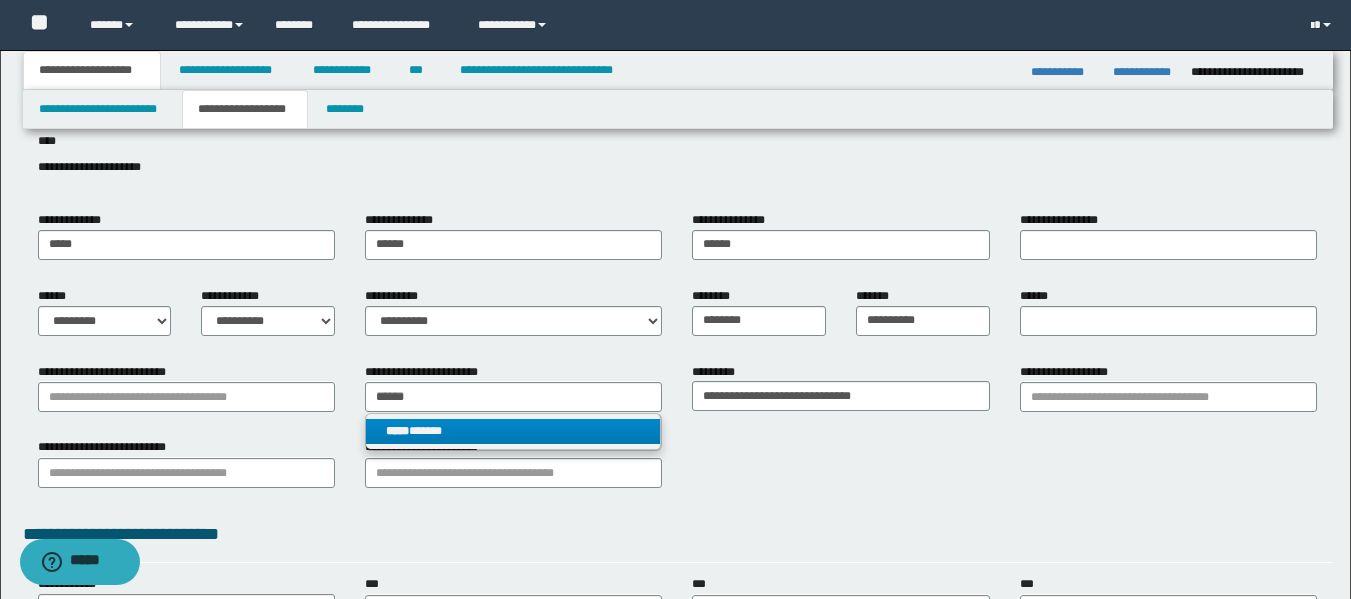 type 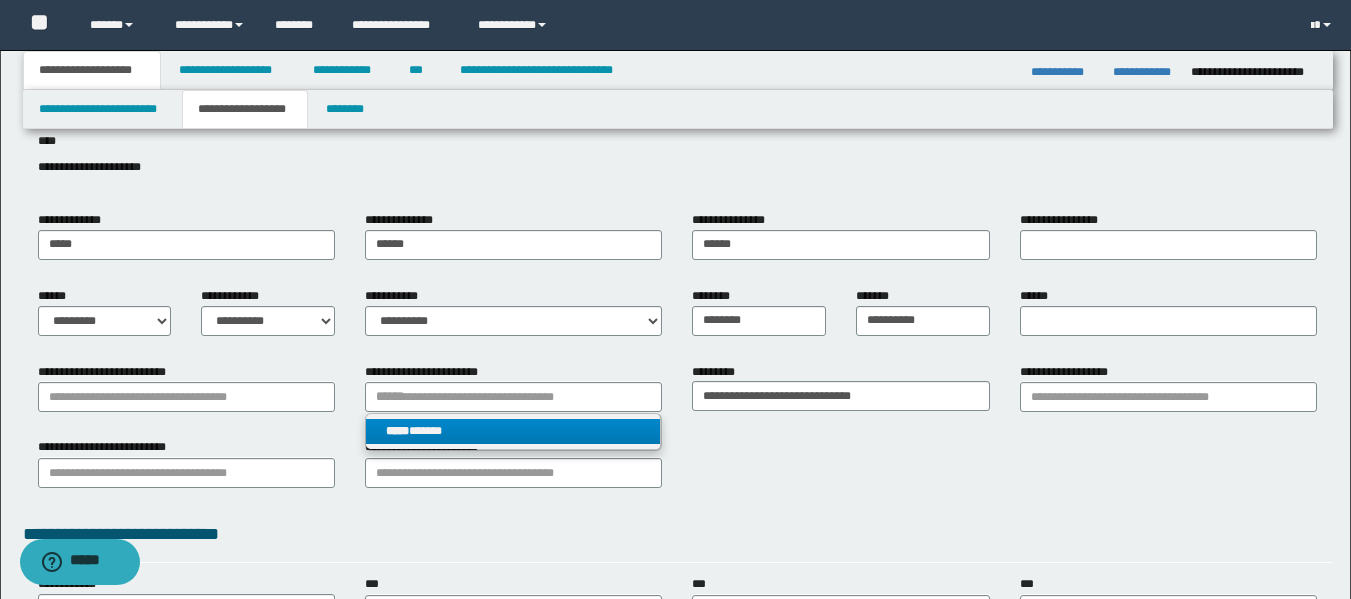 click on "***** ******" at bounding box center (513, 431) 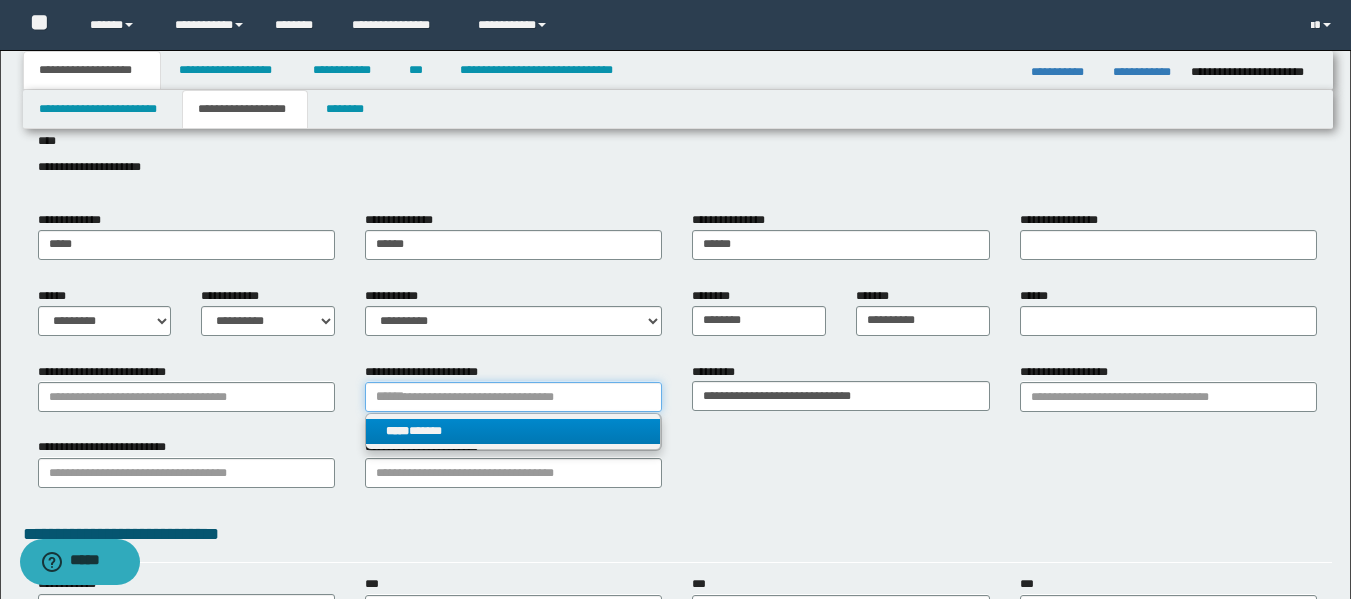 type 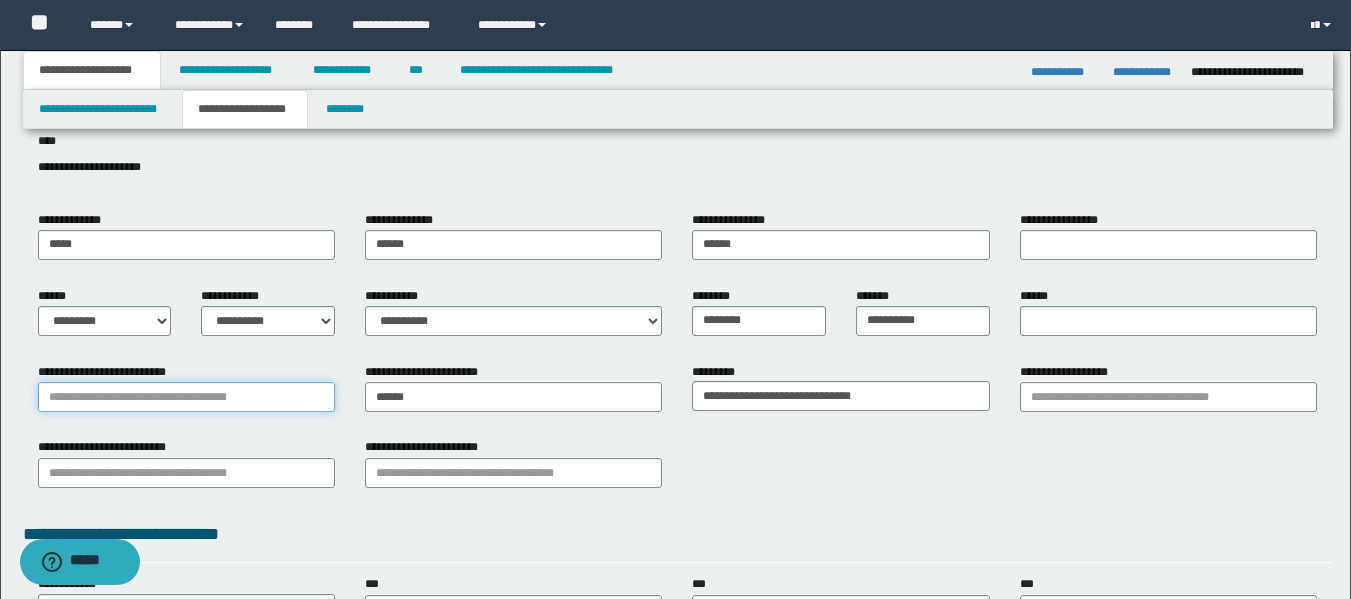 click on "**********" at bounding box center [186, 397] 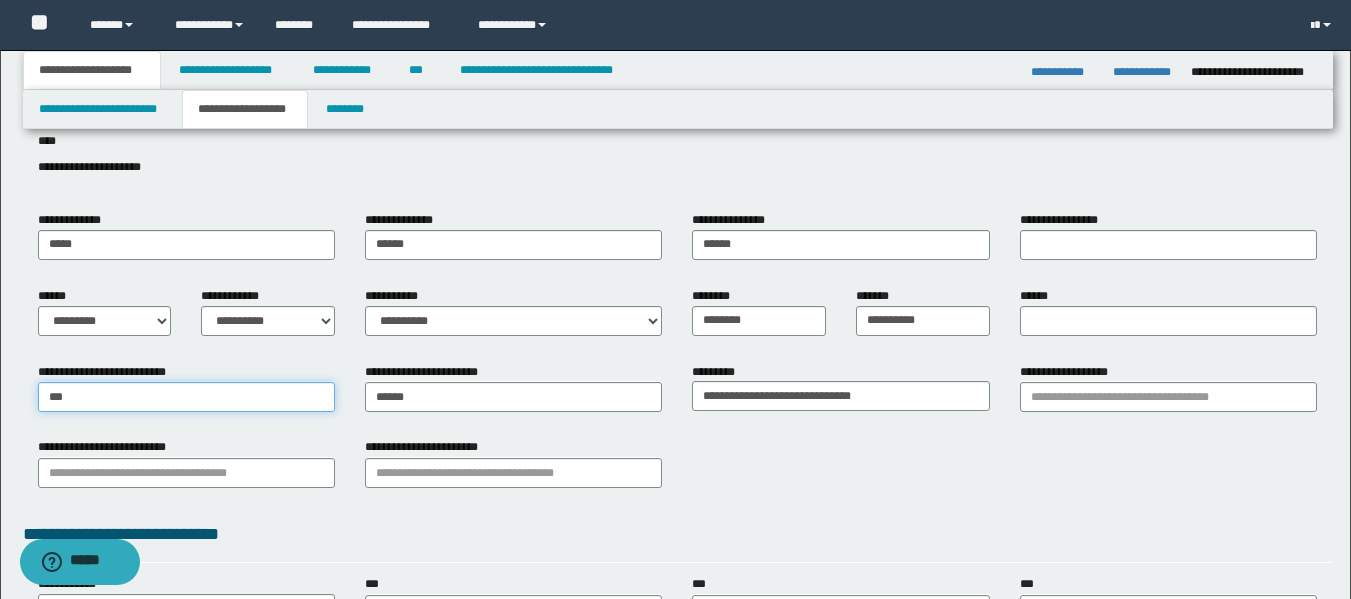 type on "****" 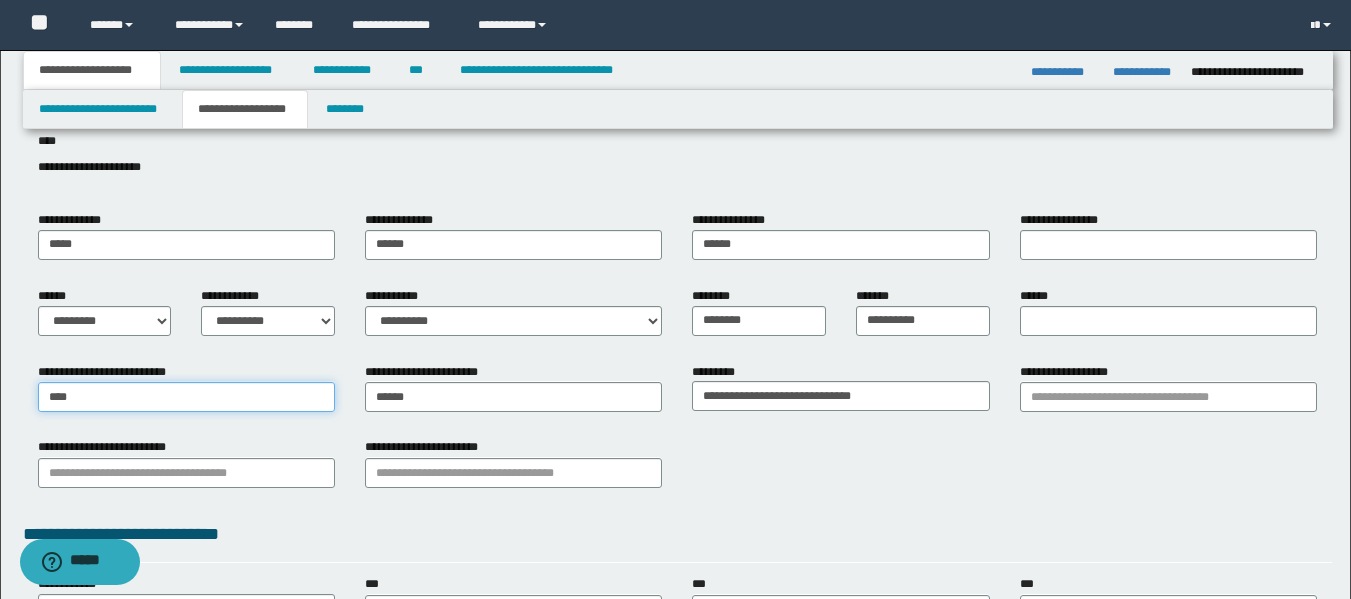 type on "******" 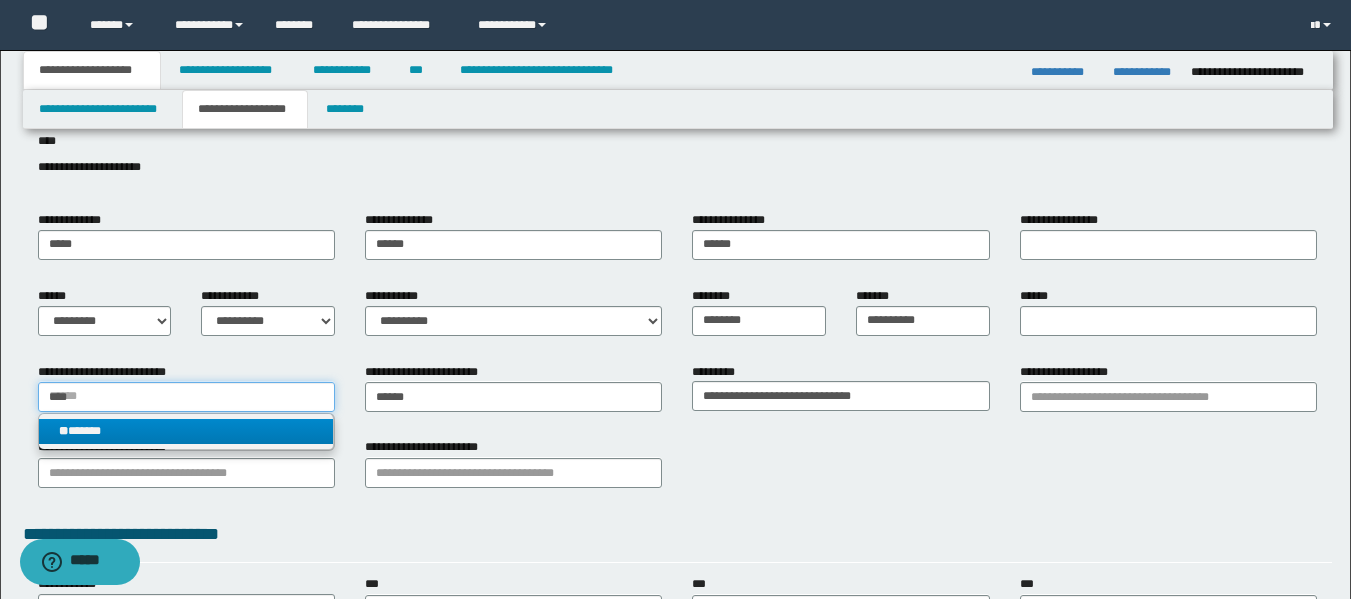 type on "****" 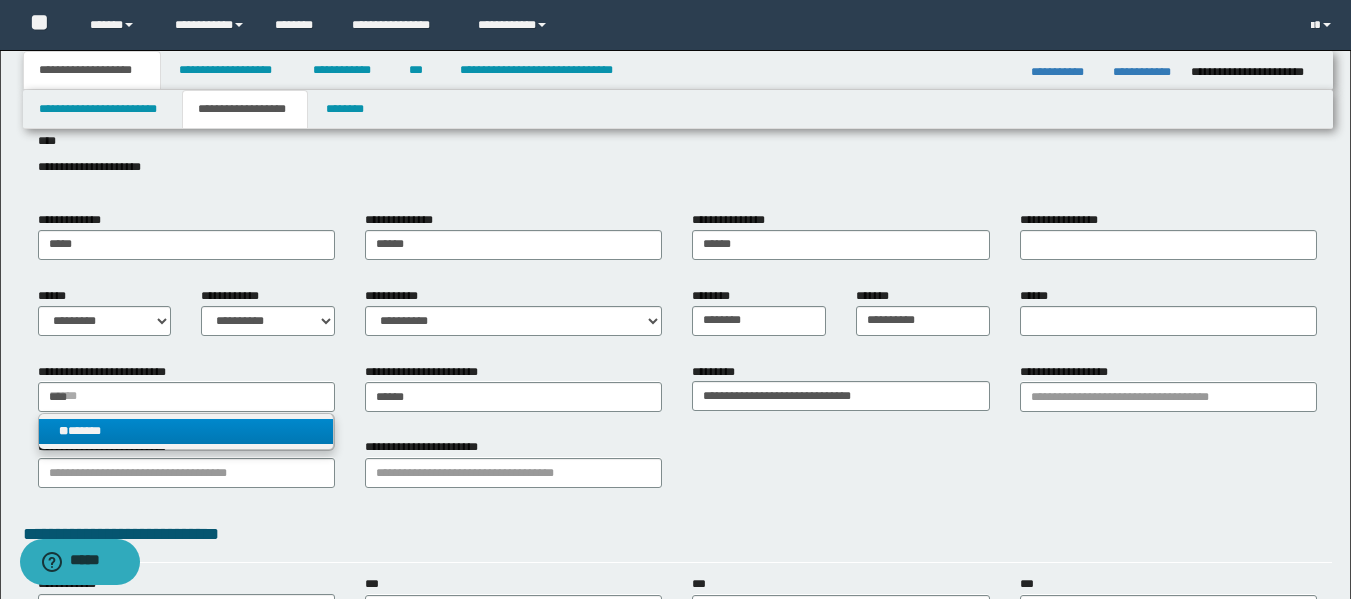 type 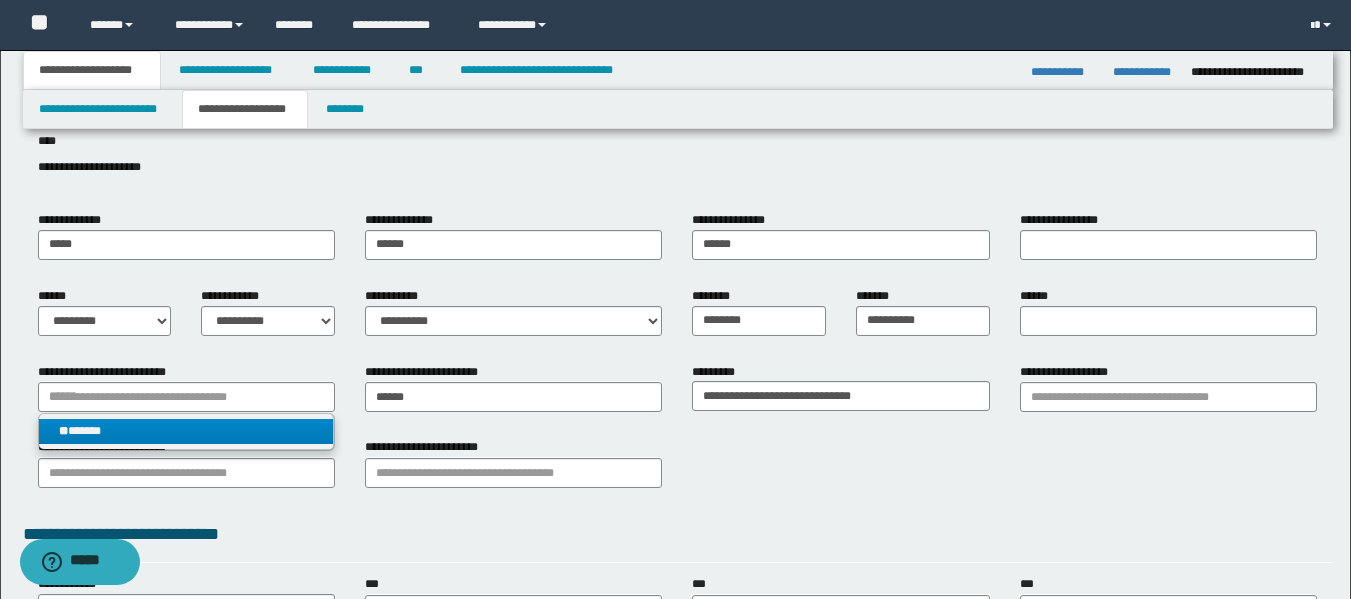click on "** ******" at bounding box center [186, 431] 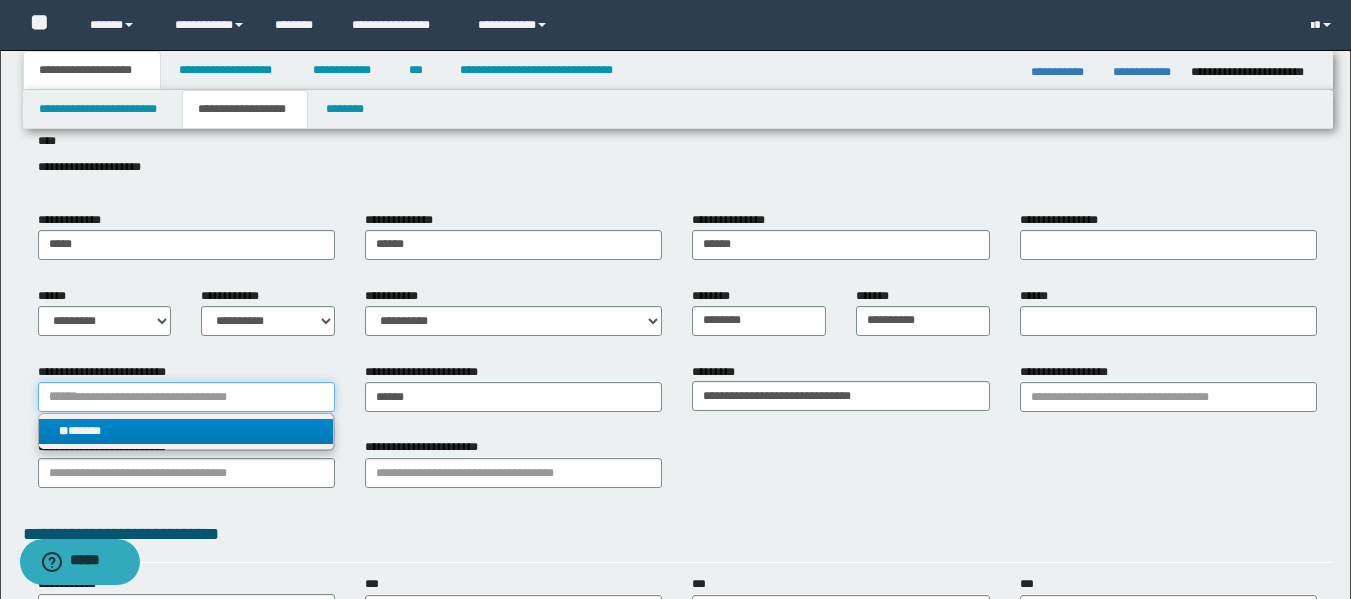 type 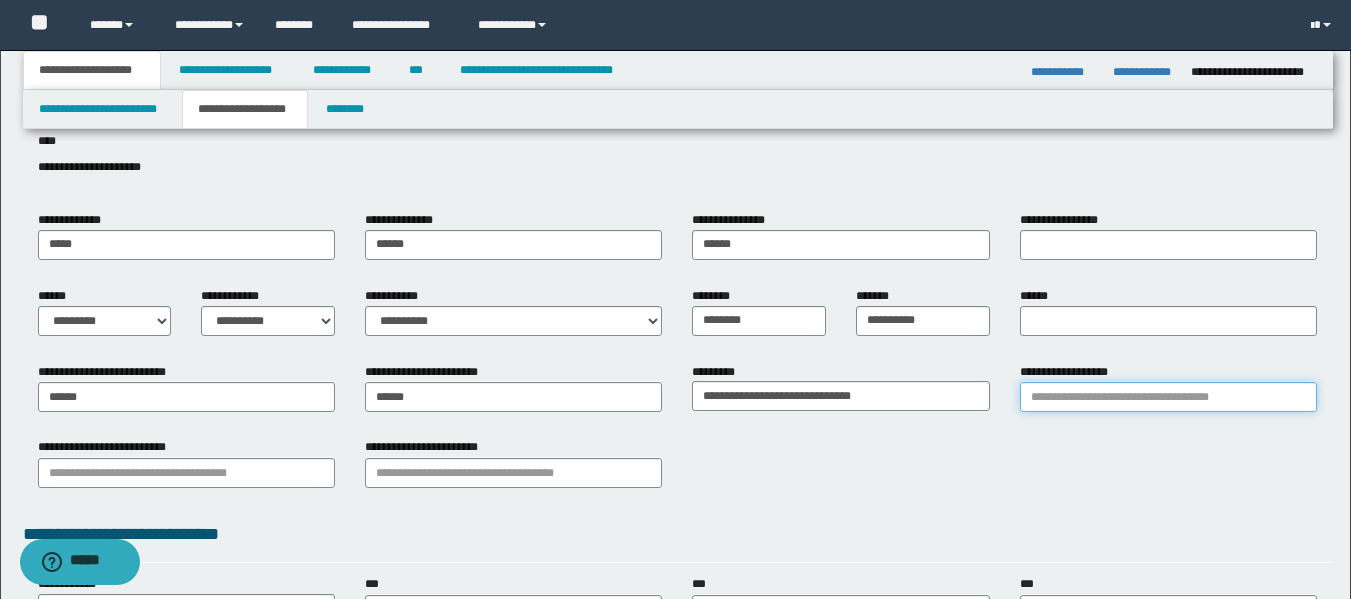 click on "**********" at bounding box center [1168, 397] 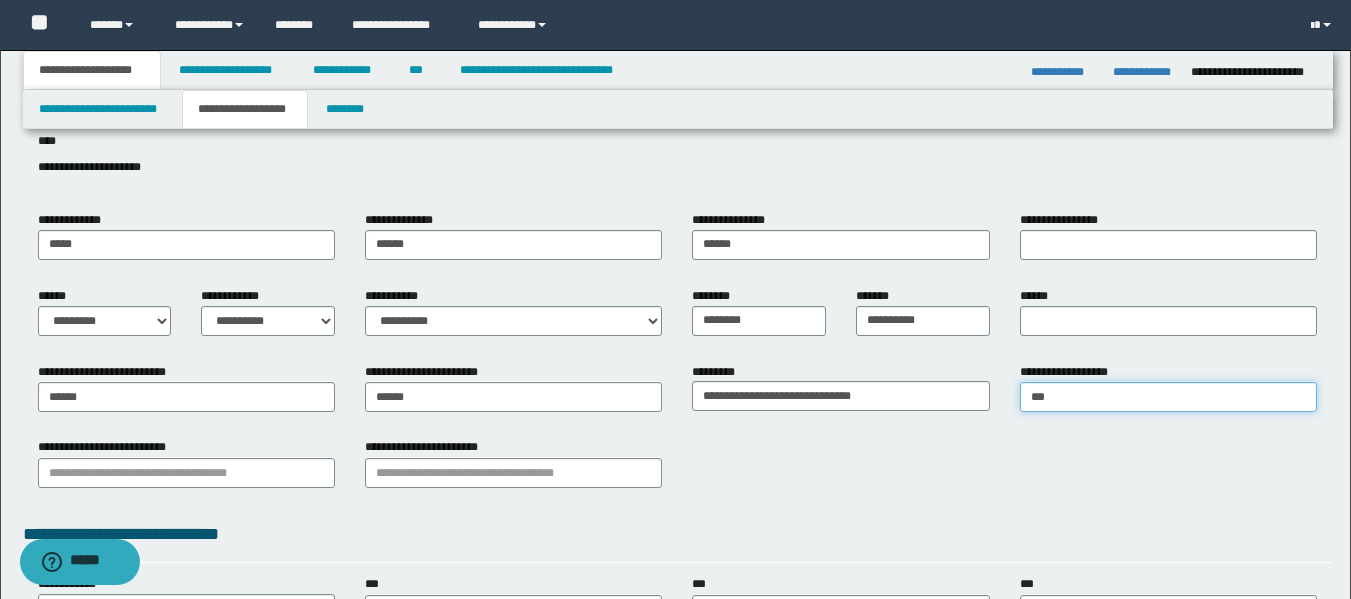 type on "****" 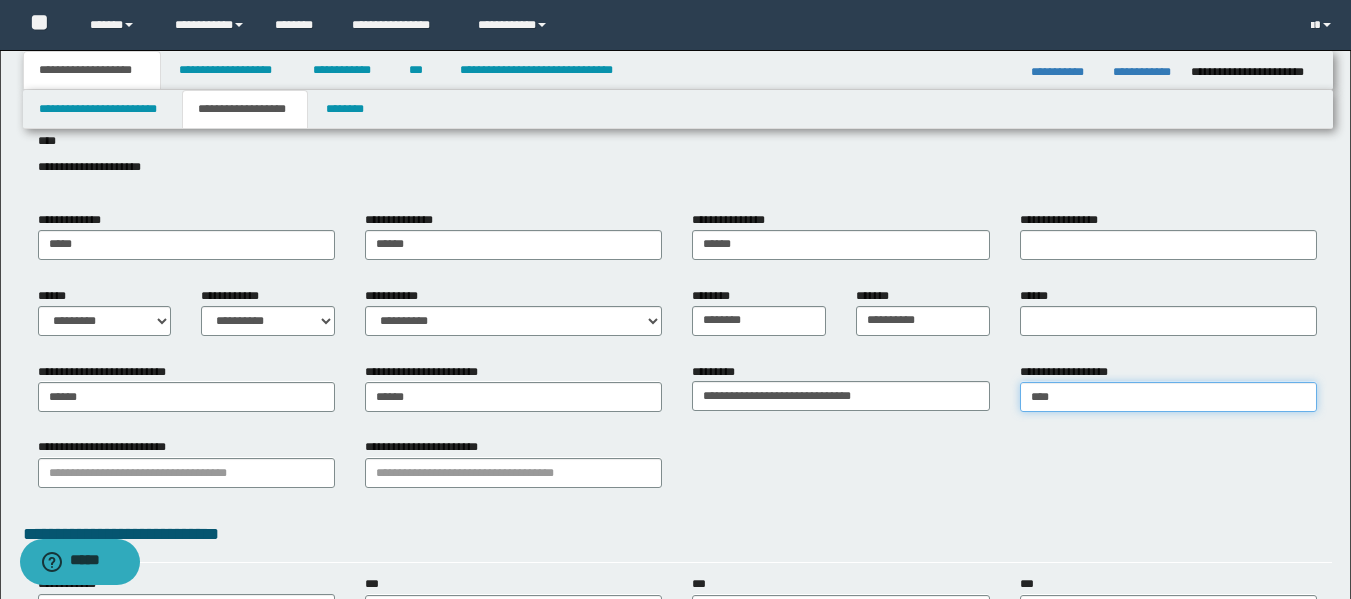 type on "********" 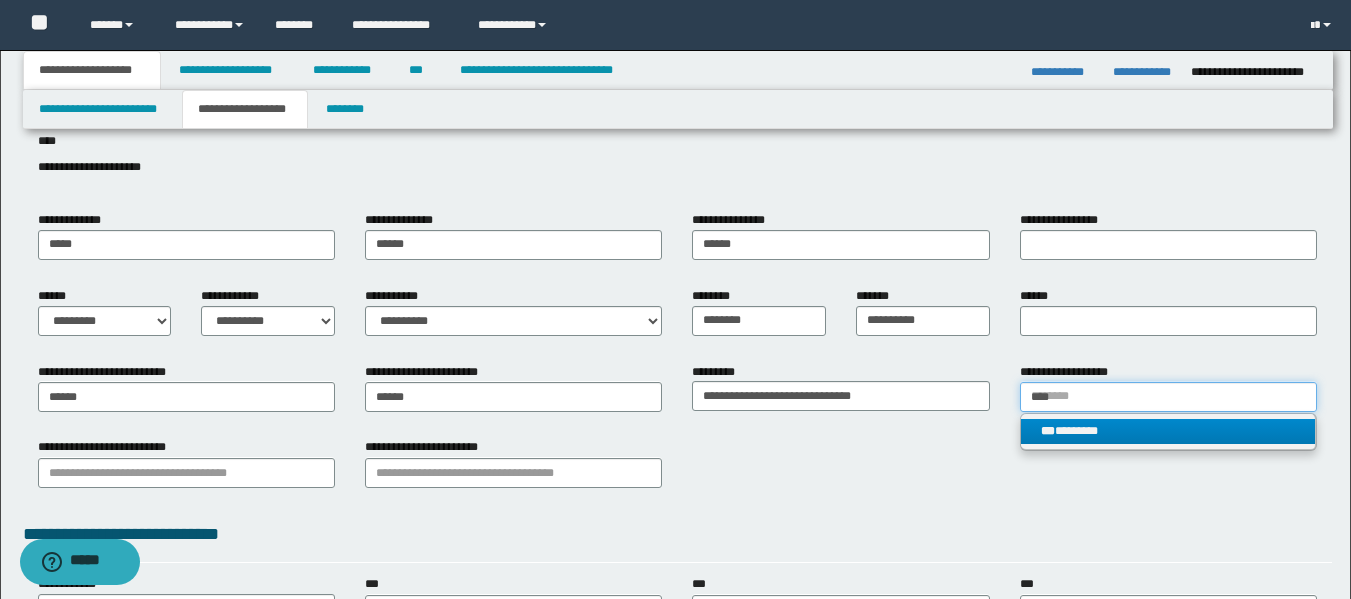 type on "****" 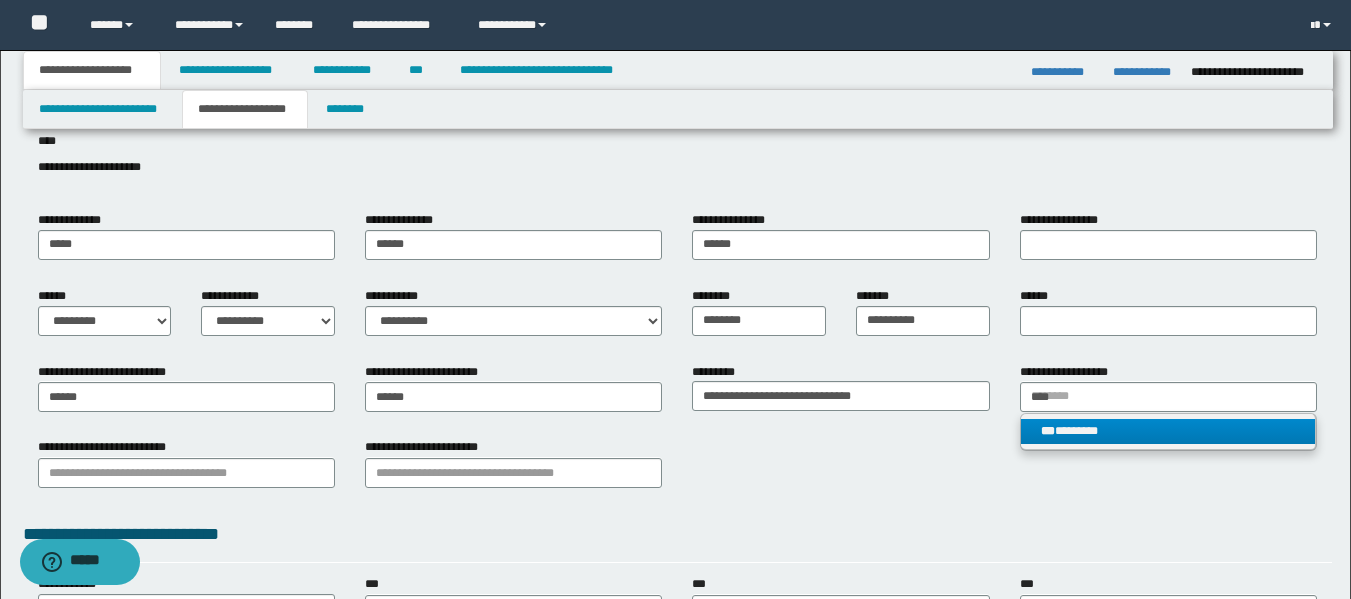 type 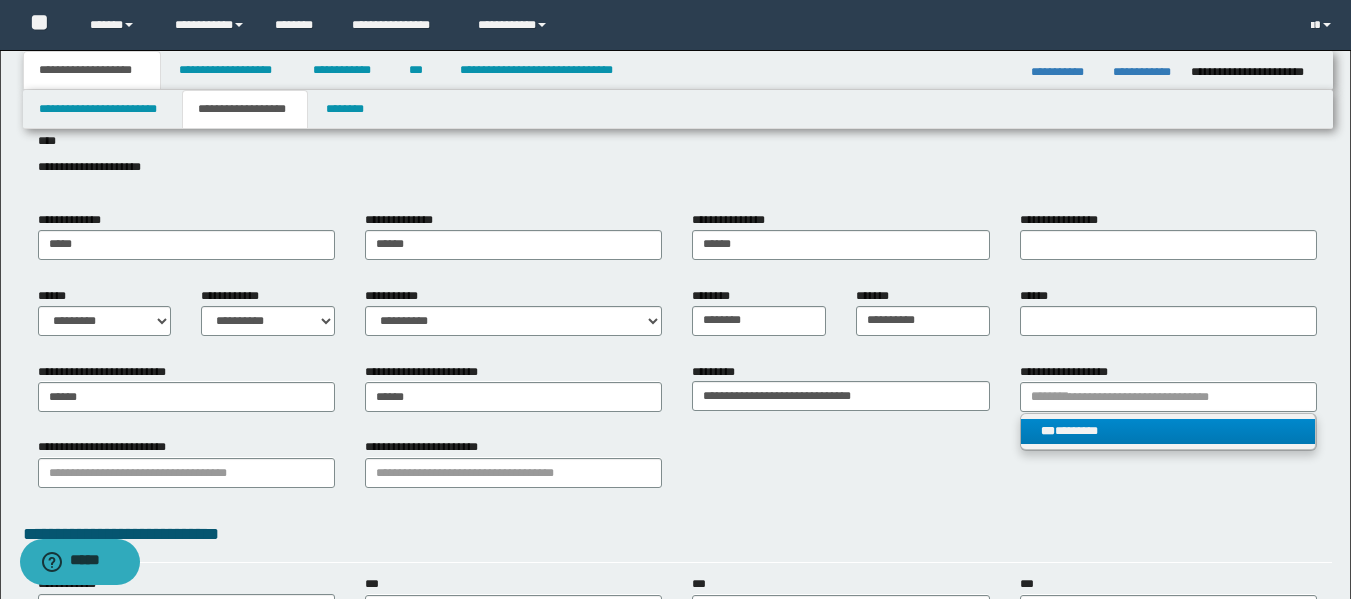 click on "*** ********" at bounding box center [1168, 431] 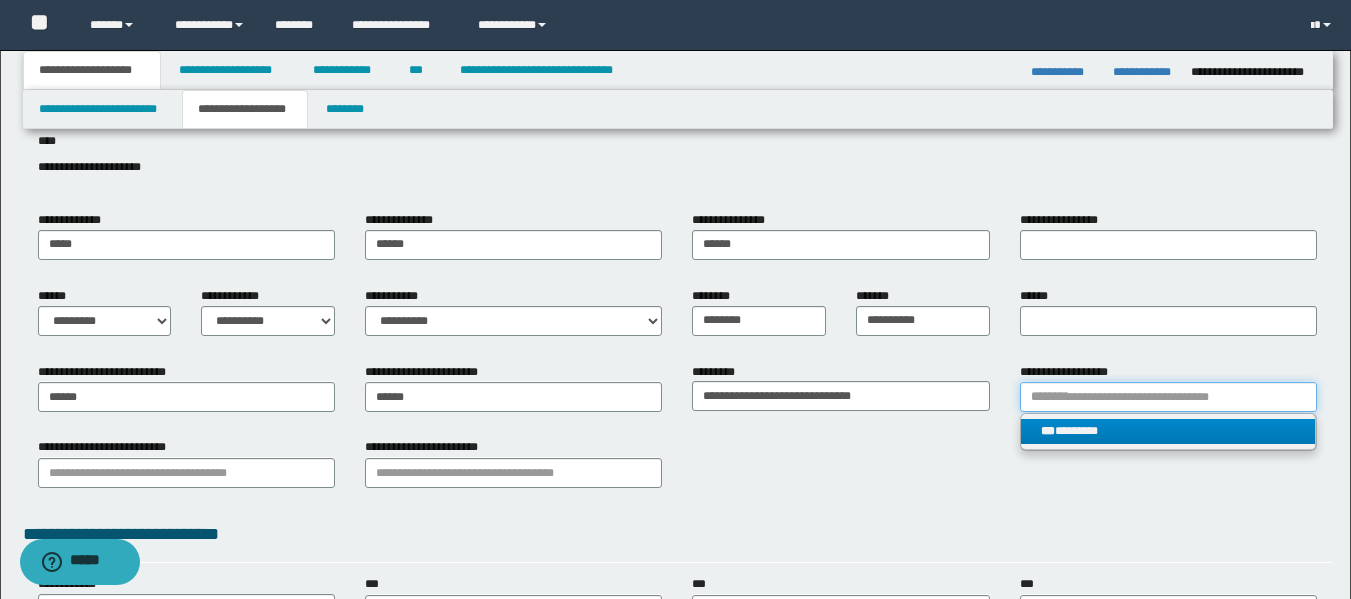 type 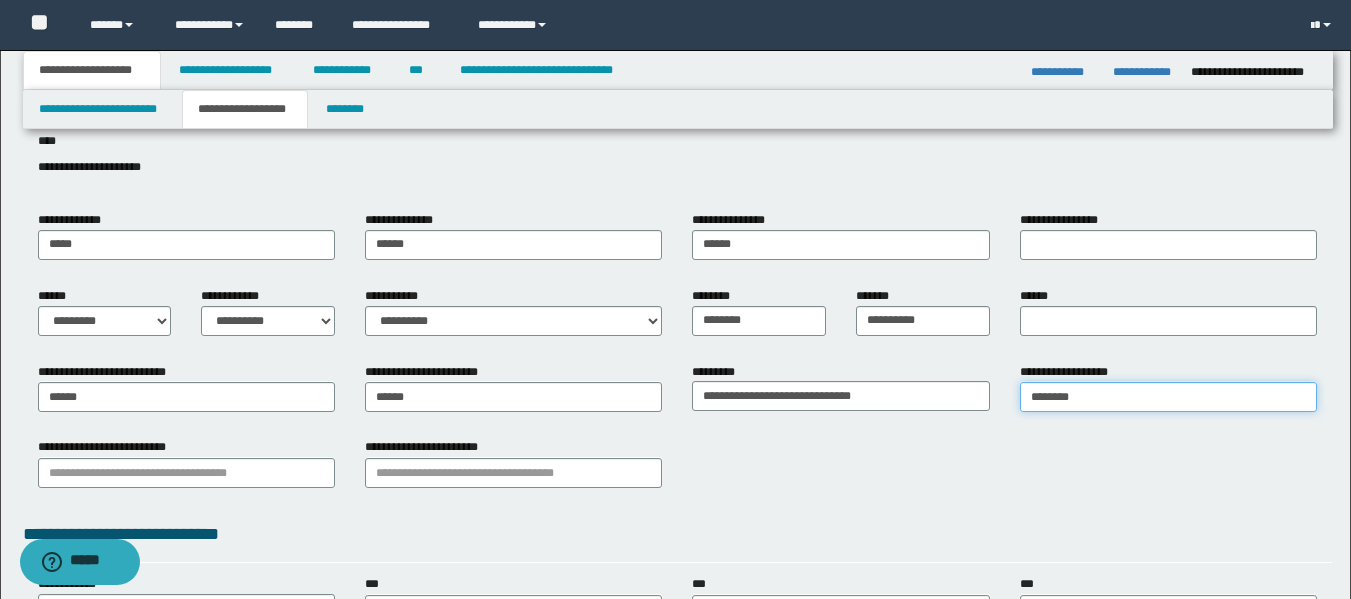 type on "********" 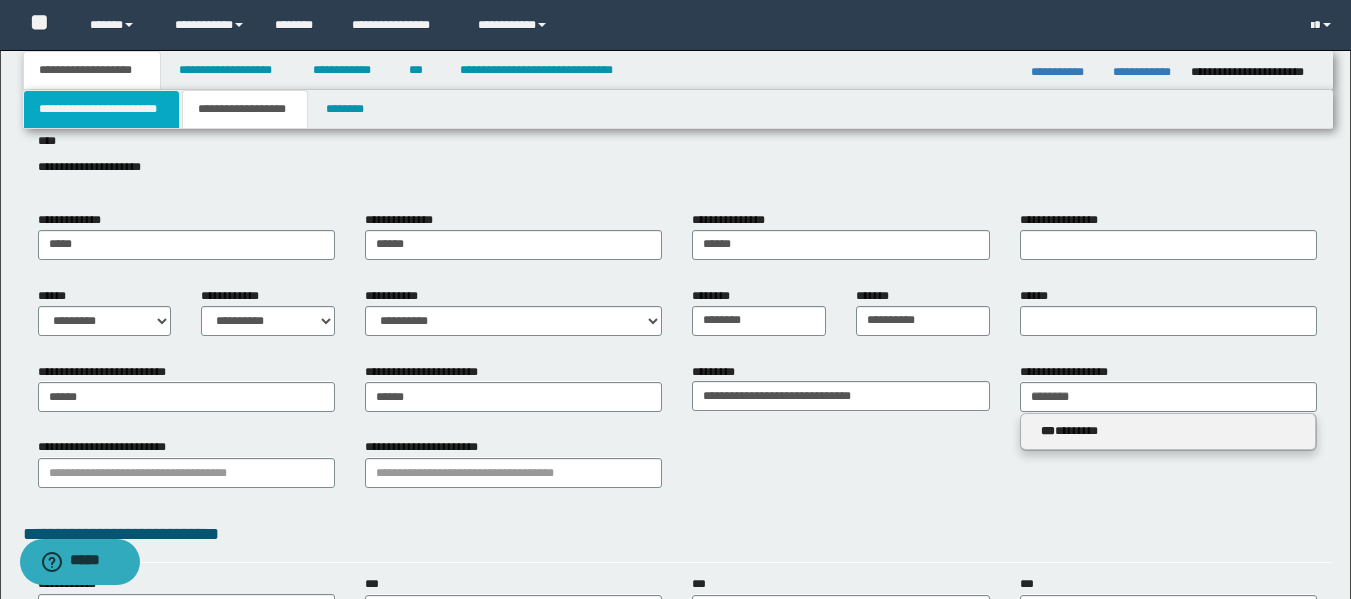 type 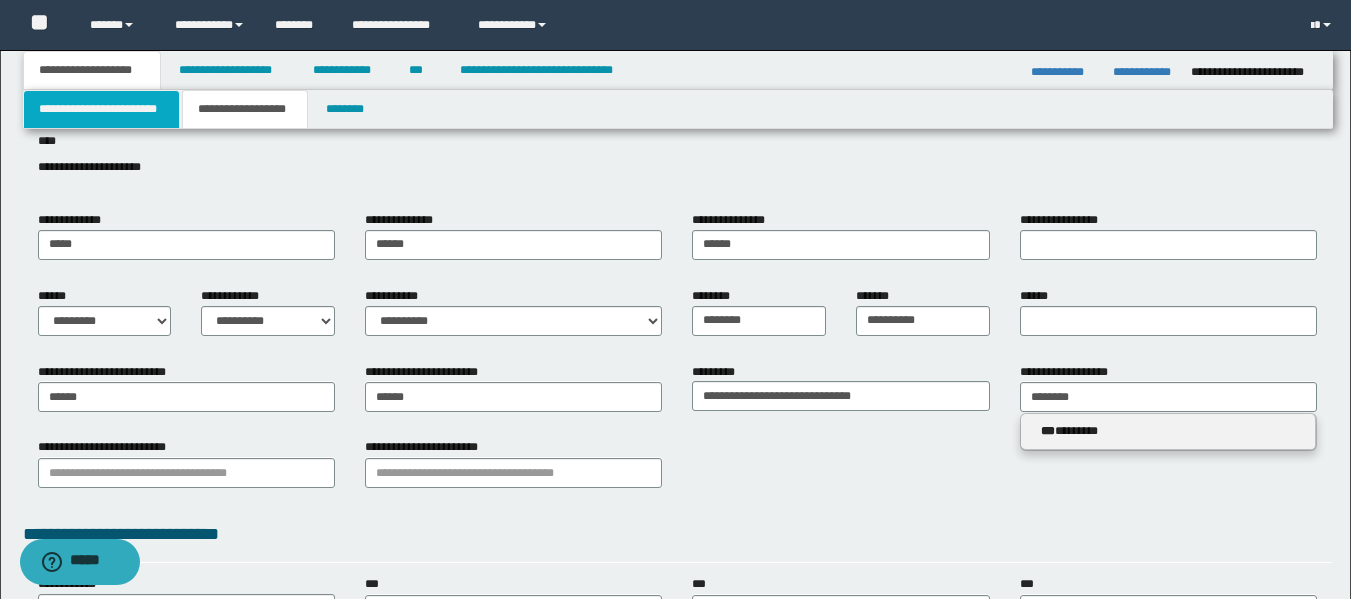 click on "**********" at bounding box center (101, 109) 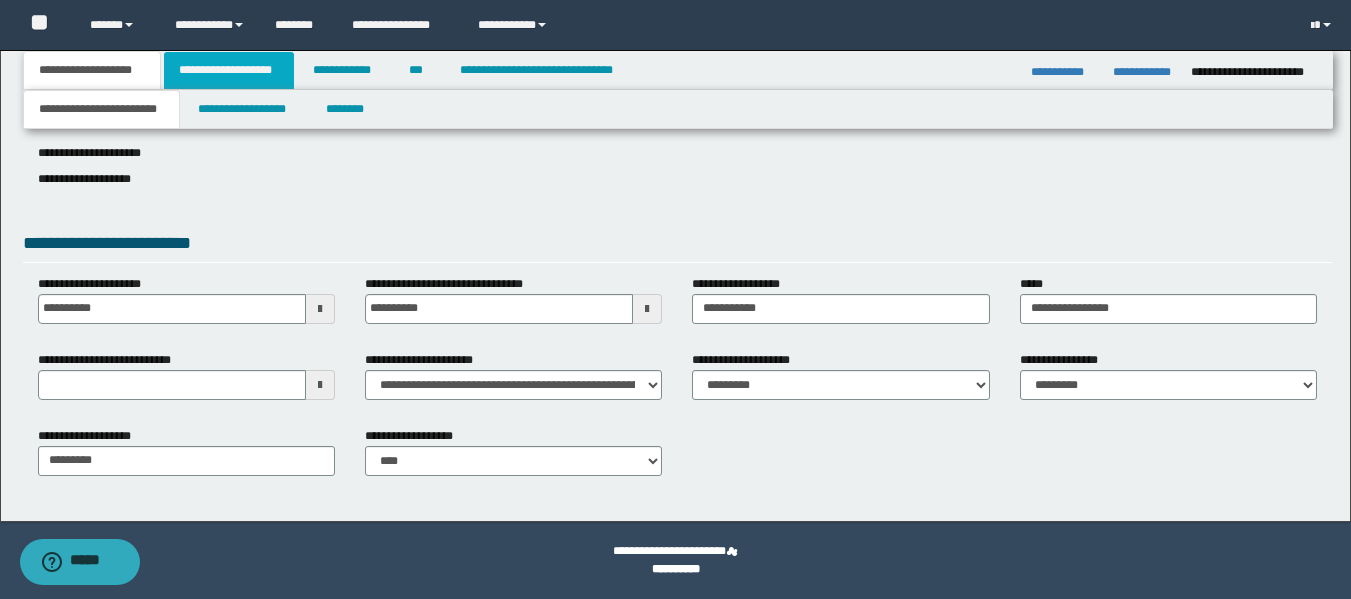 click on "**********" at bounding box center (229, 70) 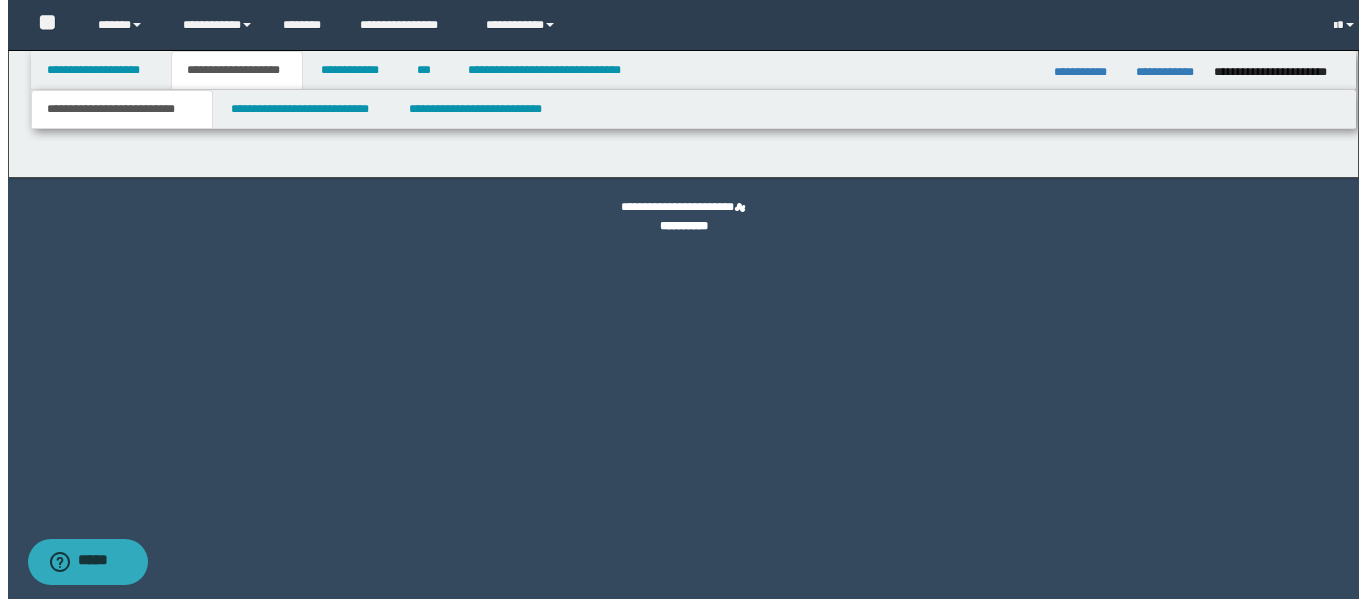 scroll, scrollTop: 0, scrollLeft: 0, axis: both 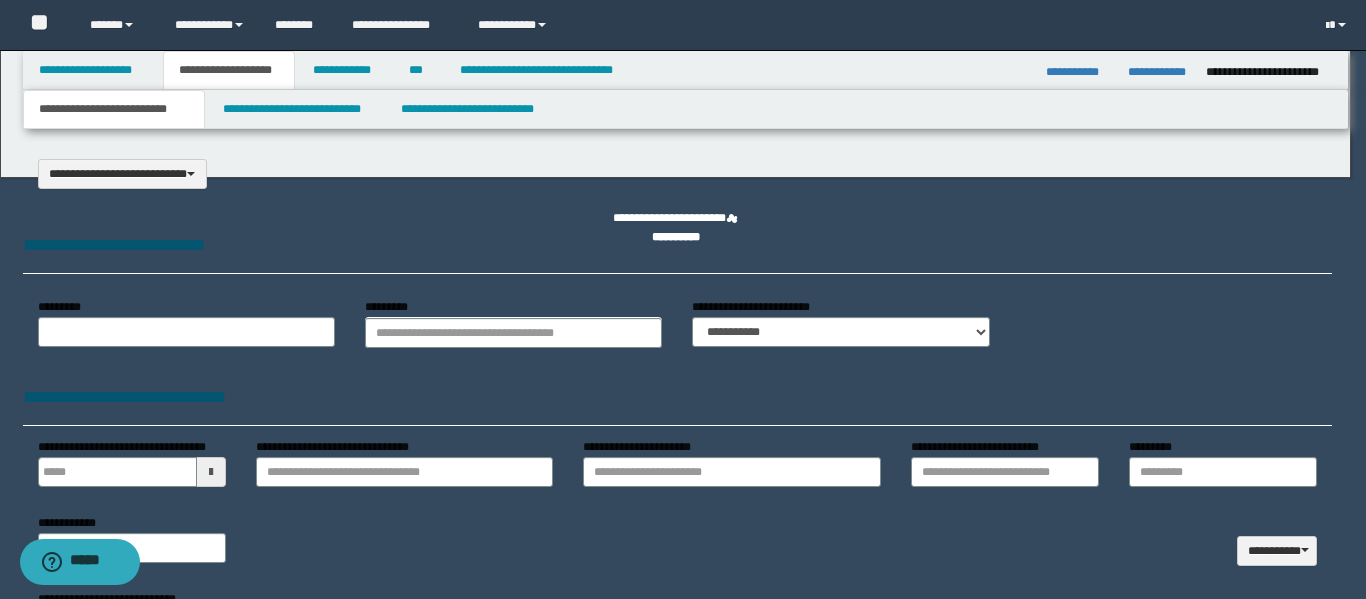 select on "*" 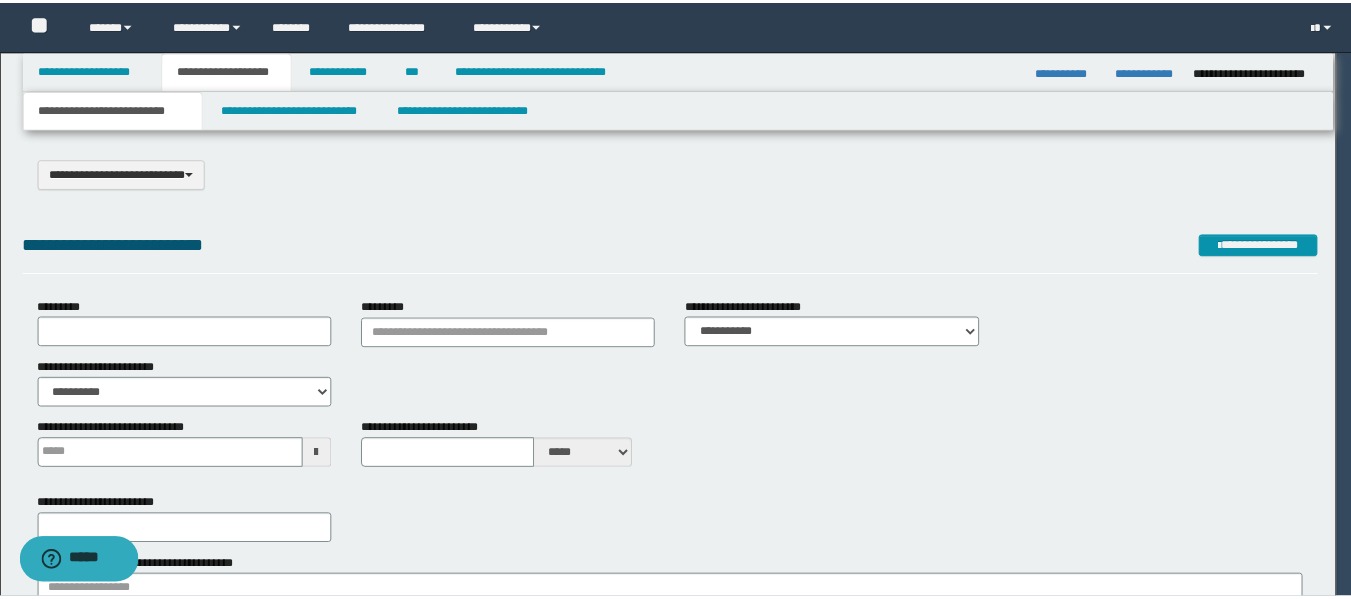 scroll, scrollTop: 0, scrollLeft: 0, axis: both 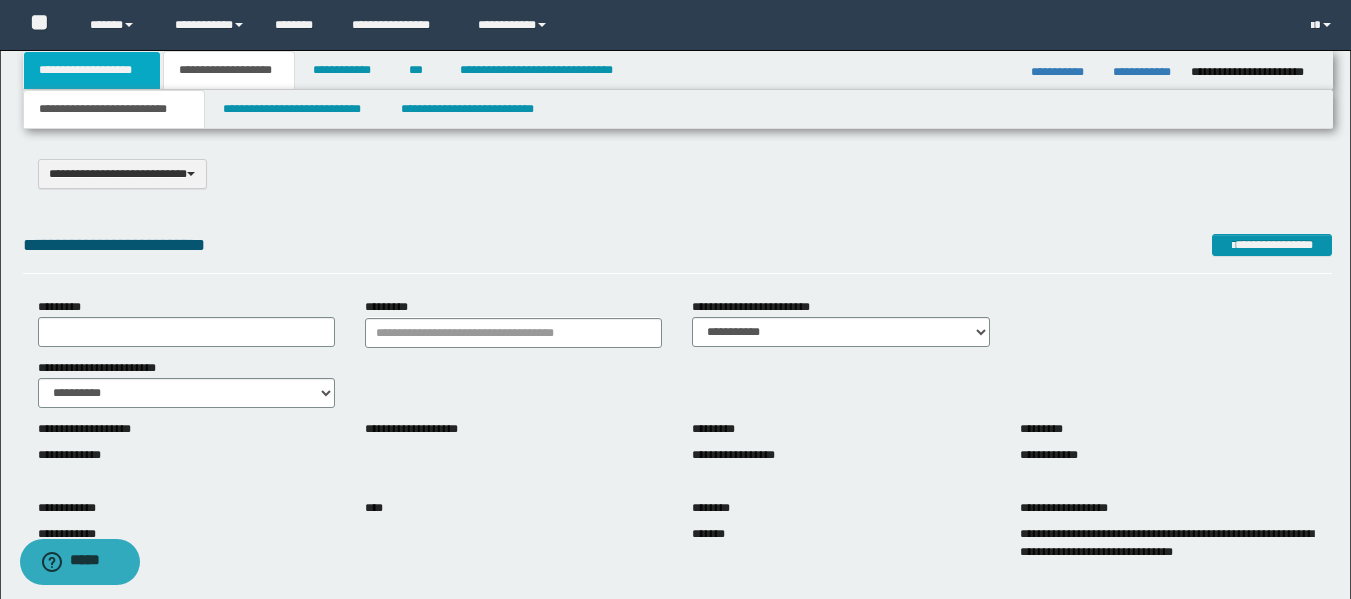 click on "**********" at bounding box center (92, 70) 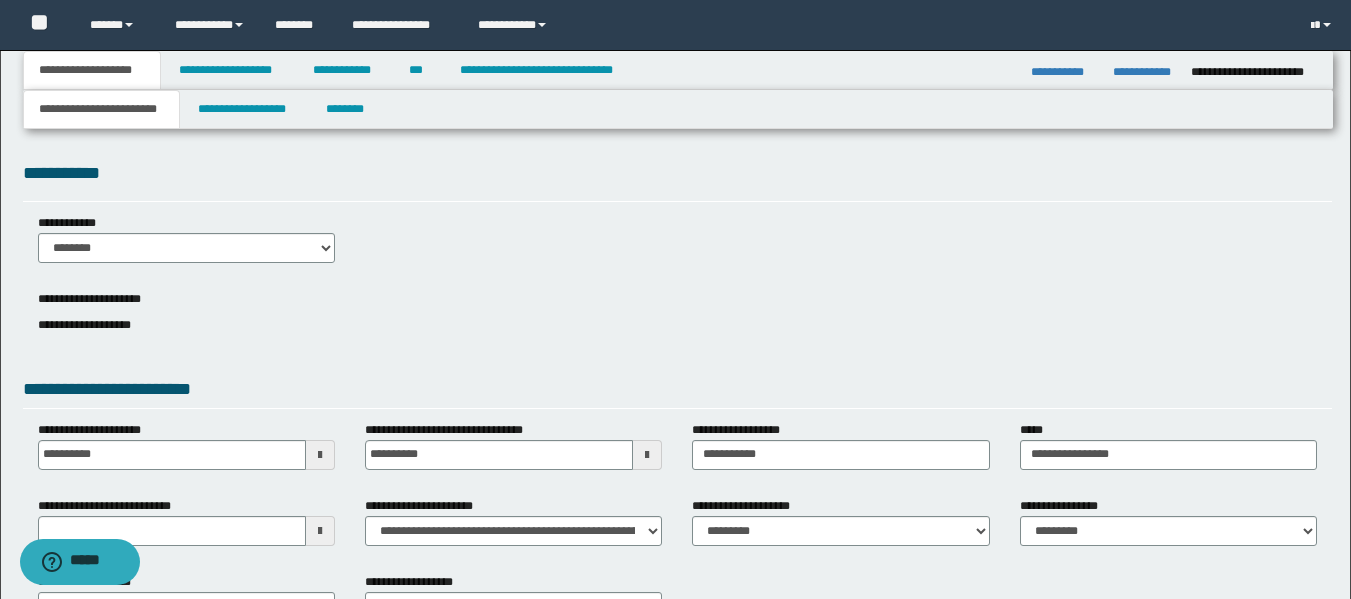 click on "**********" at bounding box center [101, 109] 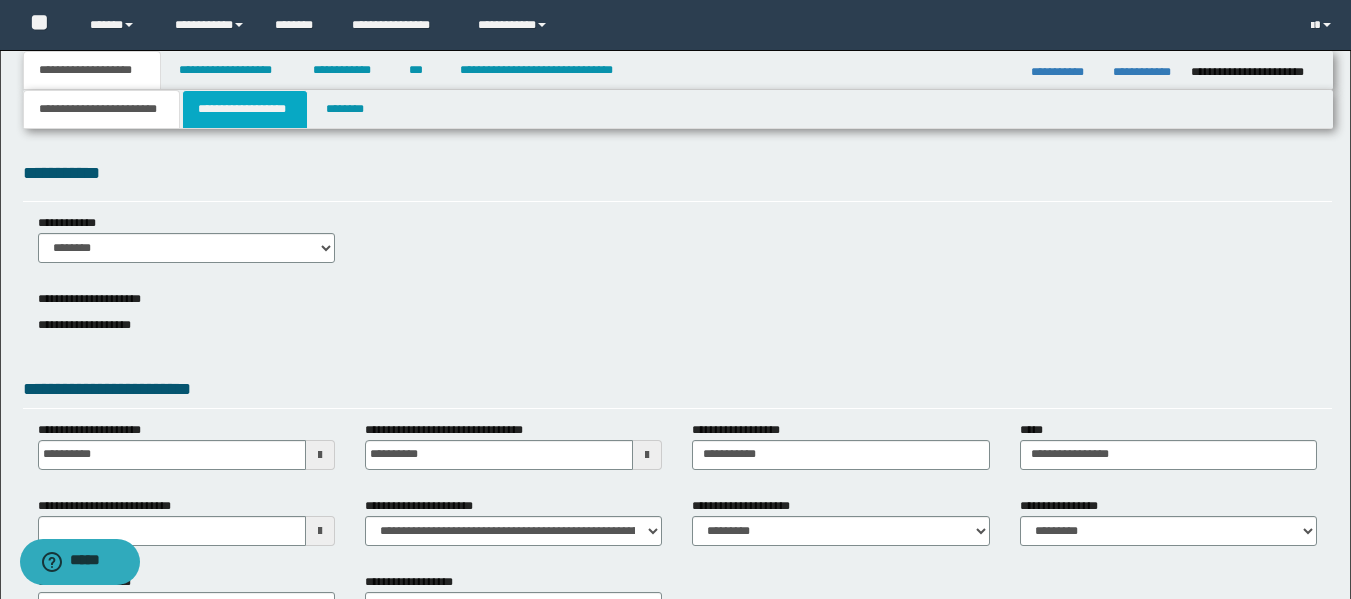click on "**********" at bounding box center (245, 109) 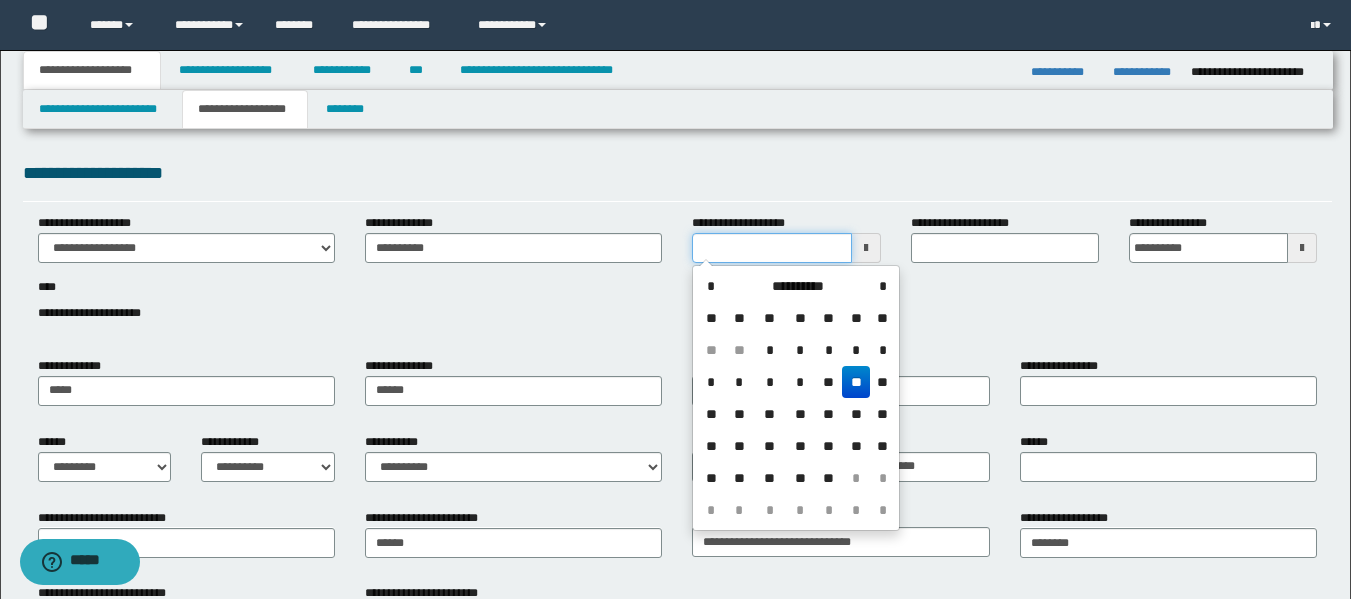 drag, startPoint x: 785, startPoint y: 244, endPoint x: 681, endPoint y: 244, distance: 104 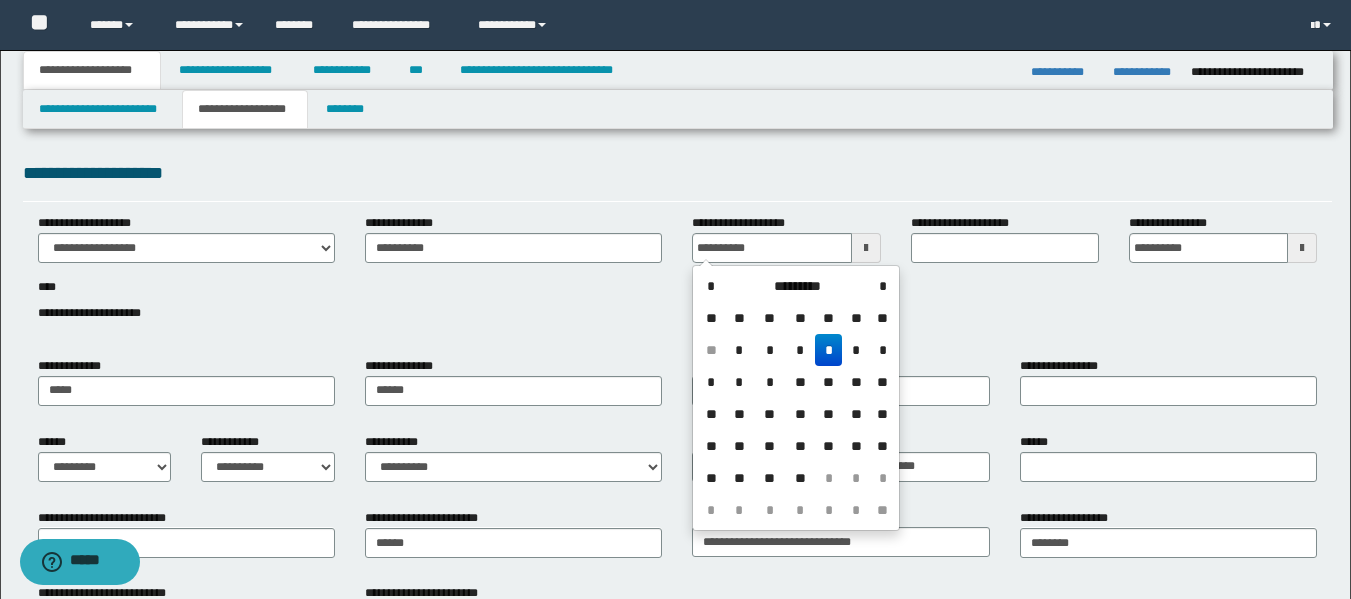 type on "**********" 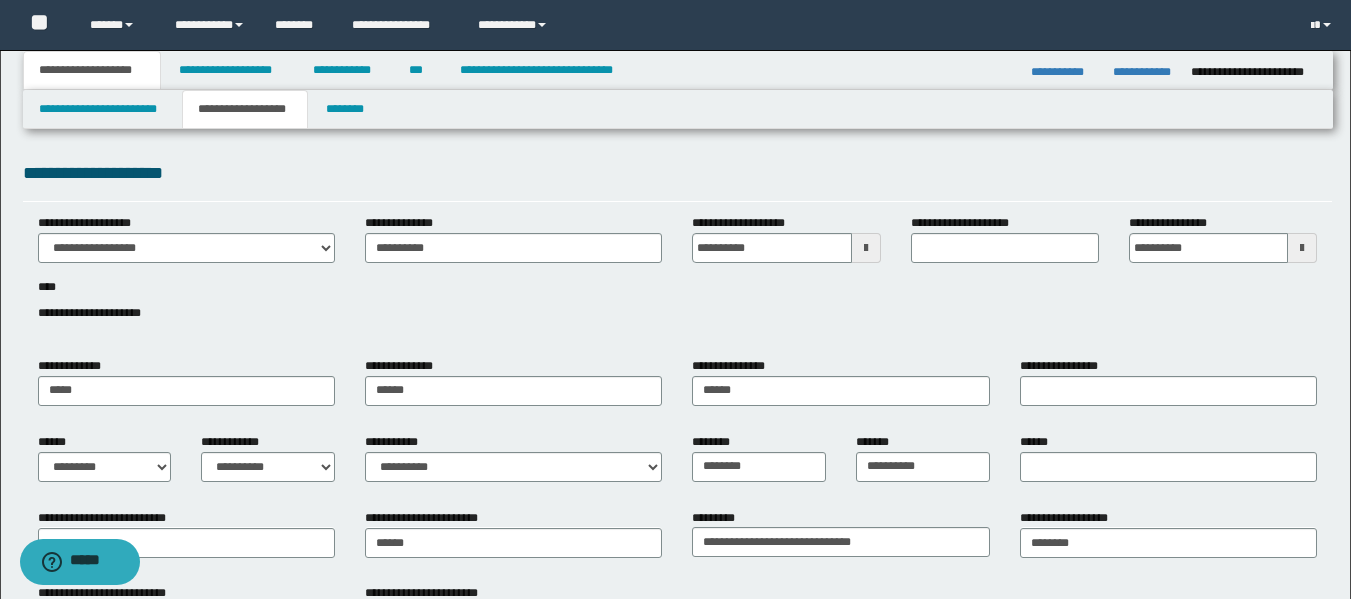 click on "**********" at bounding box center [677, 279] 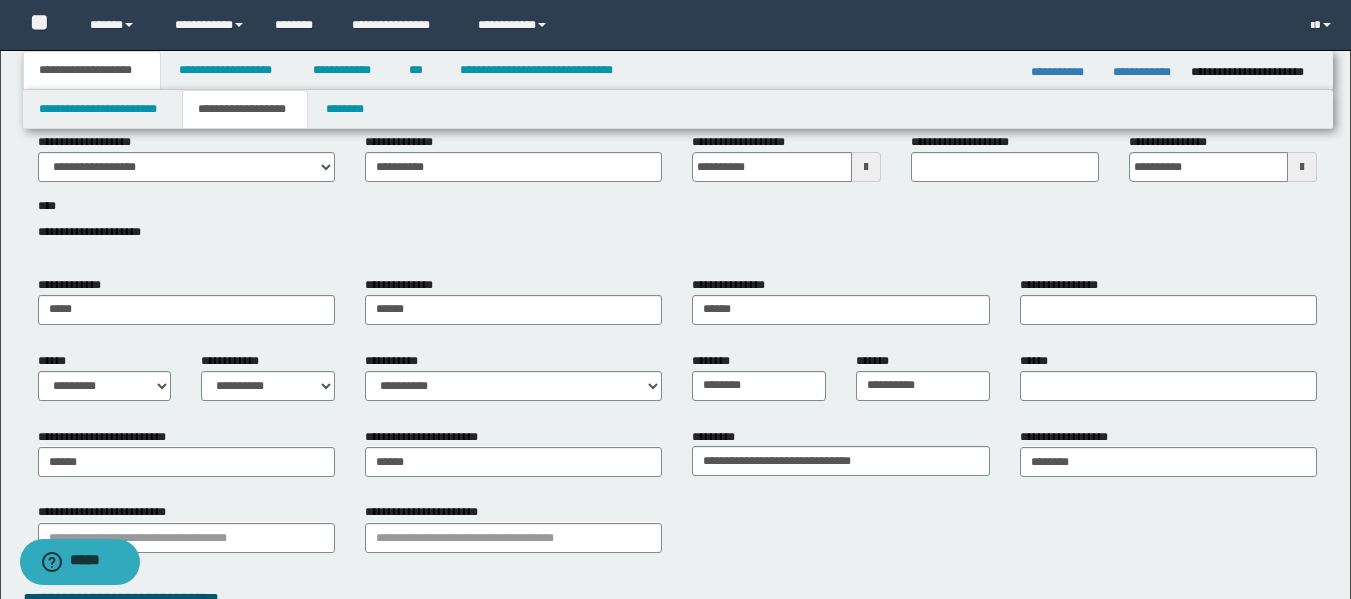 scroll, scrollTop: 200, scrollLeft: 0, axis: vertical 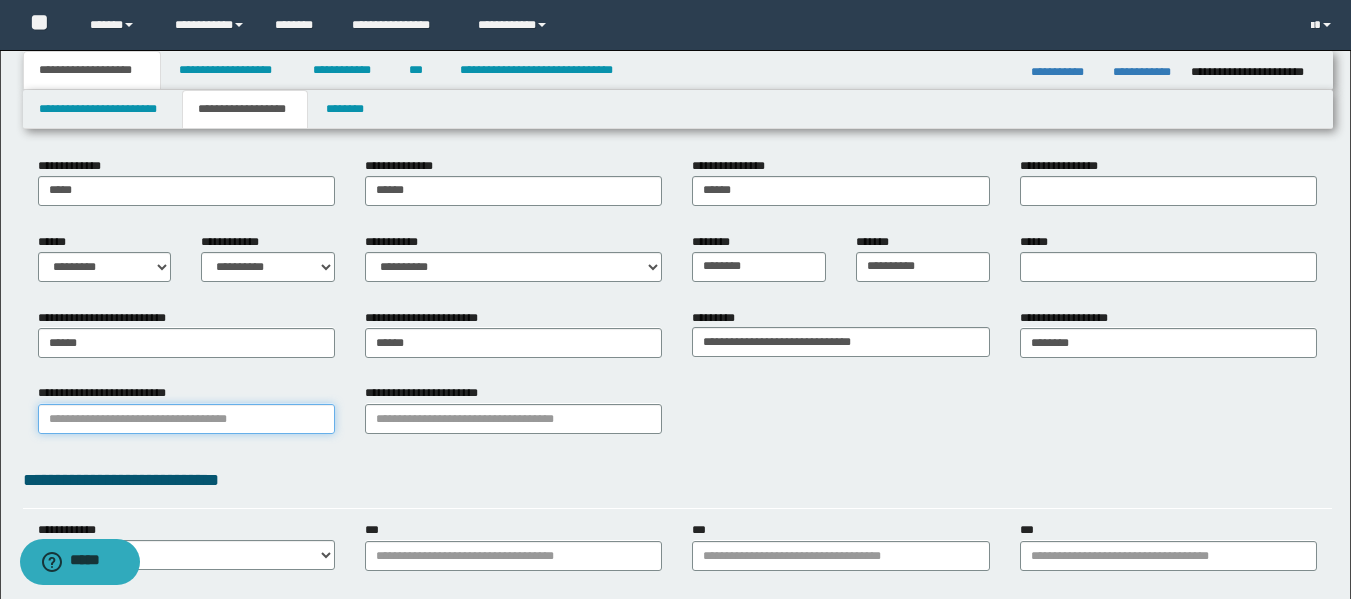 click on "**********" at bounding box center [186, 419] 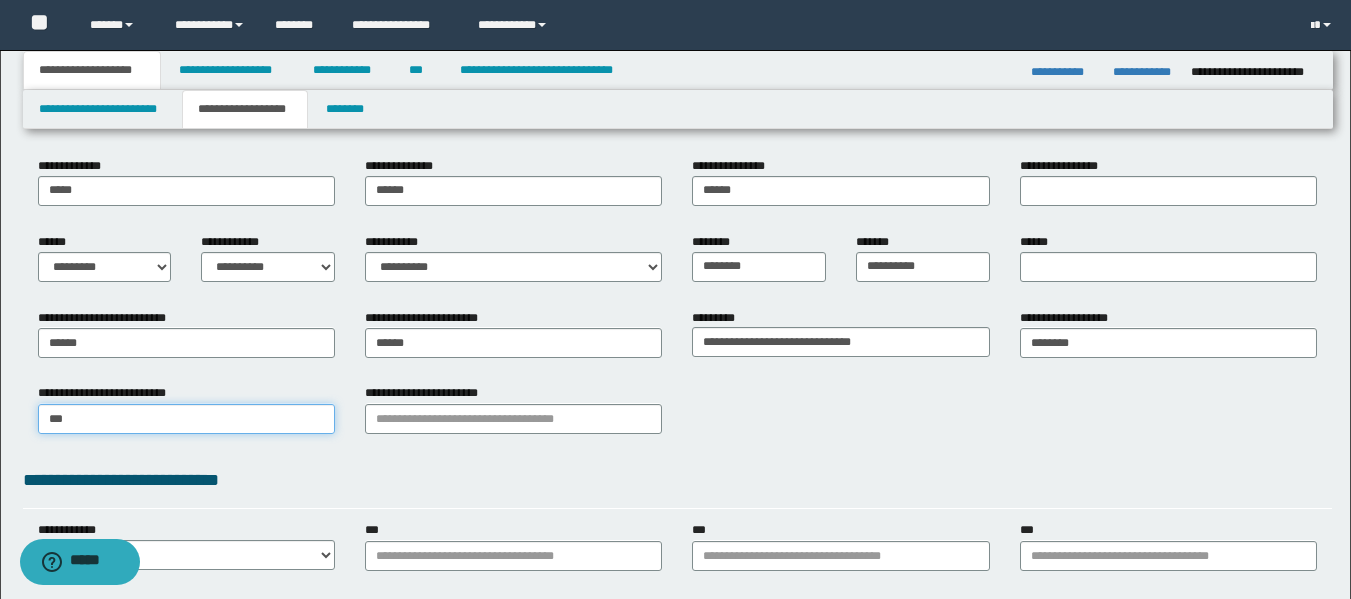 type on "****" 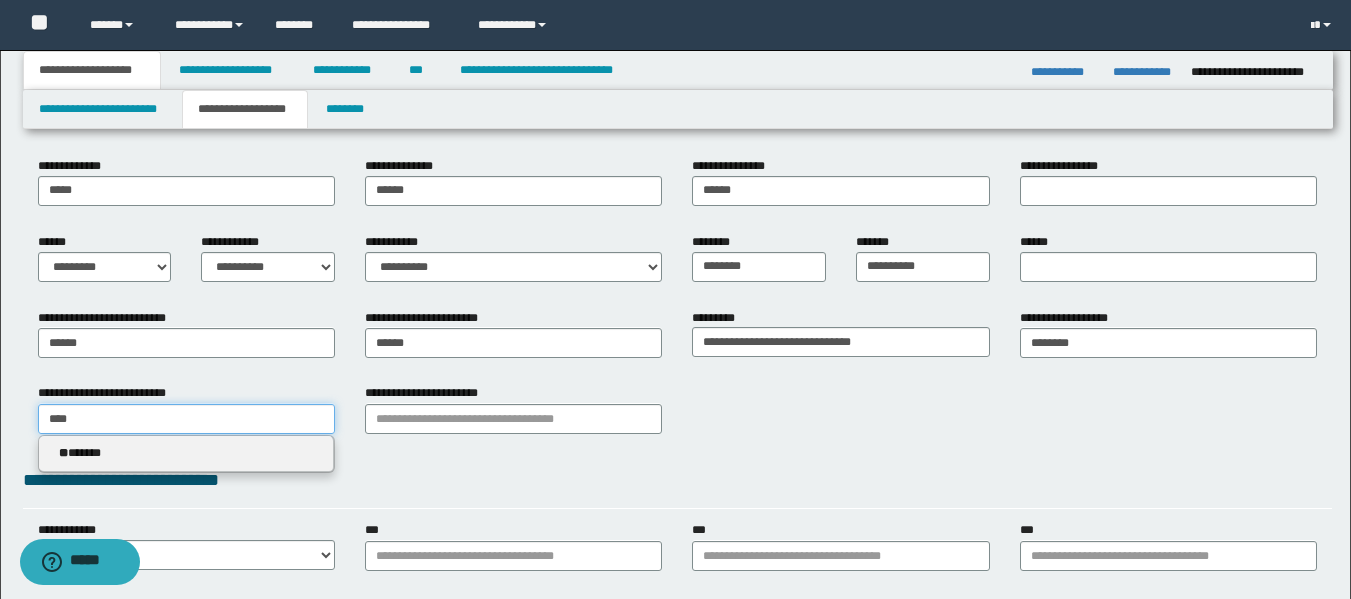 type on "******" 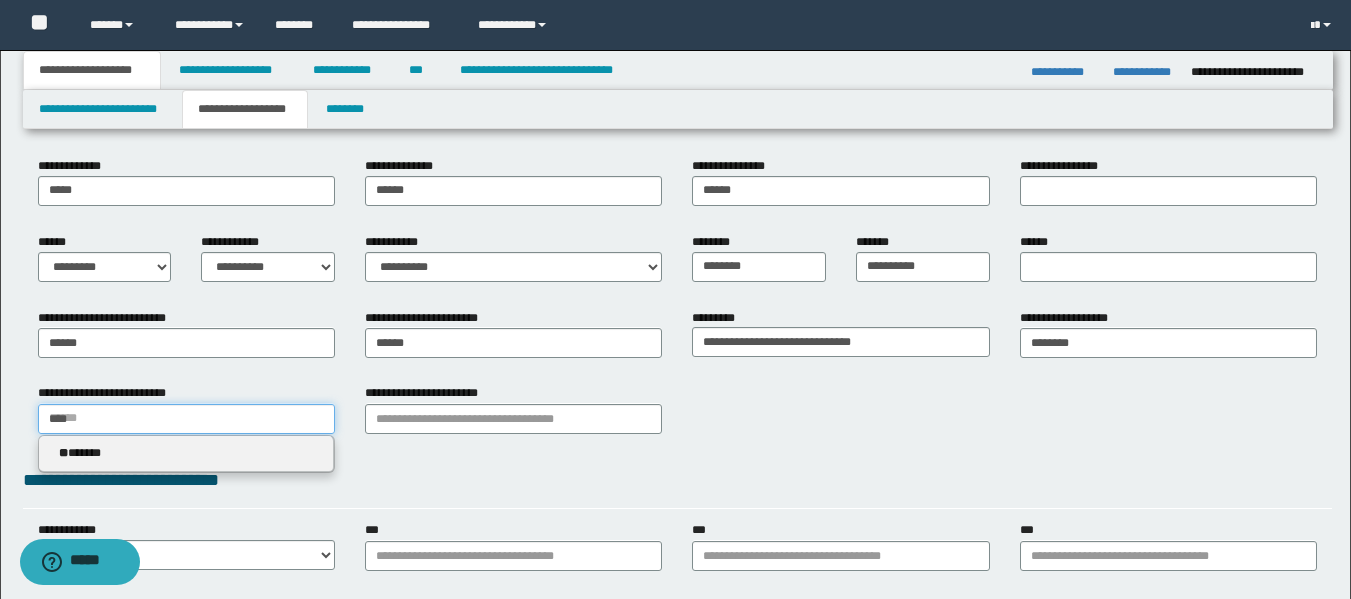 type 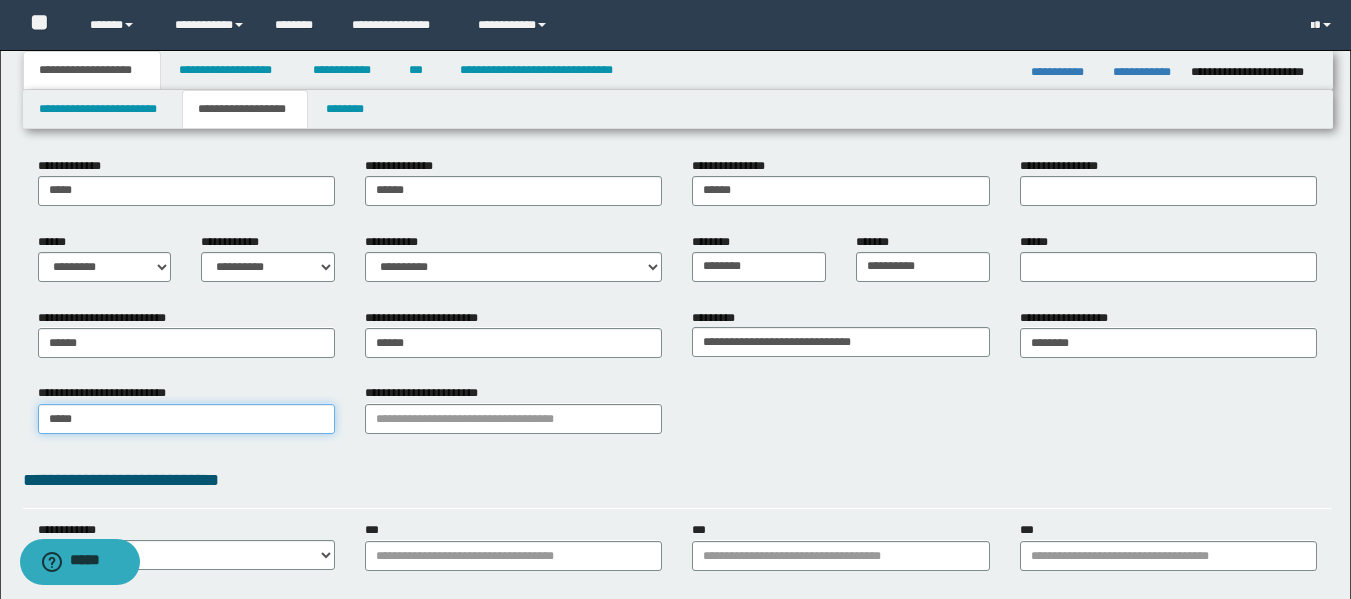 type on "******" 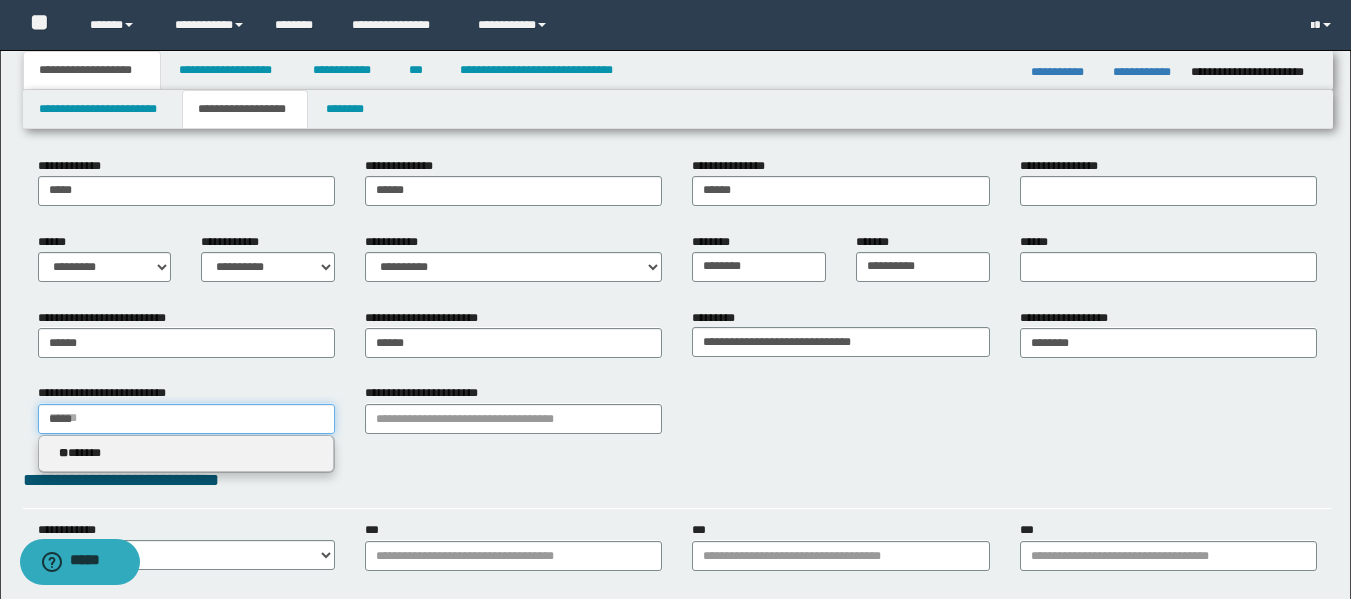 type on "*****" 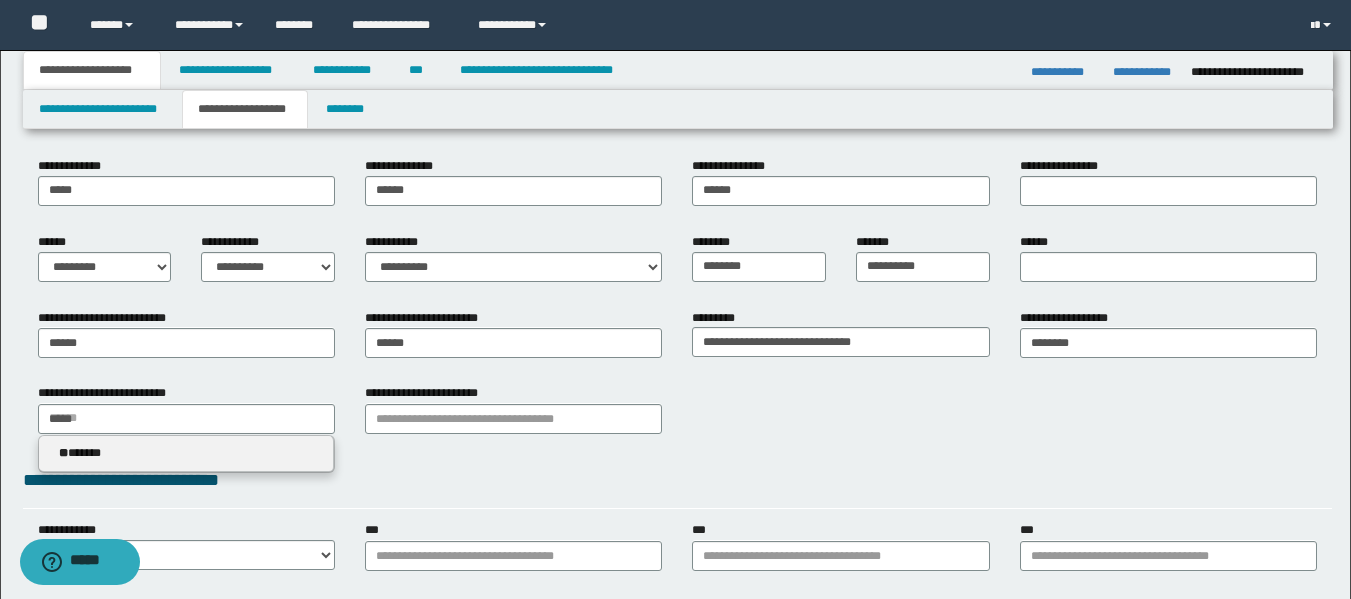 type 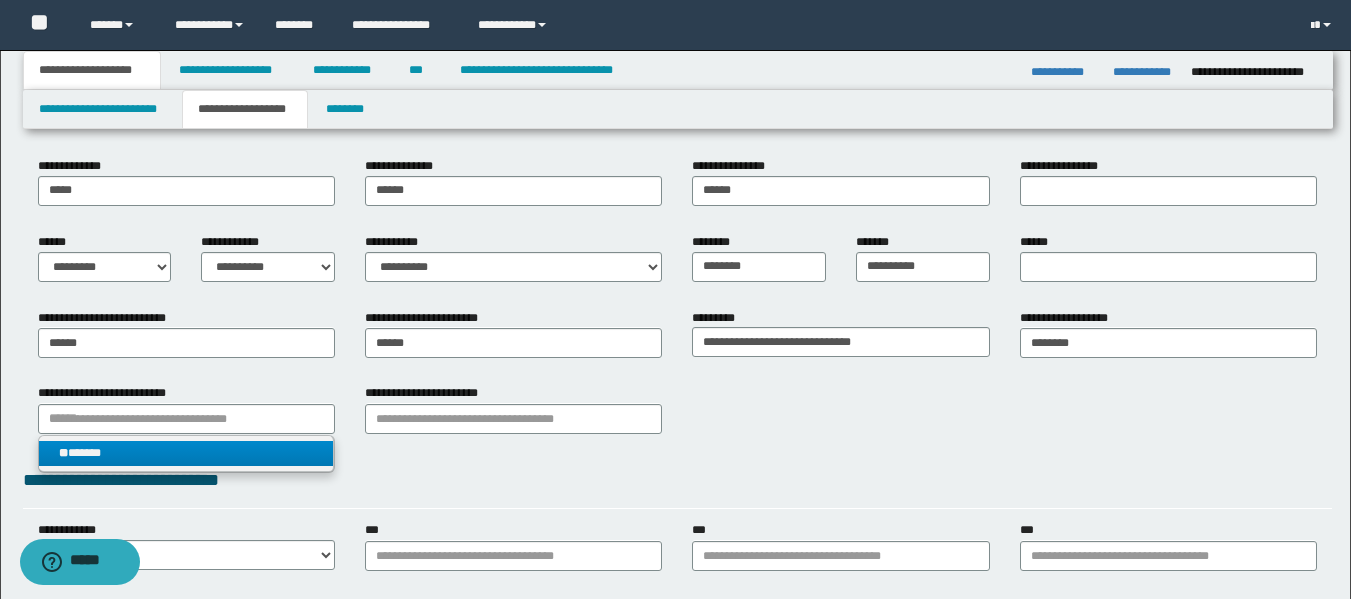 click on "** ******" at bounding box center (186, 453) 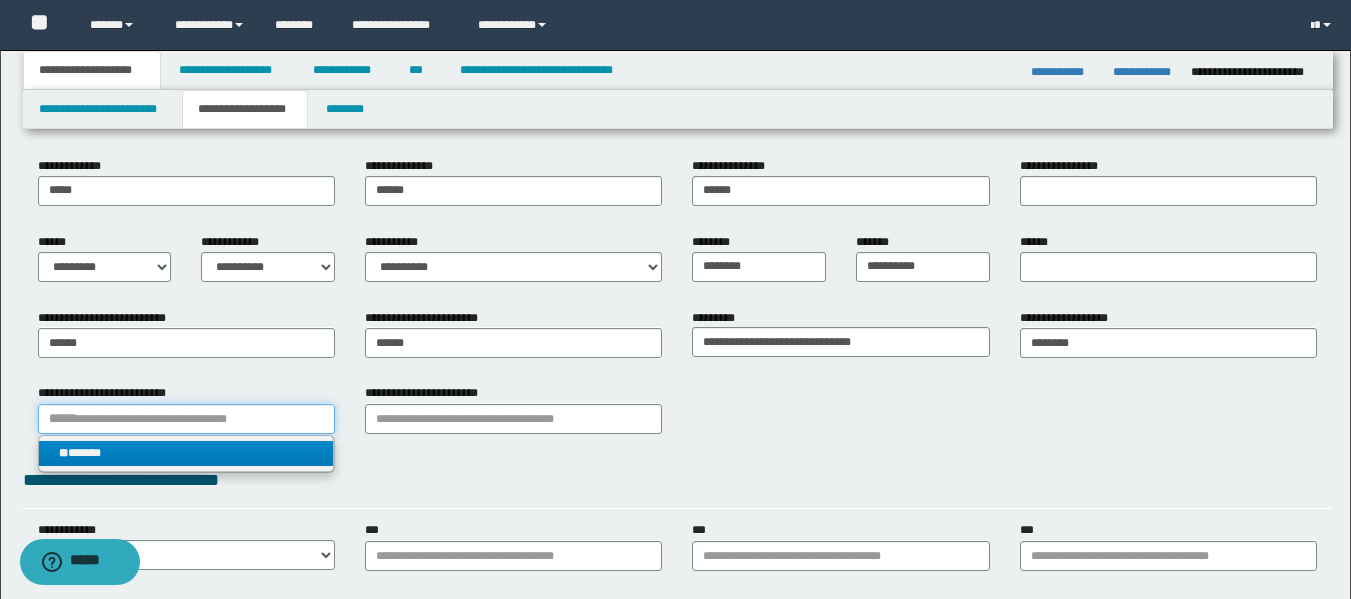 type 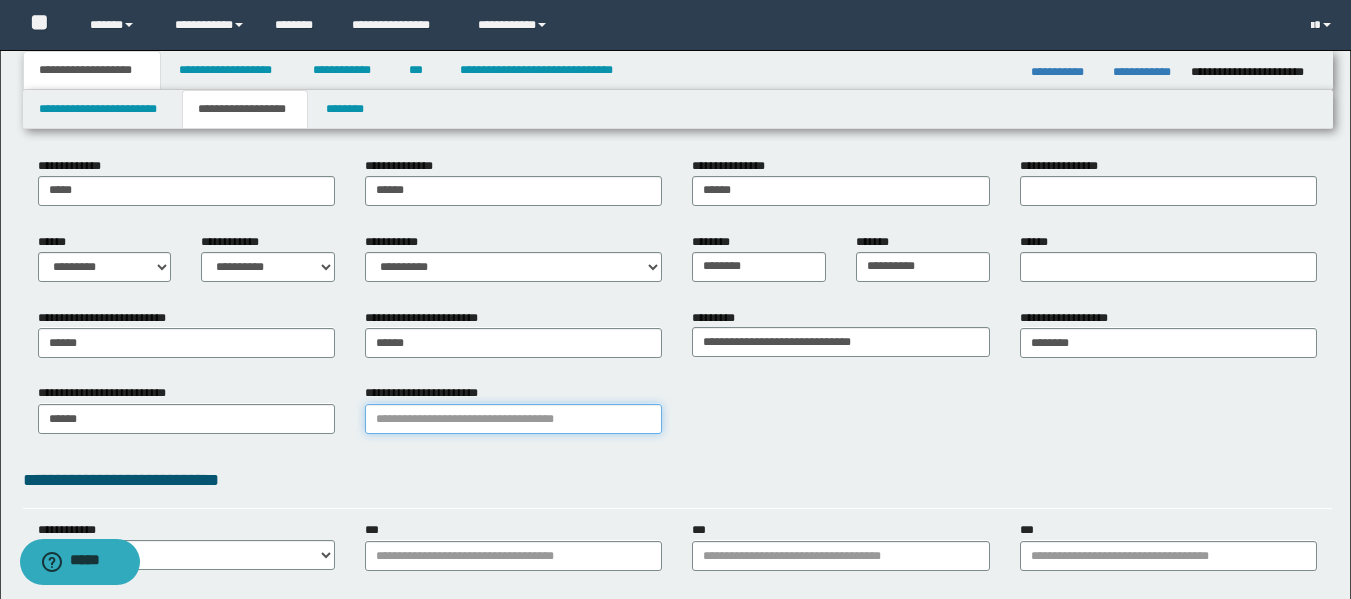 click on "**********" at bounding box center [513, 419] 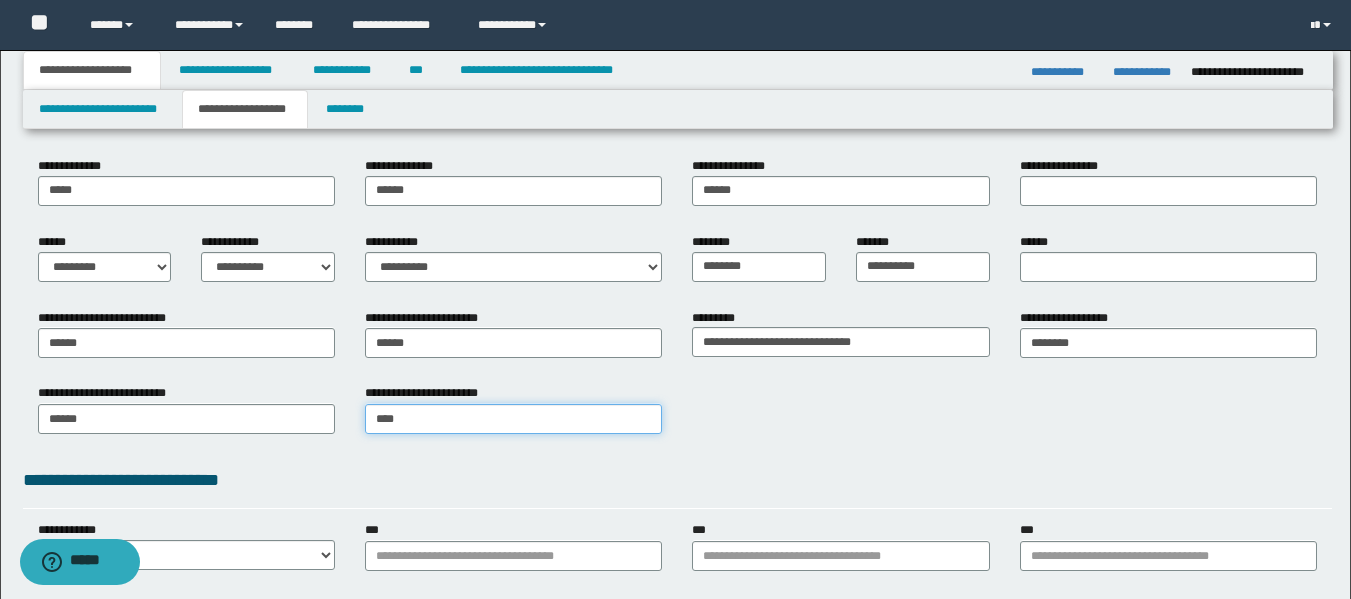 type on "*****" 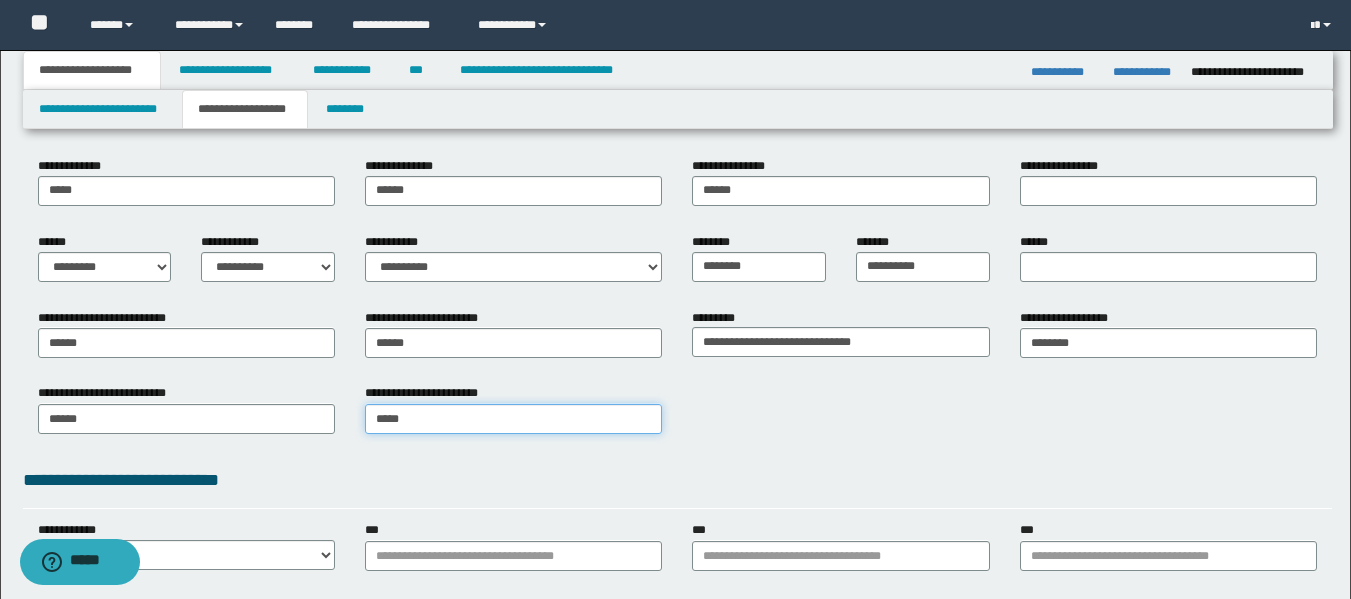 type on "*****" 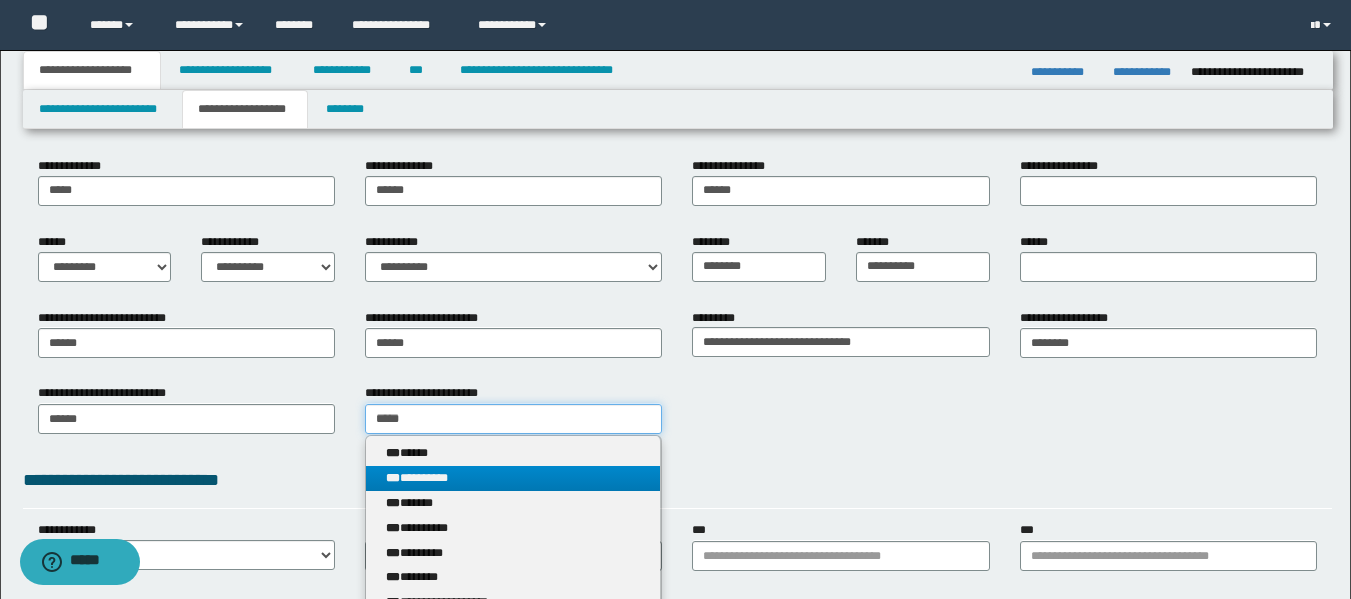 type on "*****" 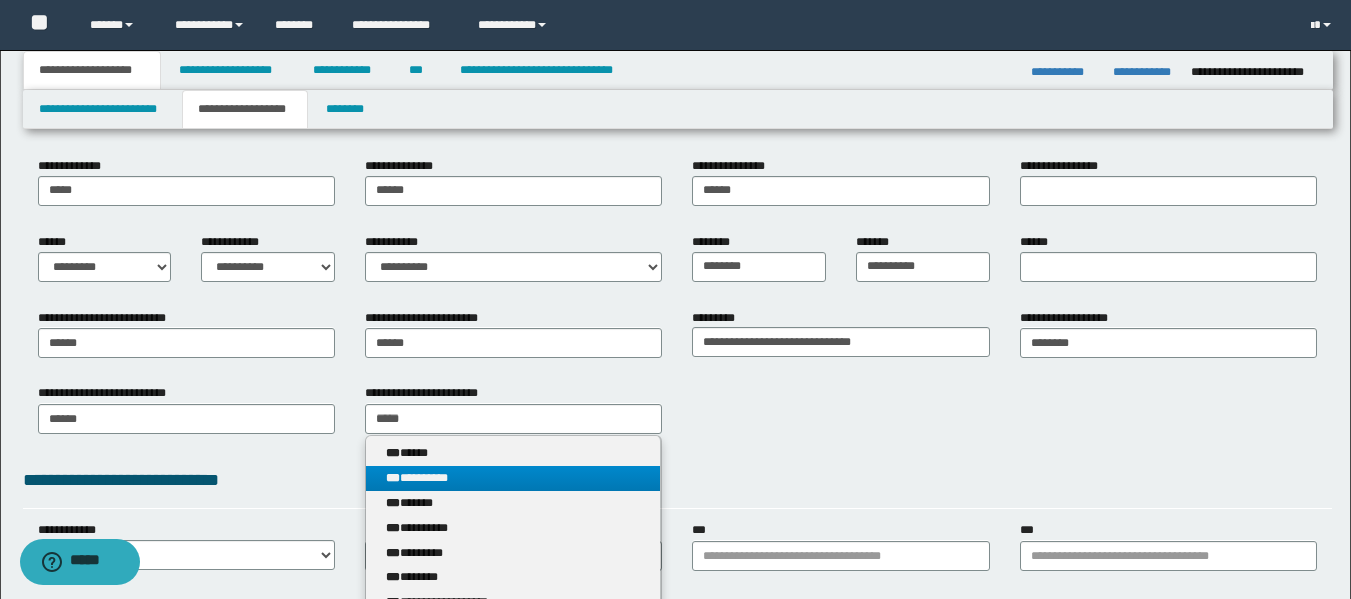 type 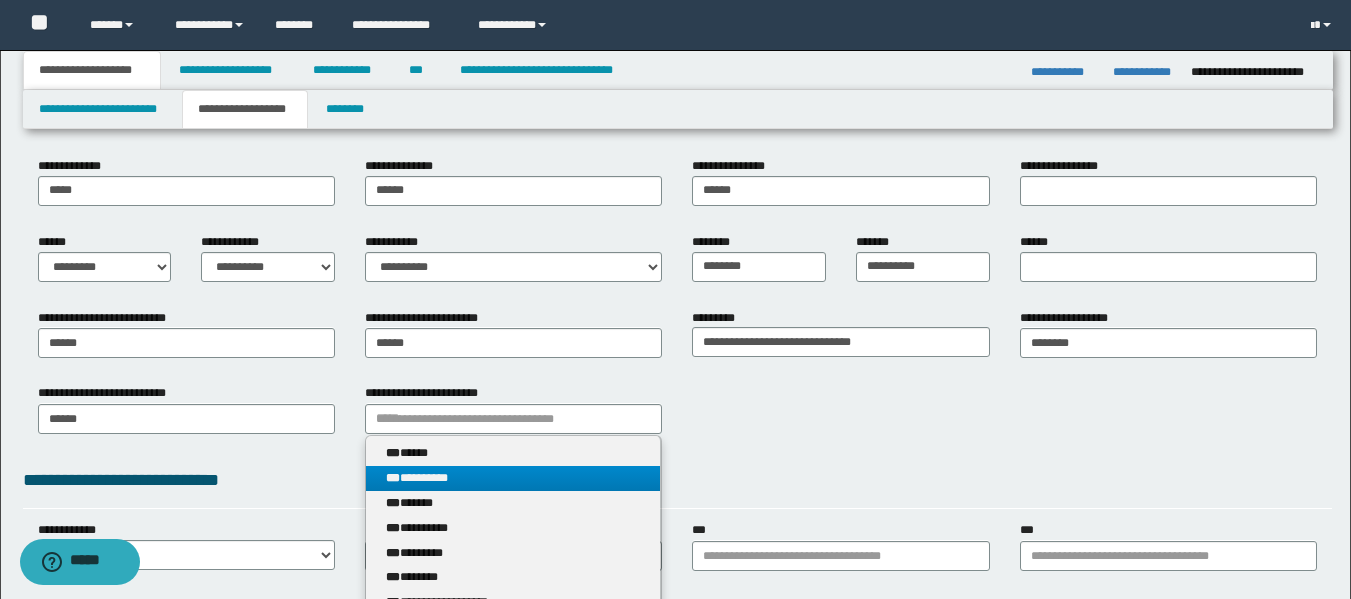 click on "*** *********" at bounding box center (513, 478) 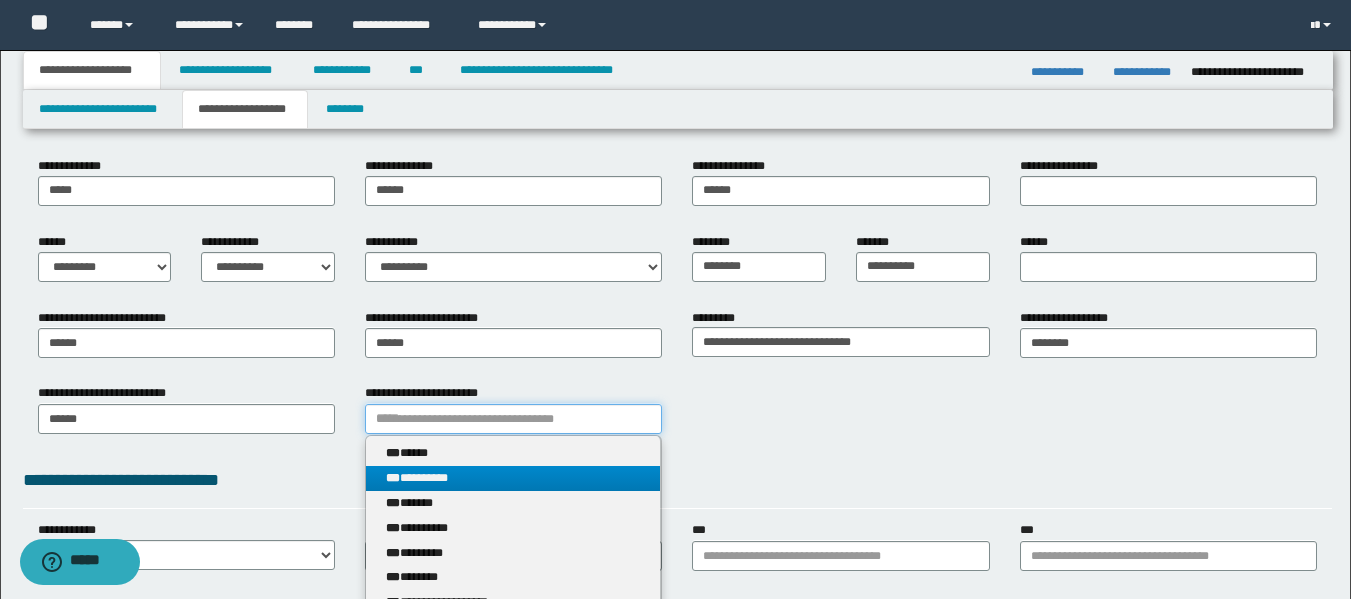 type 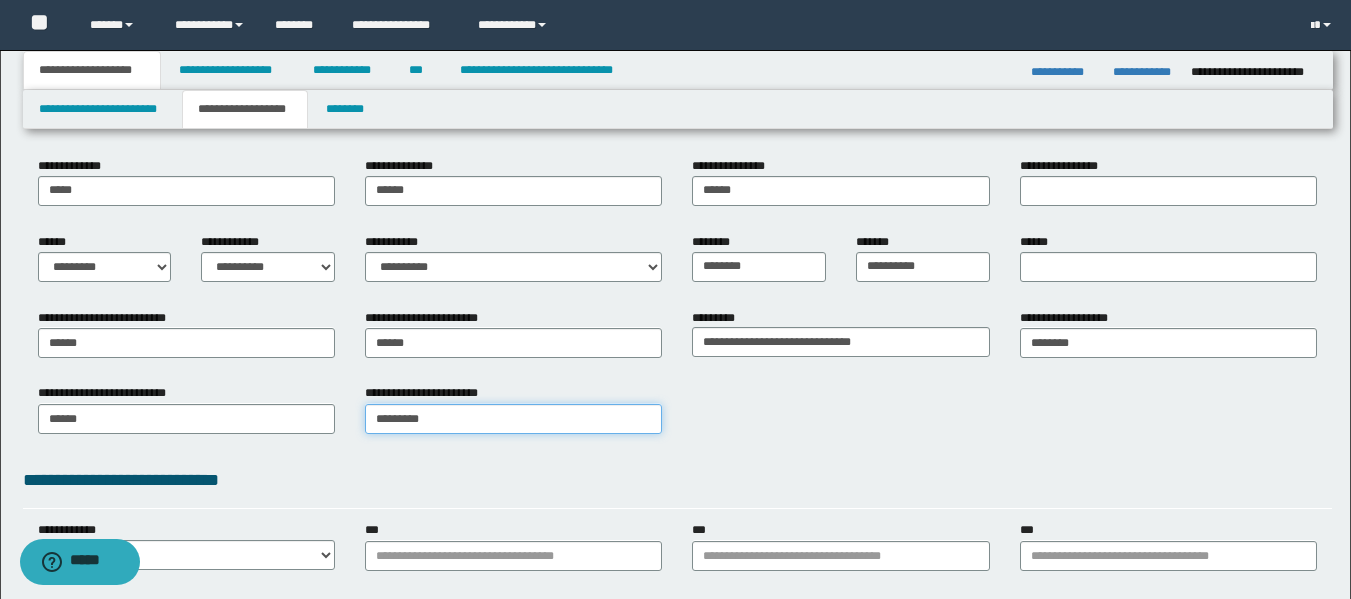 drag, startPoint x: 434, startPoint y: 417, endPoint x: 345, endPoint y: 405, distance: 89.80534 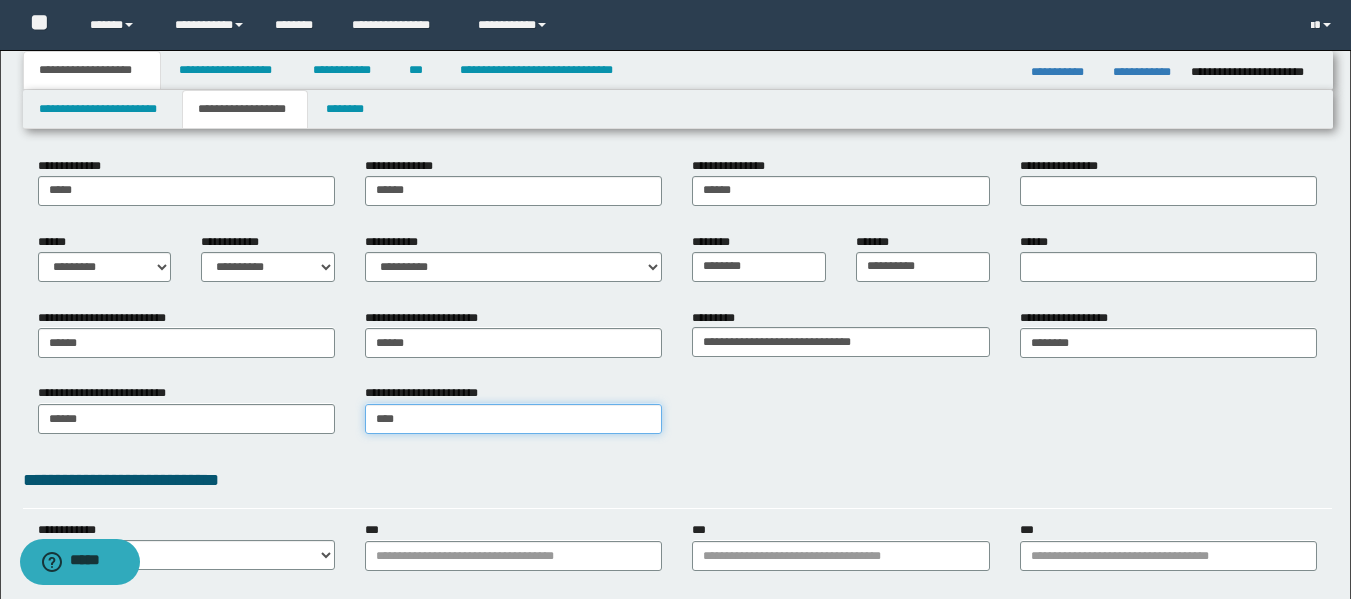 type on "*****" 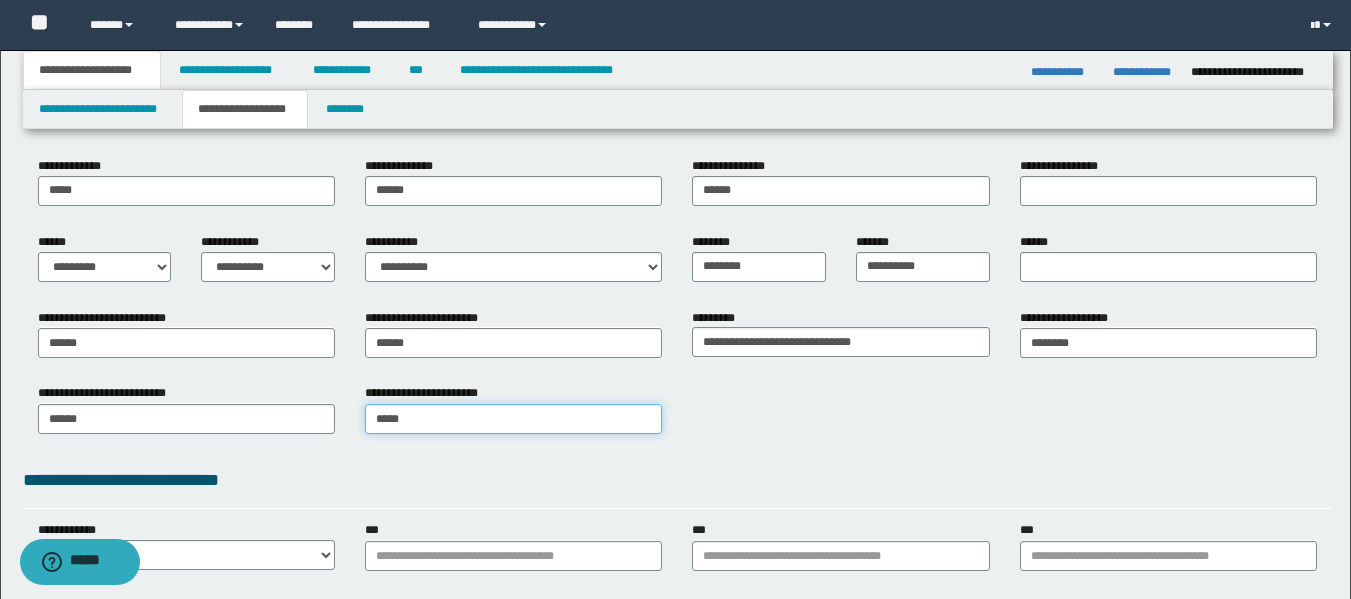 type on "*****" 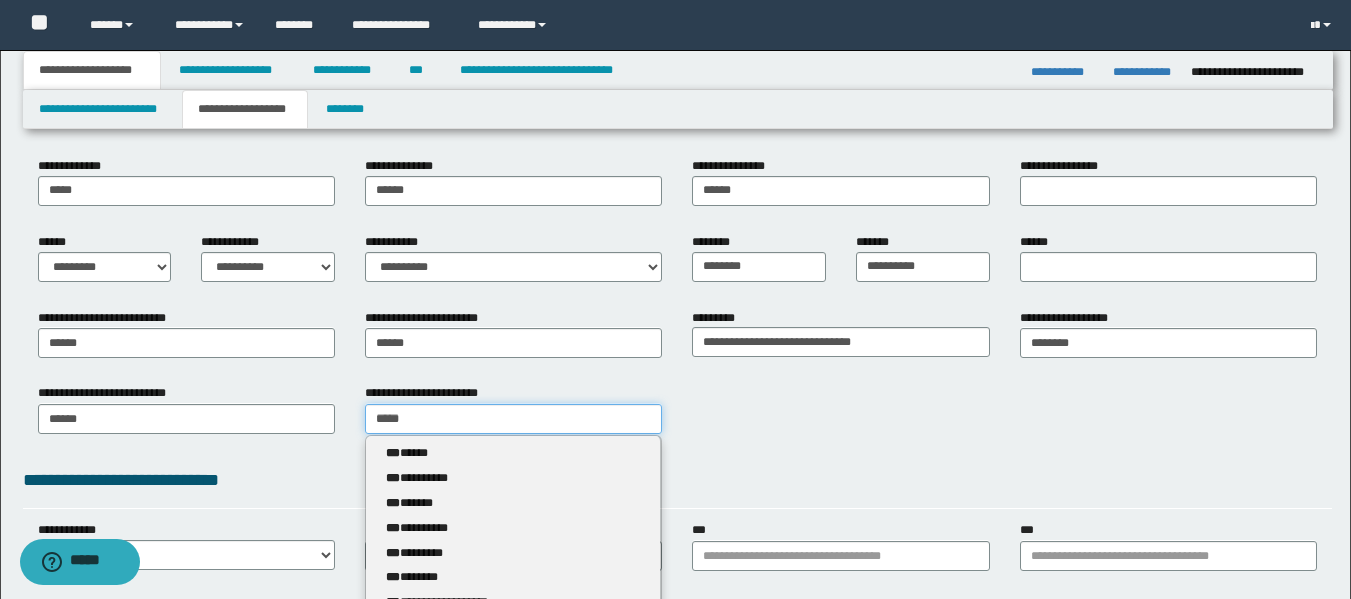 type 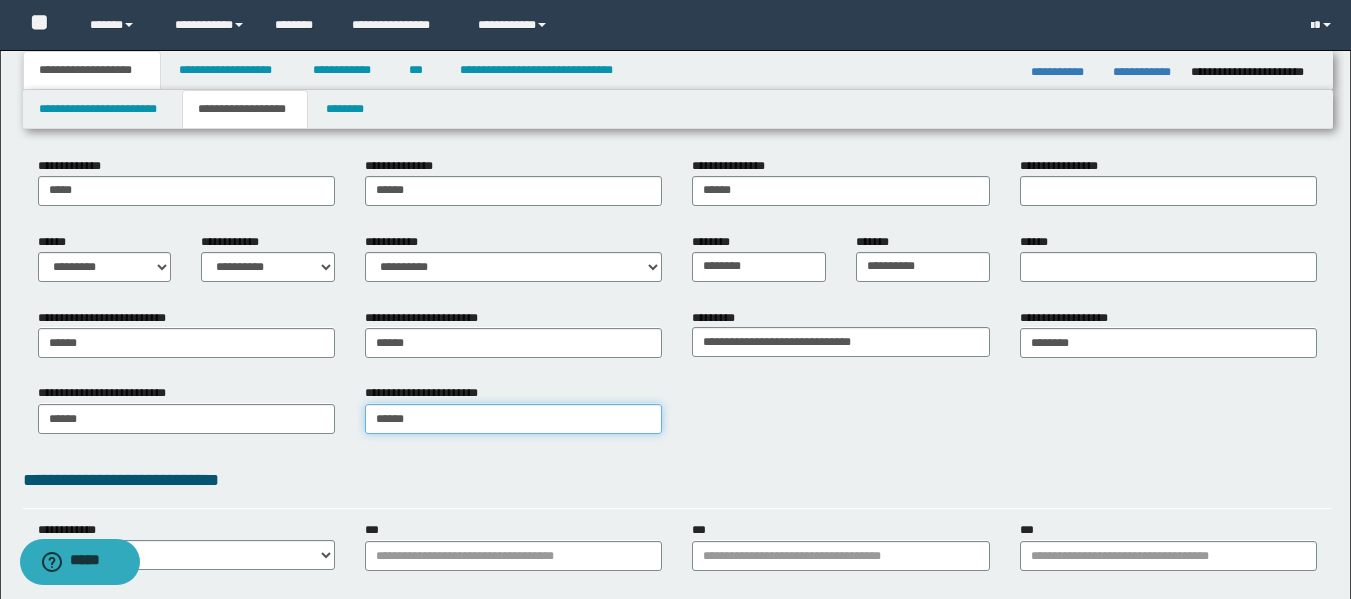 type on "*********" 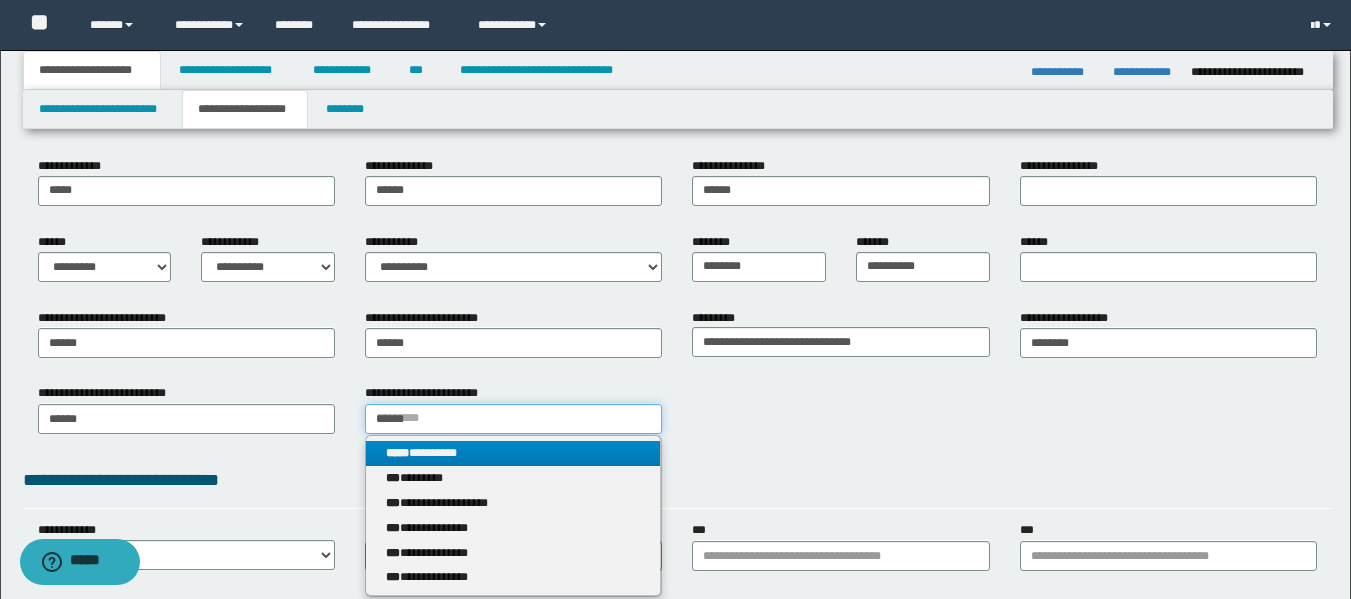 type on "******" 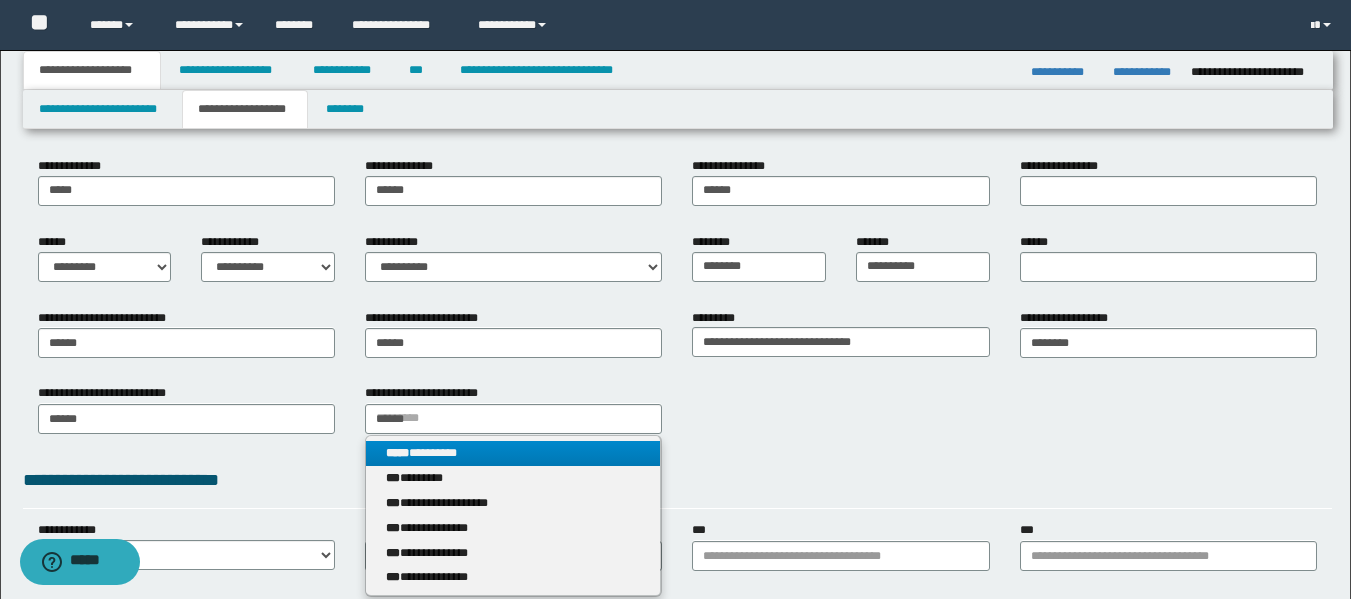 click on "***** *********" at bounding box center (513, 453) 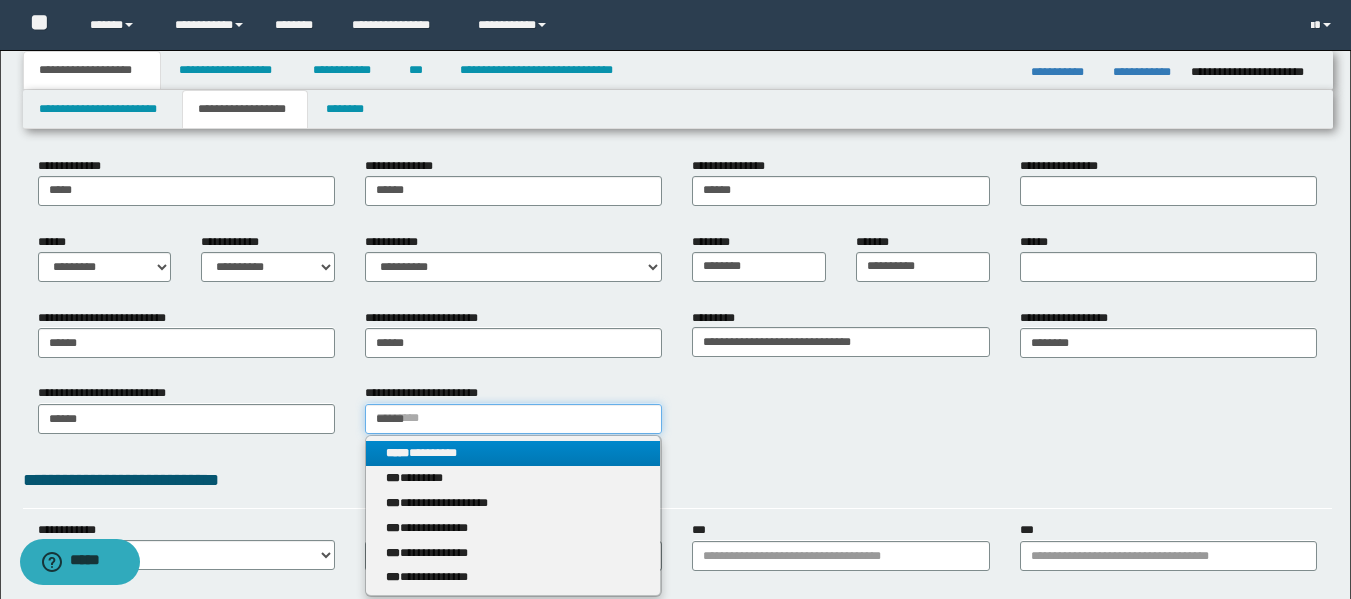 type 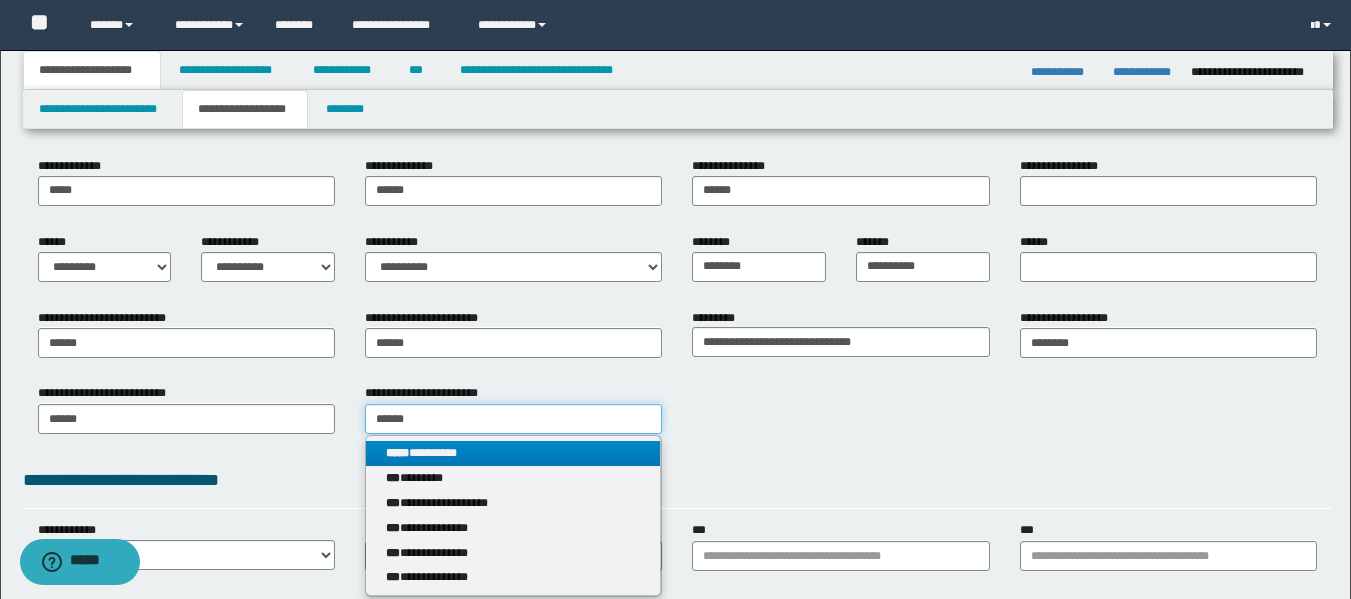 type on "*********" 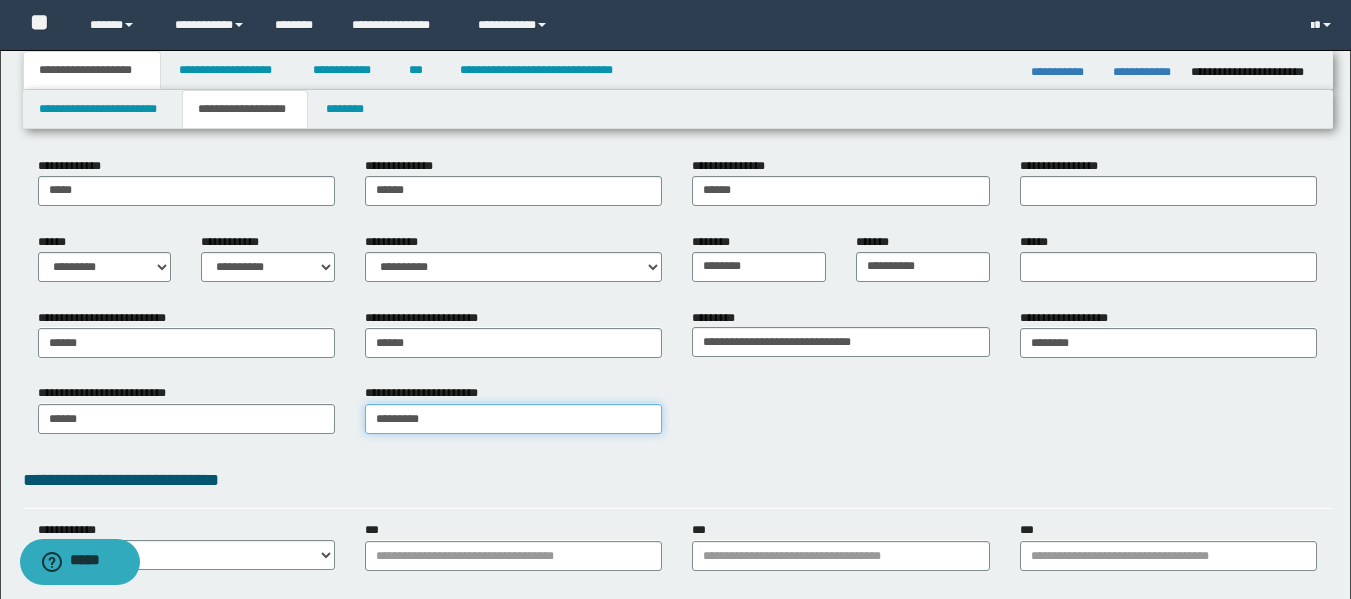 type on "*********" 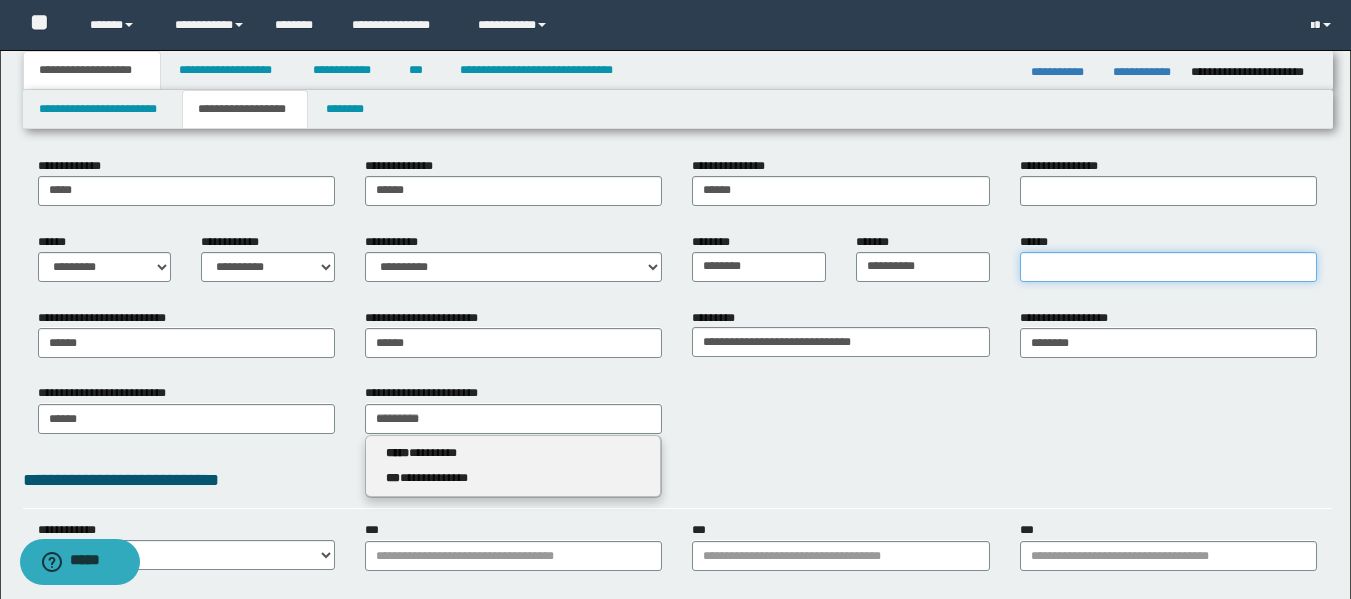 type 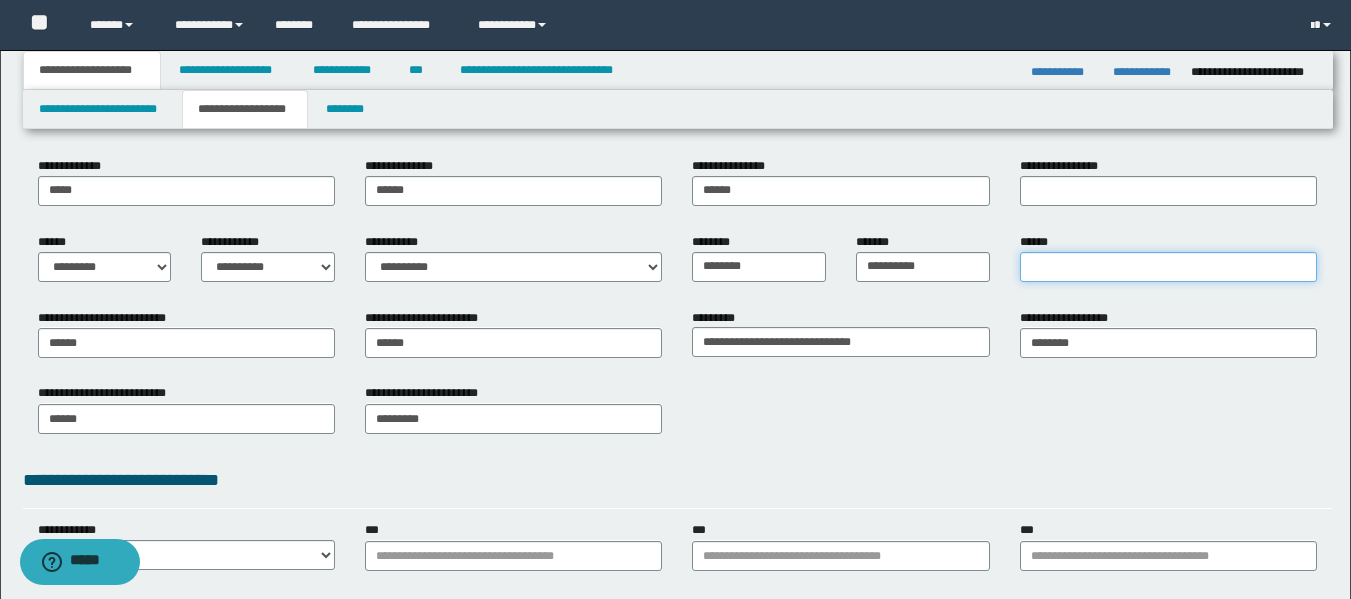 click on "******" at bounding box center [1168, 267] 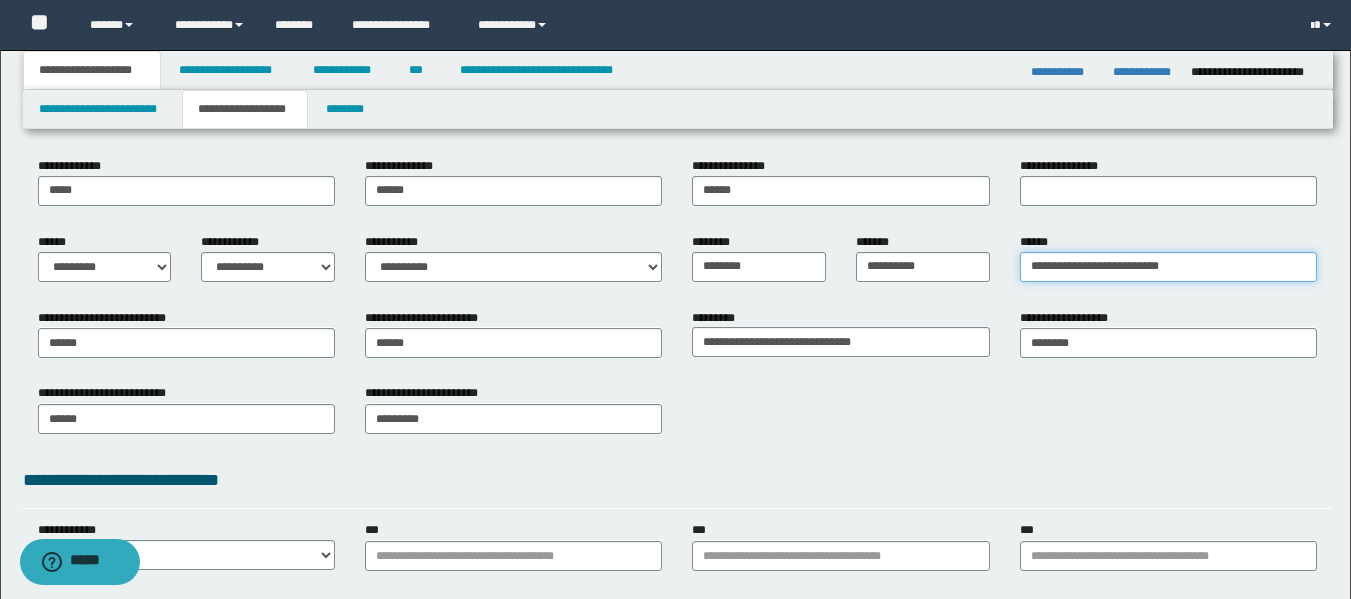 type on "**********" 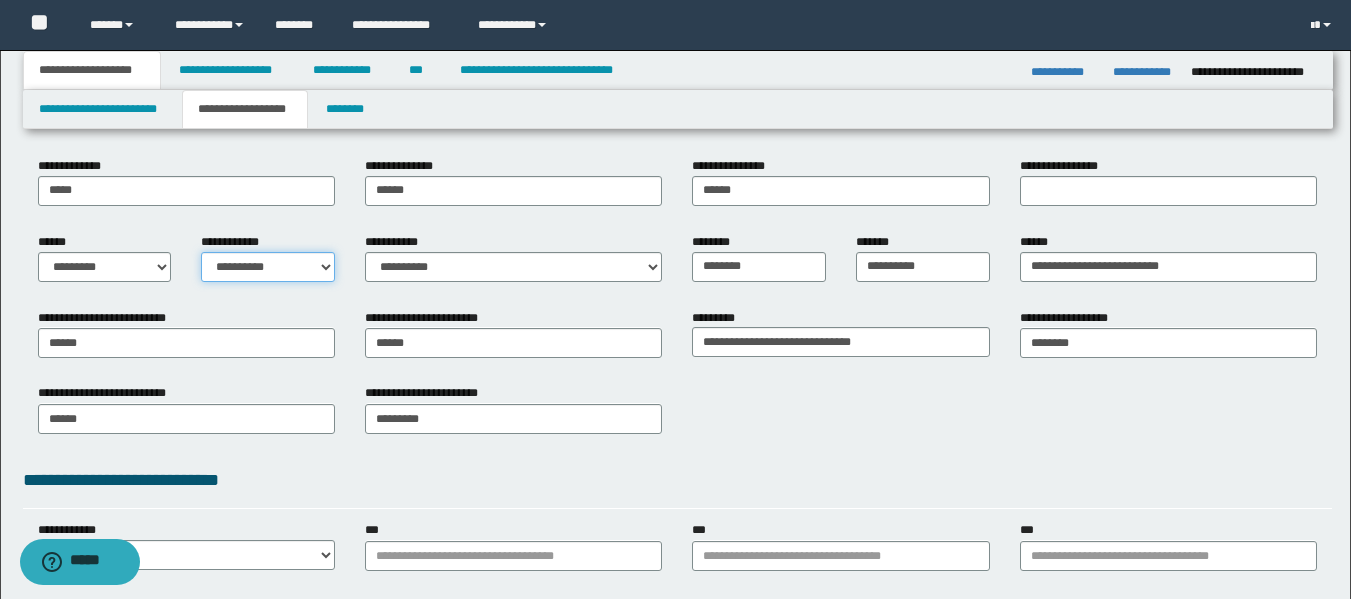 click on "**********" at bounding box center [268, 267] 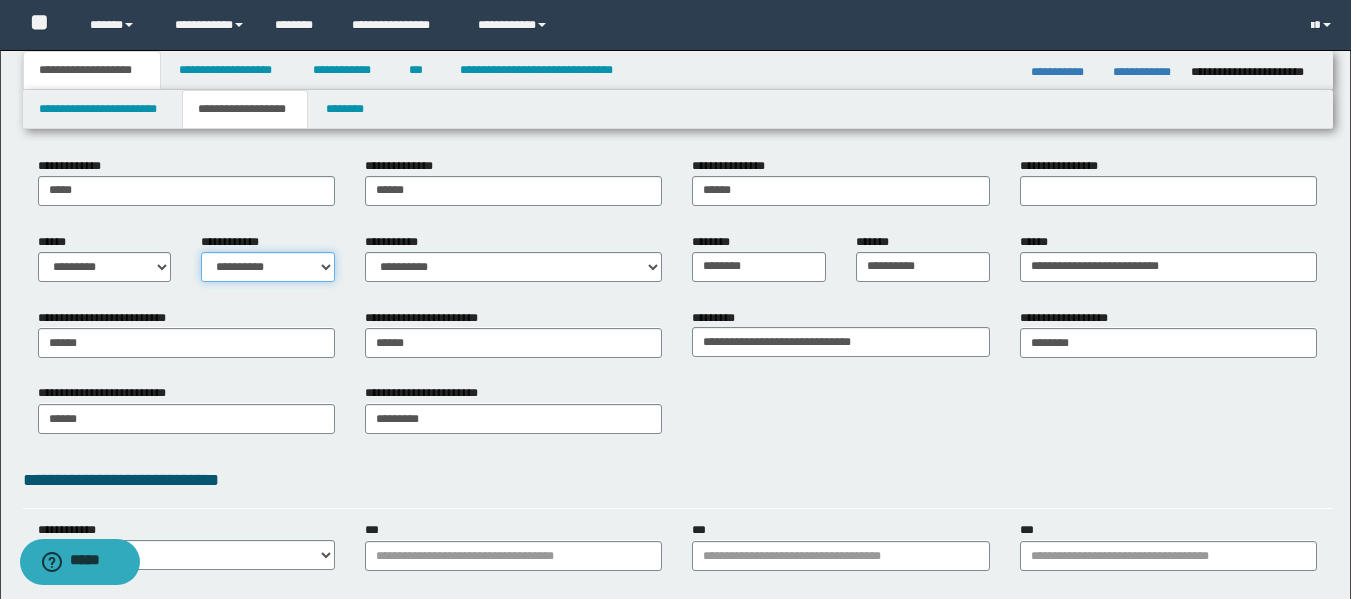 select on "*" 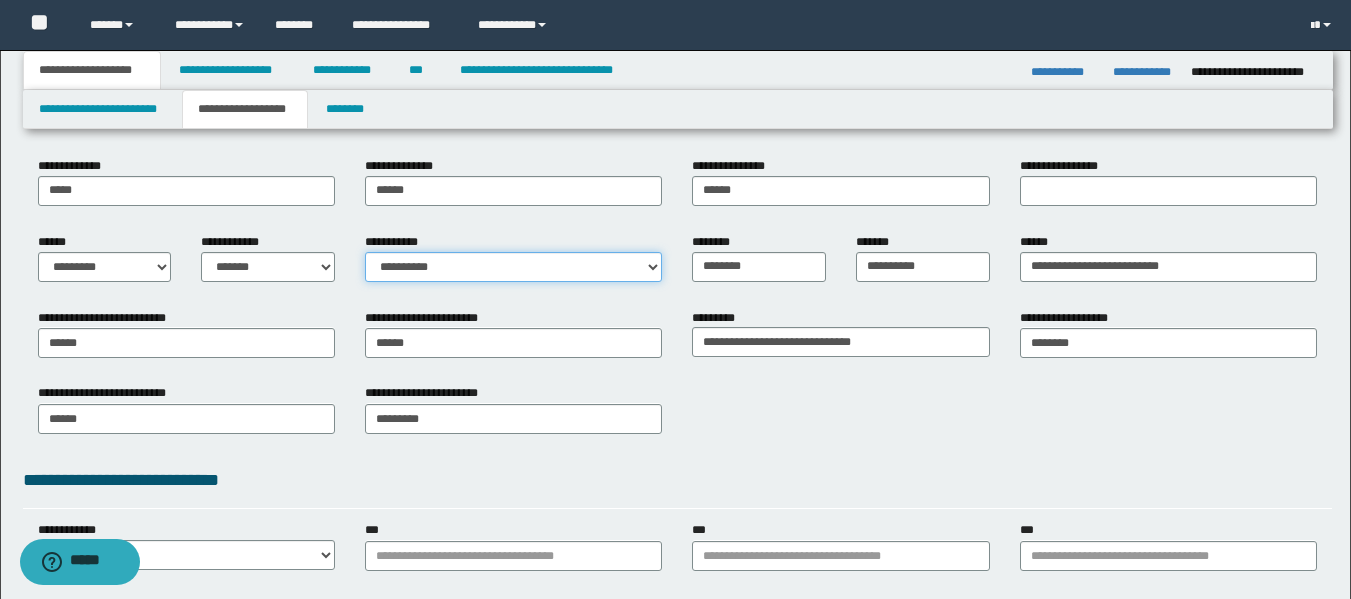 click on "**********" at bounding box center [513, 267] 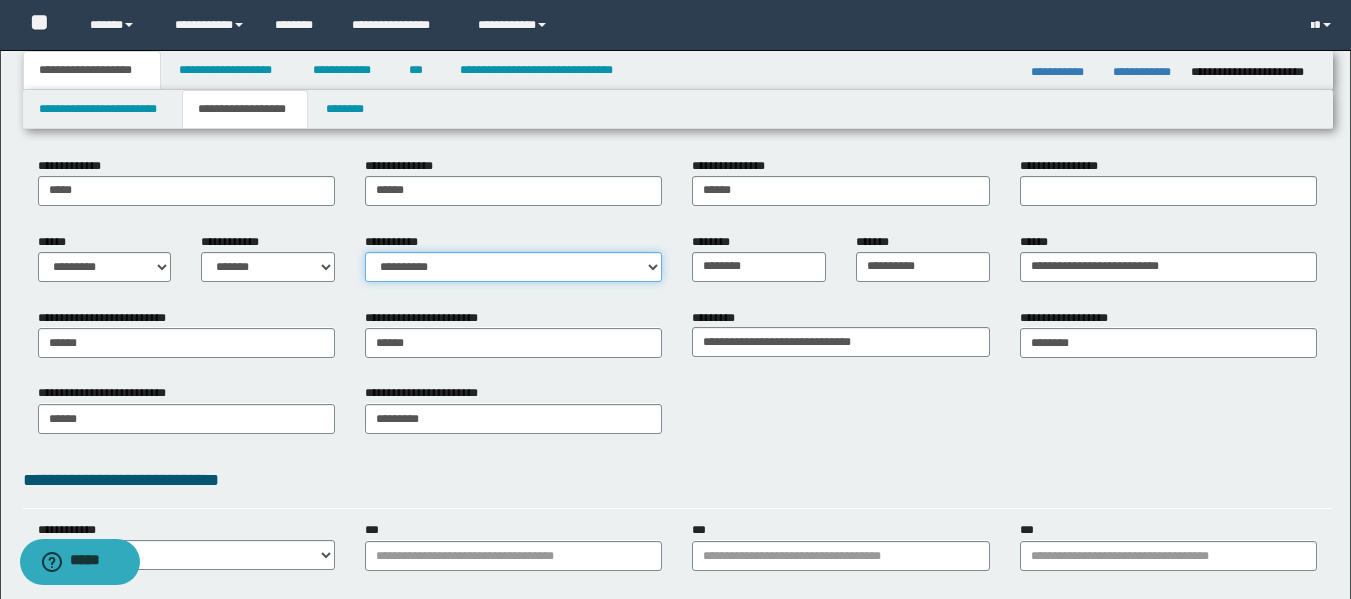 select on "*" 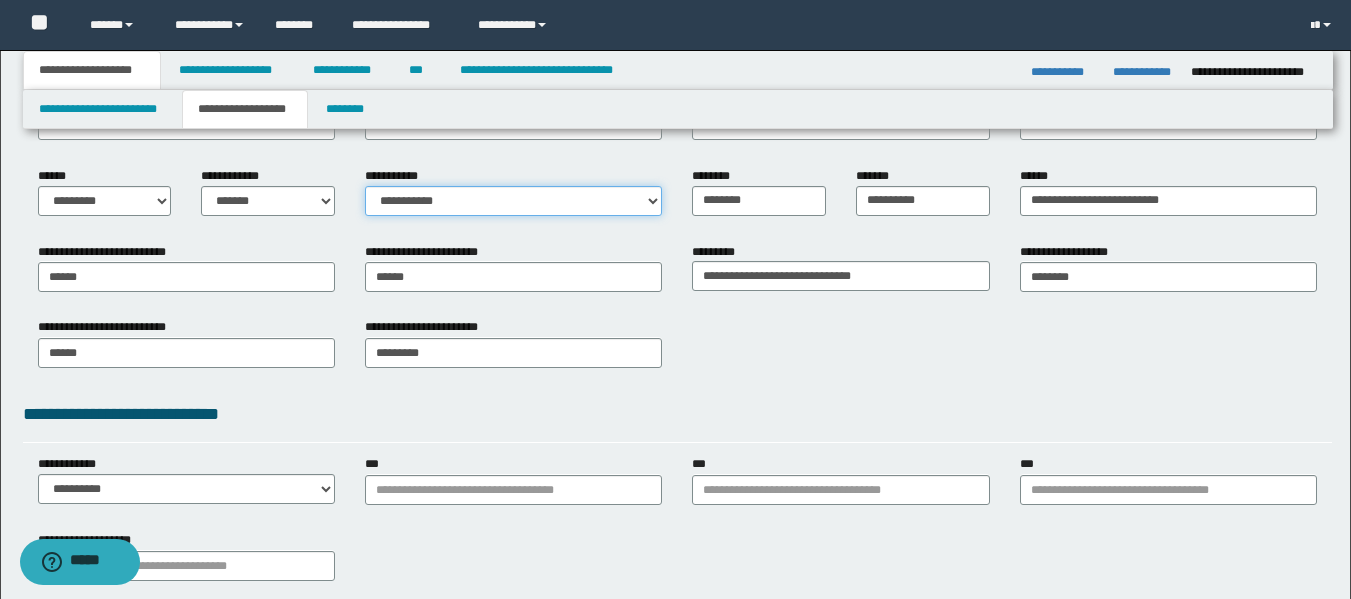 scroll, scrollTop: 300, scrollLeft: 0, axis: vertical 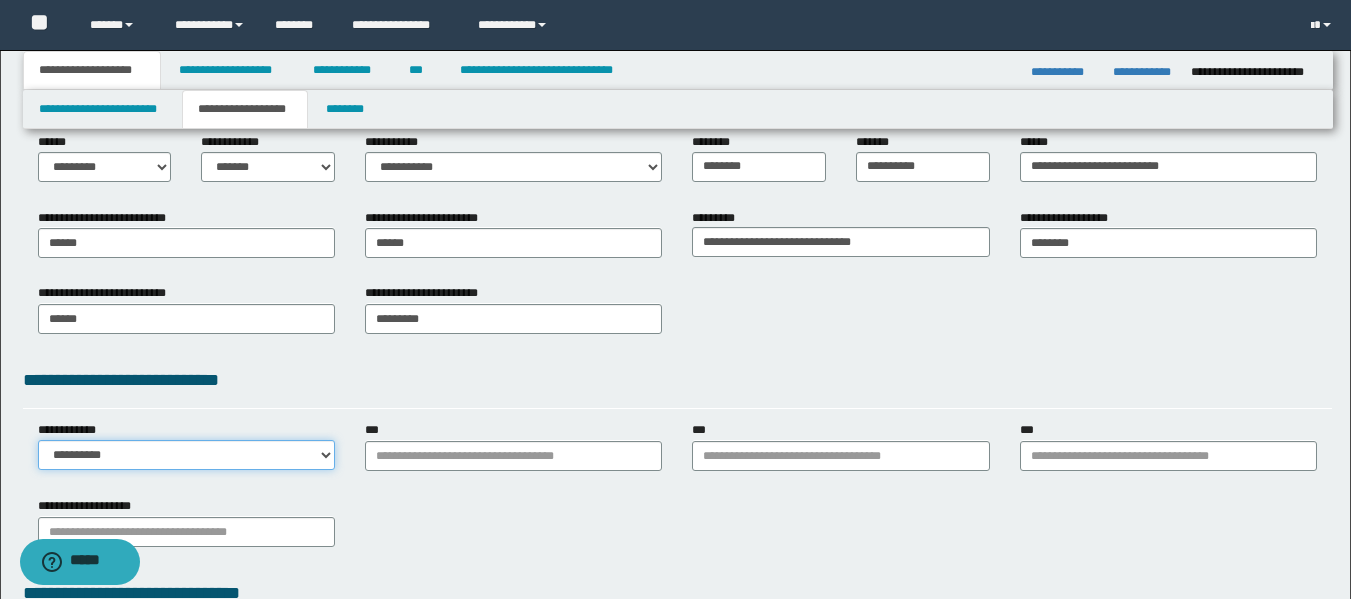 click on "**********" at bounding box center (186, 455) 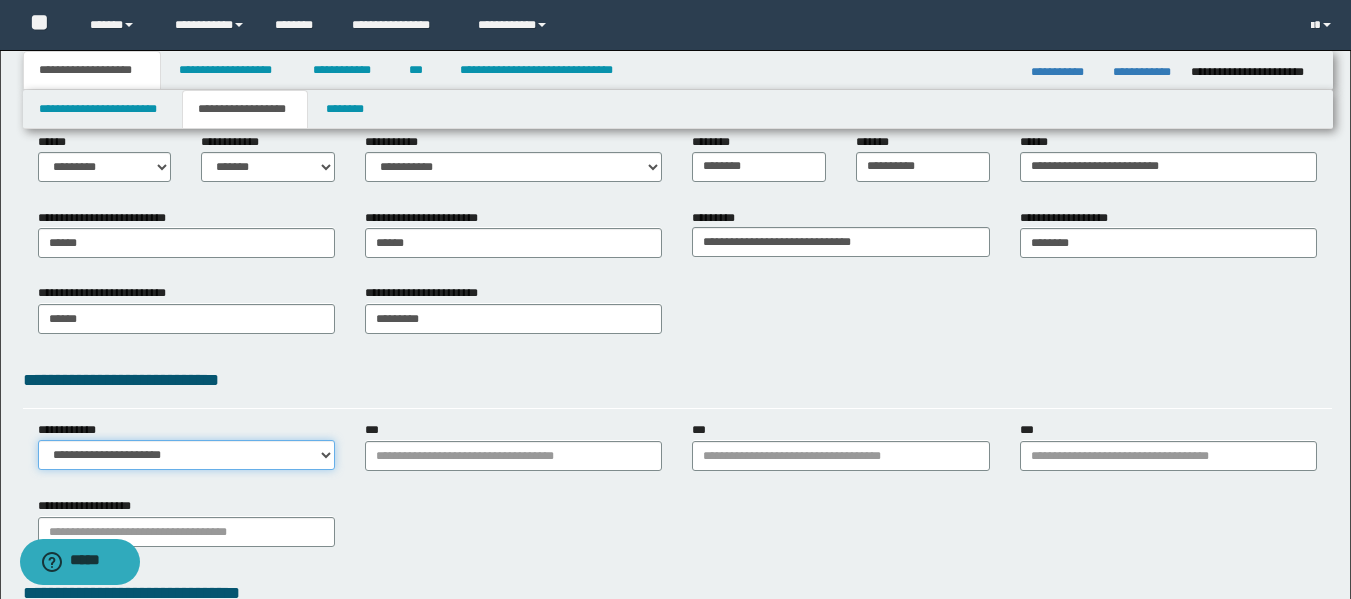 click on "**********" at bounding box center [186, 455] 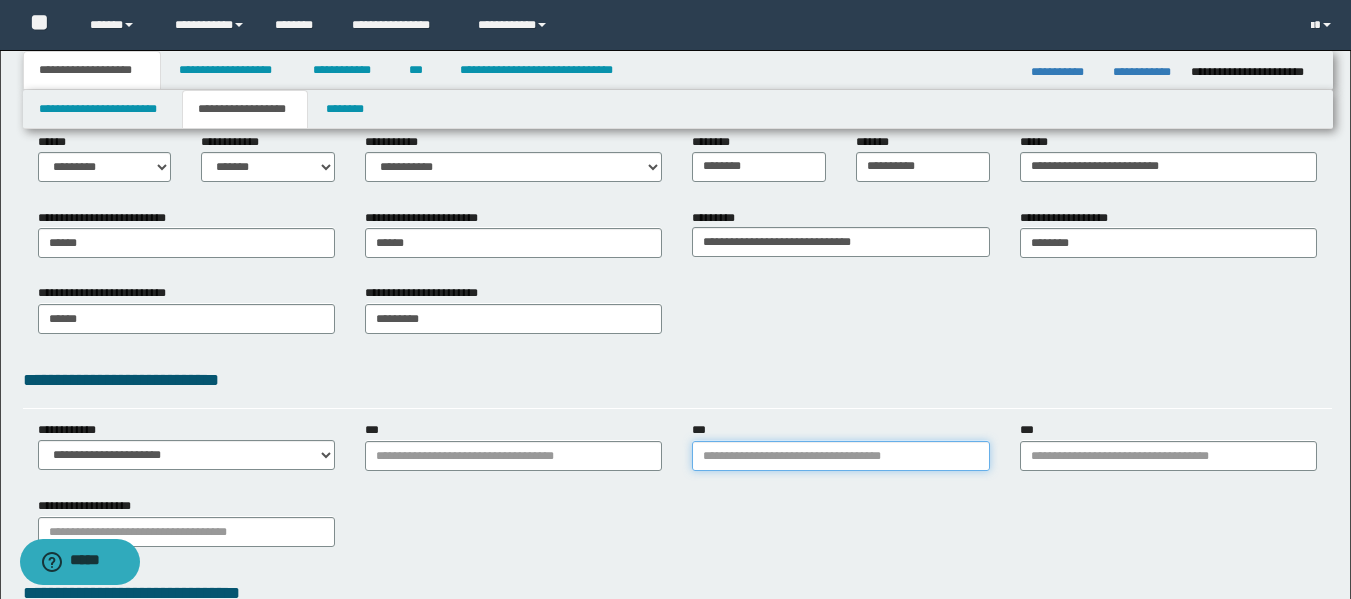 click on "***" at bounding box center (840, 456) 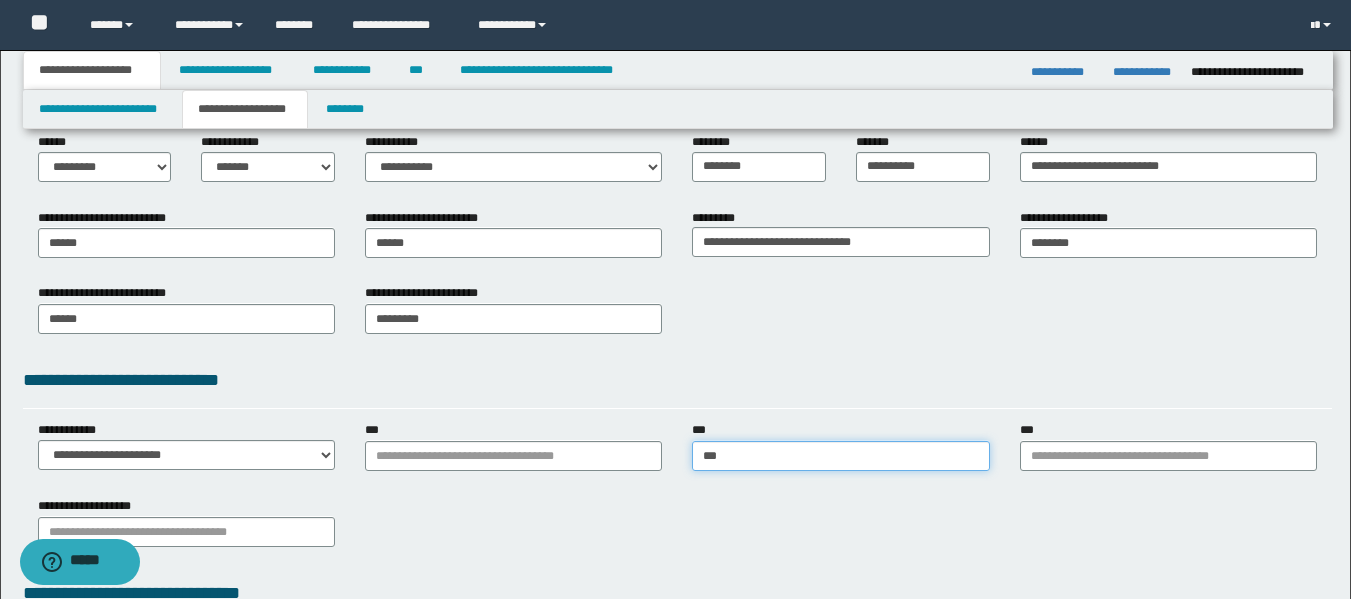 type on "****" 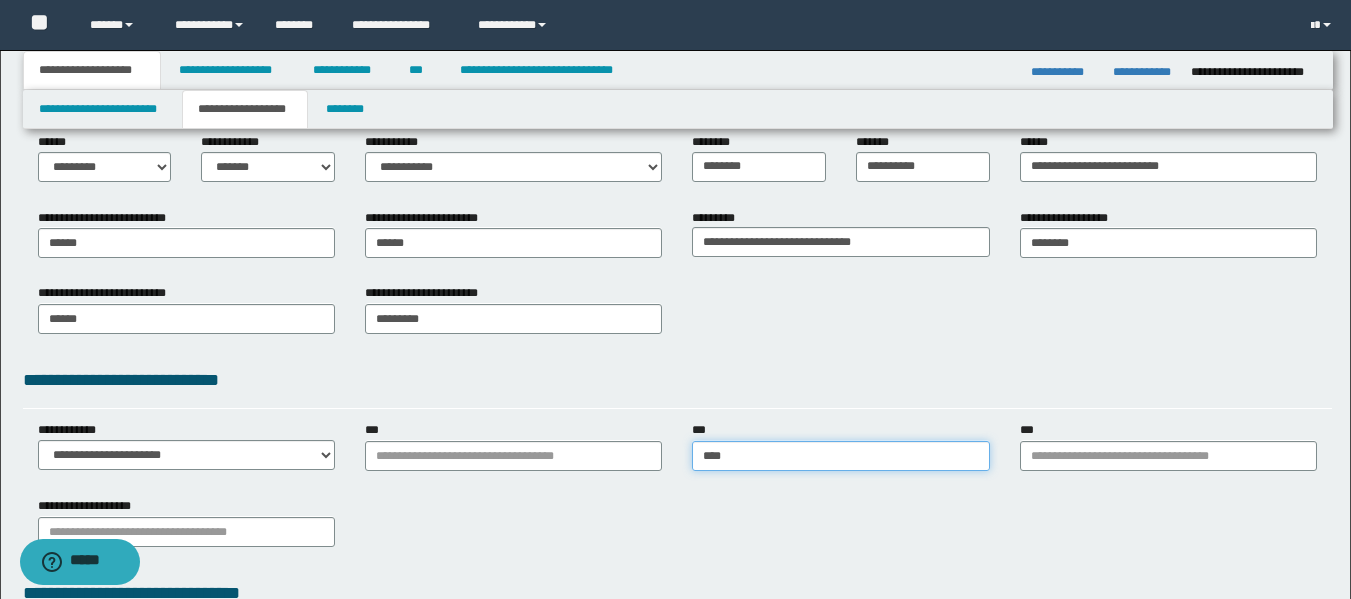 type on "****" 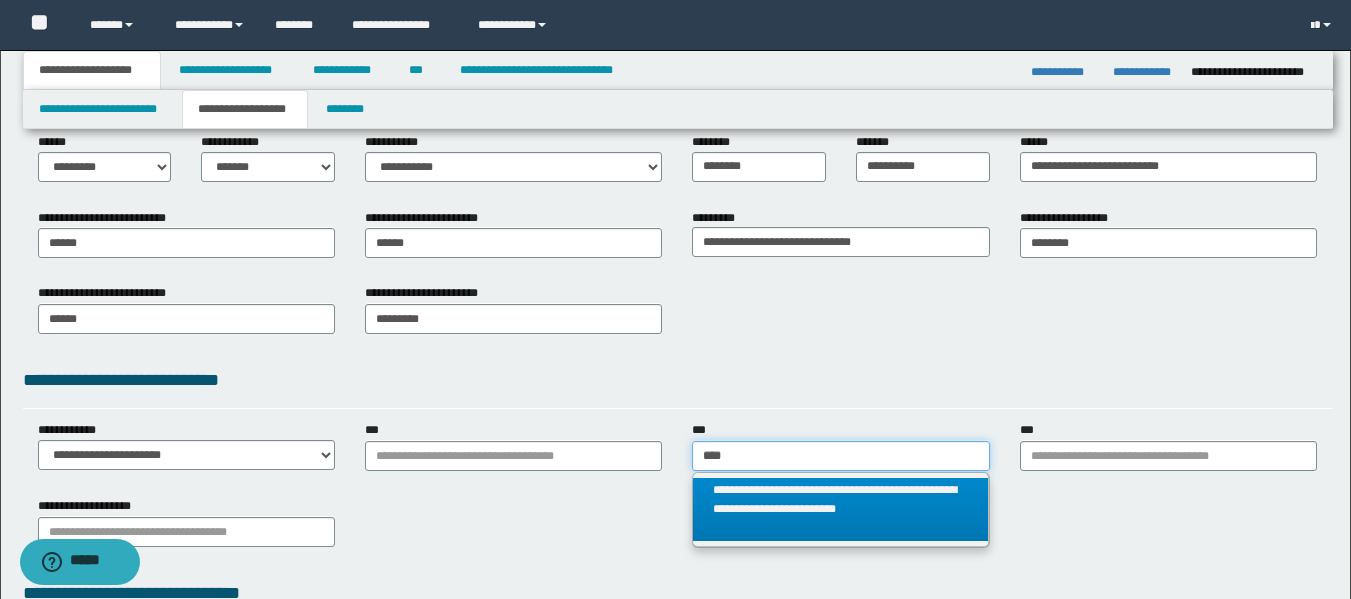 type on "****" 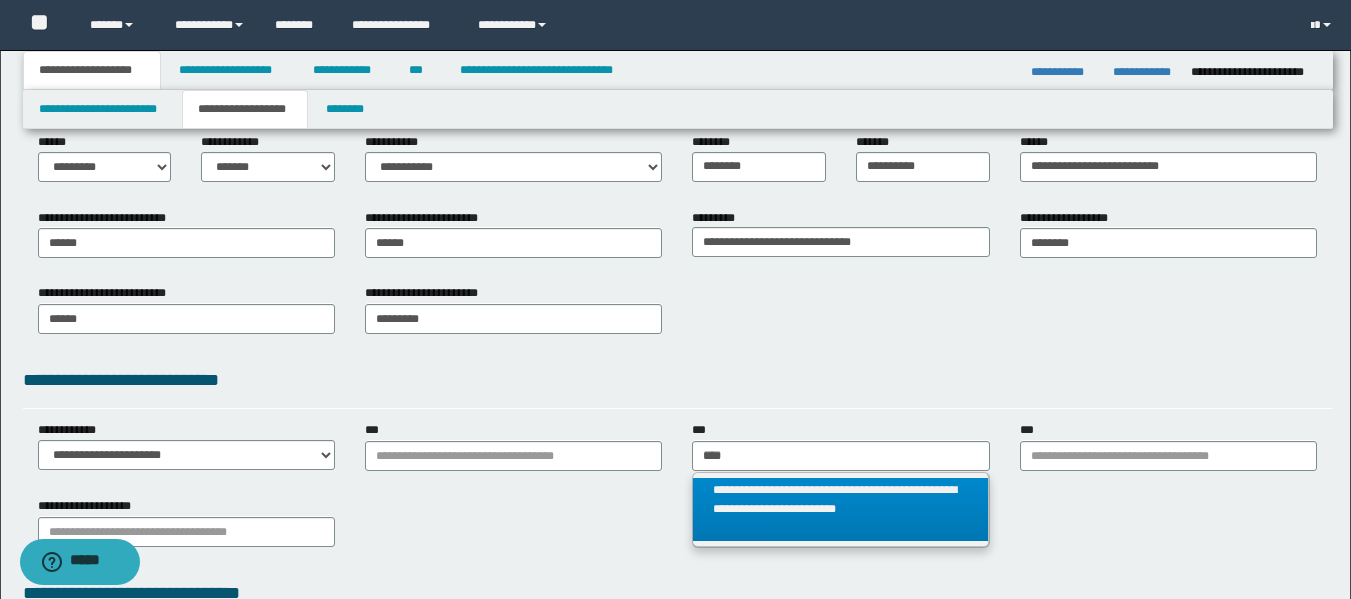 type 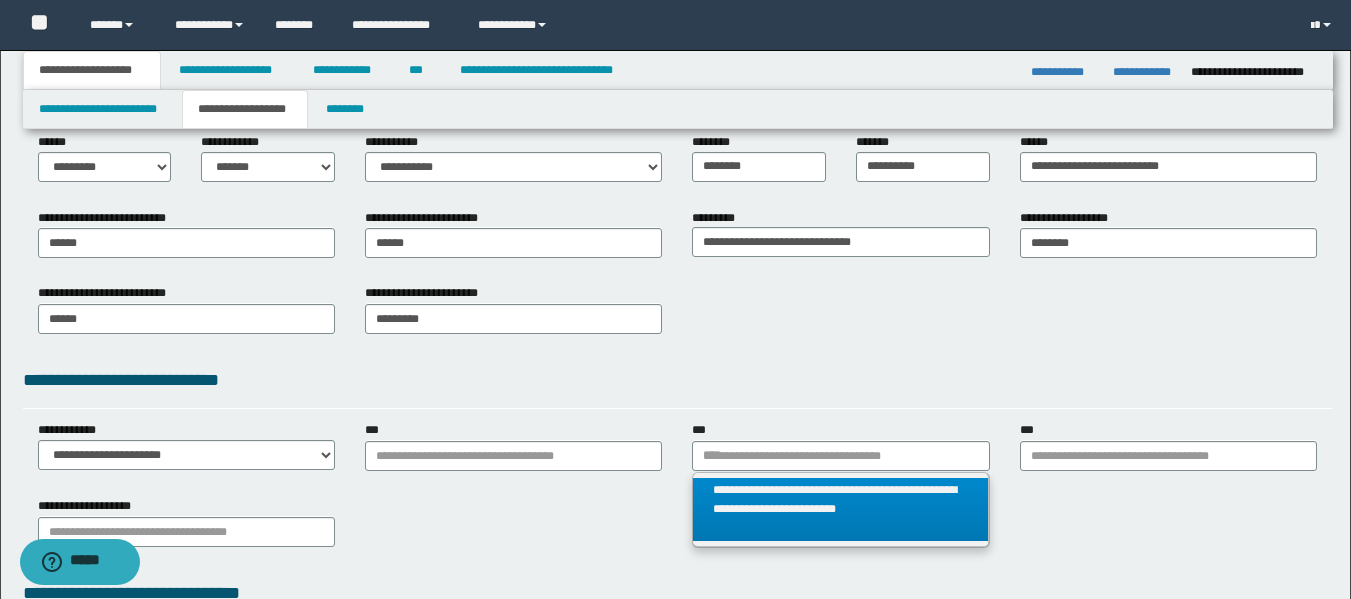 click on "**********" at bounding box center [840, 509] 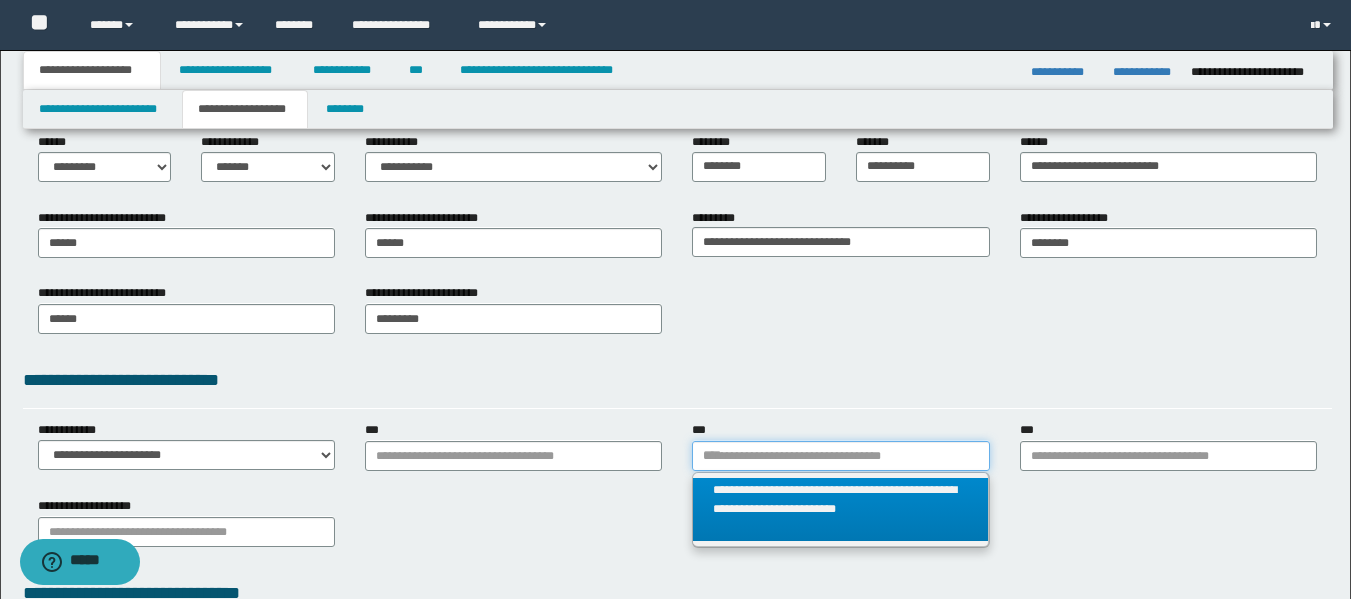 type 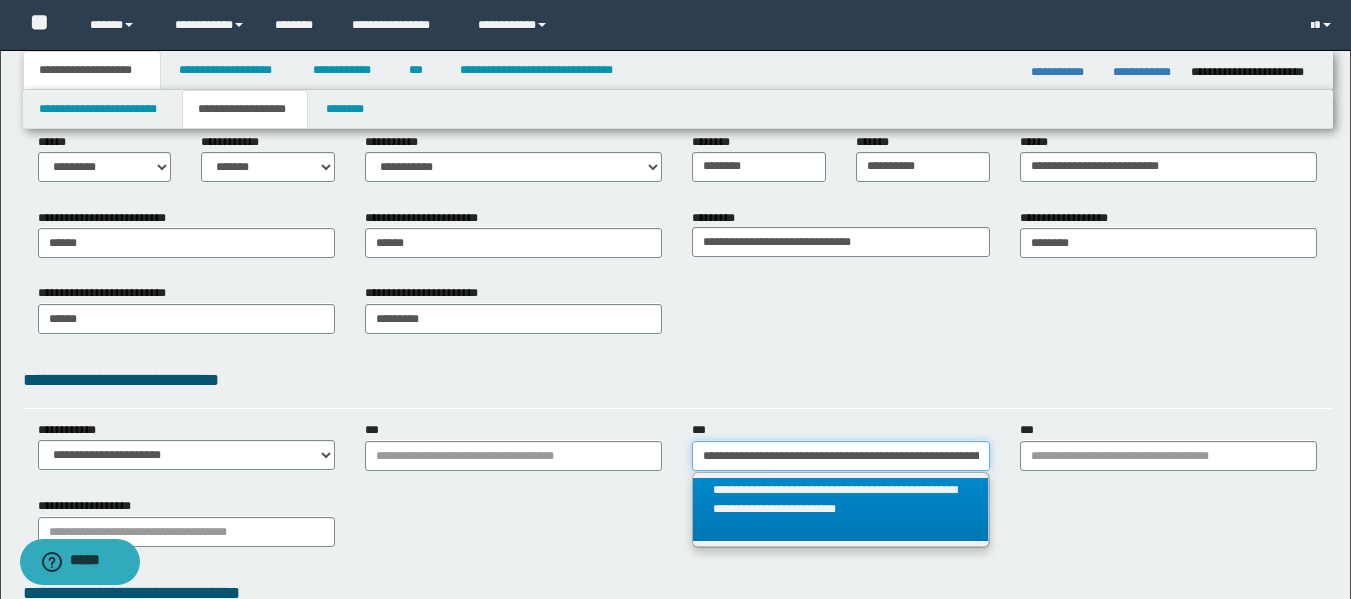 scroll, scrollTop: 0, scrollLeft: 217, axis: horizontal 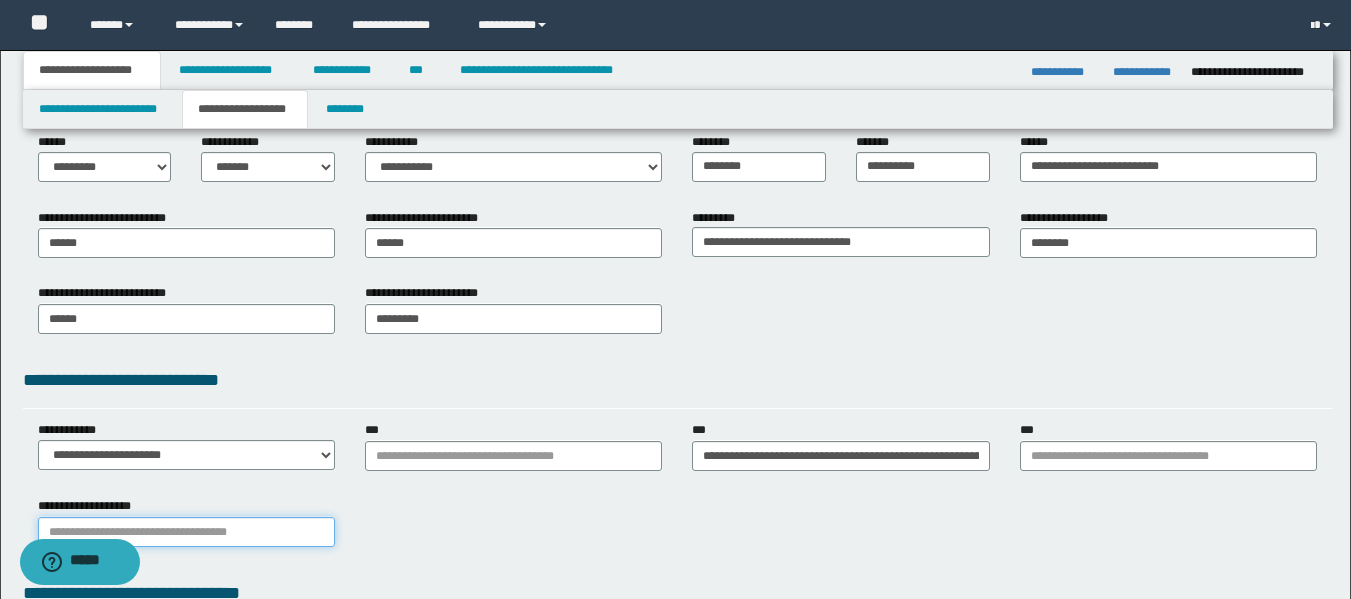 click on "**********" at bounding box center [186, 532] 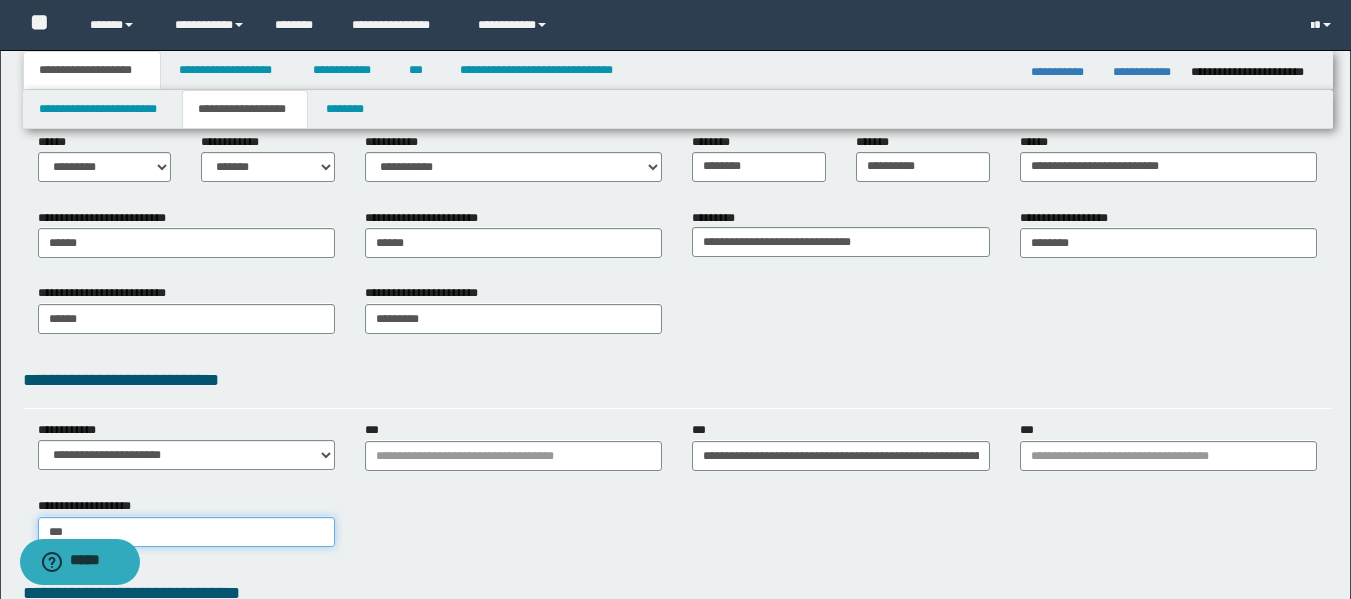 type on "****" 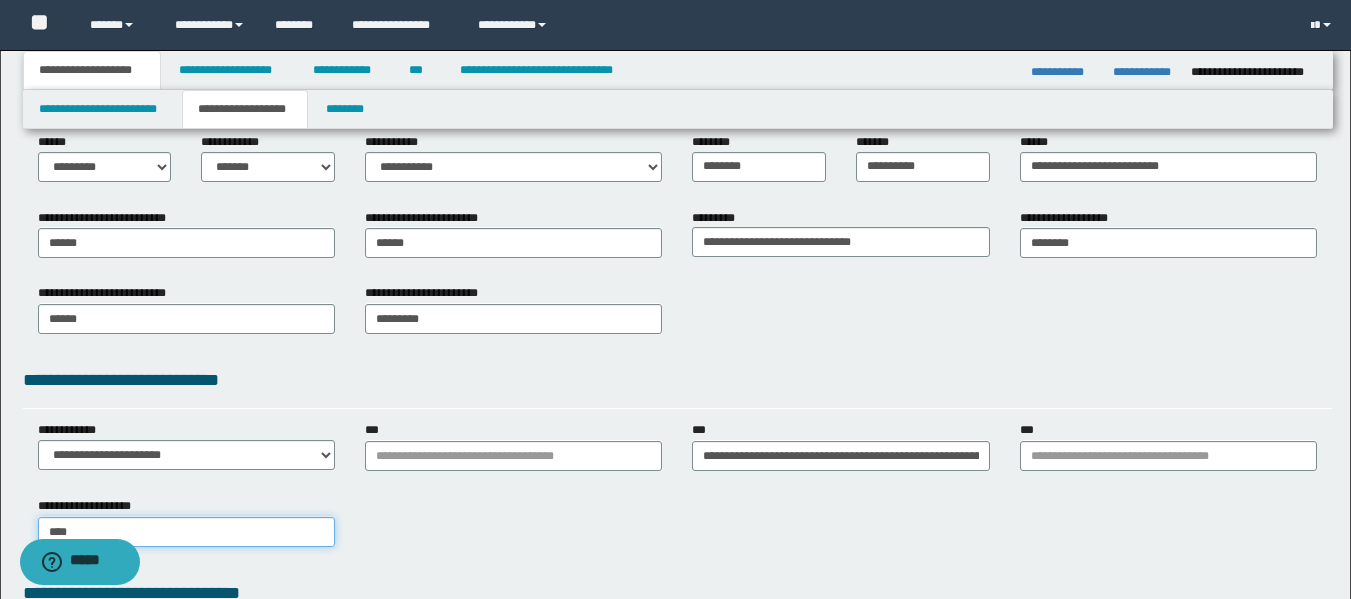type on "****" 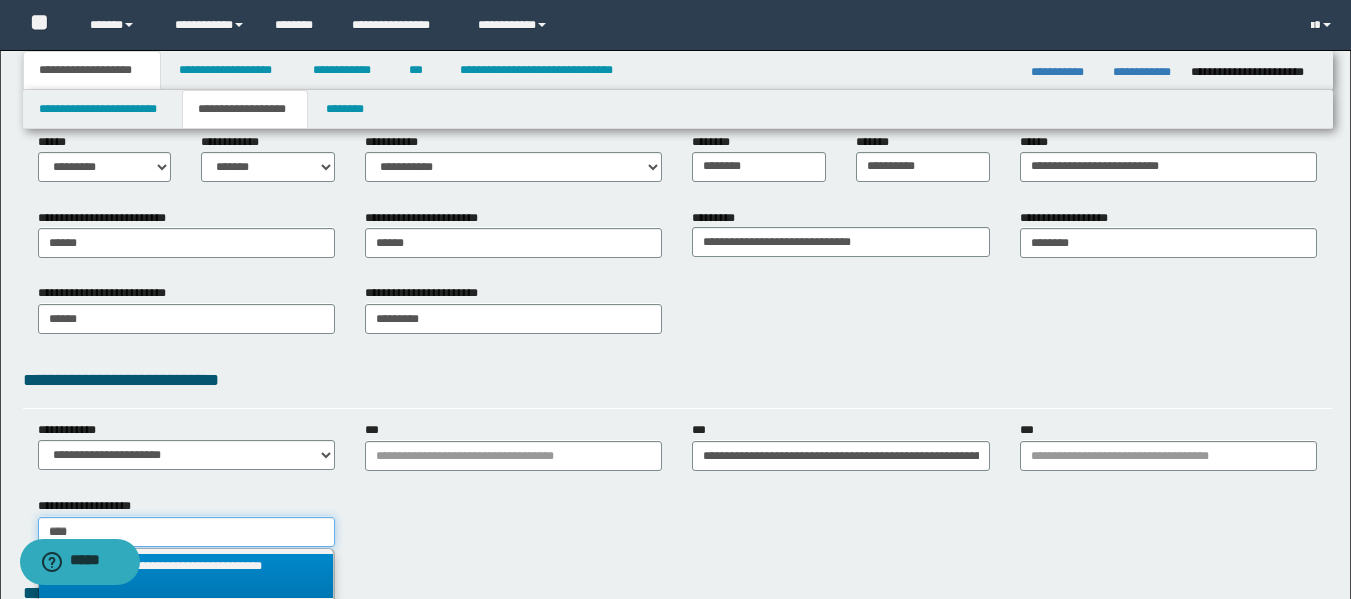 type on "****" 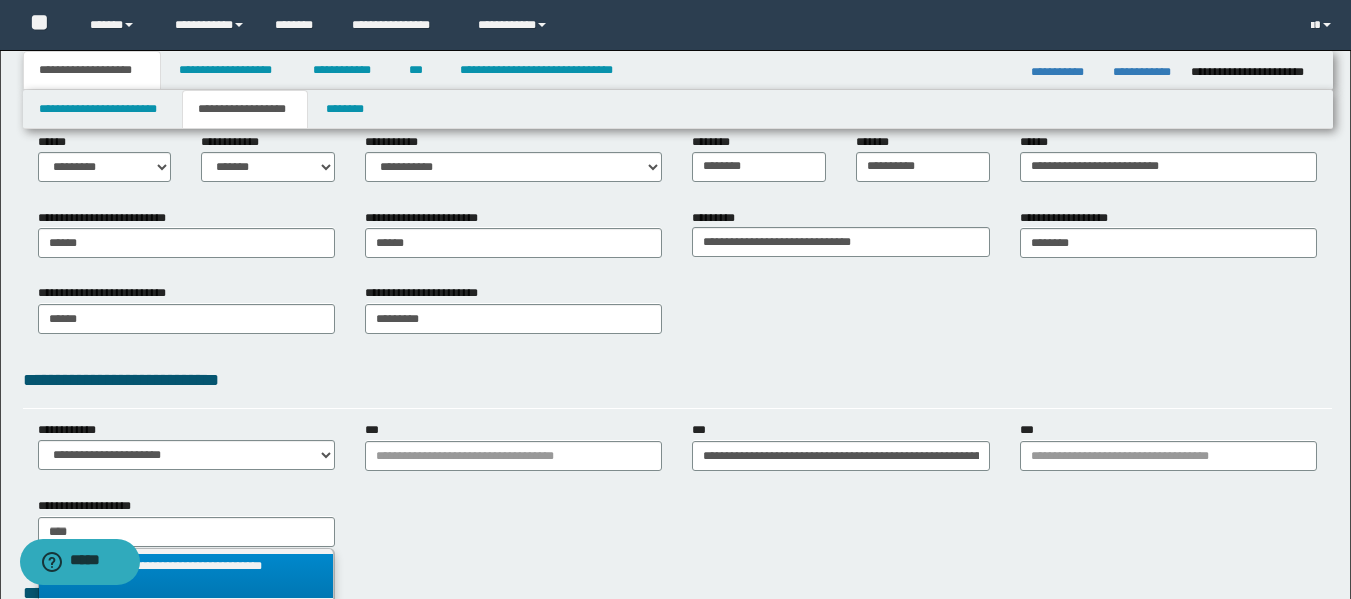 click on "**********" at bounding box center [186, 576] 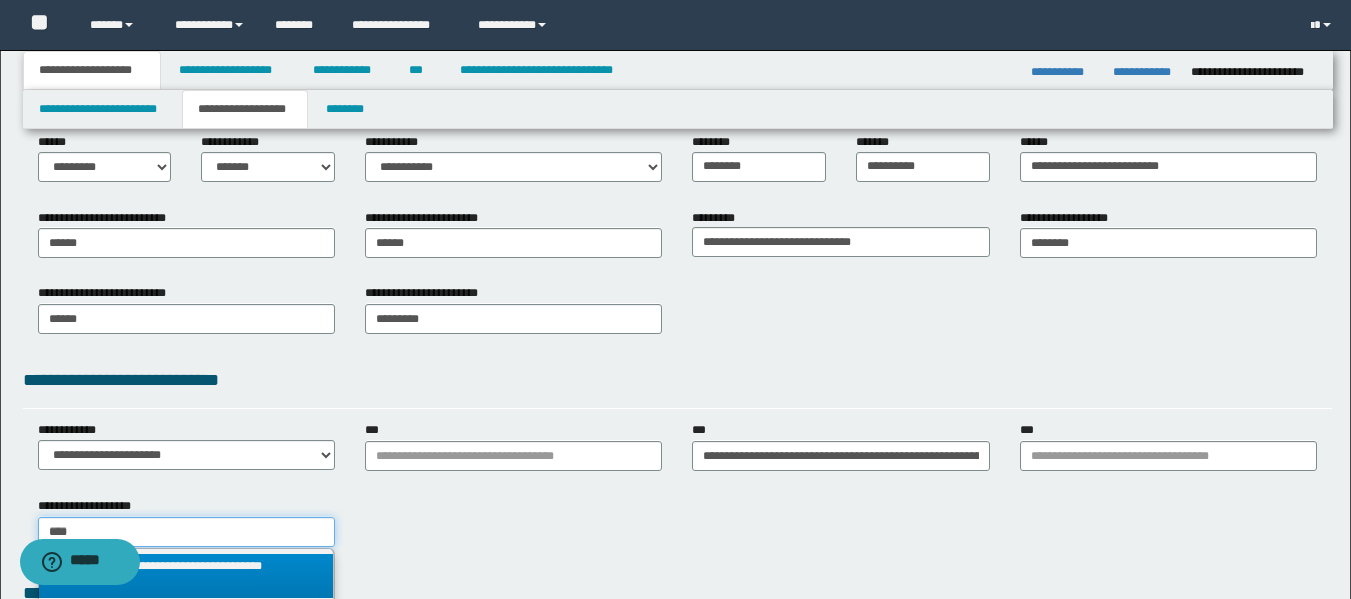 type 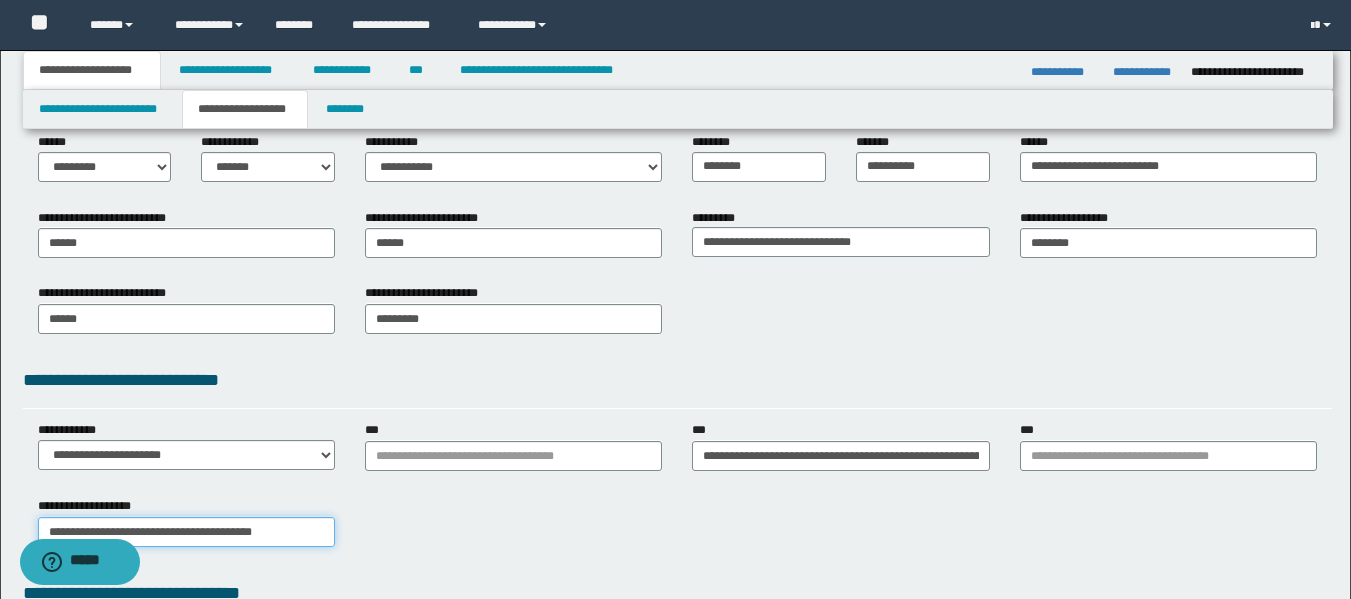 scroll, scrollTop: 0, scrollLeft: 0, axis: both 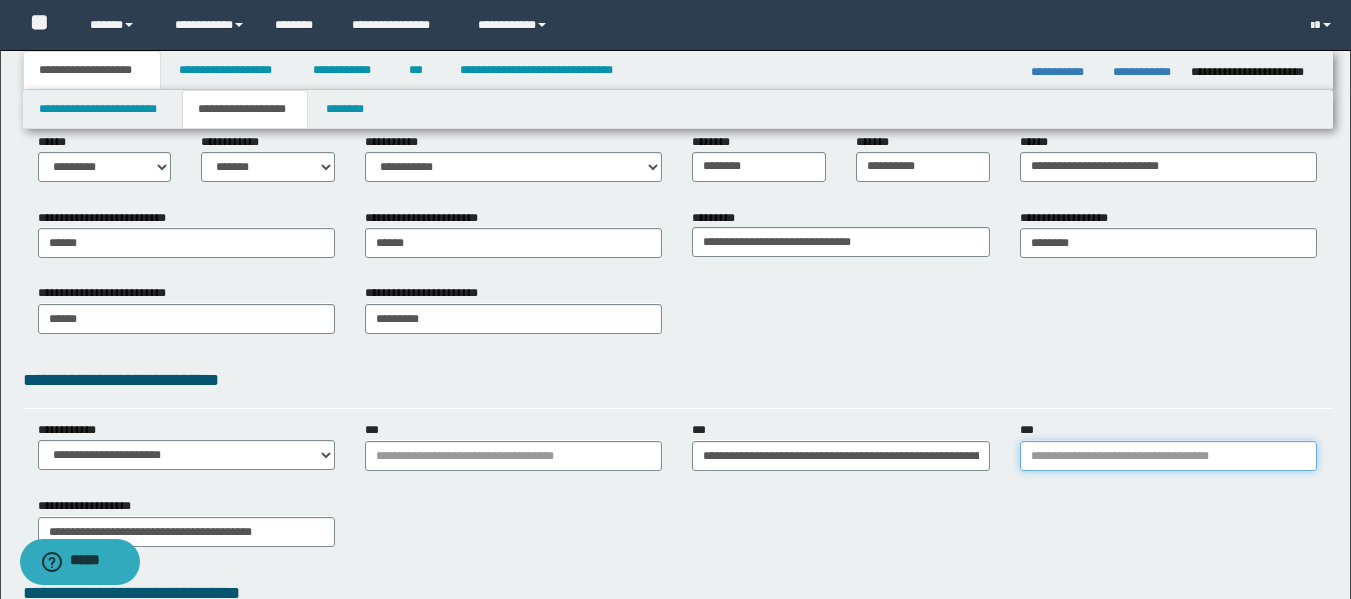 click on "***" at bounding box center (1168, 456) 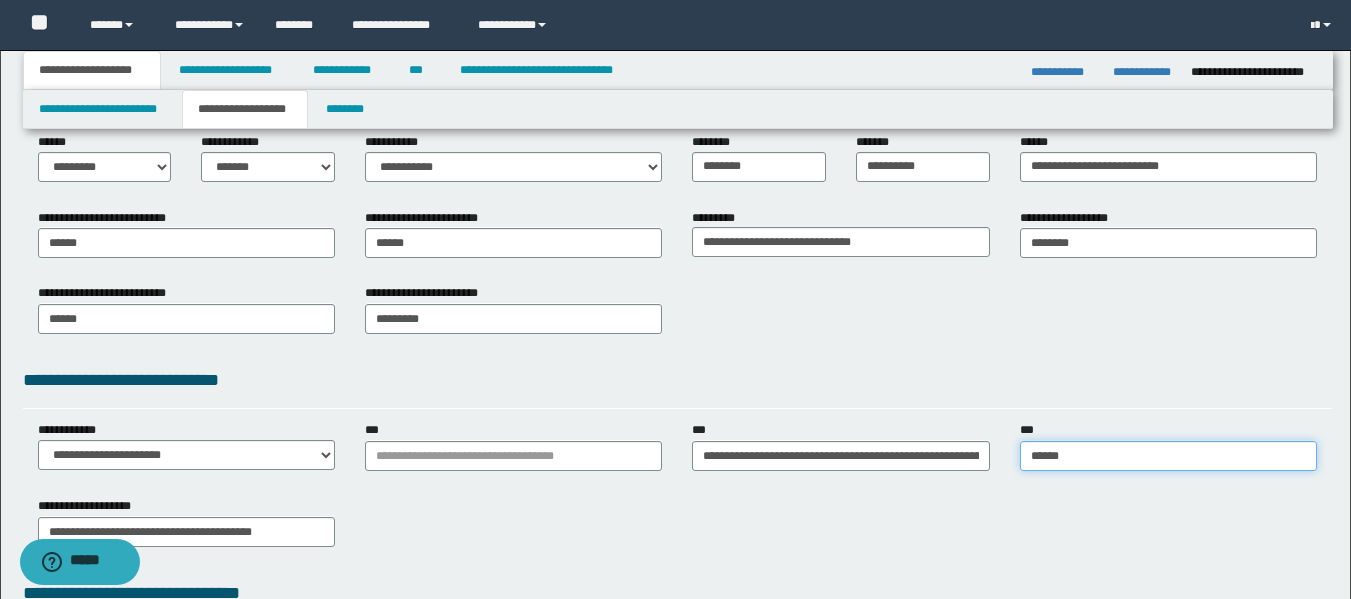 type on "*****" 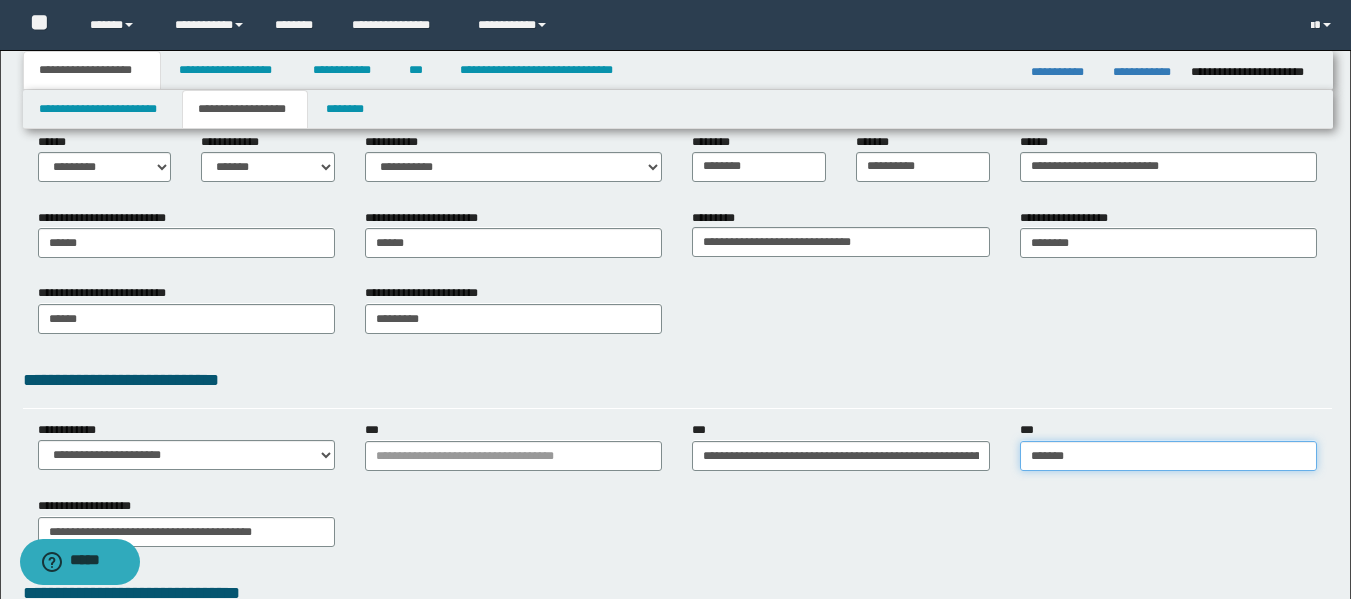 type on "*****" 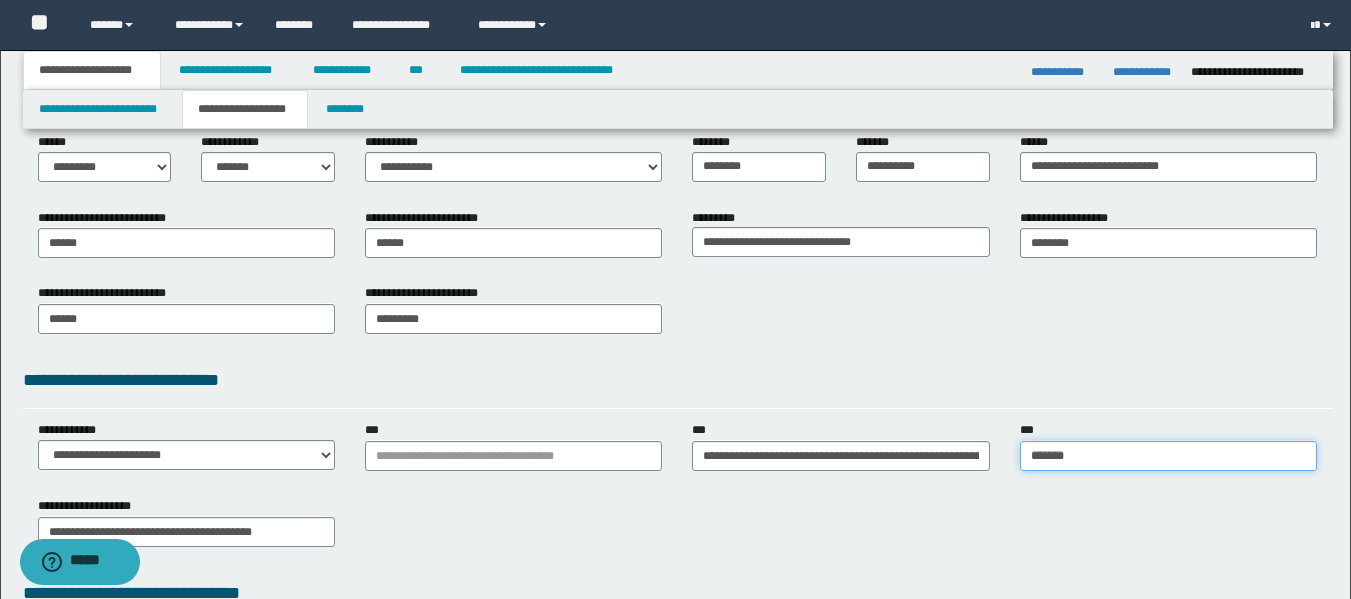 type 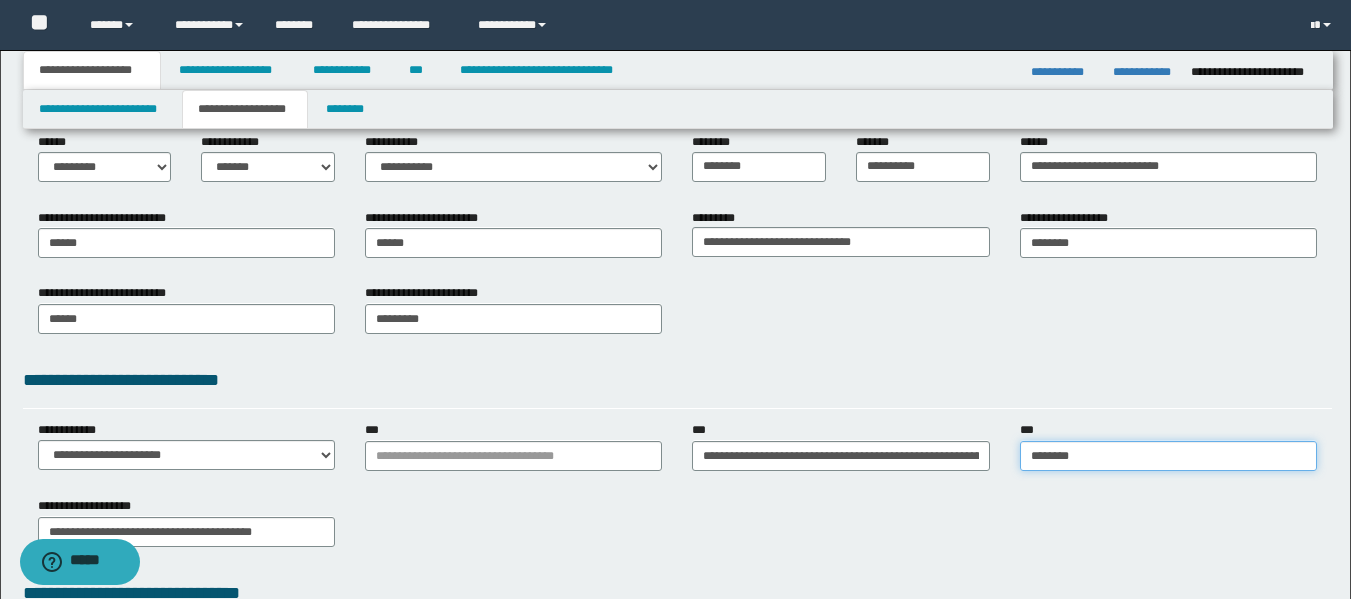 drag, startPoint x: 1060, startPoint y: 452, endPoint x: 1087, endPoint y: 450, distance: 27.073973 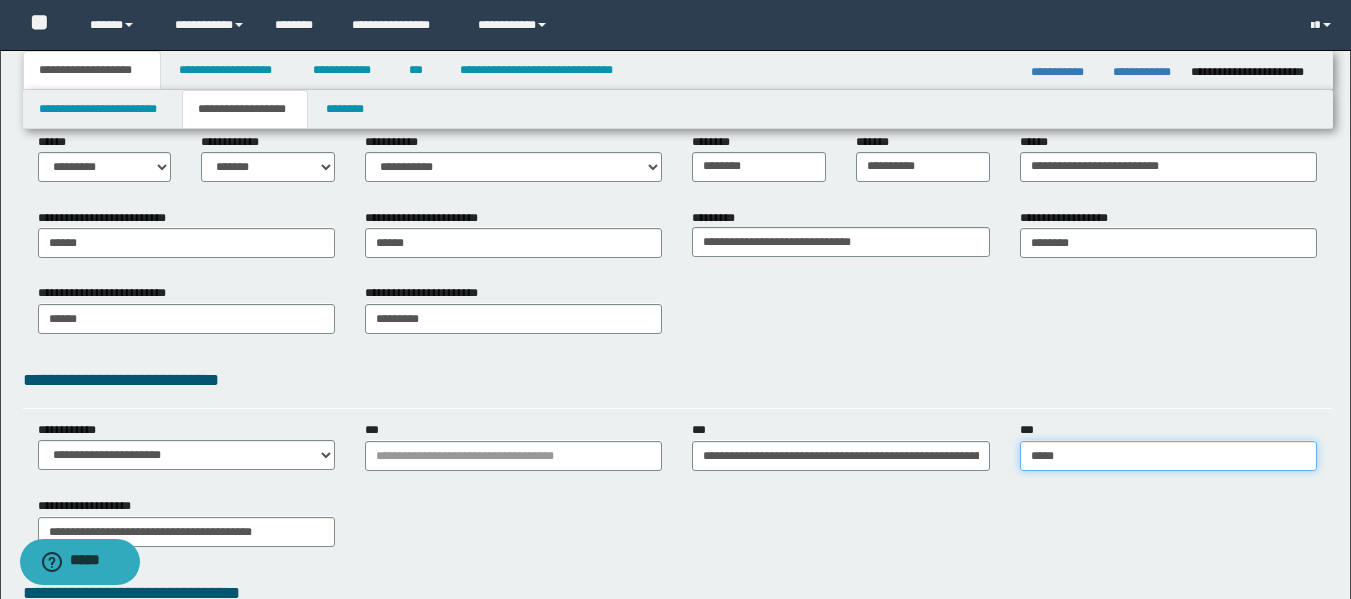 type on "*****" 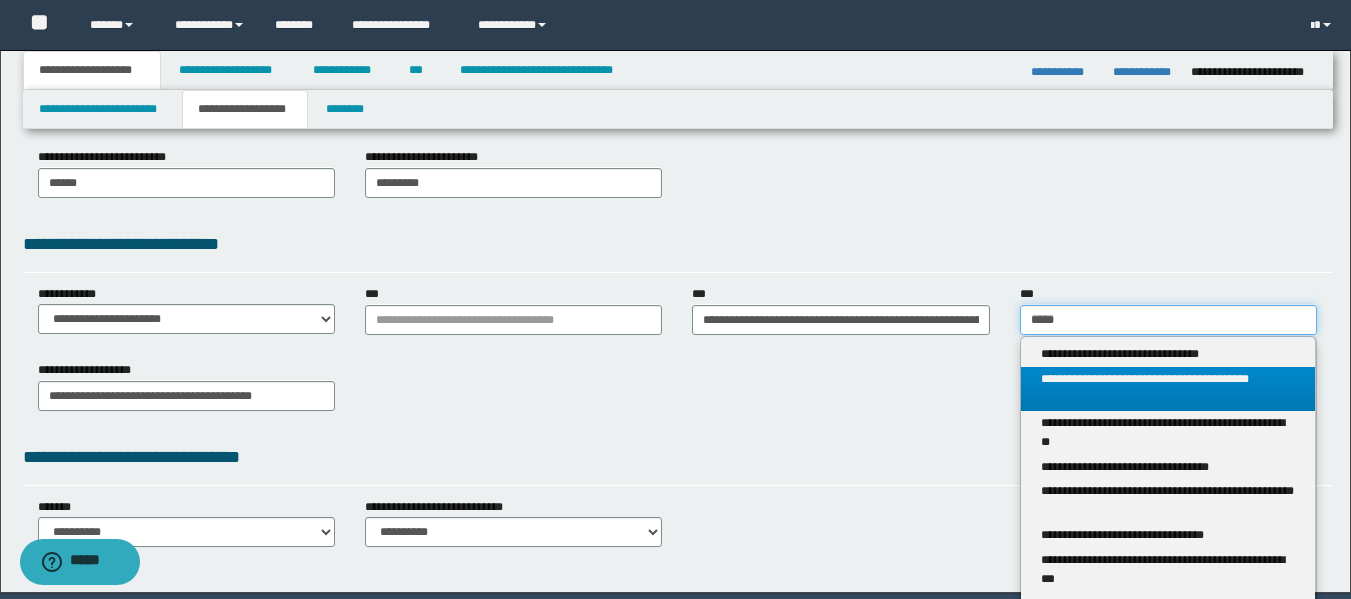 scroll, scrollTop: 500, scrollLeft: 0, axis: vertical 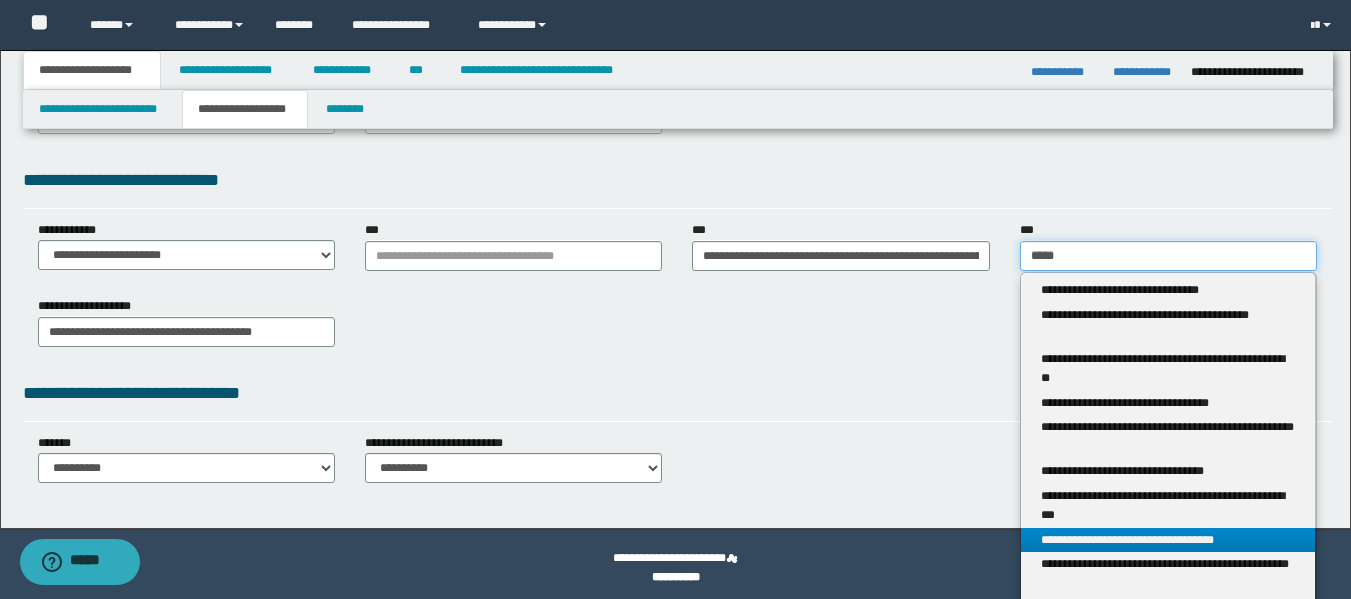 type on "*****" 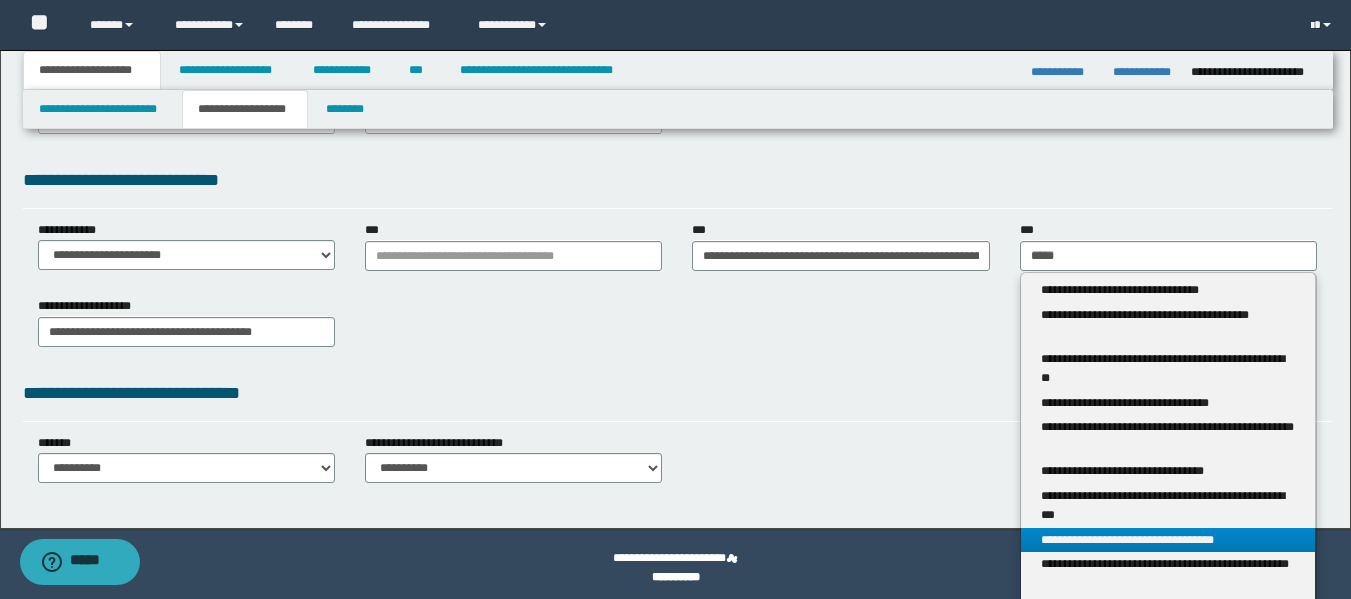 type 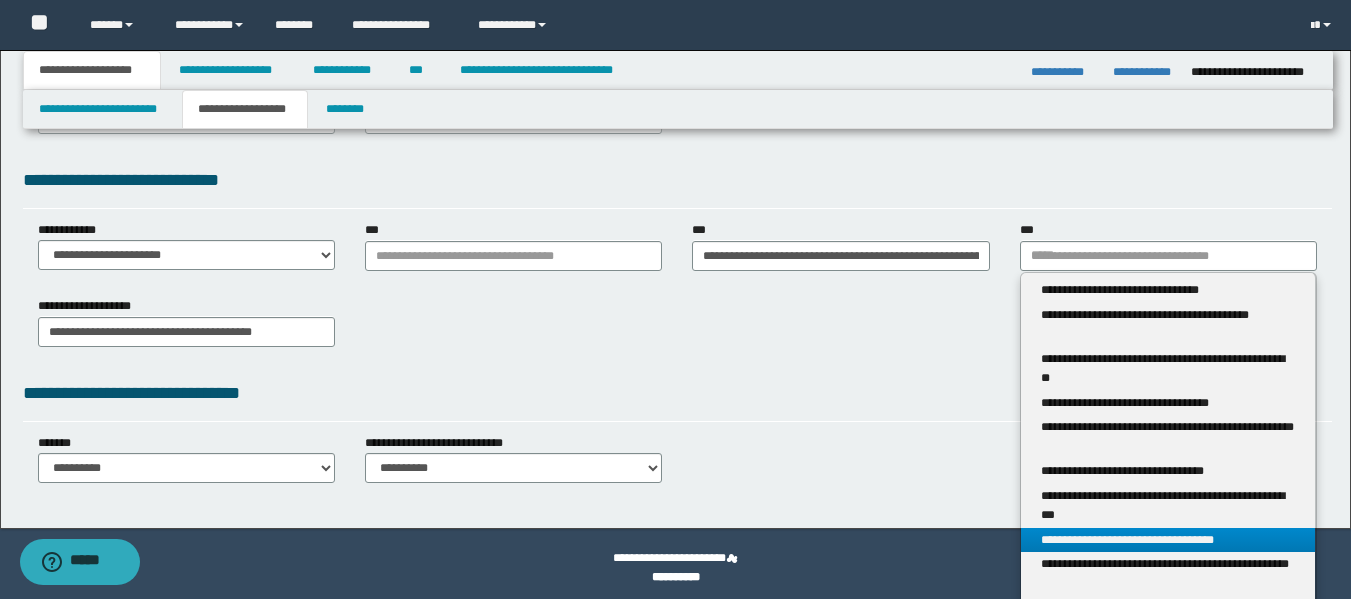 click on "**********" at bounding box center (1168, 540) 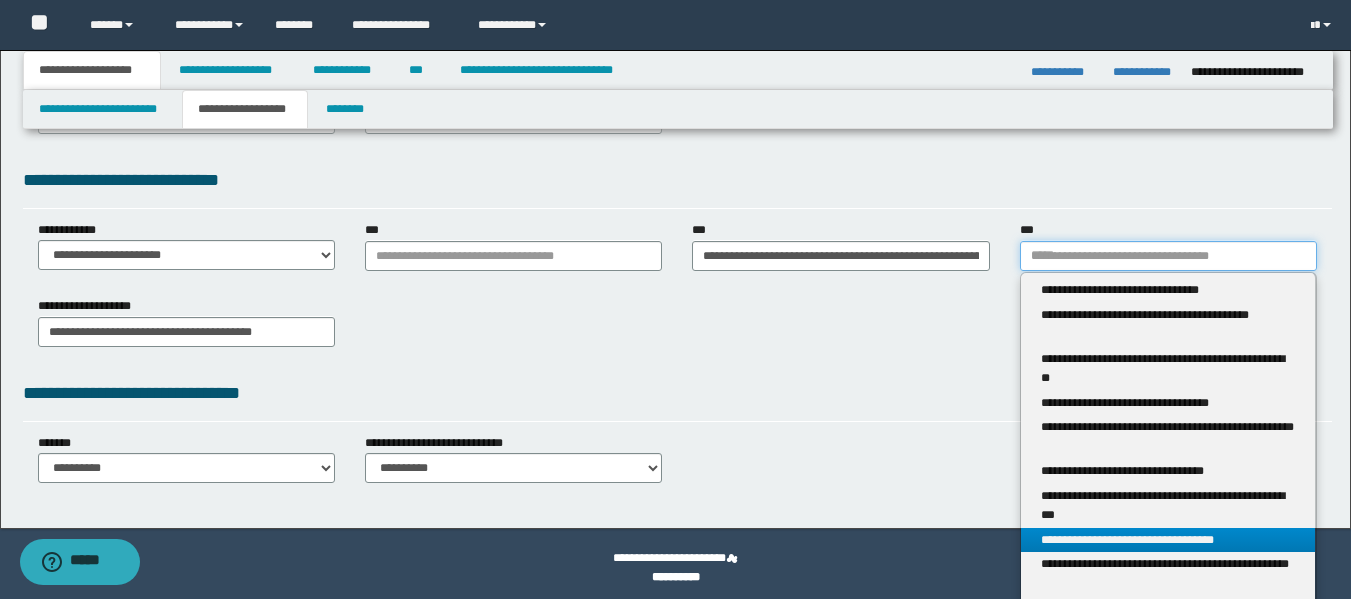 type 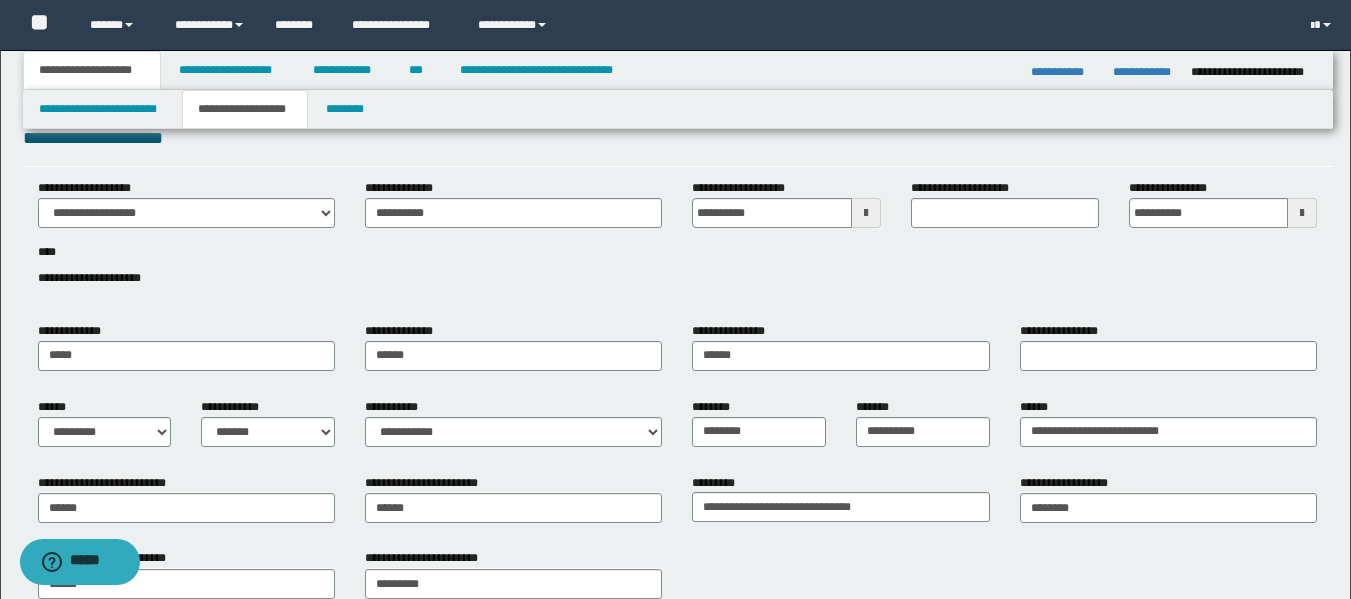 scroll, scrollTop: 0, scrollLeft: 0, axis: both 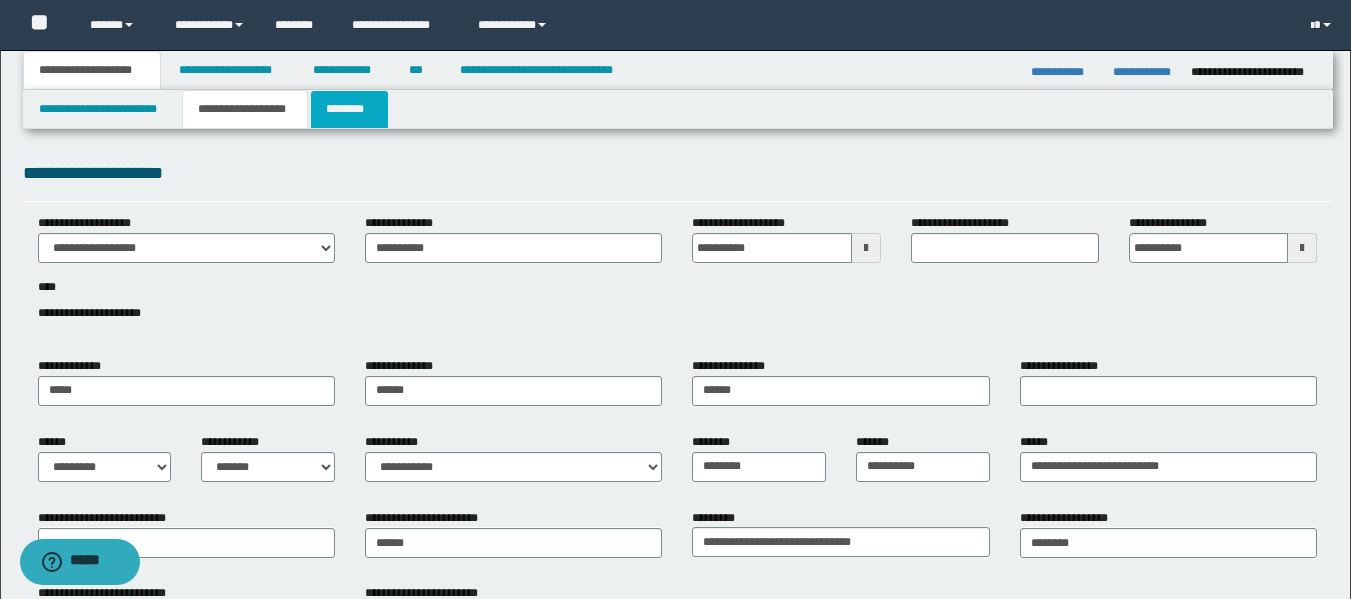 click on "********" at bounding box center [349, 109] 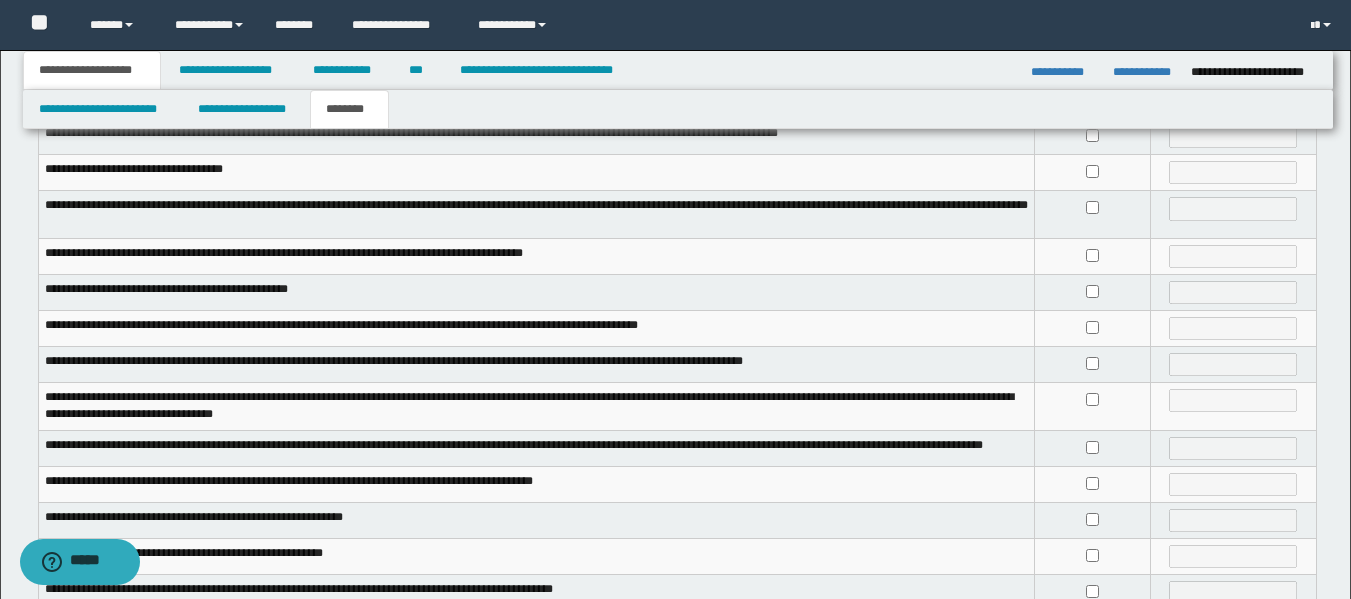 scroll, scrollTop: 400, scrollLeft: 0, axis: vertical 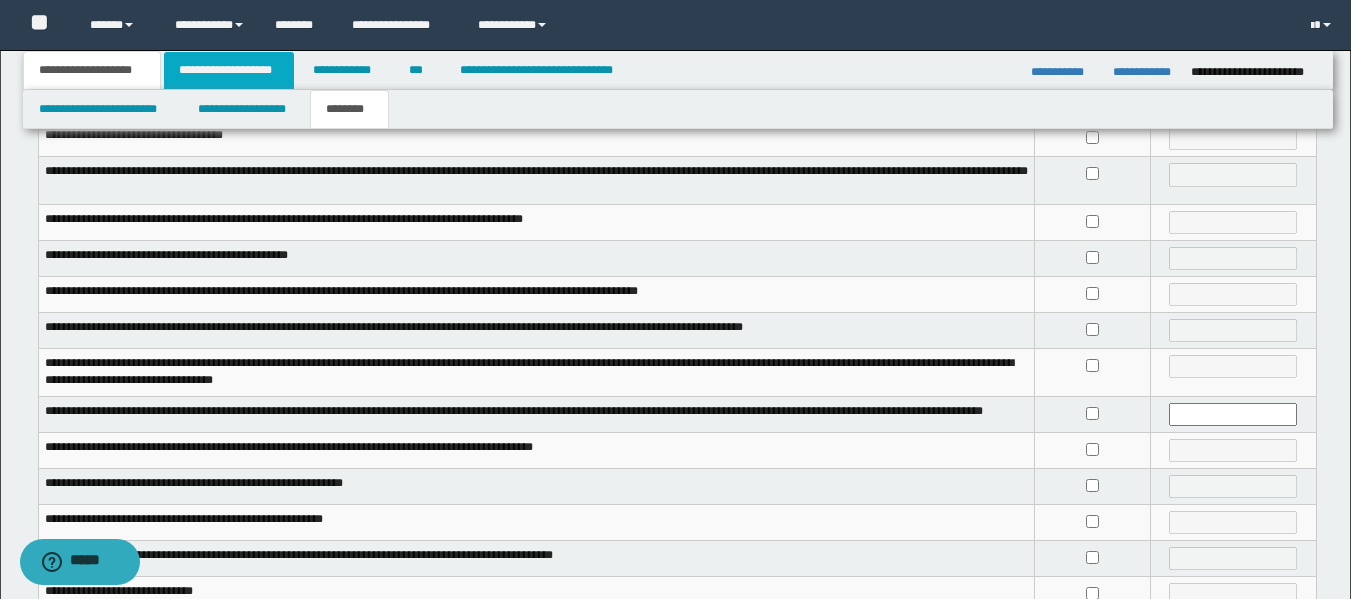click on "**********" at bounding box center [229, 70] 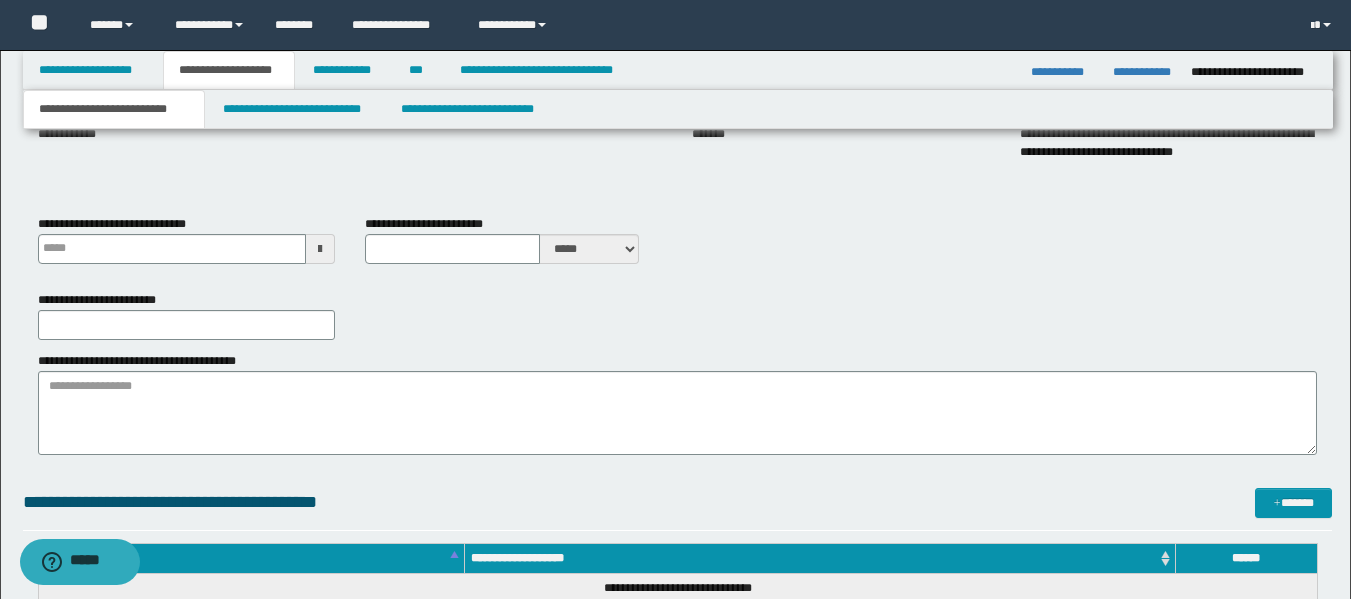 type 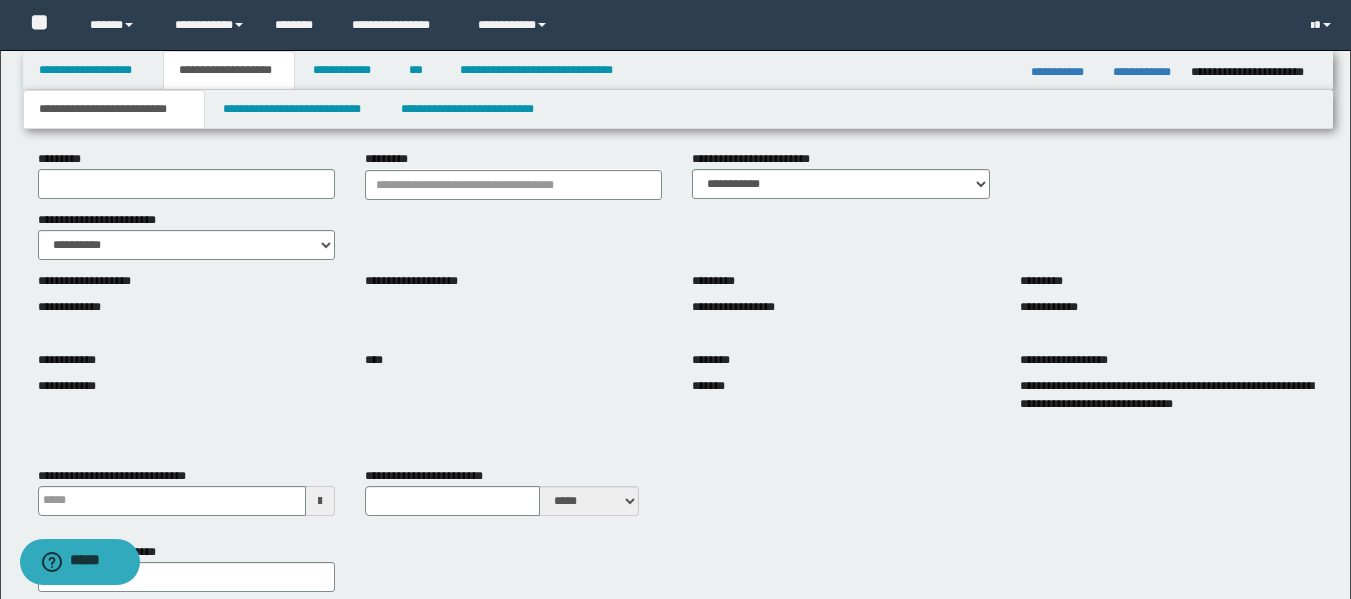scroll, scrollTop: 100, scrollLeft: 0, axis: vertical 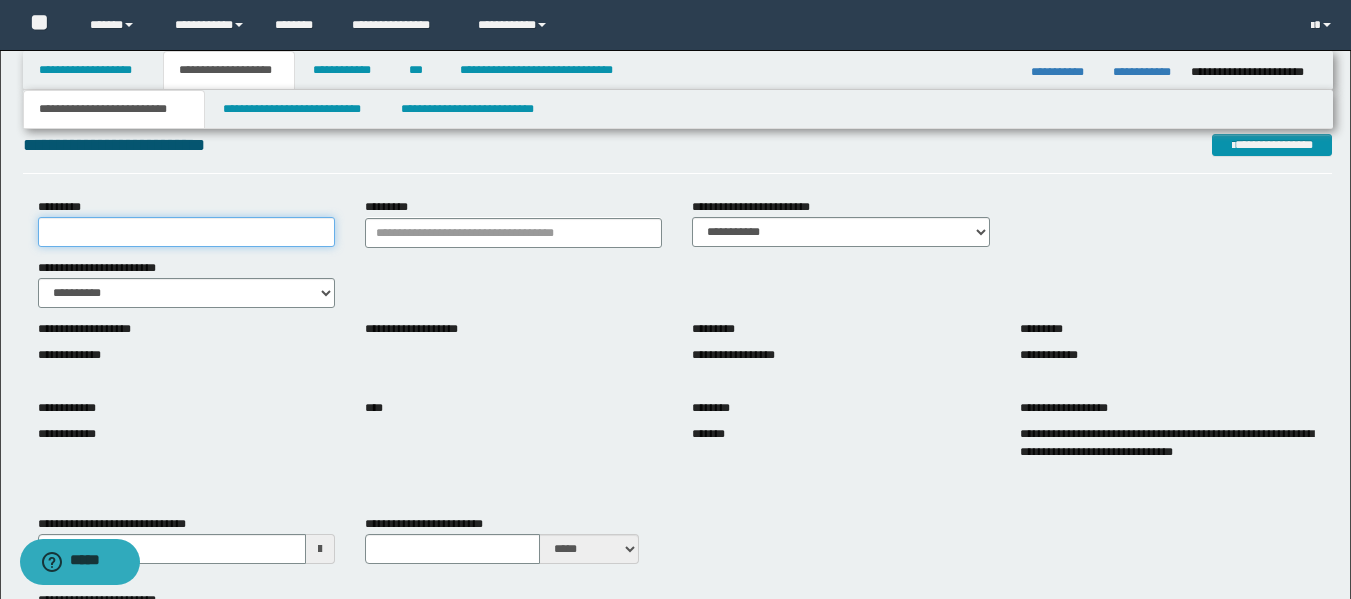 click on "*********" at bounding box center [186, 232] 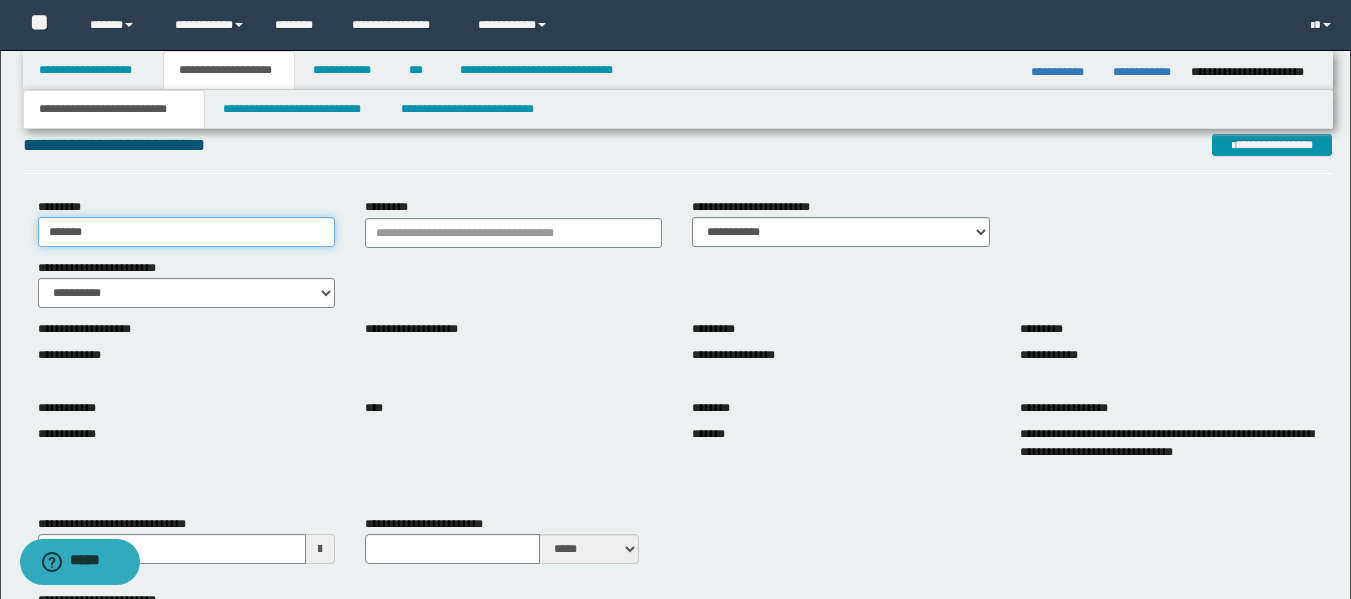 click on "*******" at bounding box center (186, 232) 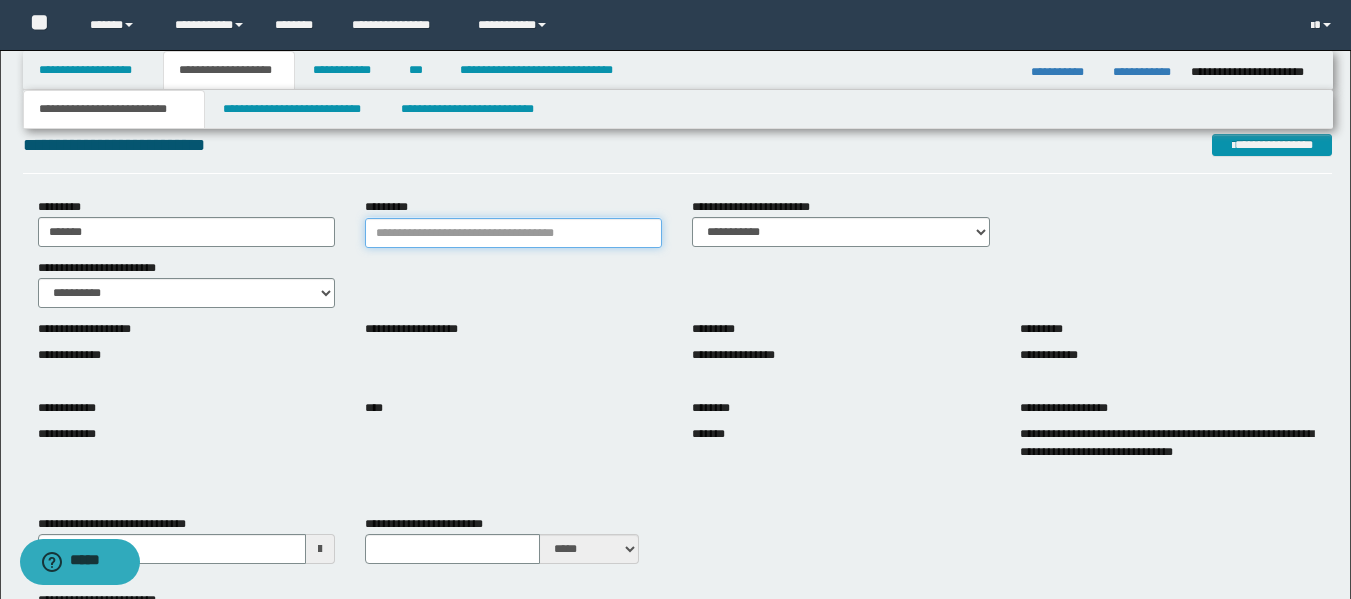 click on "*********" at bounding box center [513, 233] 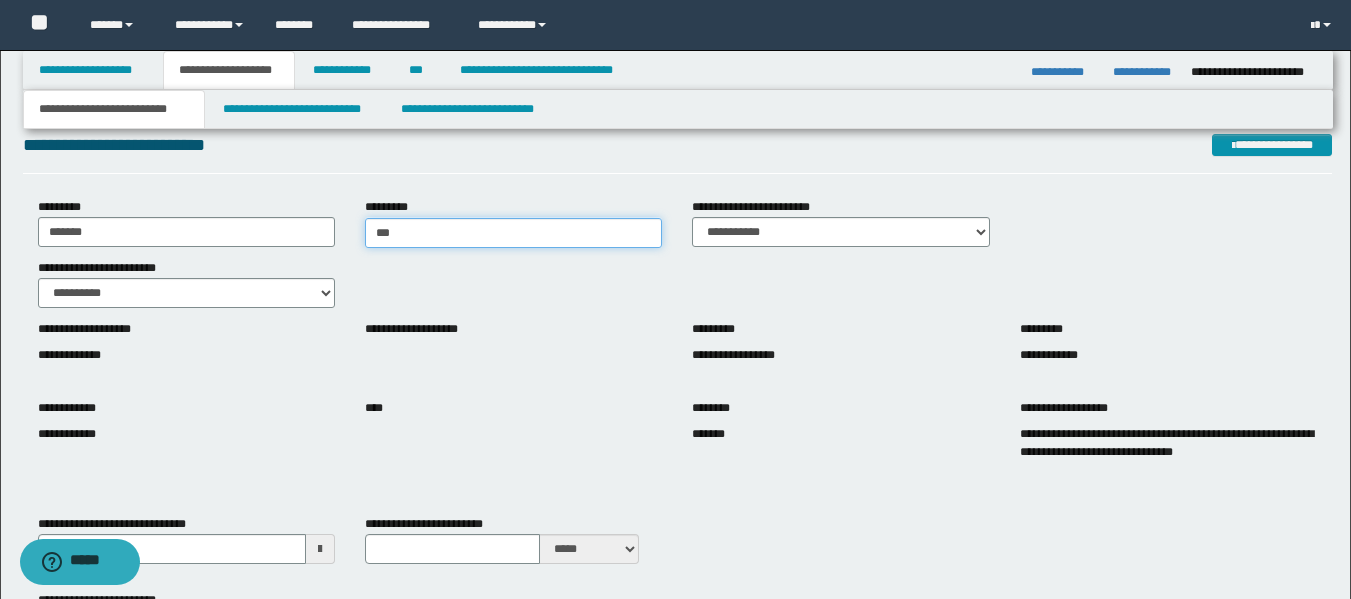type on "****" 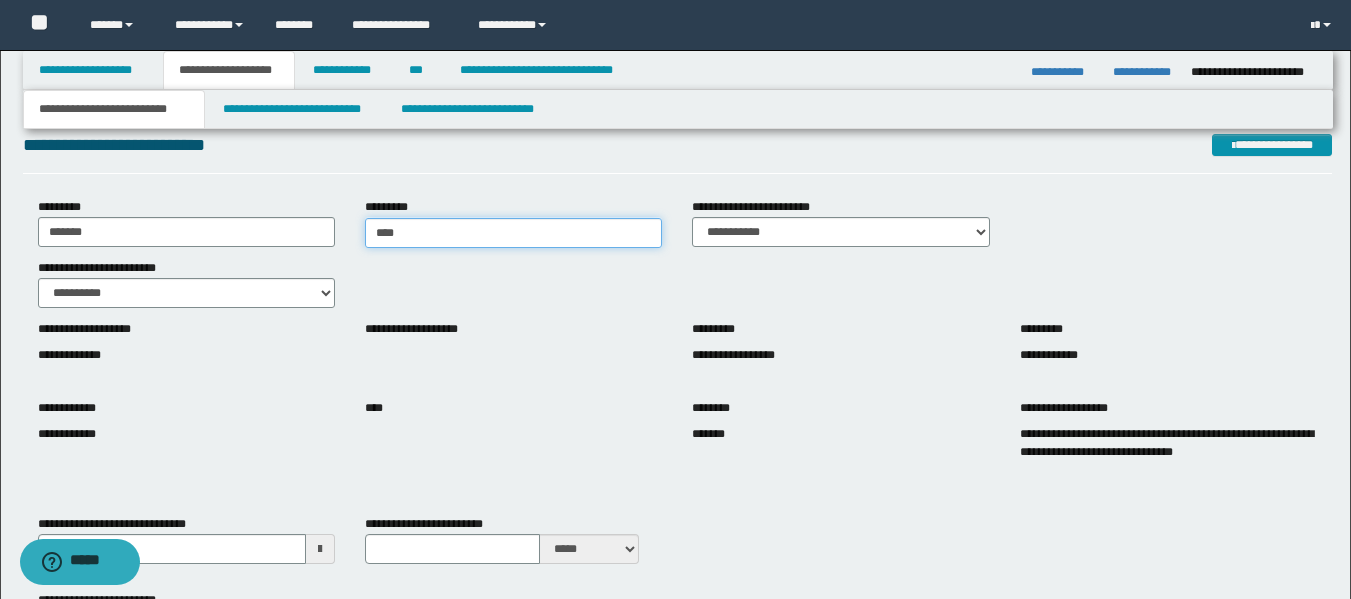 type on "**********" 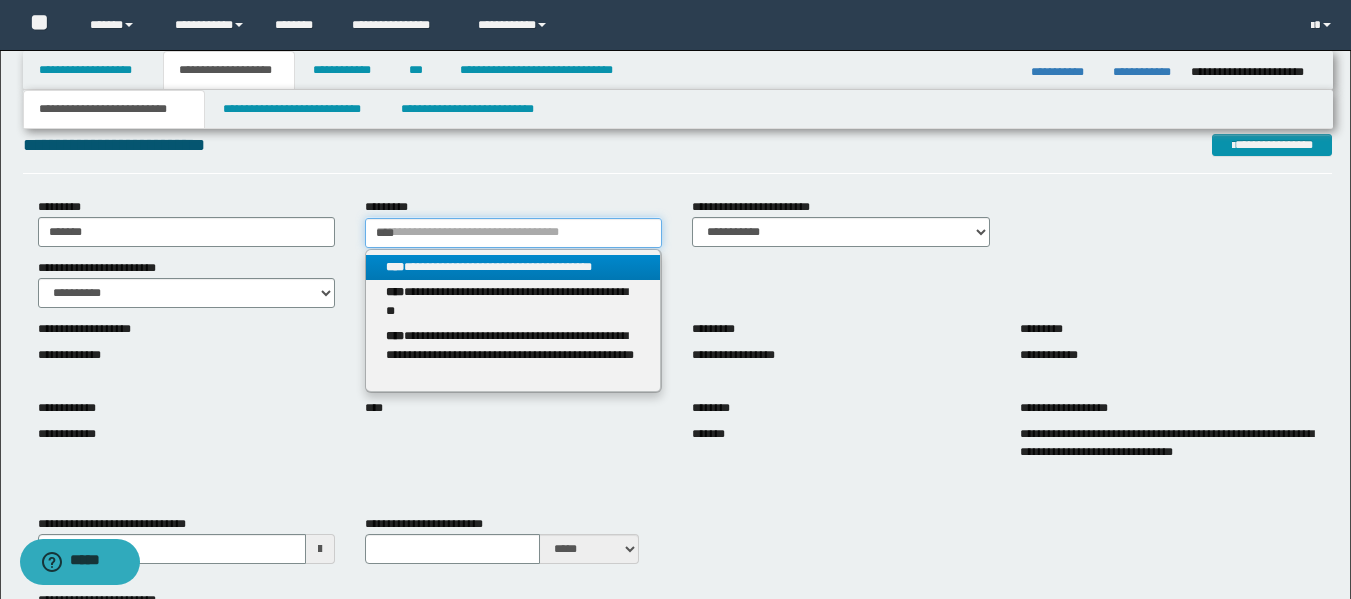 drag, startPoint x: 407, startPoint y: 237, endPoint x: 360, endPoint y: 232, distance: 47.26521 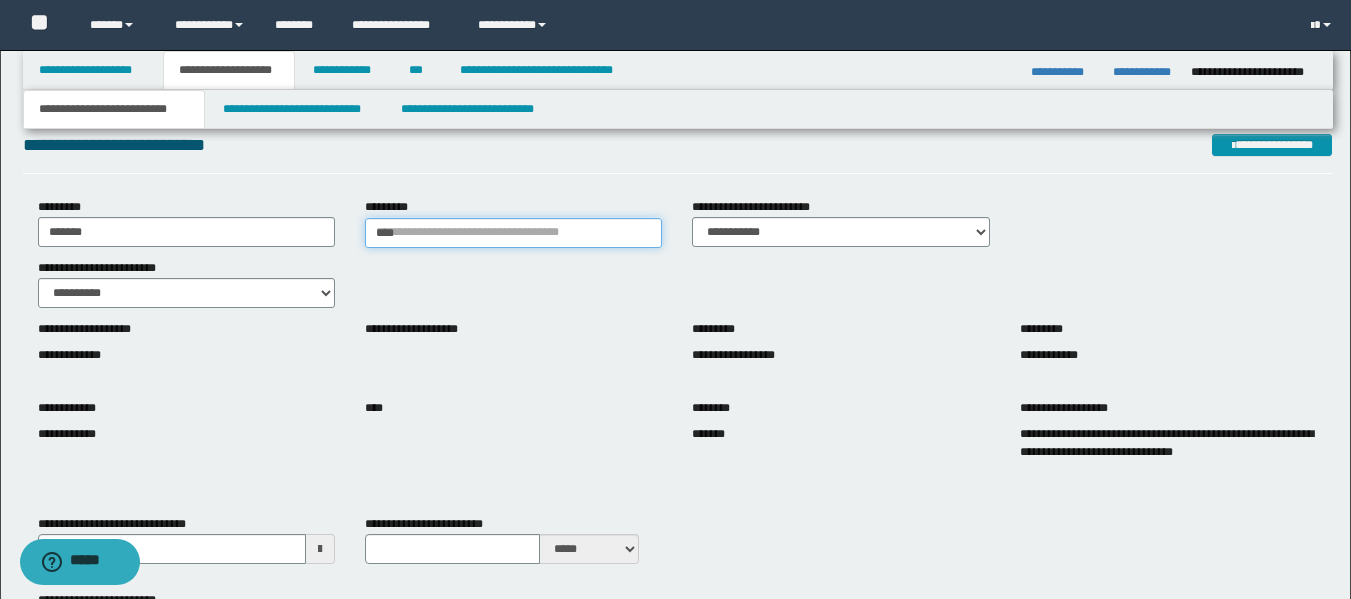 type 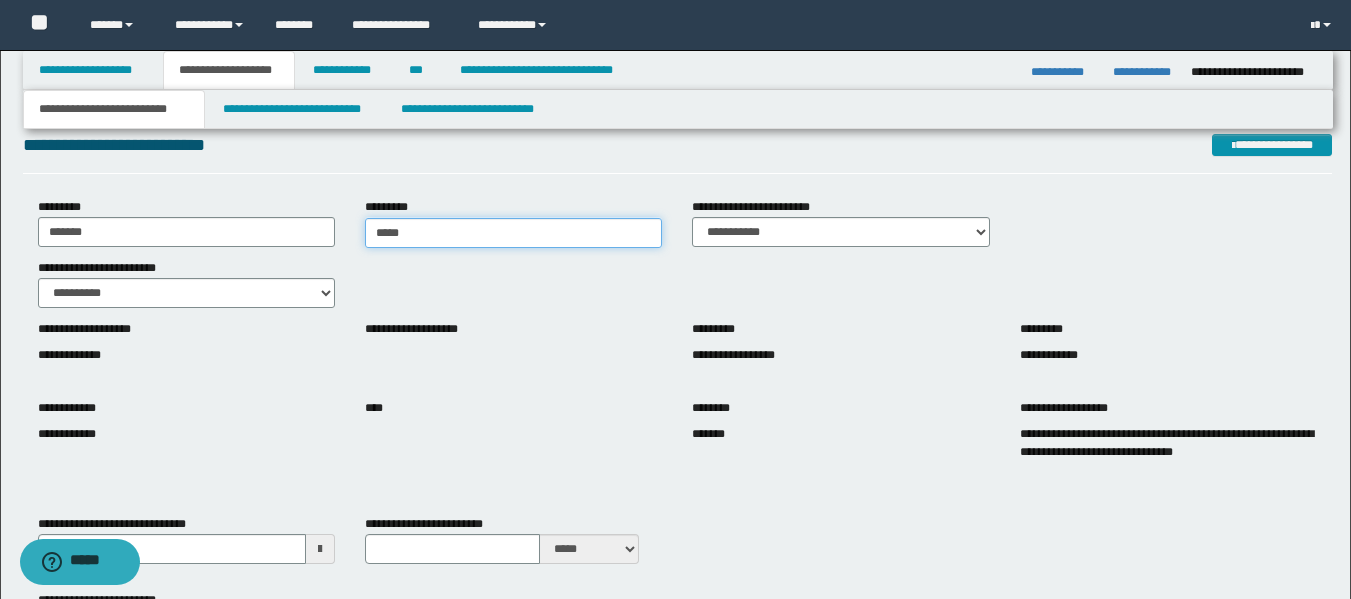 type on "****" 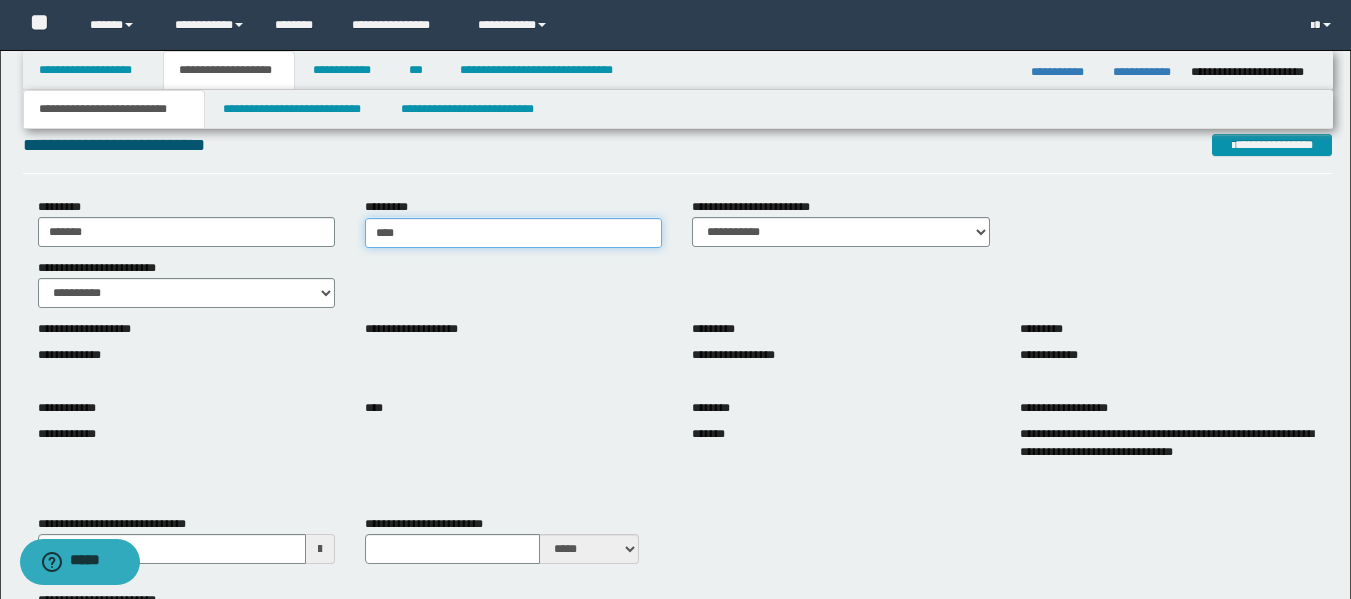 type on "****" 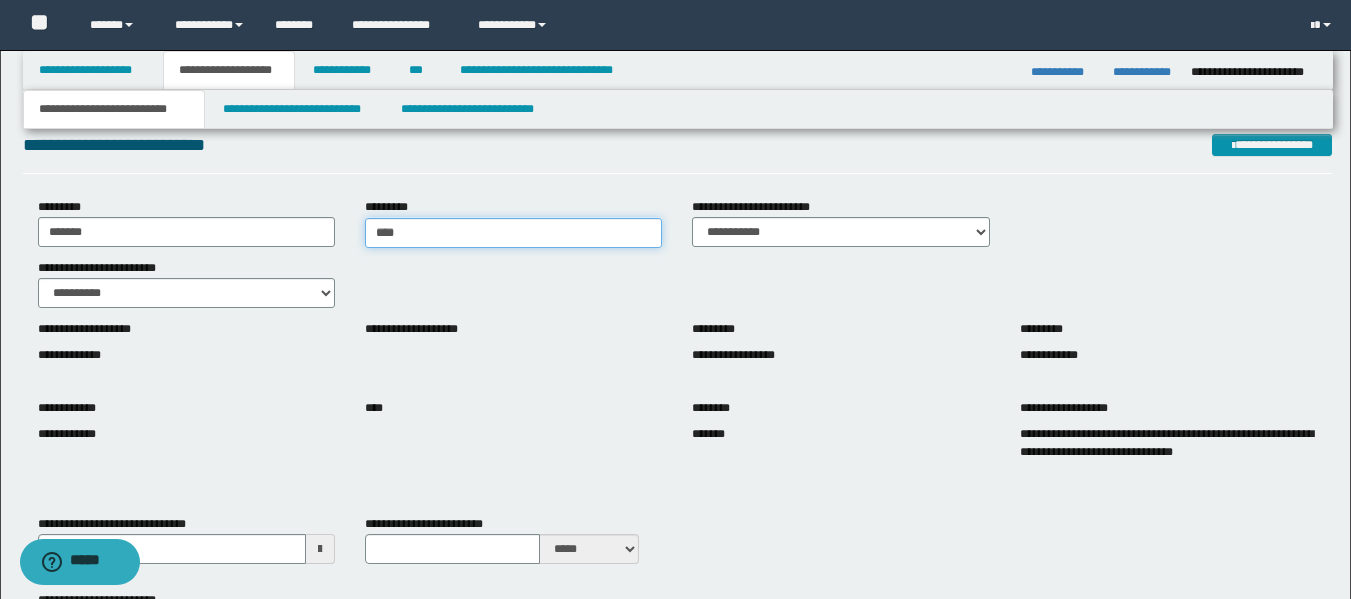 type 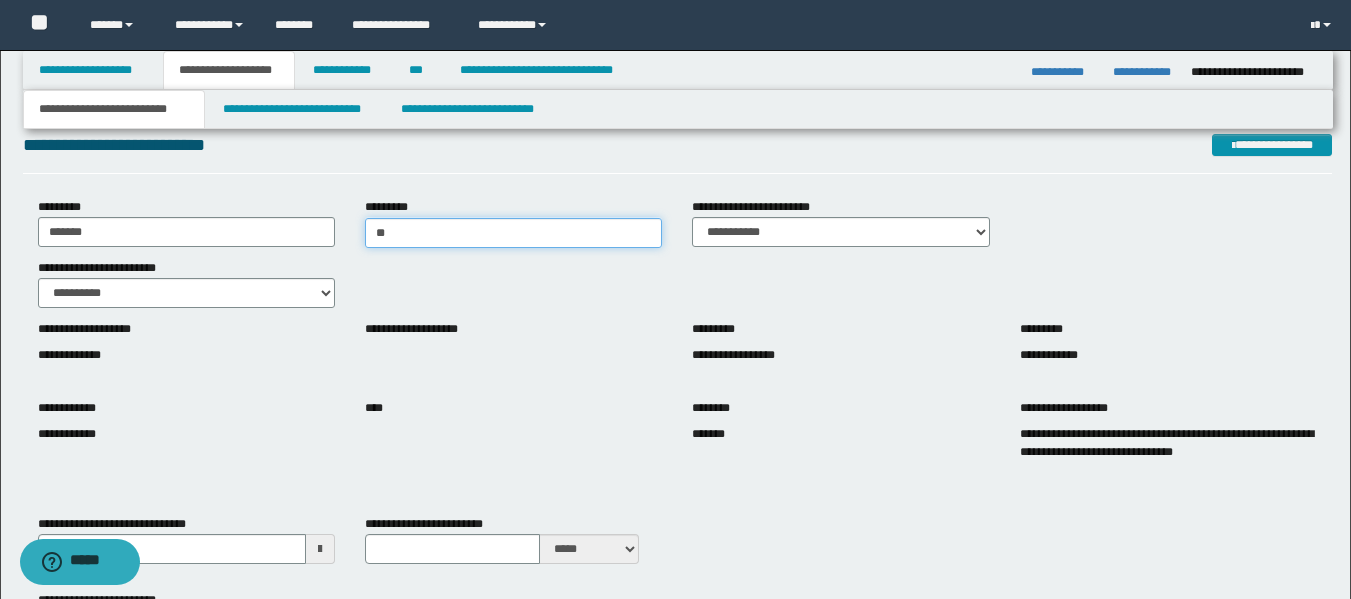 type on "*" 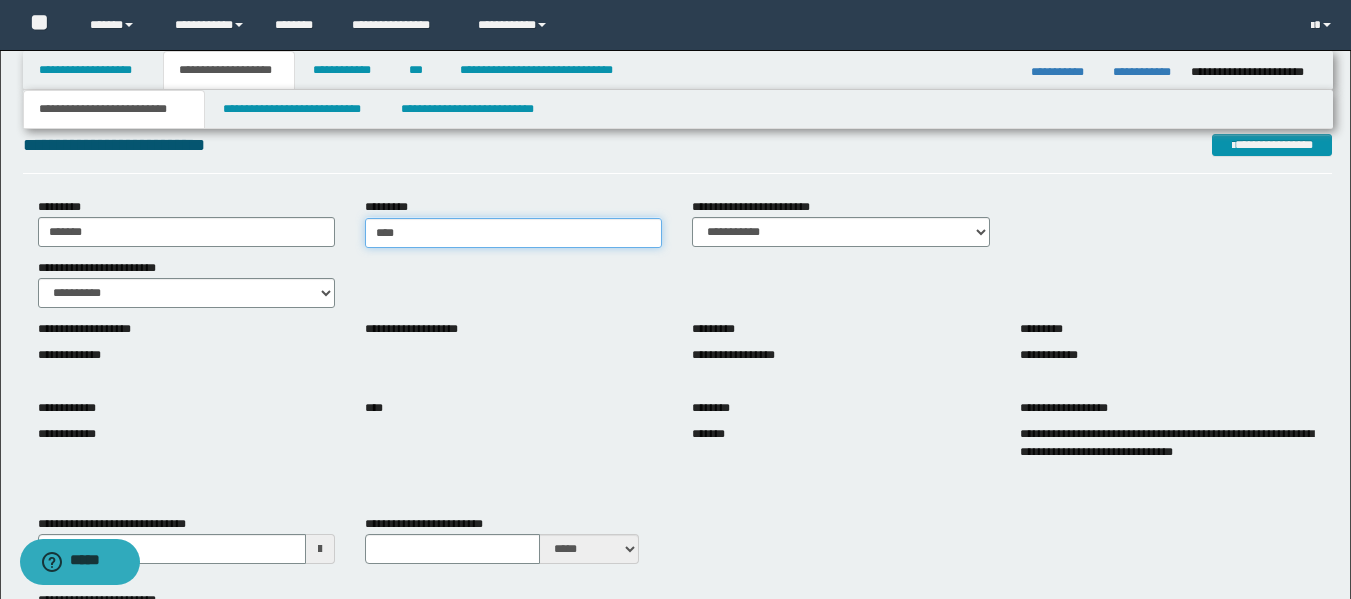 type on "*****" 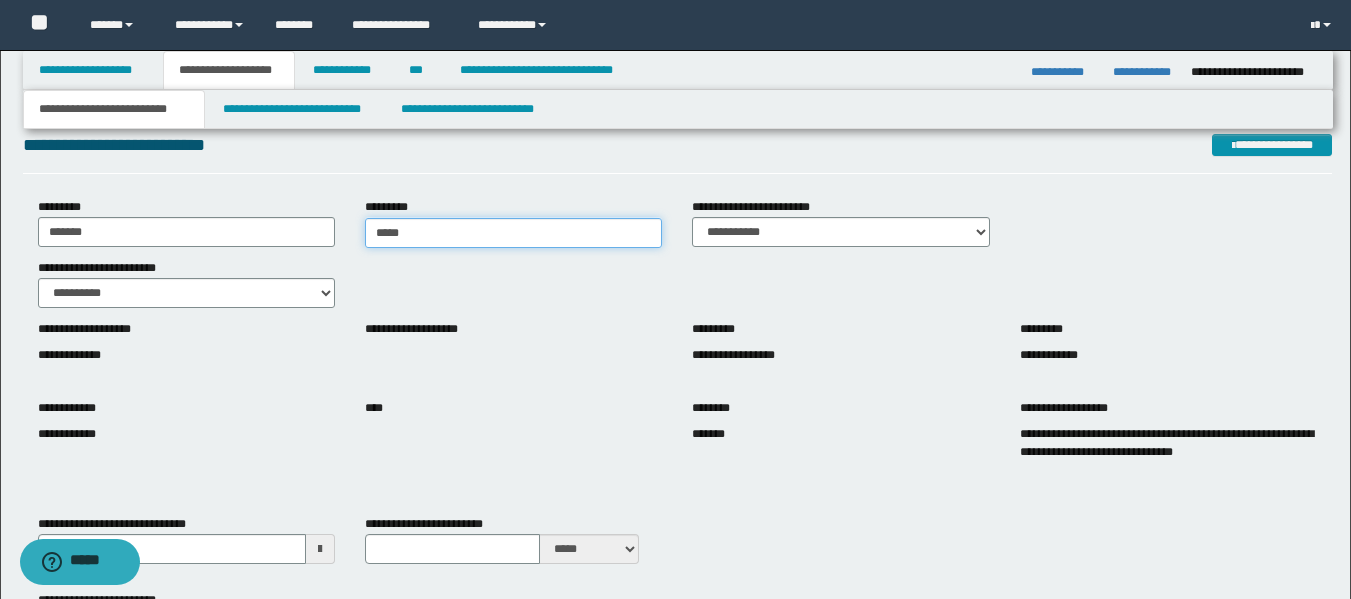type on "*****" 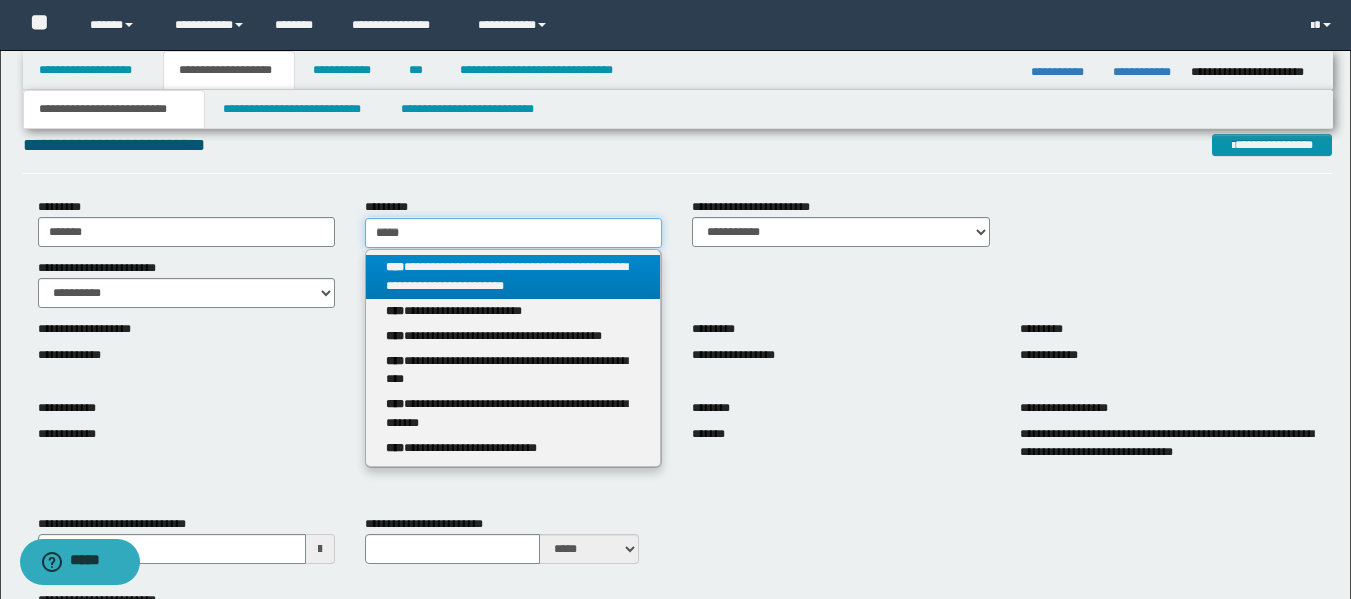 type on "*****" 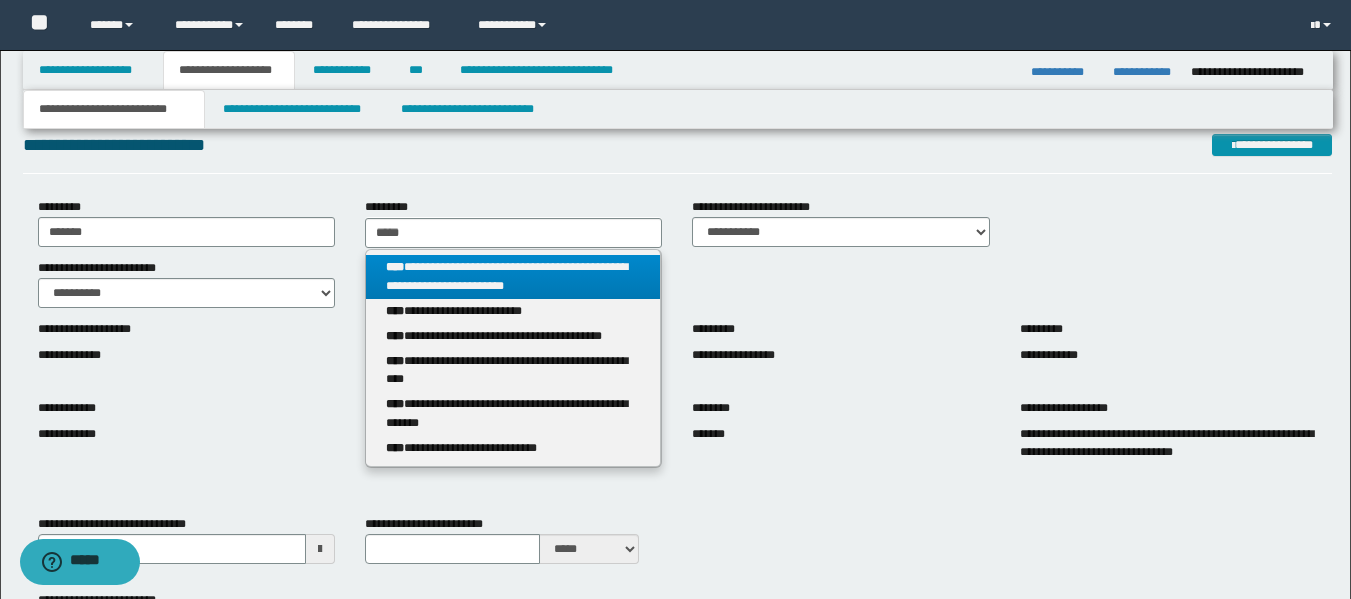 click on "**********" at bounding box center (513, 277) 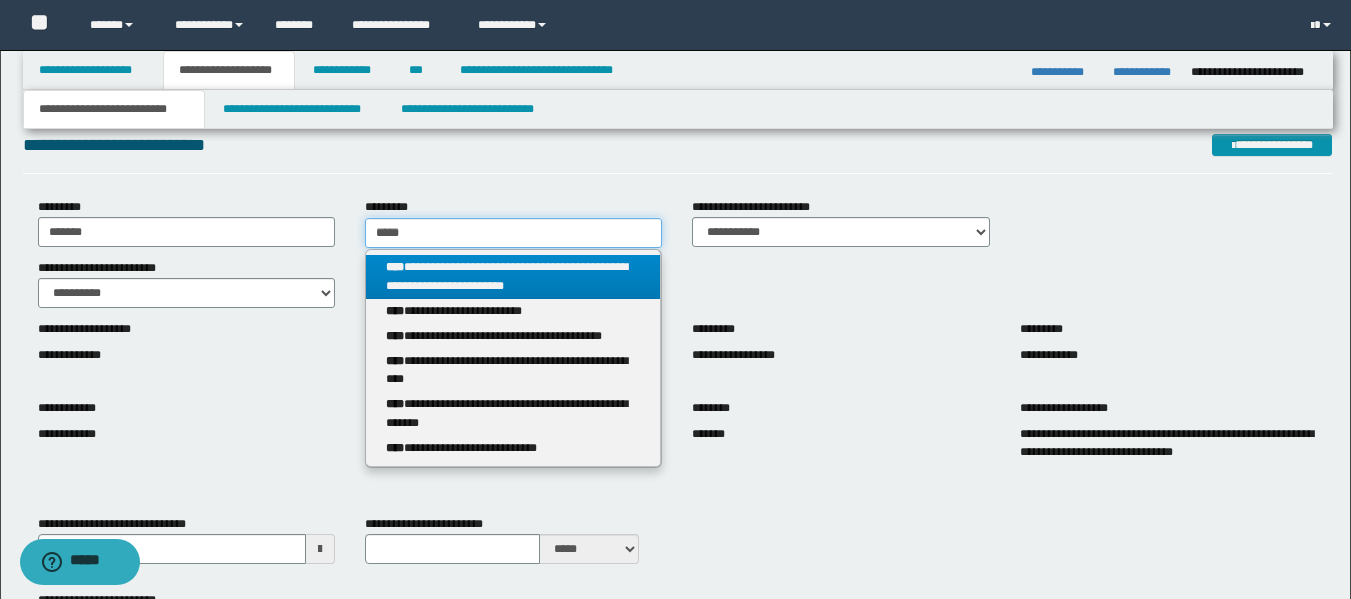 type 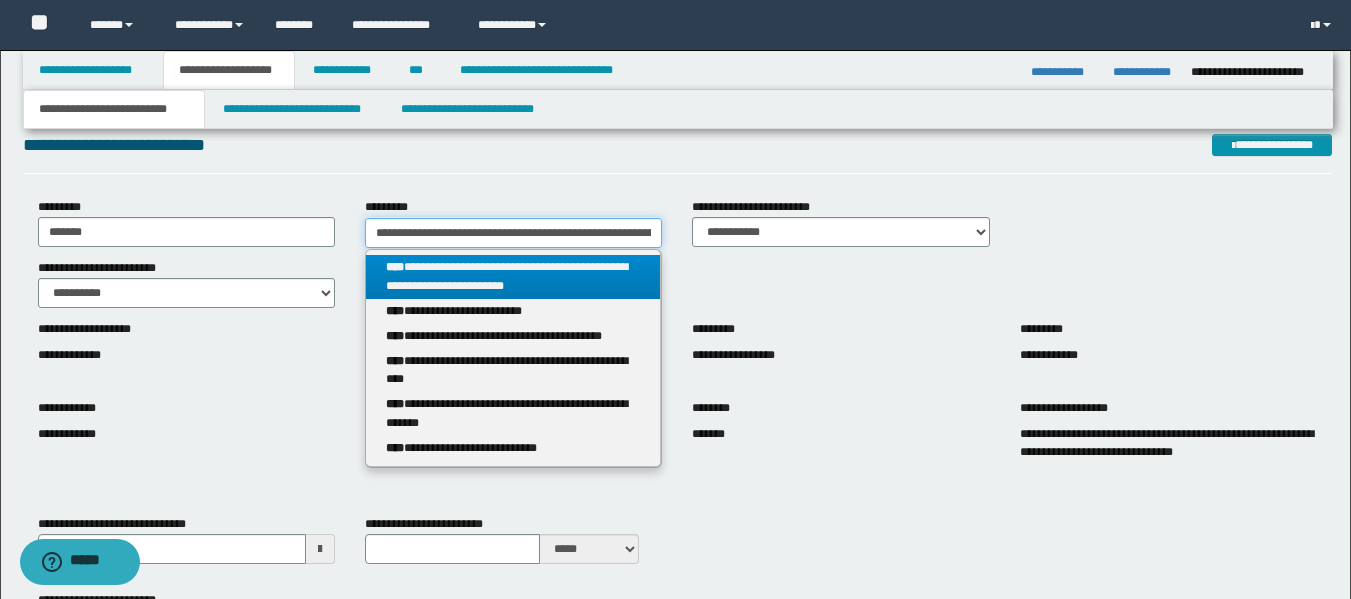 scroll, scrollTop: 0, scrollLeft: 88, axis: horizontal 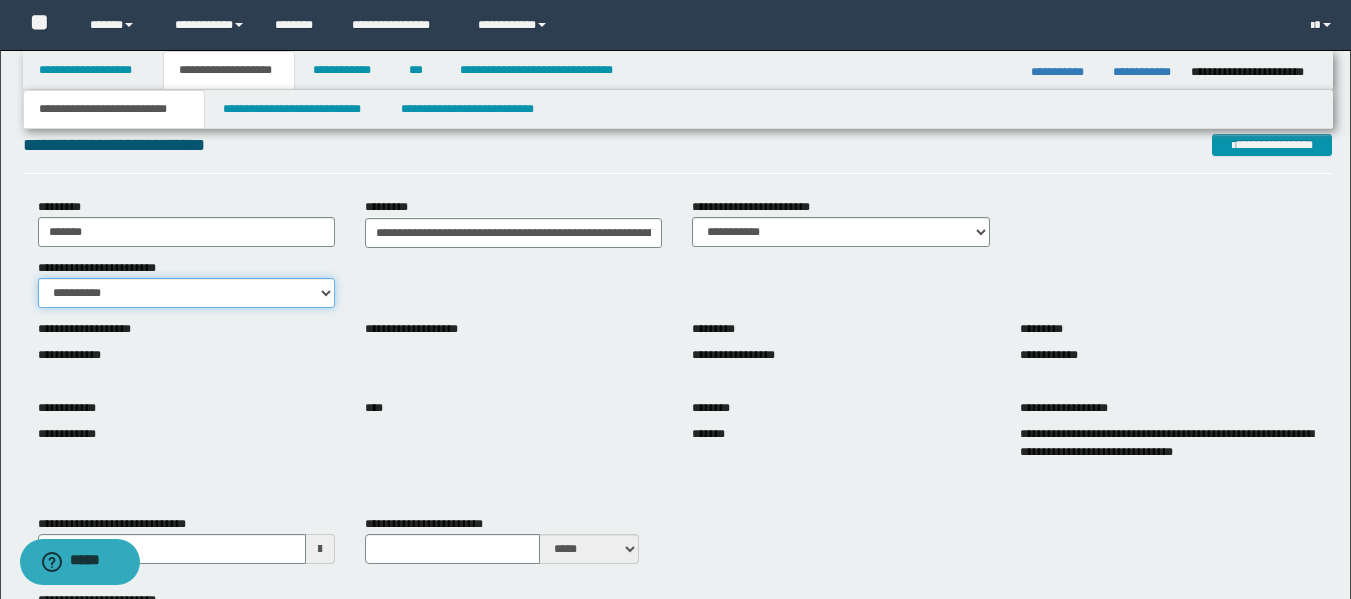 click on "**********" at bounding box center [186, 293] 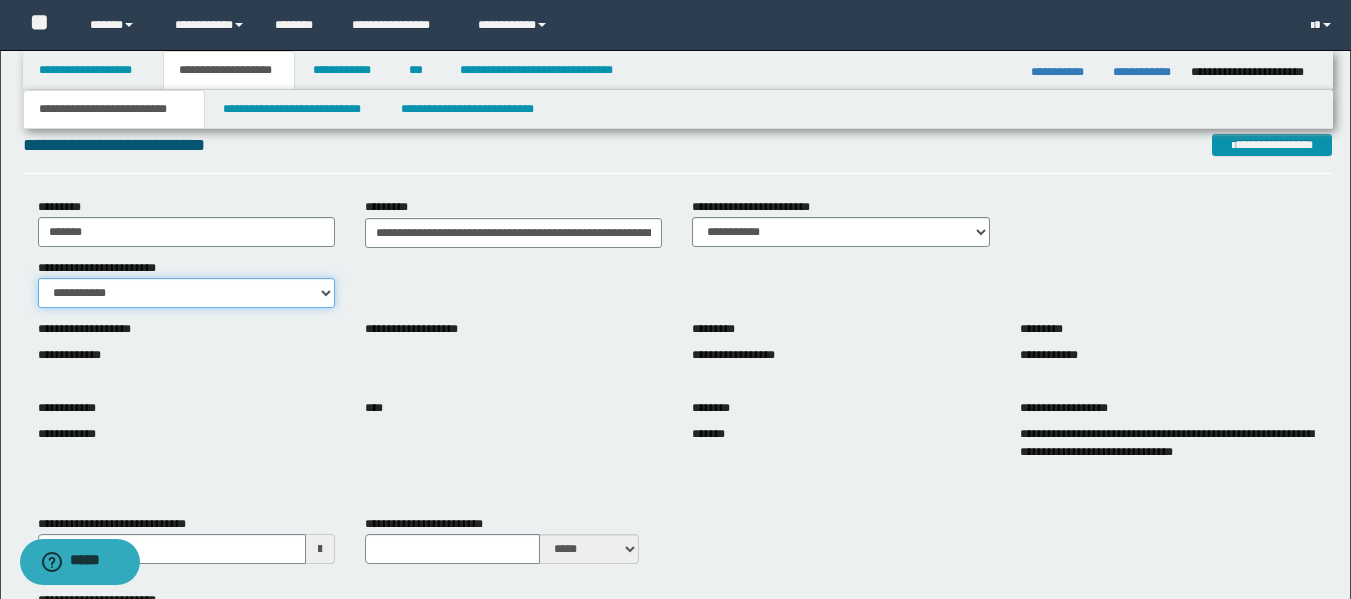 click on "**********" at bounding box center (186, 293) 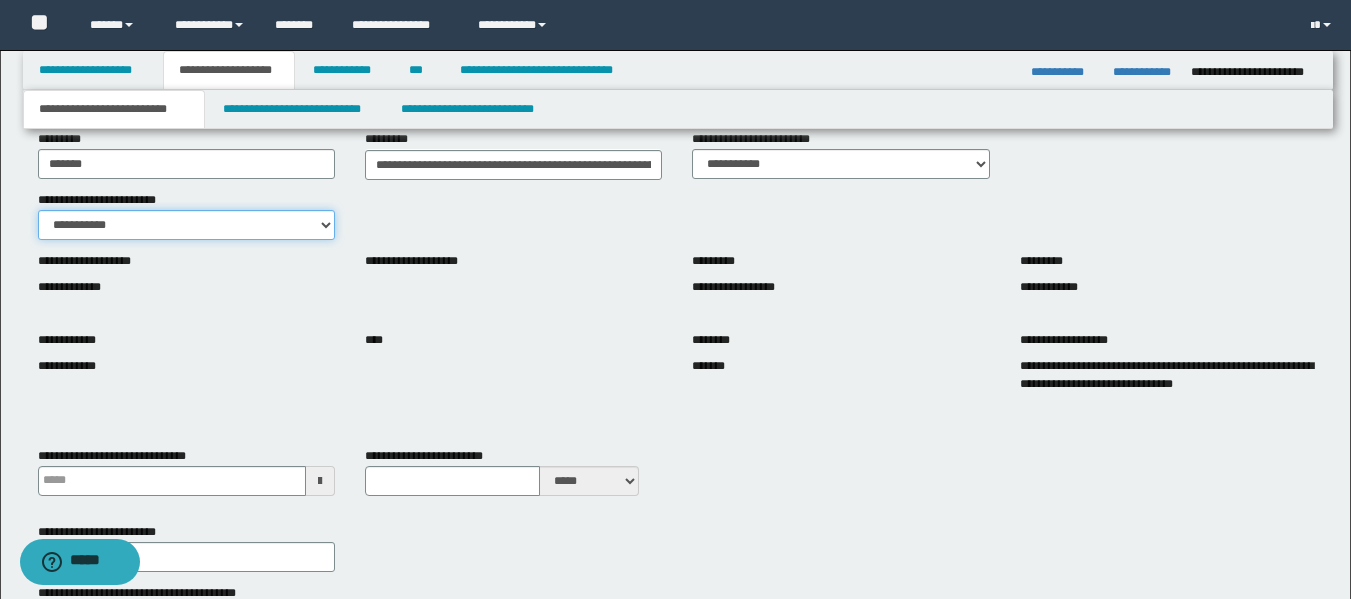 scroll, scrollTop: 300, scrollLeft: 0, axis: vertical 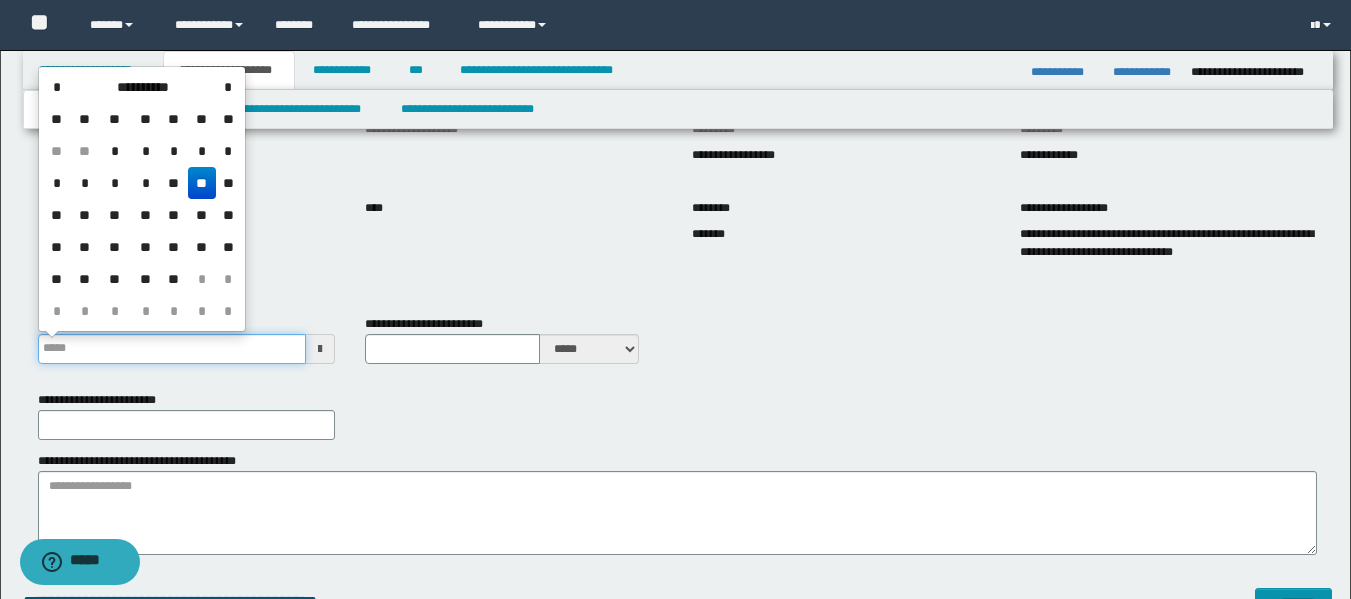 click on "**********" at bounding box center [172, 349] 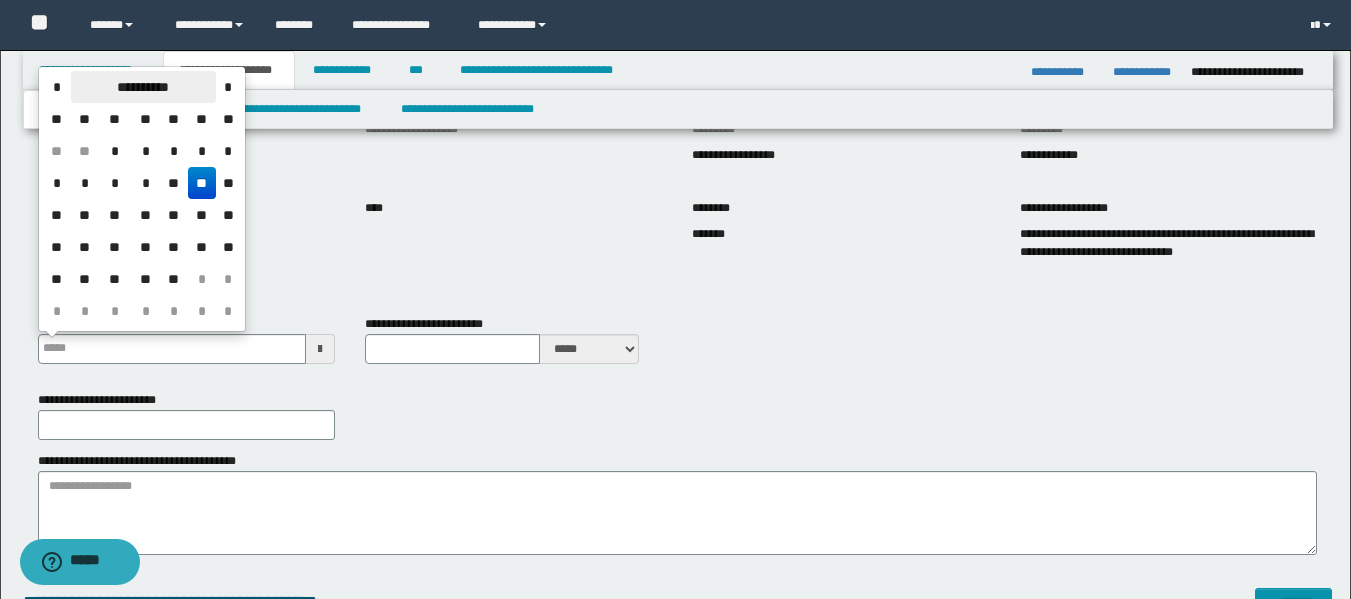 click on "**********" at bounding box center [143, 87] 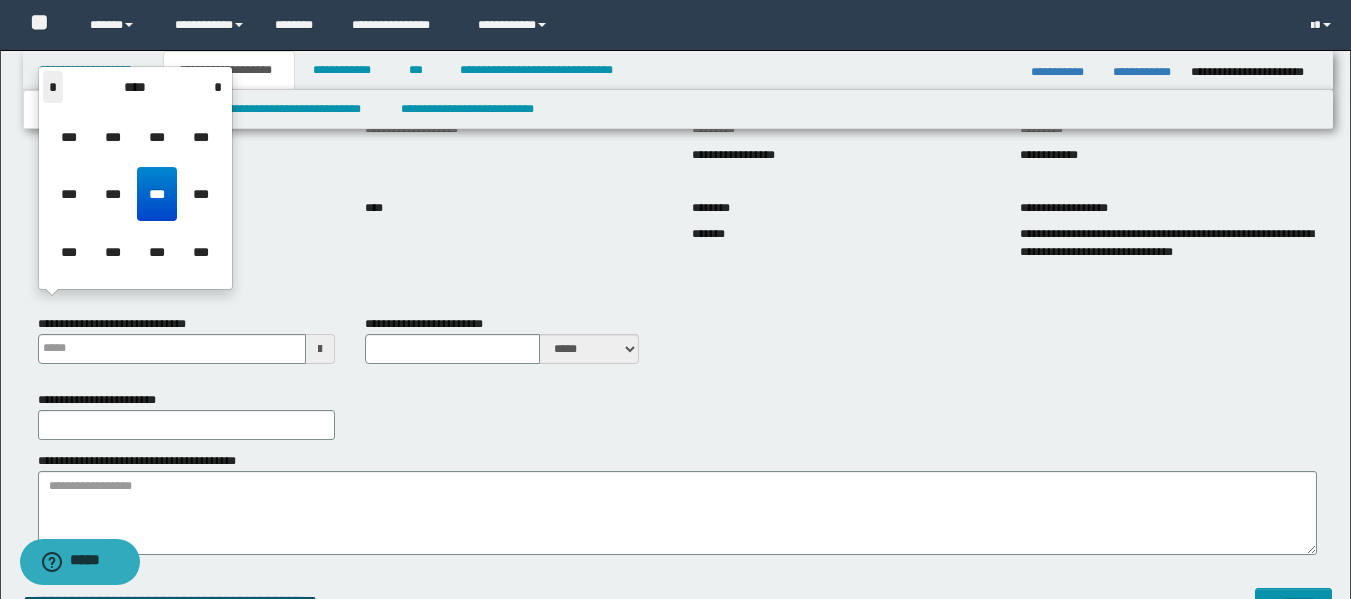 click on "*" at bounding box center (53, 87) 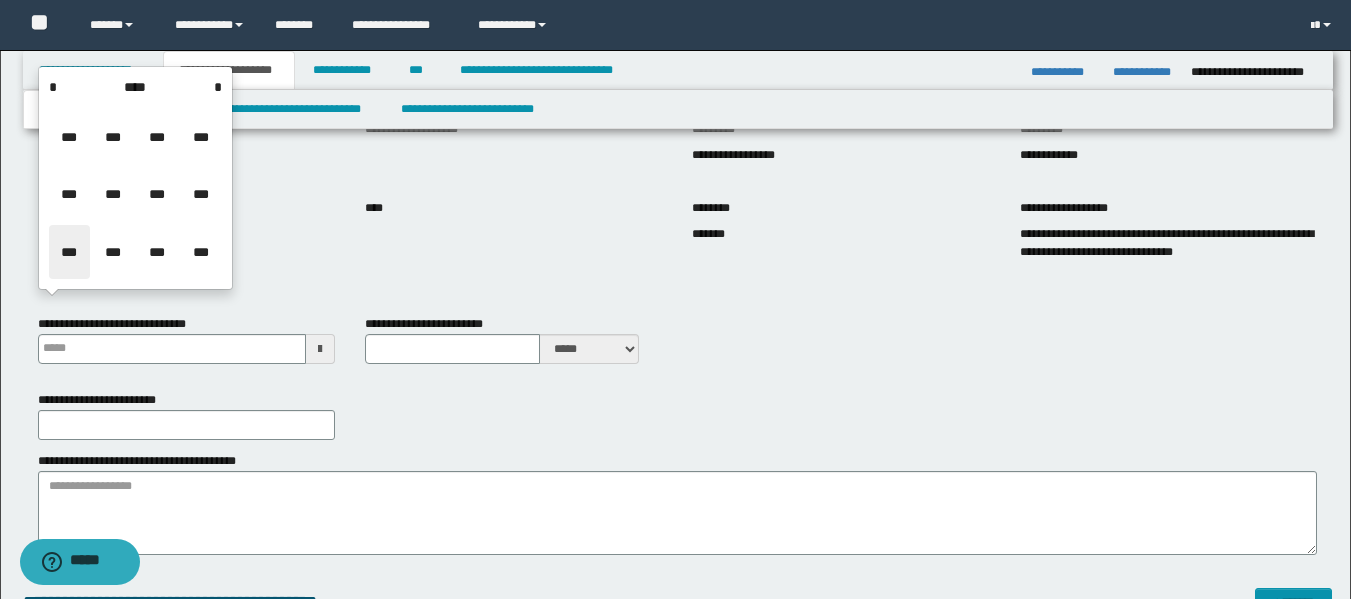 click on "***" at bounding box center [69, 252] 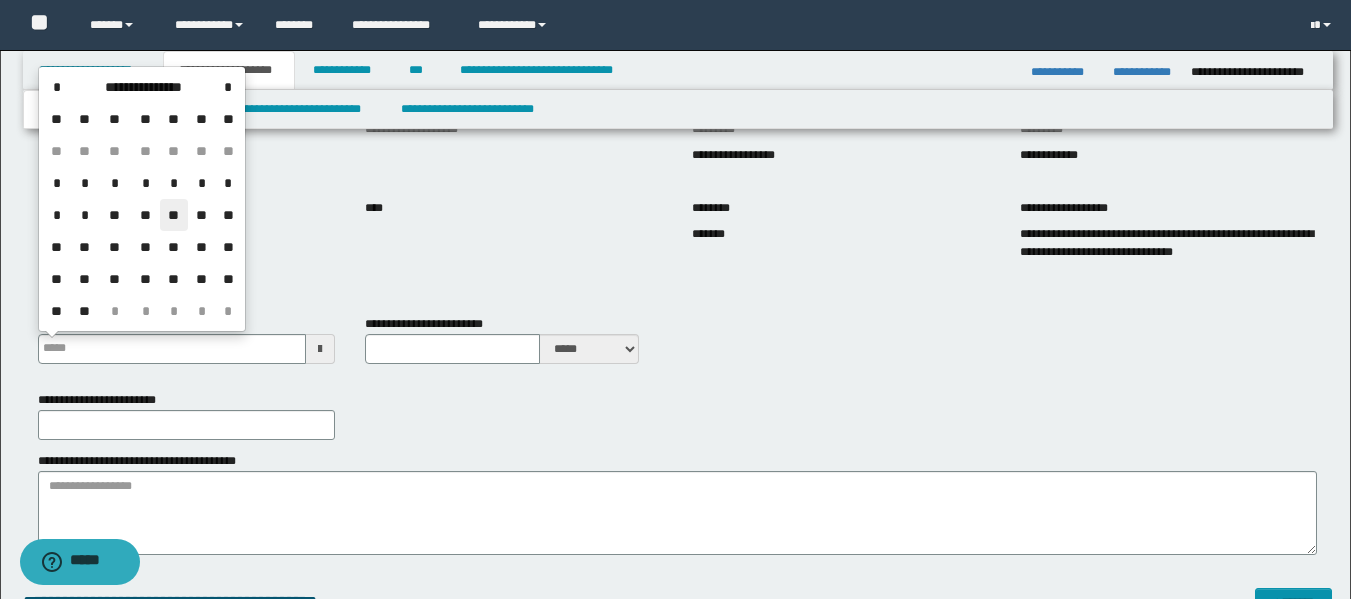 click on "**" at bounding box center [174, 215] 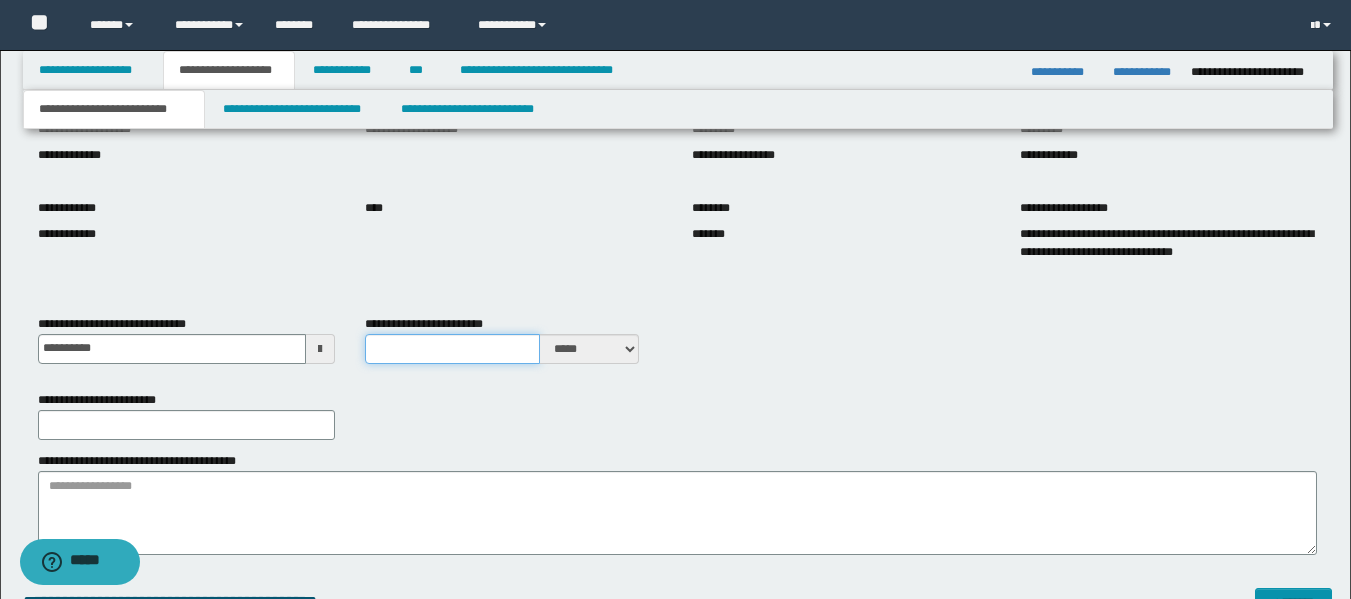 click on "**********" at bounding box center (452, 349) 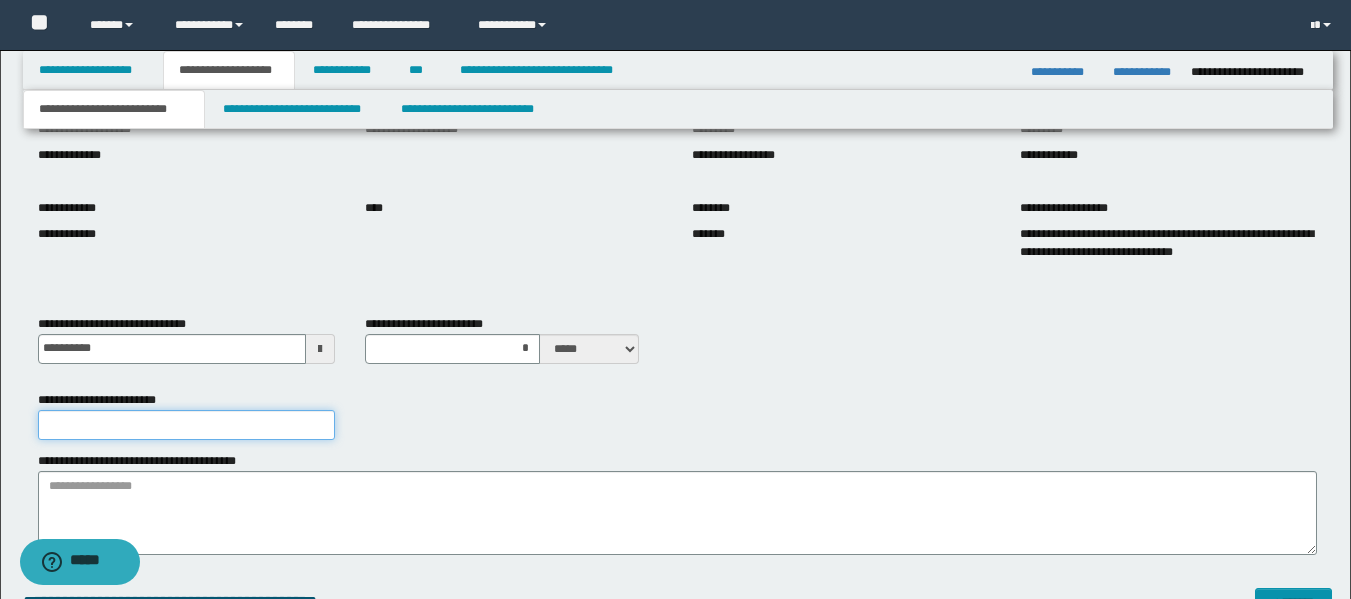 click on "**********" at bounding box center (186, 425) 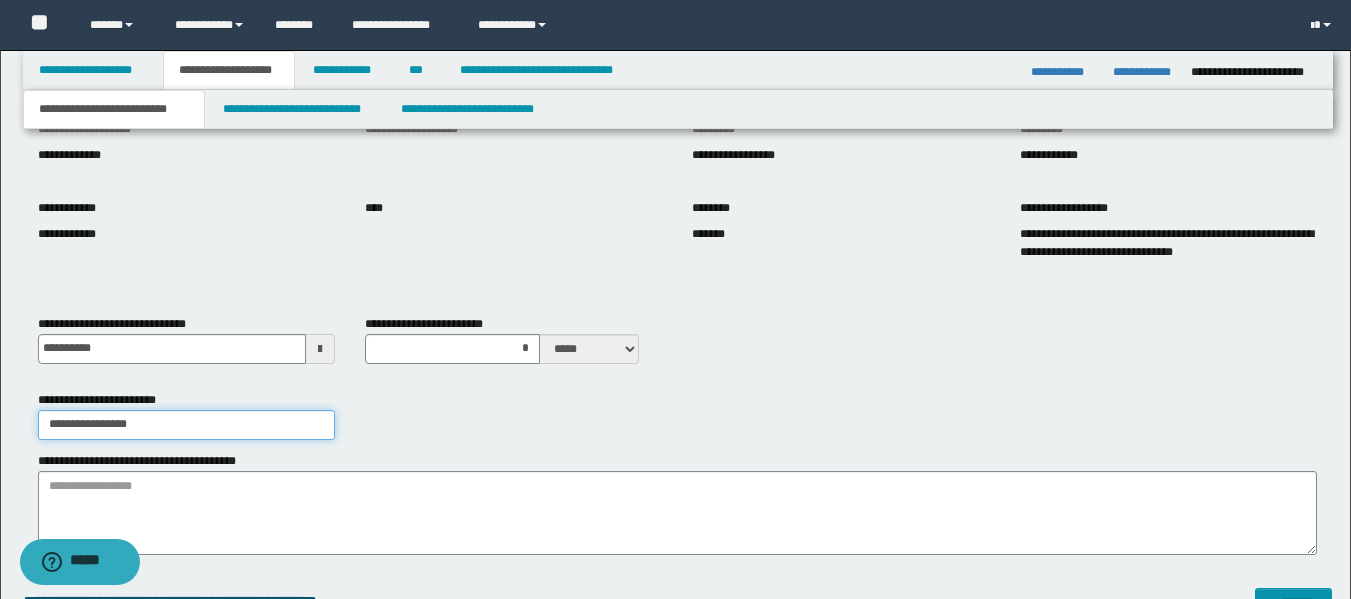 drag, startPoint x: 165, startPoint y: 431, endPoint x: 10, endPoint y: 418, distance: 155.5442 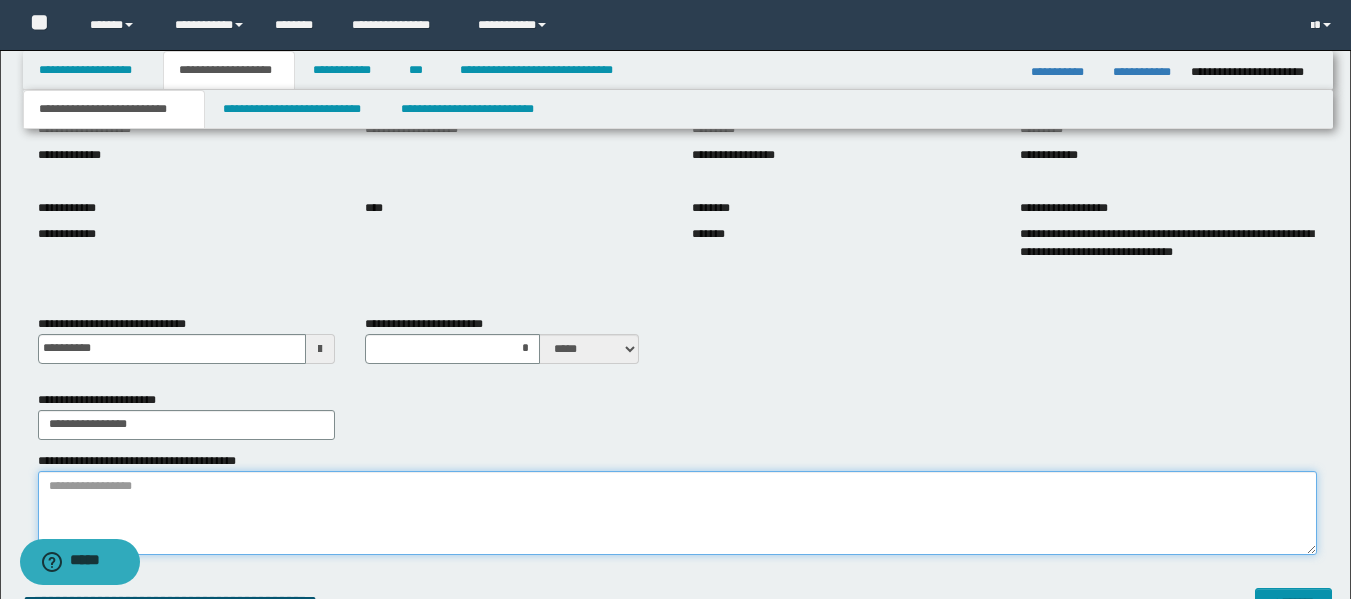 click on "**********" at bounding box center [677, 513] 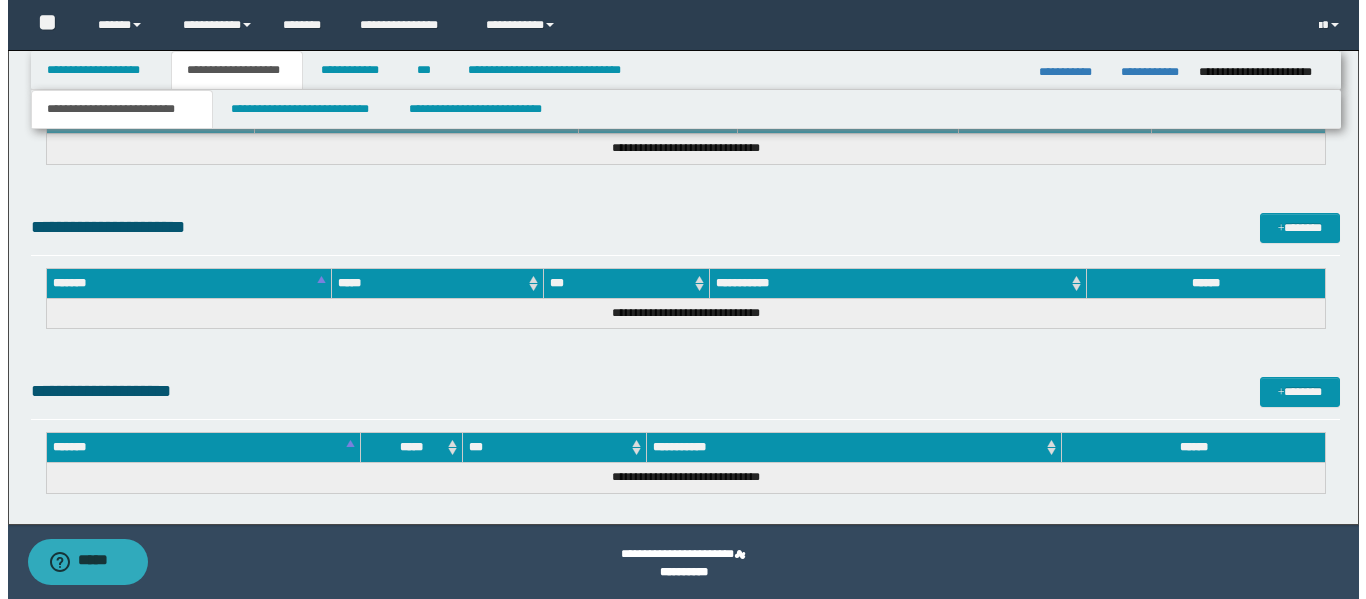 scroll, scrollTop: 1407, scrollLeft: 0, axis: vertical 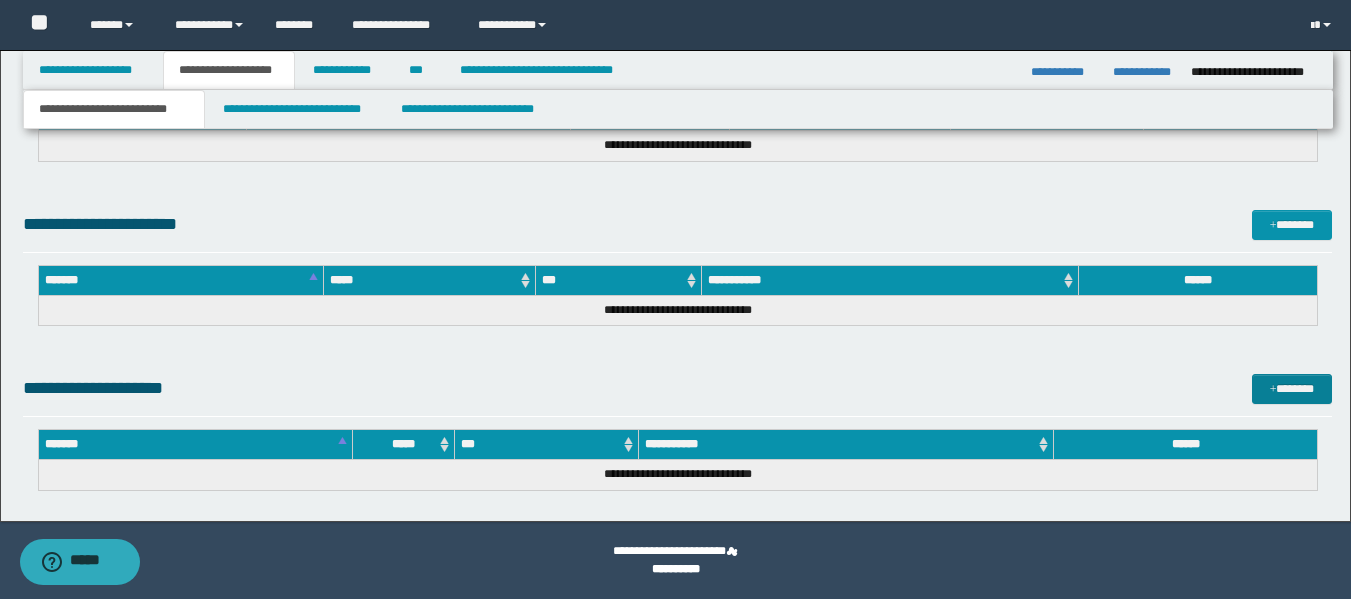 type on "**********" 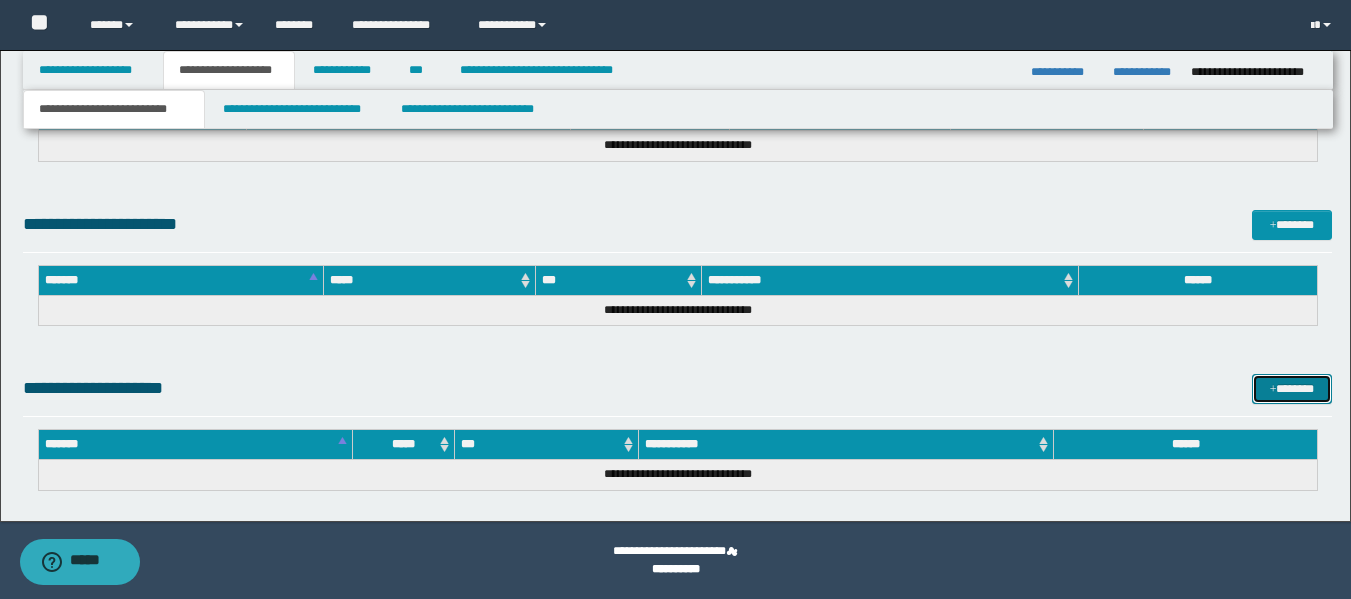 click at bounding box center [1273, 390] 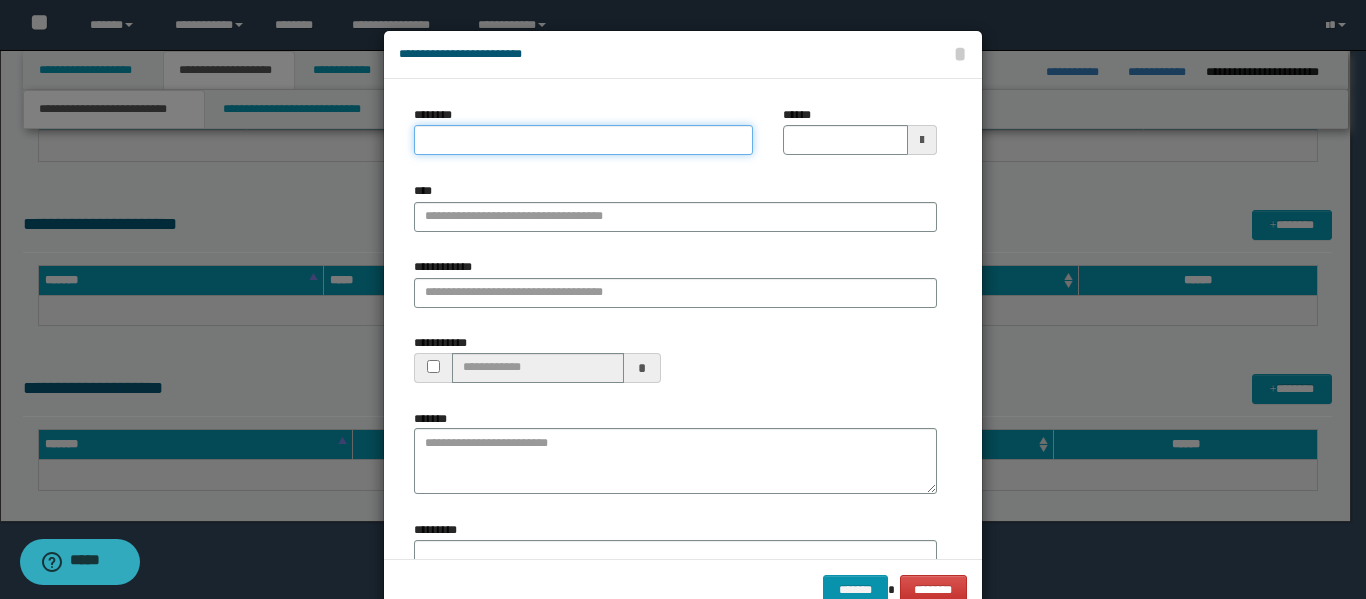 click on "********" at bounding box center [583, 140] 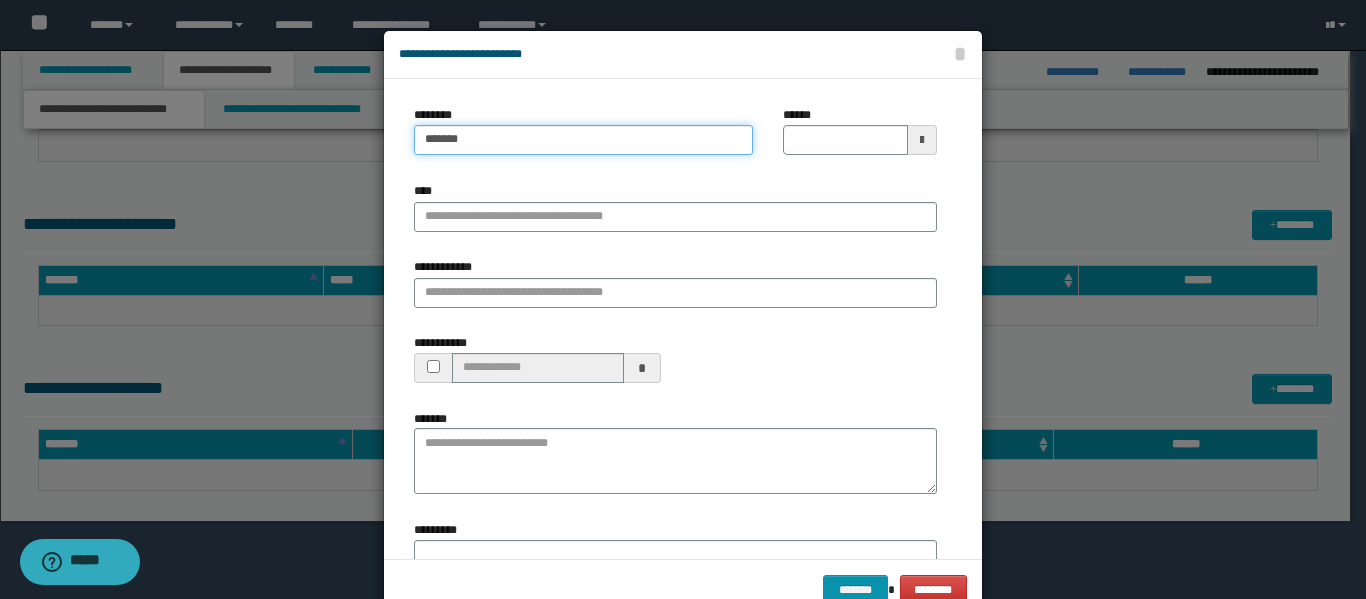 click on "*******" at bounding box center [583, 140] 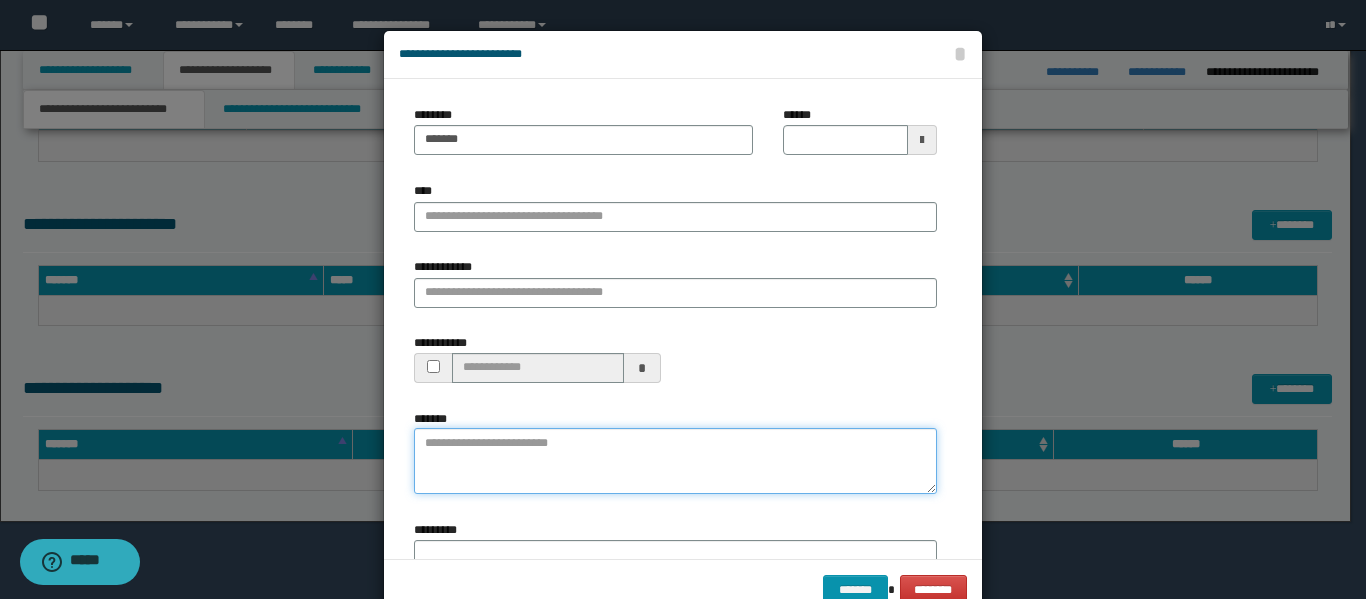 click on "*******" at bounding box center (675, 461) 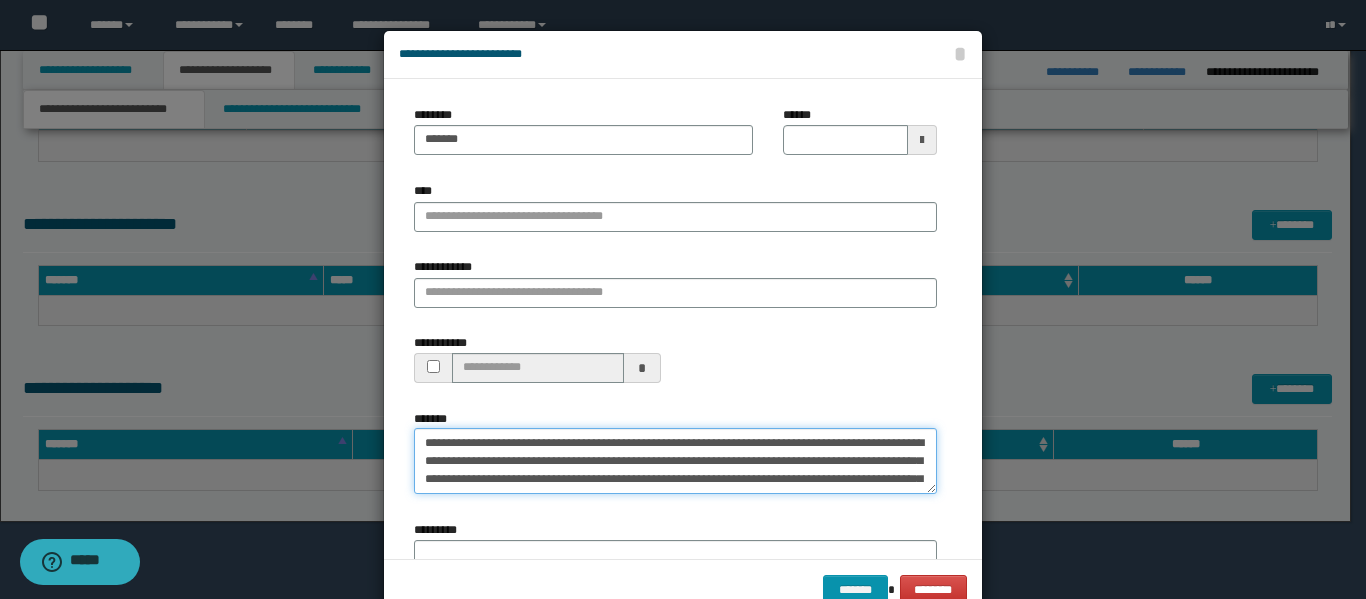 scroll, scrollTop: 175, scrollLeft: 0, axis: vertical 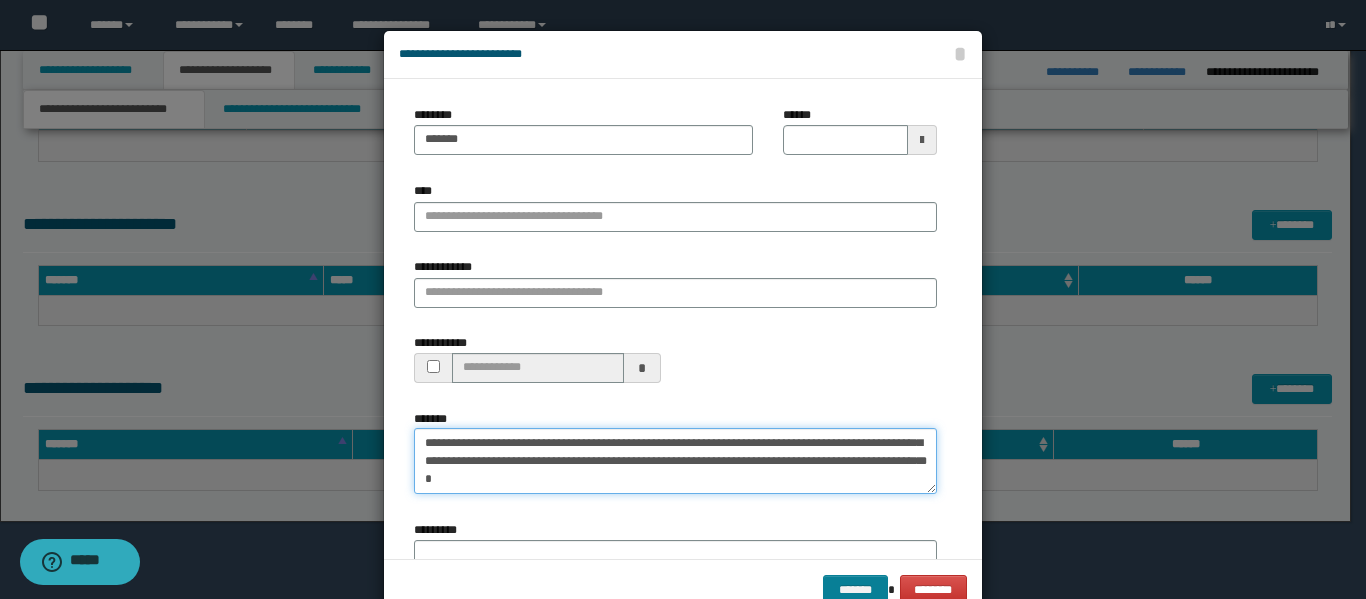 type on "**********" 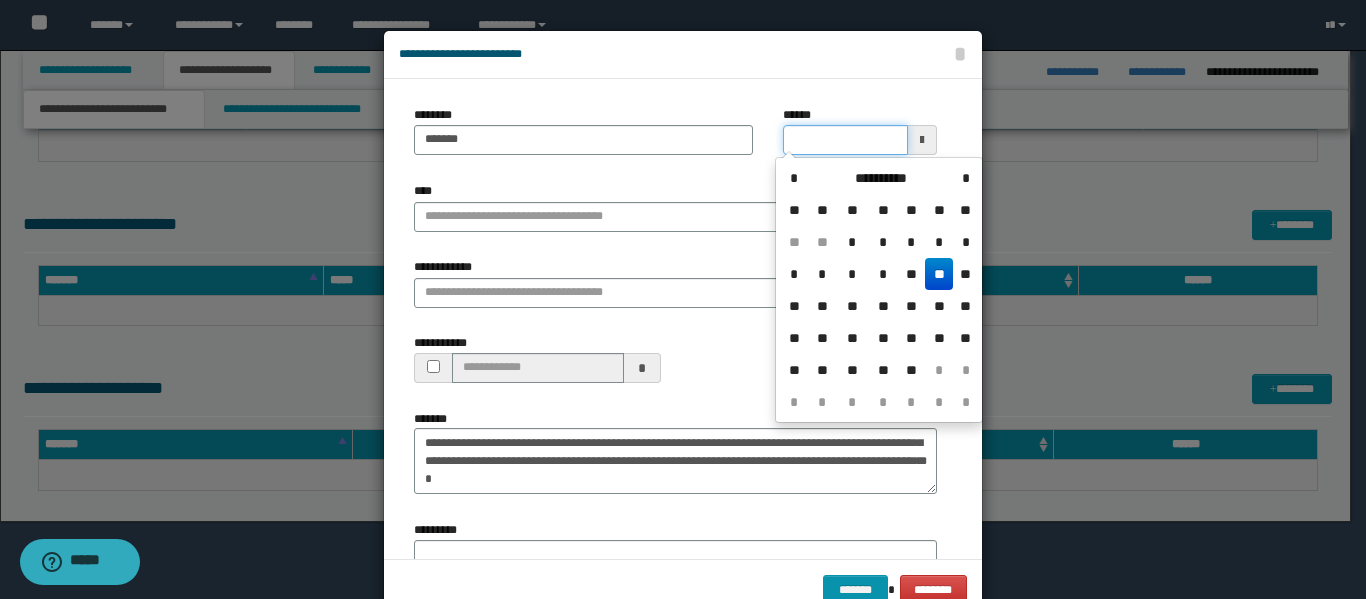 click on "******" at bounding box center [845, 140] 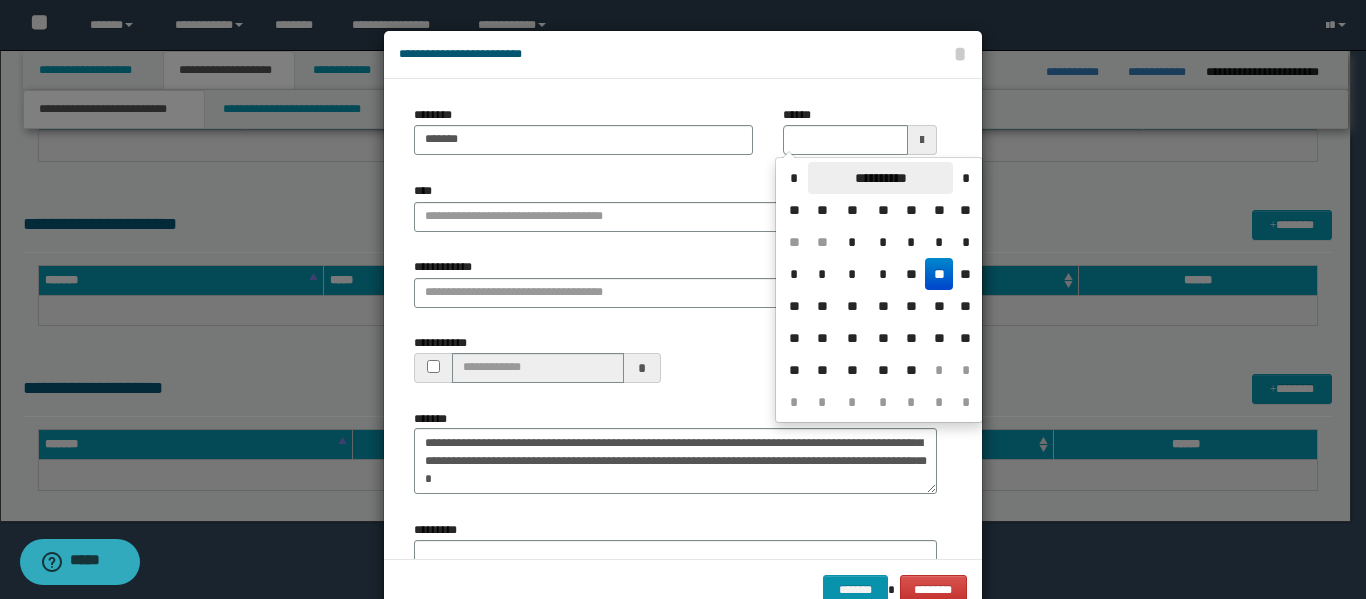 click on "**********" at bounding box center [880, 178] 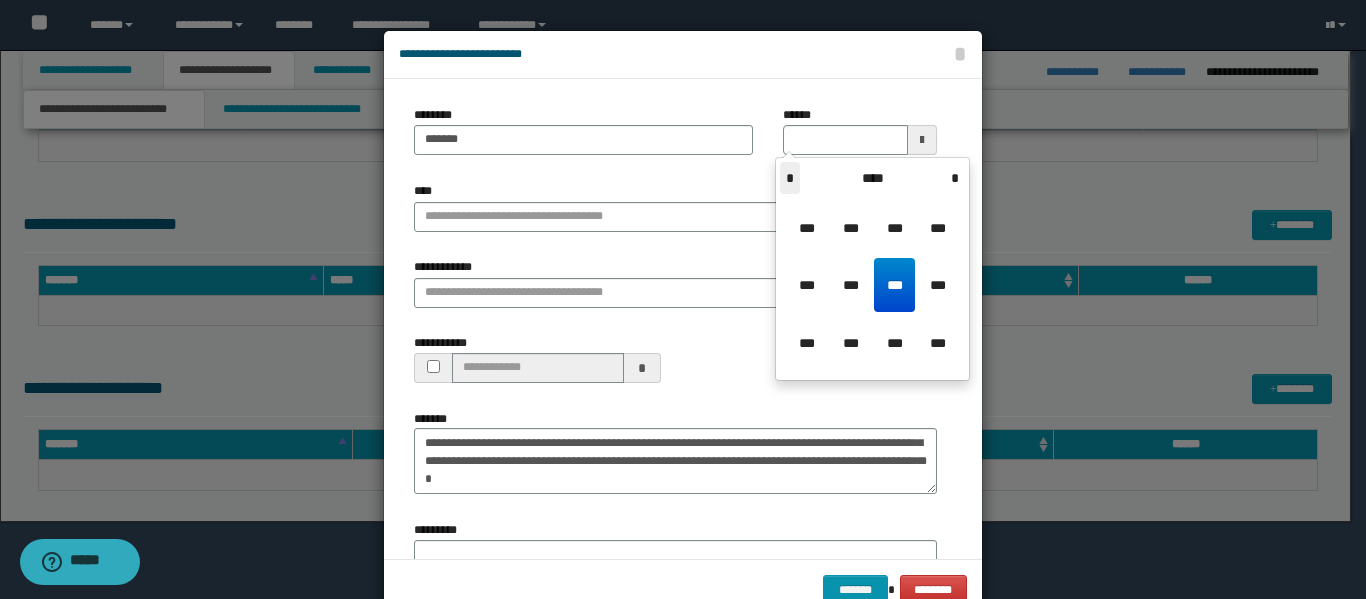 click on "*" at bounding box center (790, 178) 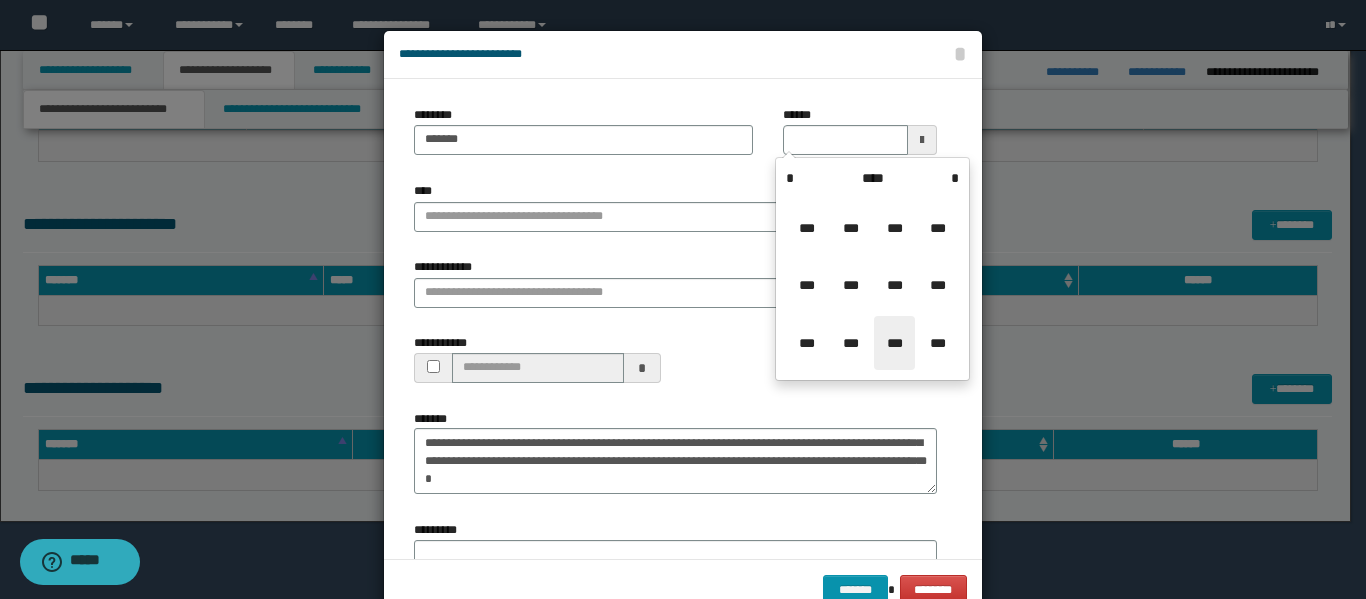 click on "***" at bounding box center (894, 343) 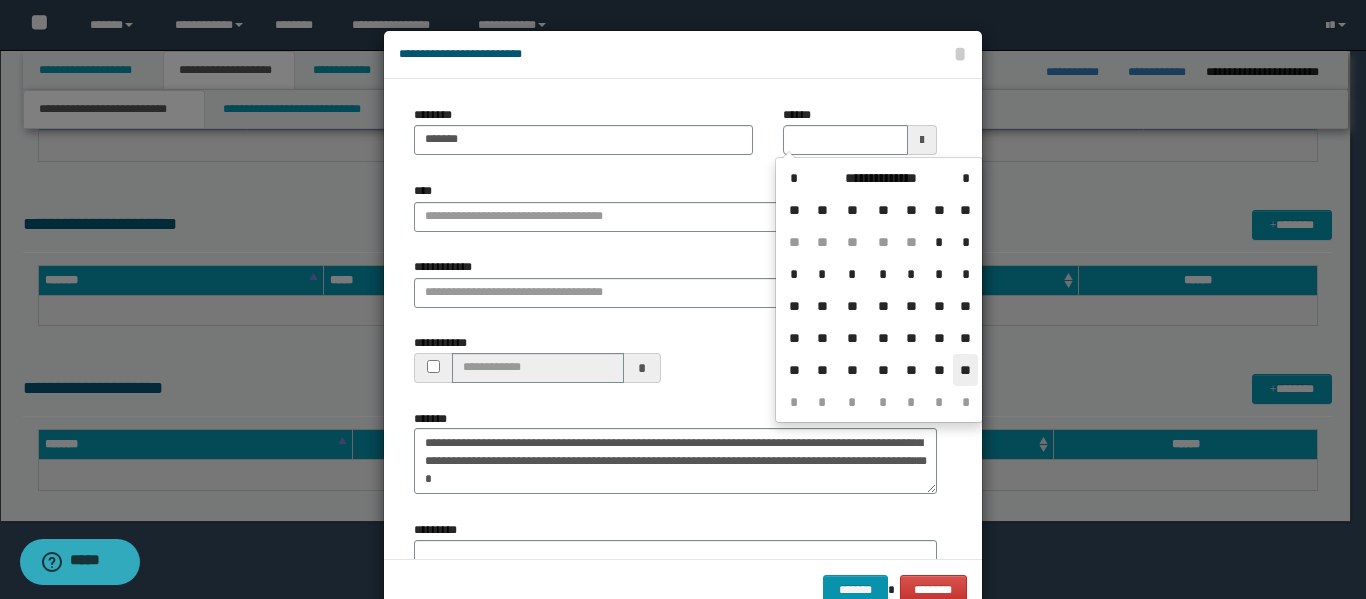 click on "**" at bounding box center [965, 370] 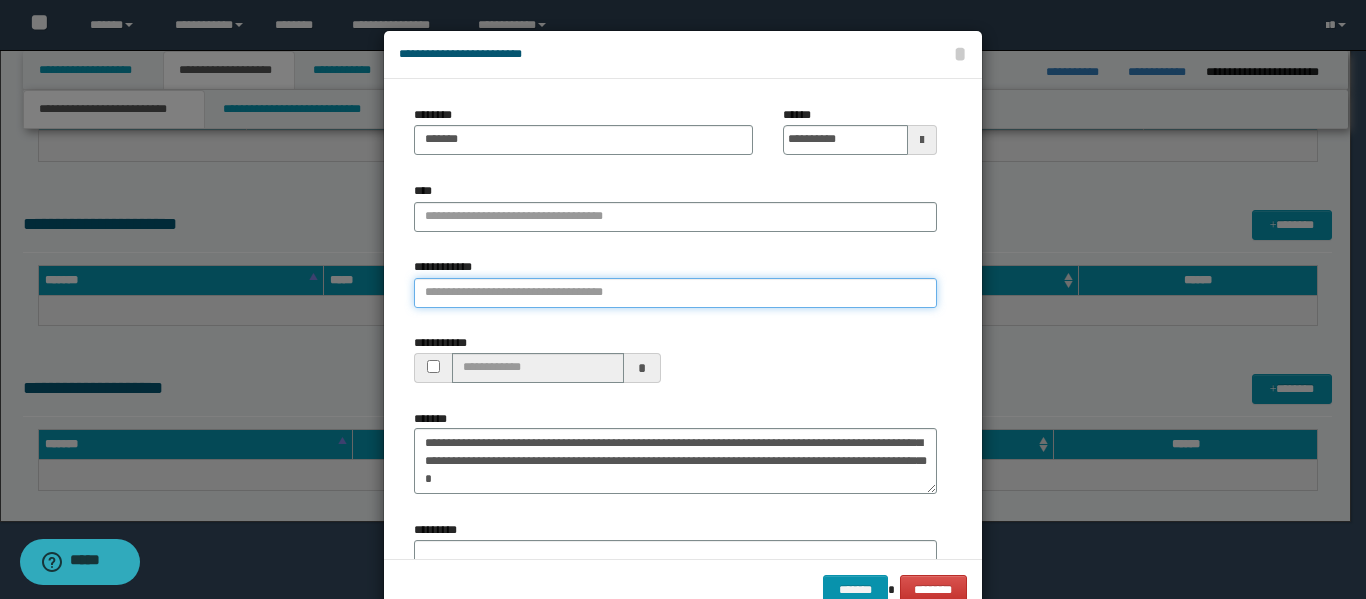 click on "**********" at bounding box center (675, 293) 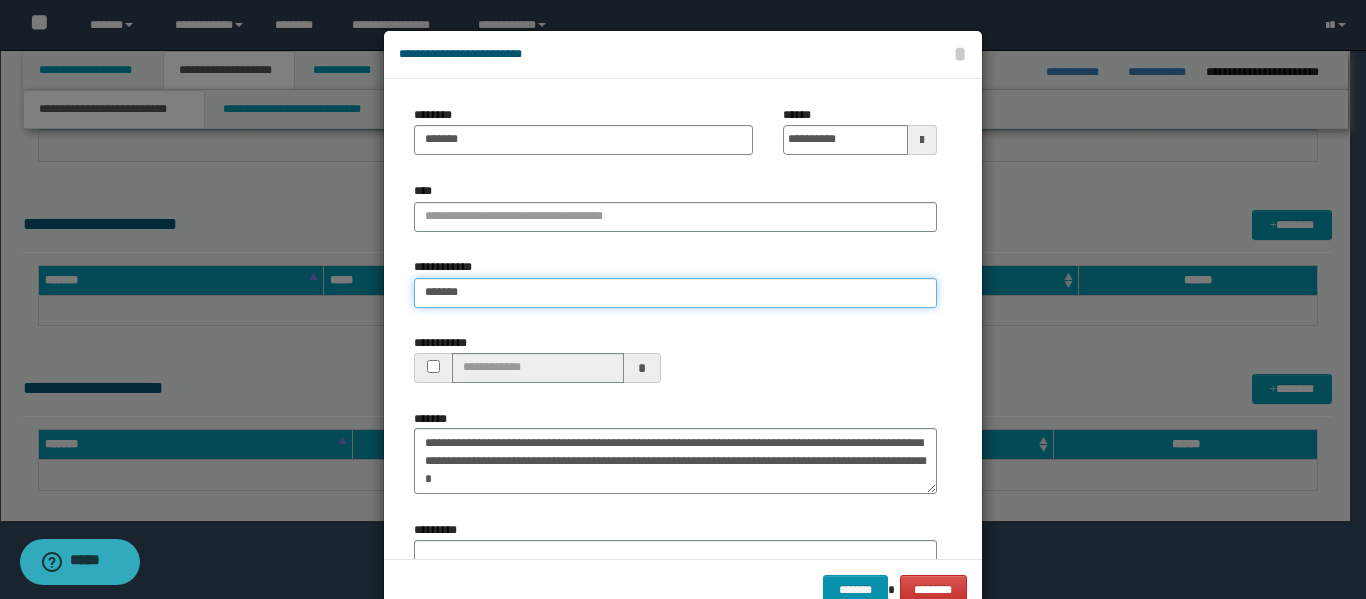 type on "********" 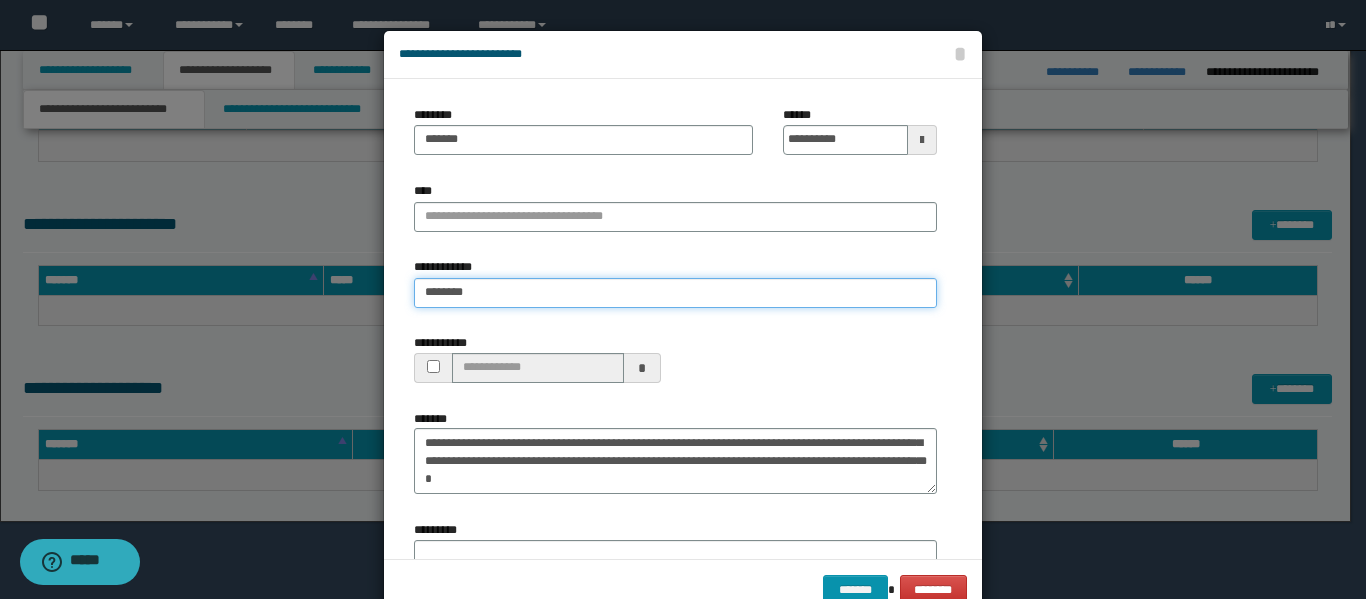 type on "********" 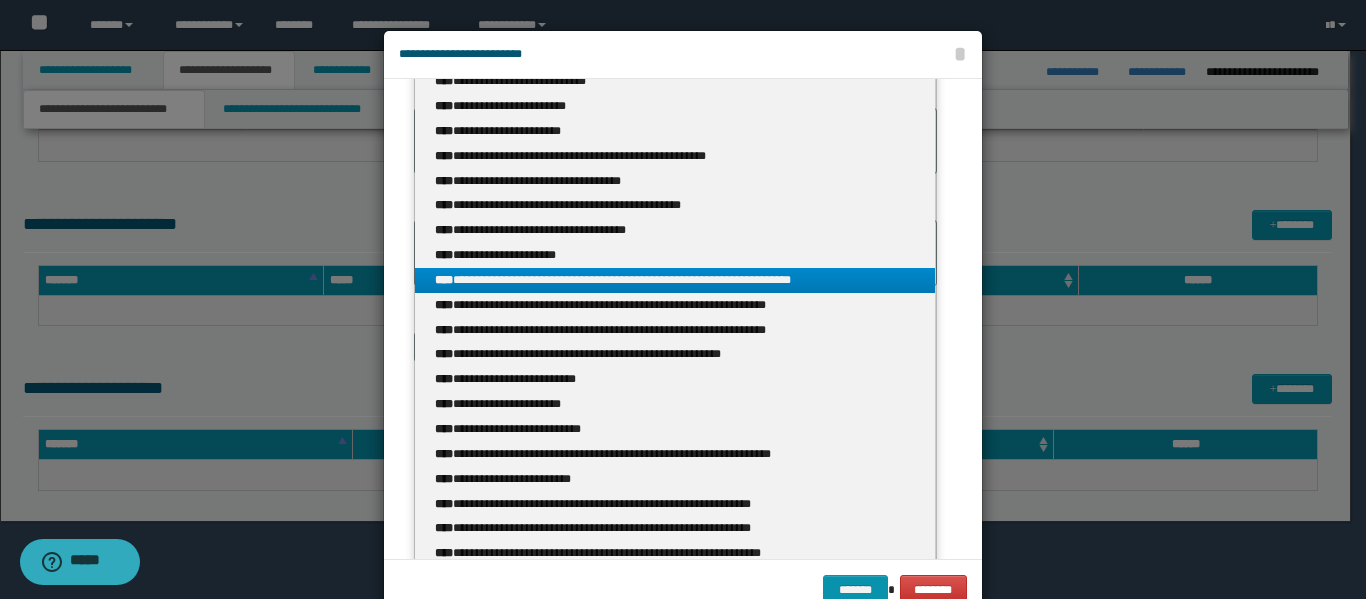 scroll, scrollTop: 334, scrollLeft: 0, axis: vertical 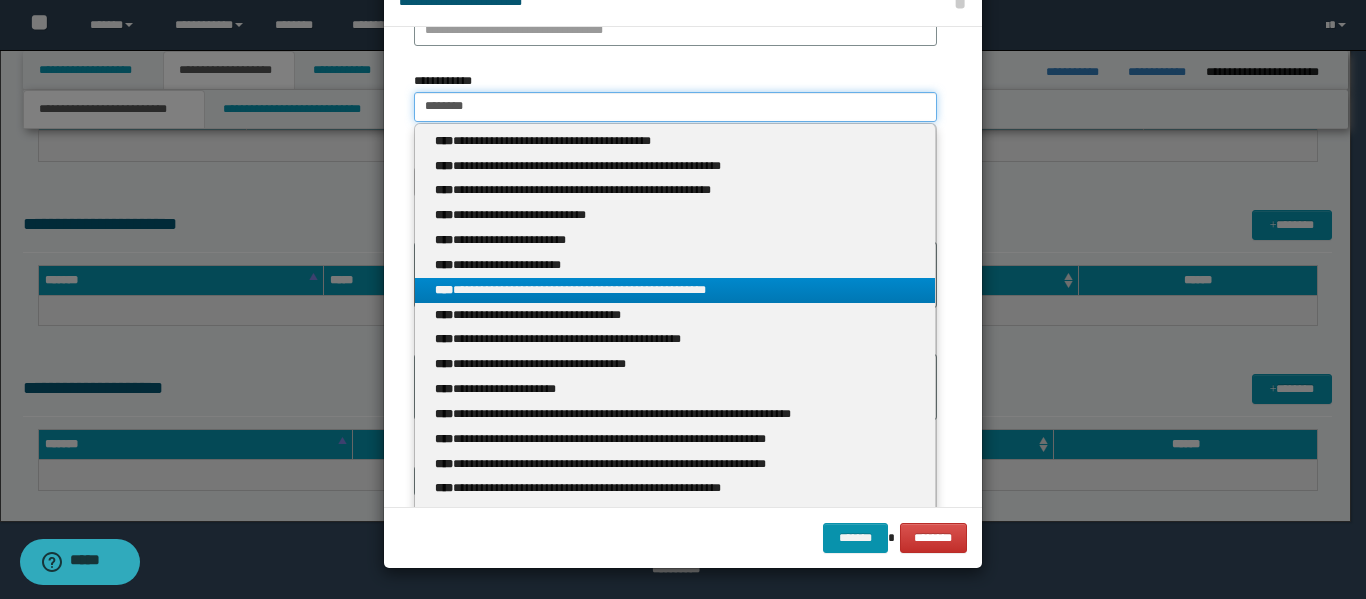 type on "********" 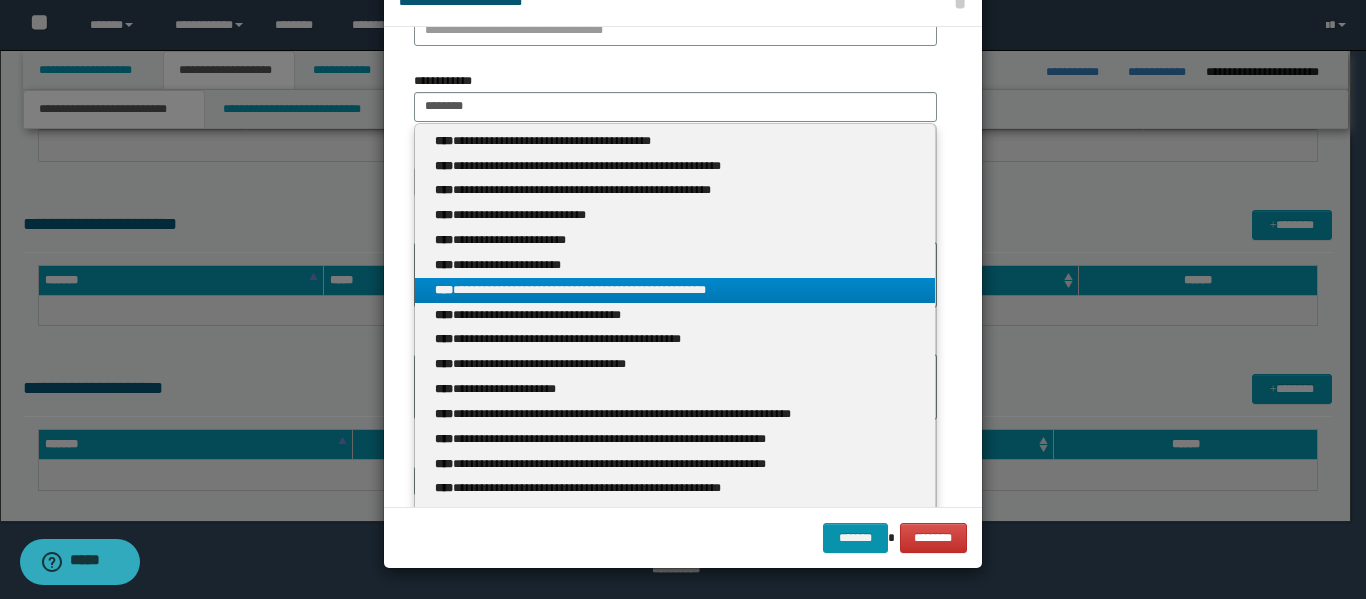 click on "**********" at bounding box center [675, 290] 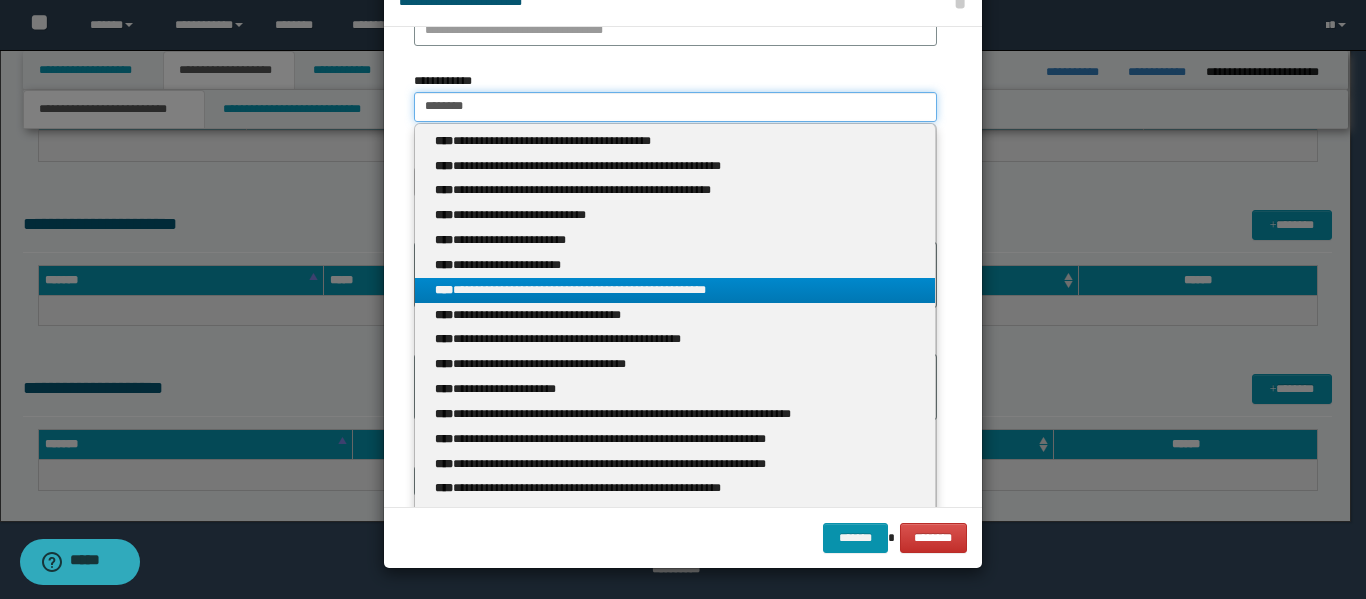 type 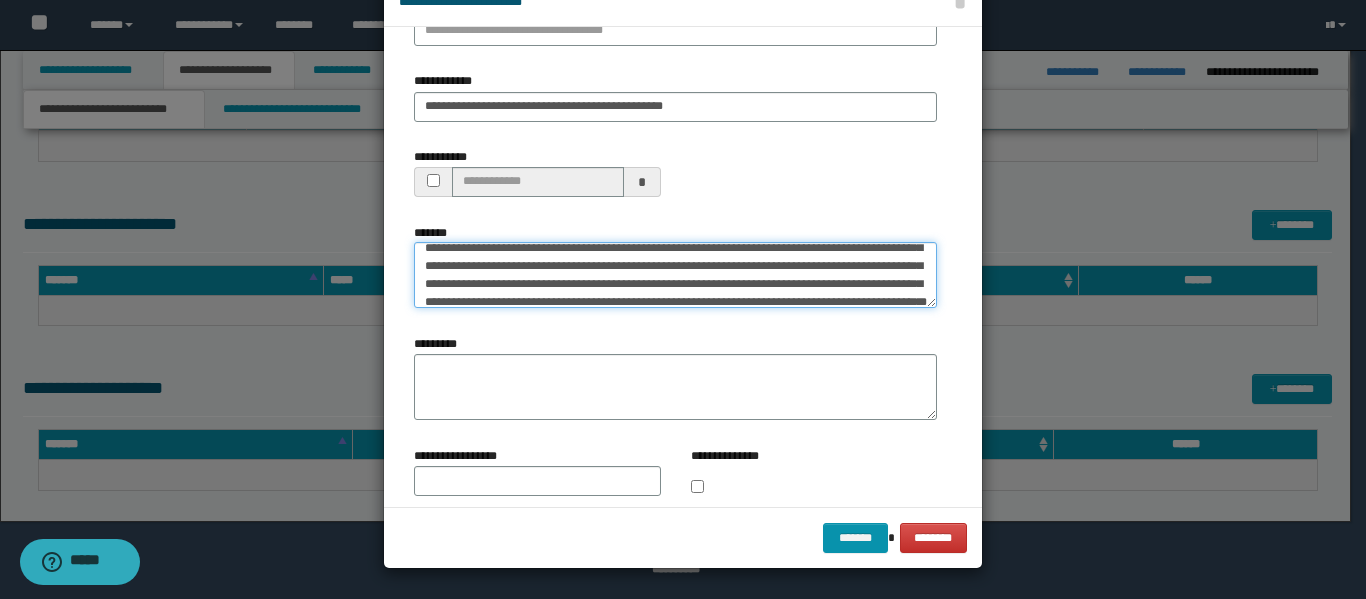 scroll, scrollTop: 0, scrollLeft: 0, axis: both 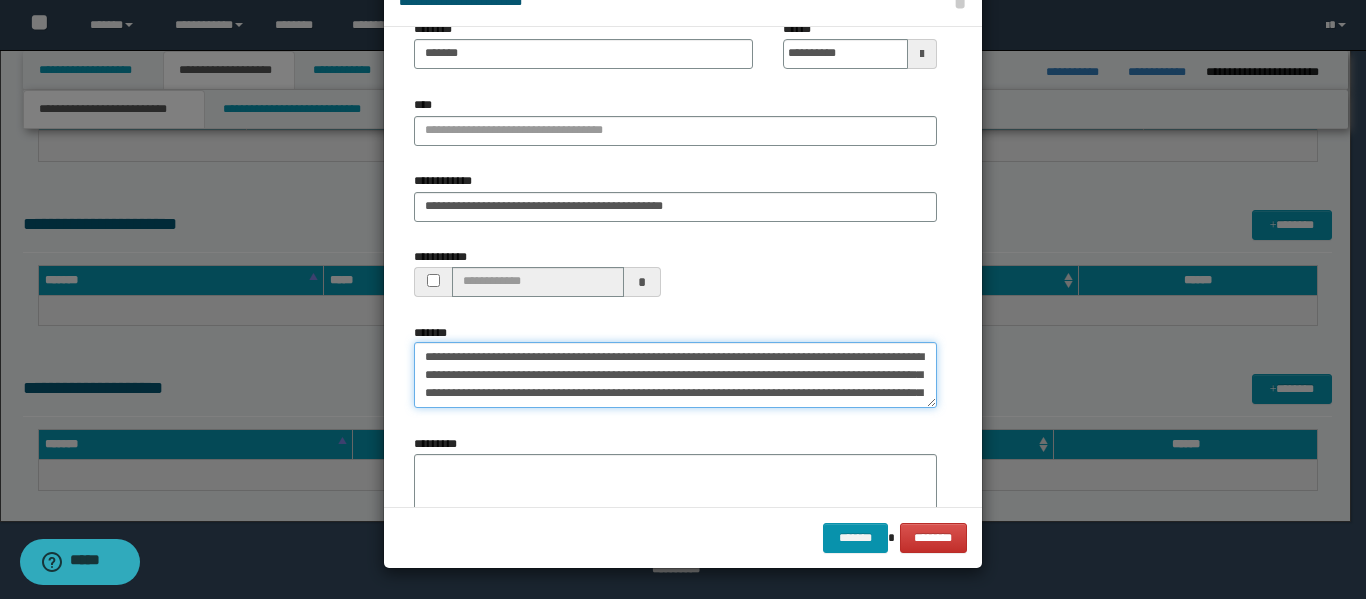 drag, startPoint x: 568, startPoint y: 358, endPoint x: 387, endPoint y: 345, distance: 181.46625 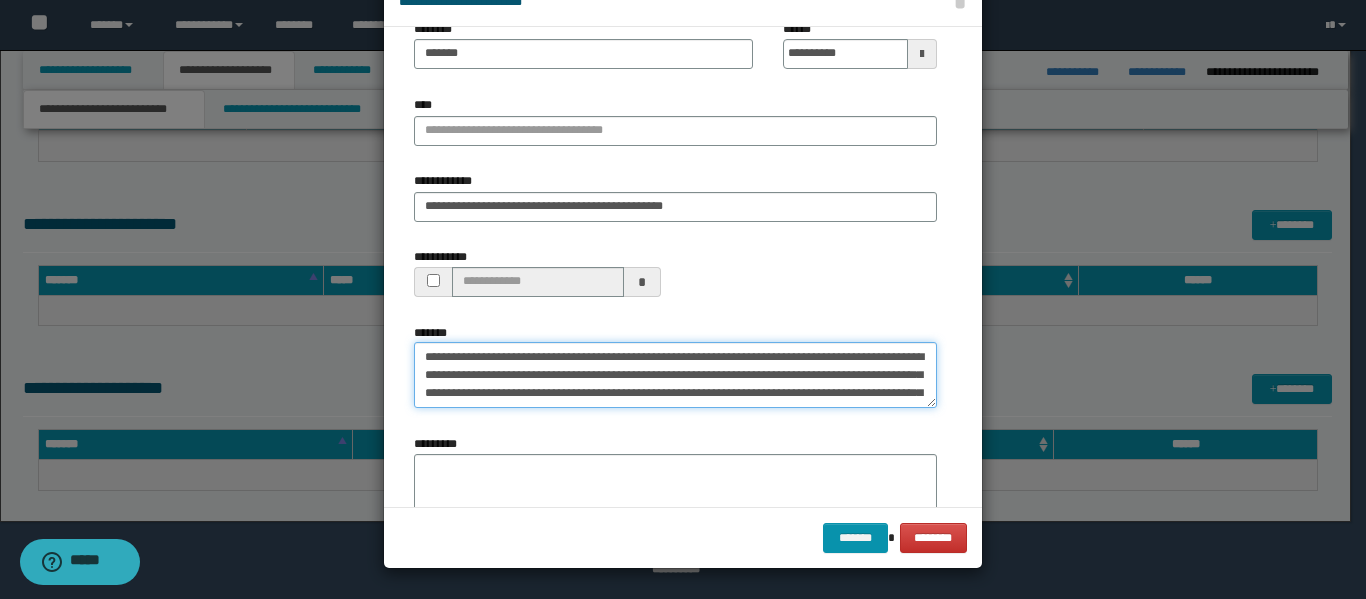 click on "*******" at bounding box center [675, 375] 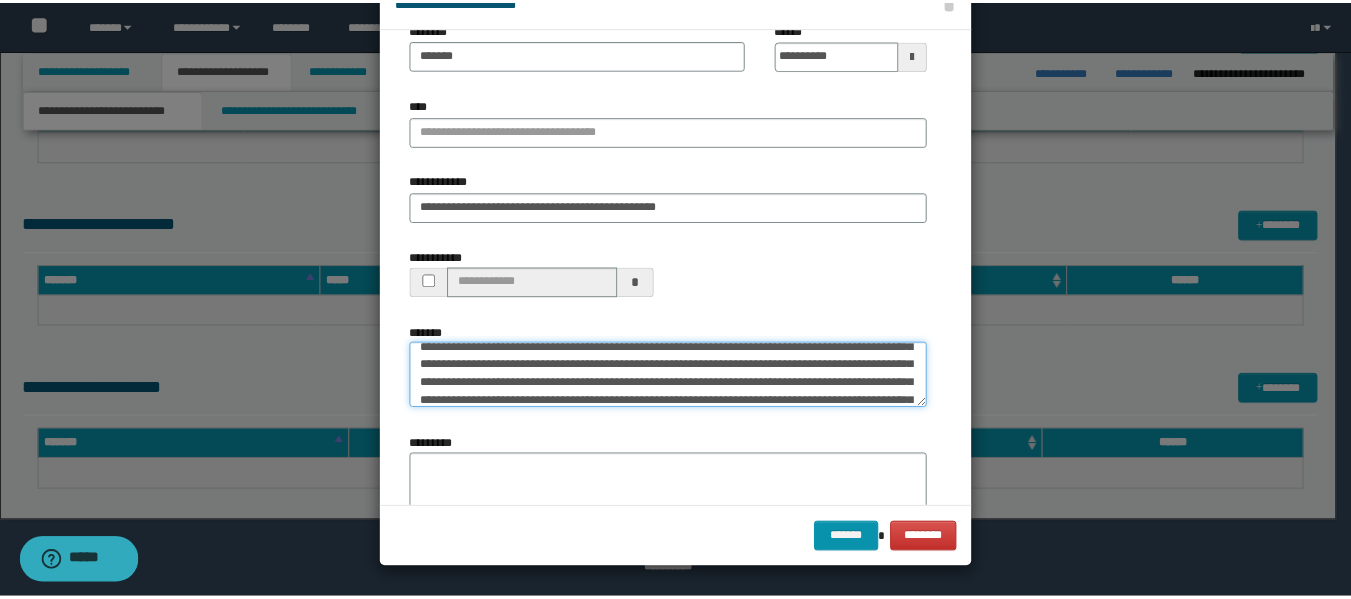 scroll, scrollTop: 180, scrollLeft: 0, axis: vertical 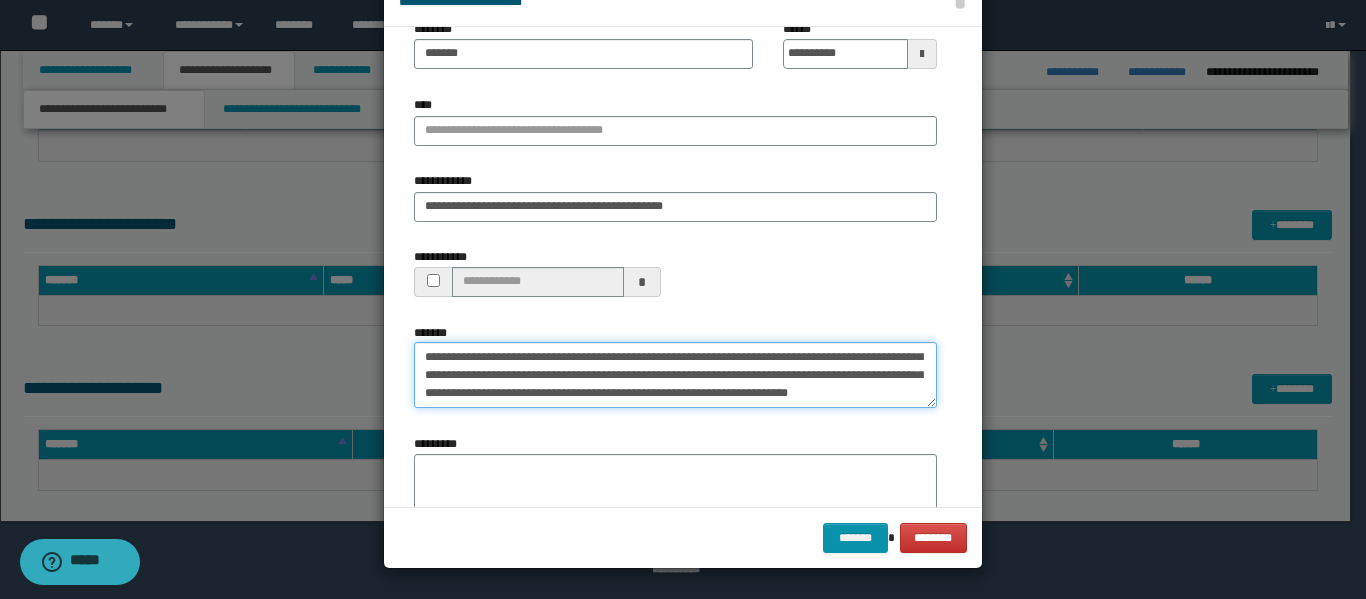 drag, startPoint x: 555, startPoint y: 393, endPoint x: 591, endPoint y: 393, distance: 36 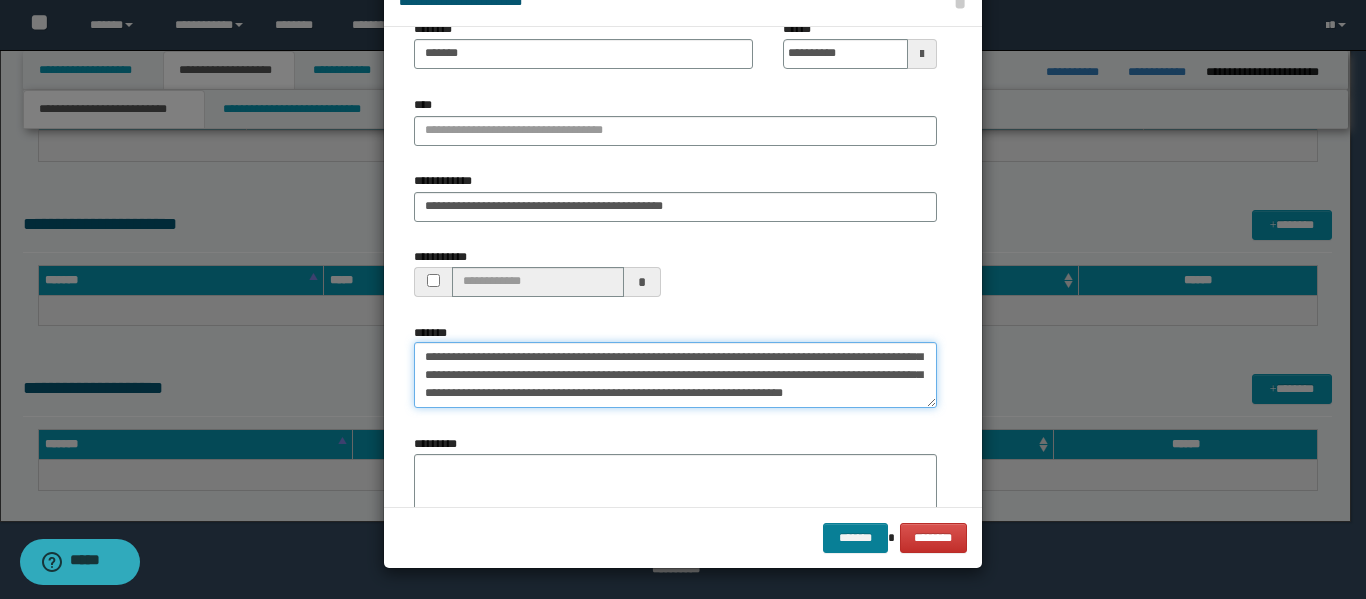 type on "**********" 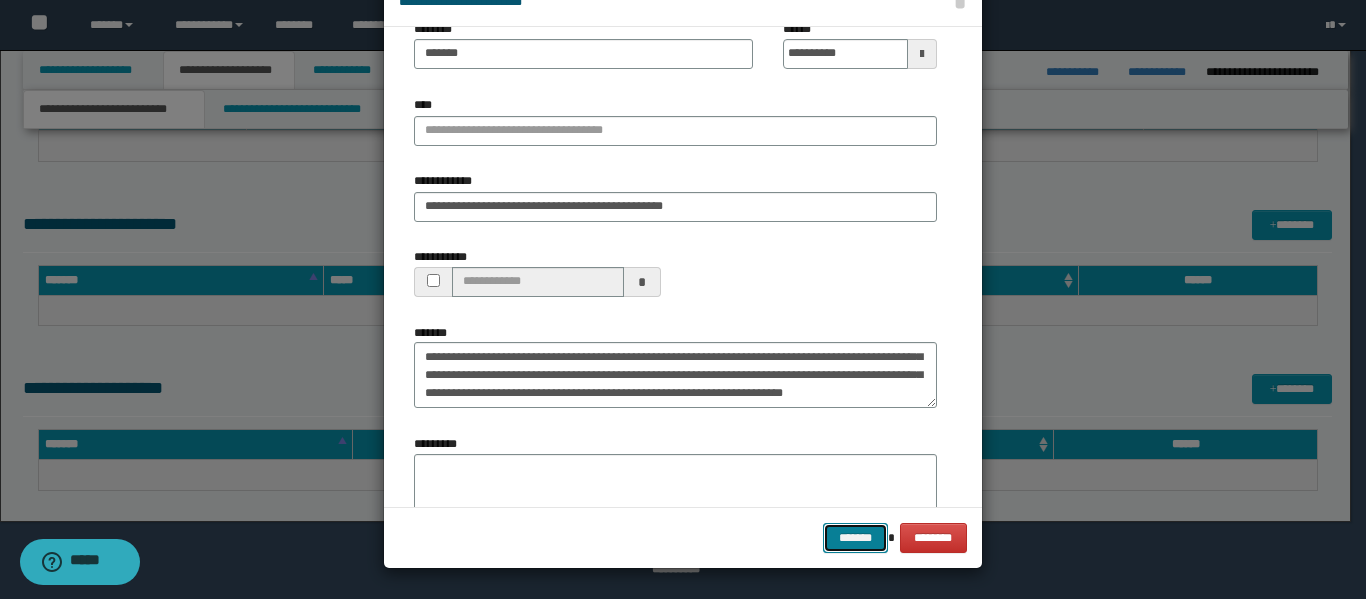 click on "*******" at bounding box center (855, 538) 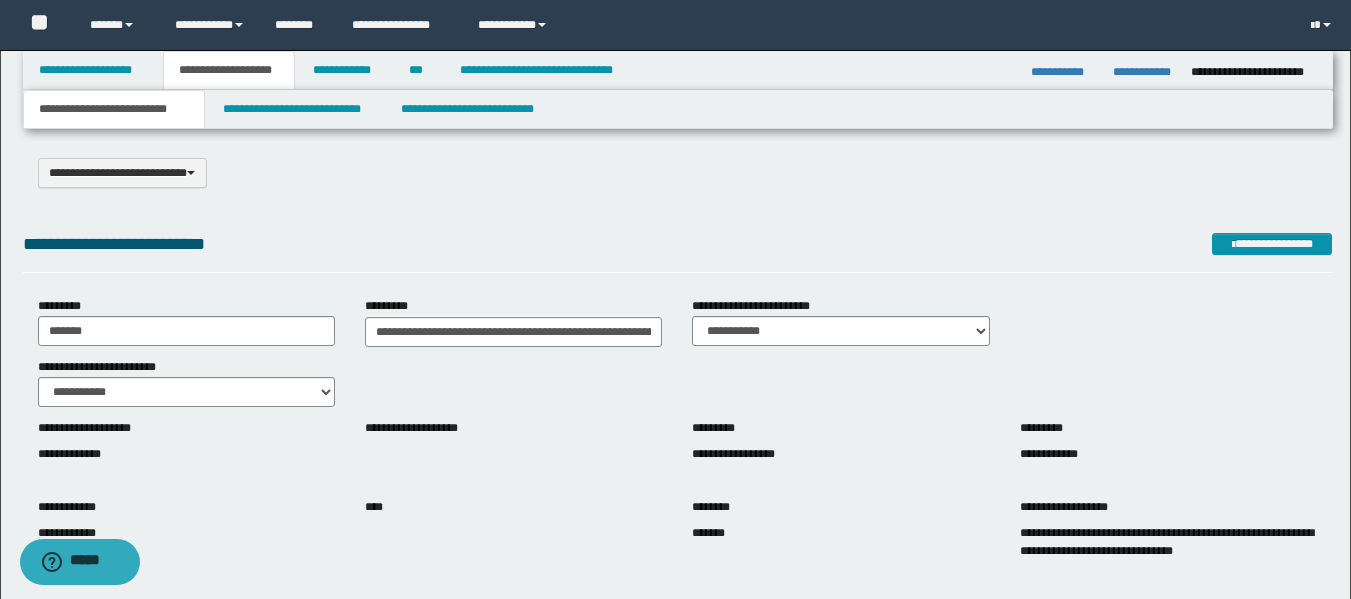 scroll, scrollTop: 0, scrollLeft: 0, axis: both 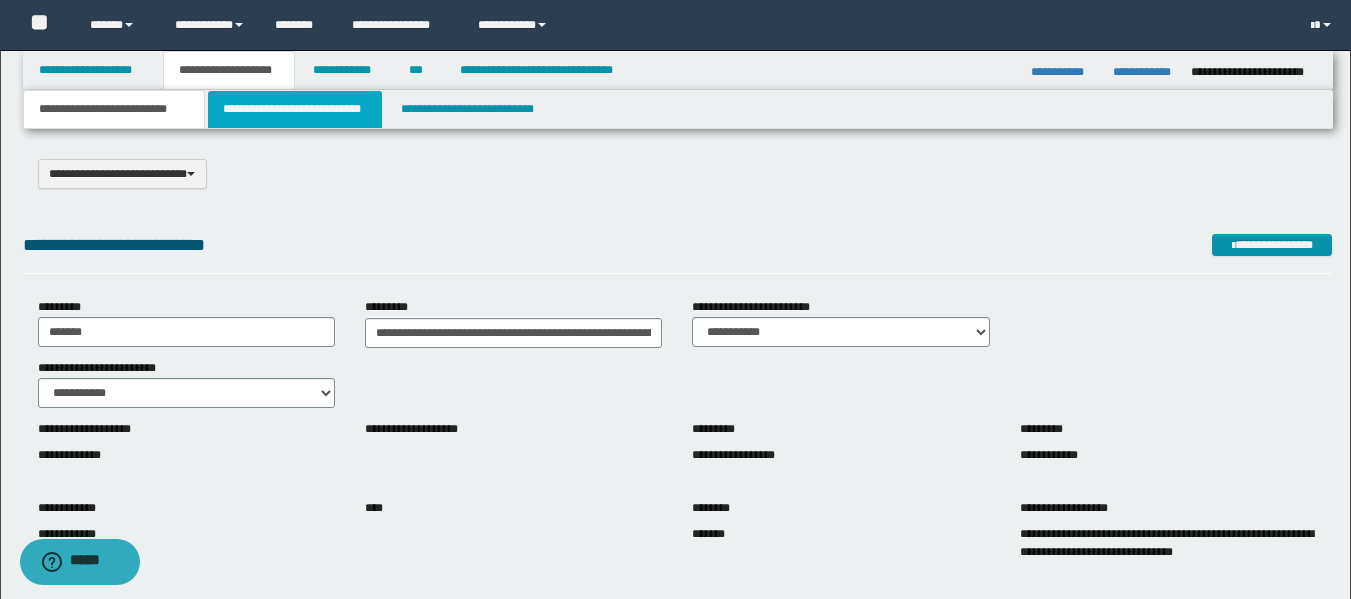 click on "**********" at bounding box center [295, 109] 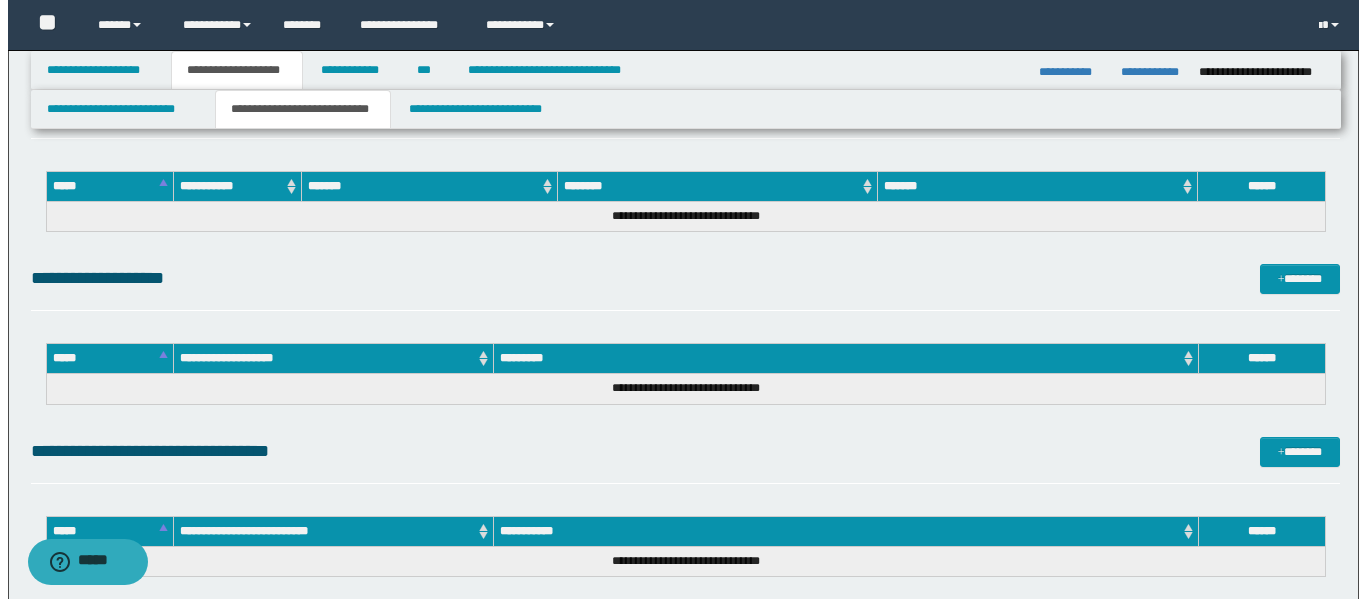 scroll, scrollTop: 300, scrollLeft: 0, axis: vertical 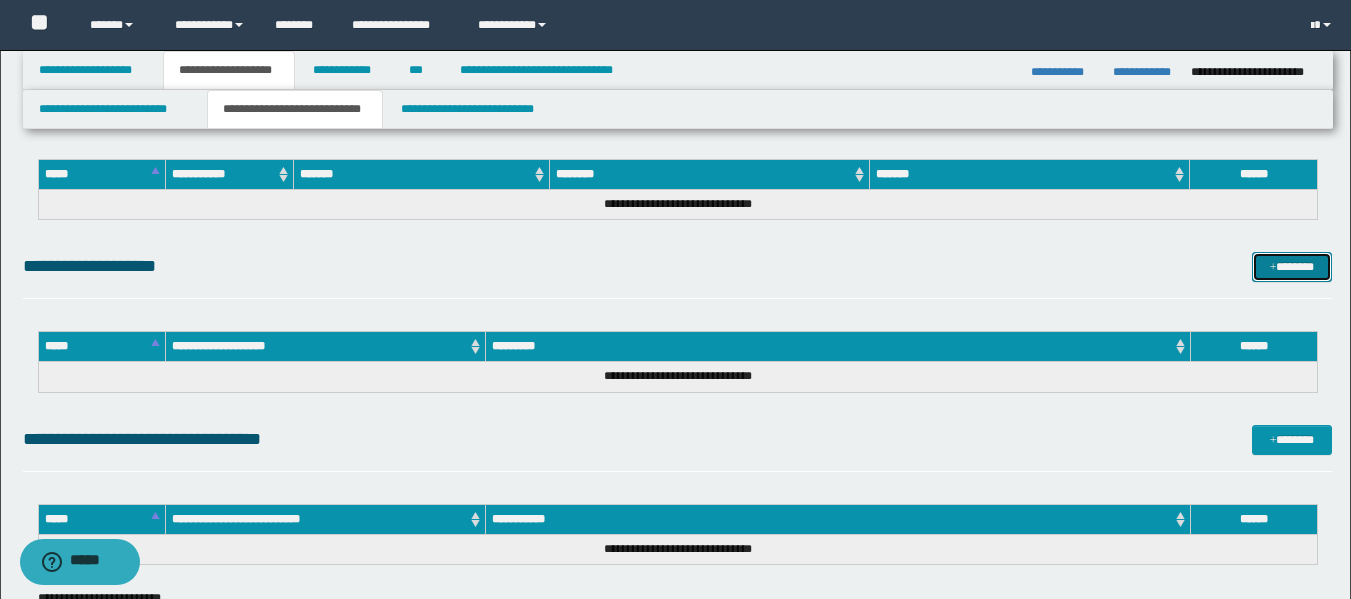 click on "*******" at bounding box center [1292, 267] 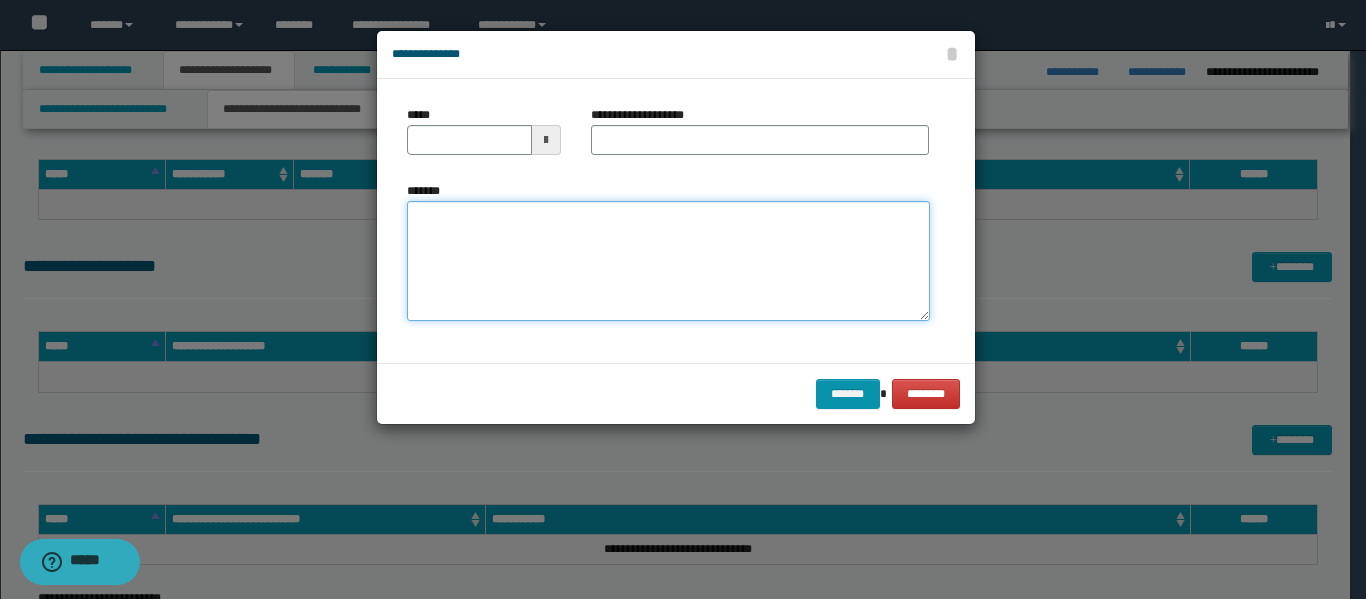 click on "*******" at bounding box center [668, 261] 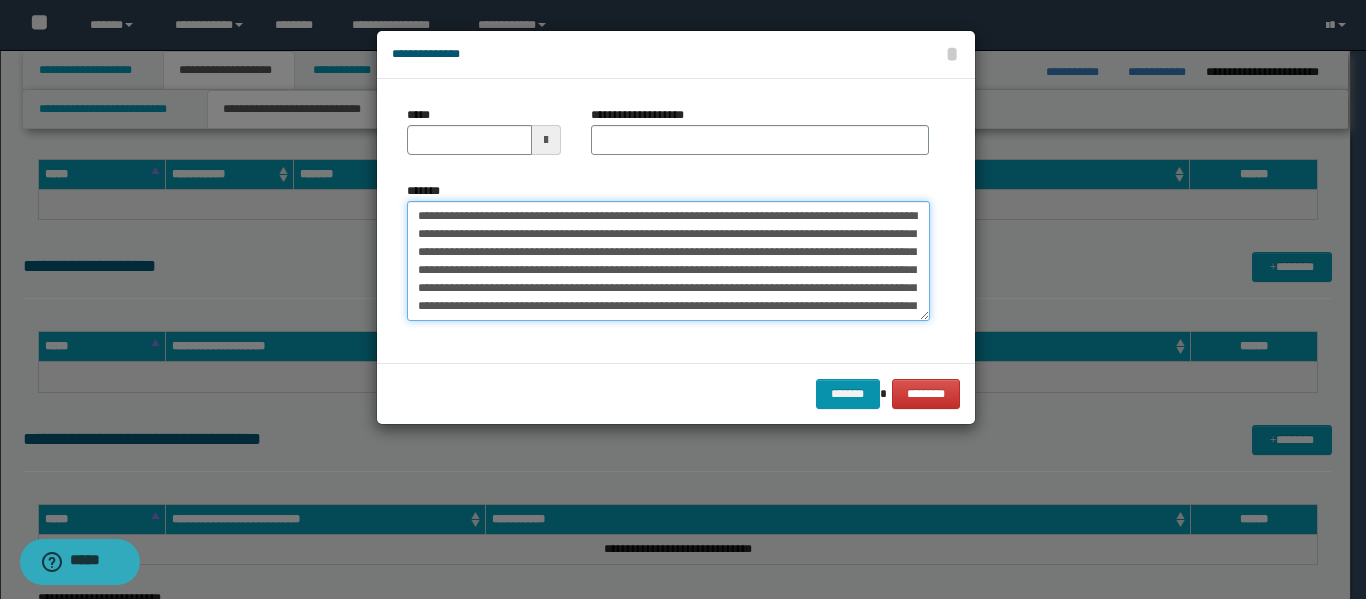 scroll, scrollTop: 120, scrollLeft: 0, axis: vertical 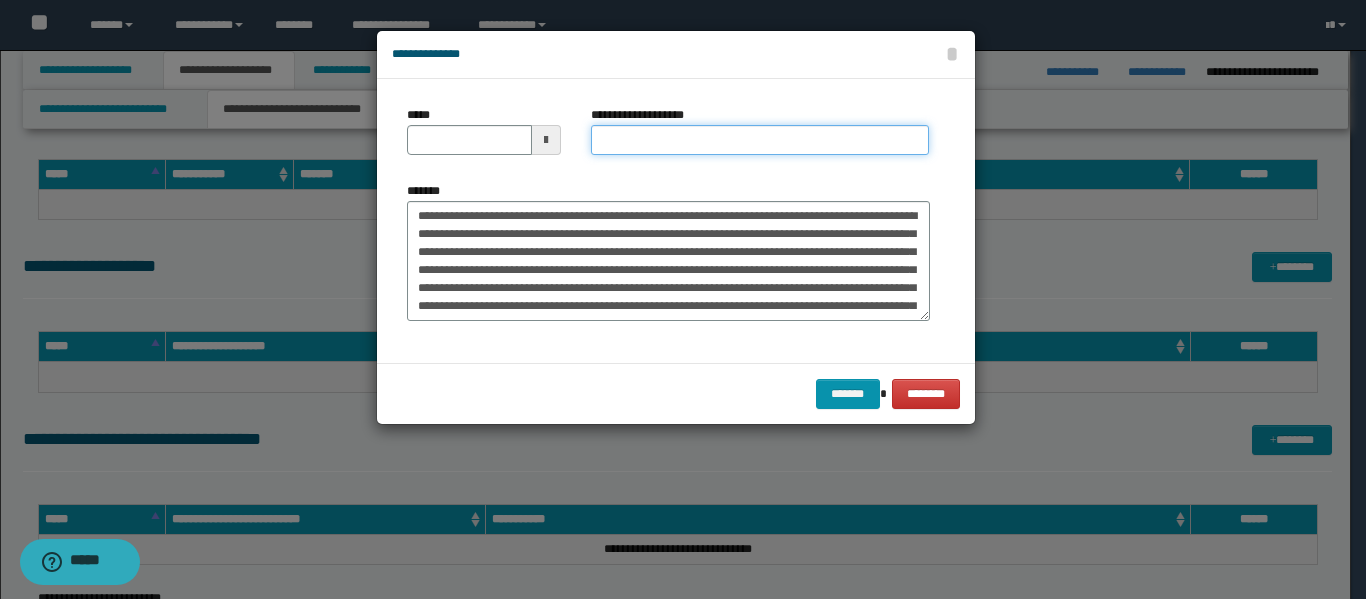 click on "**********" at bounding box center (760, 140) 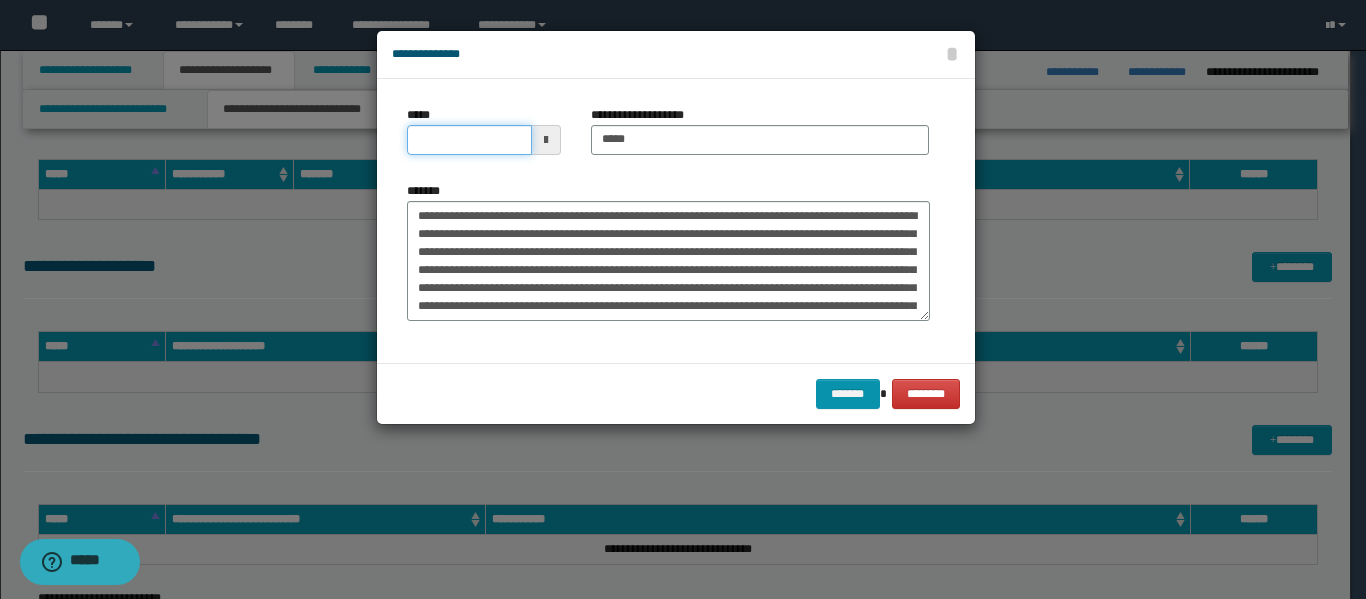 click on "*****" at bounding box center [469, 140] 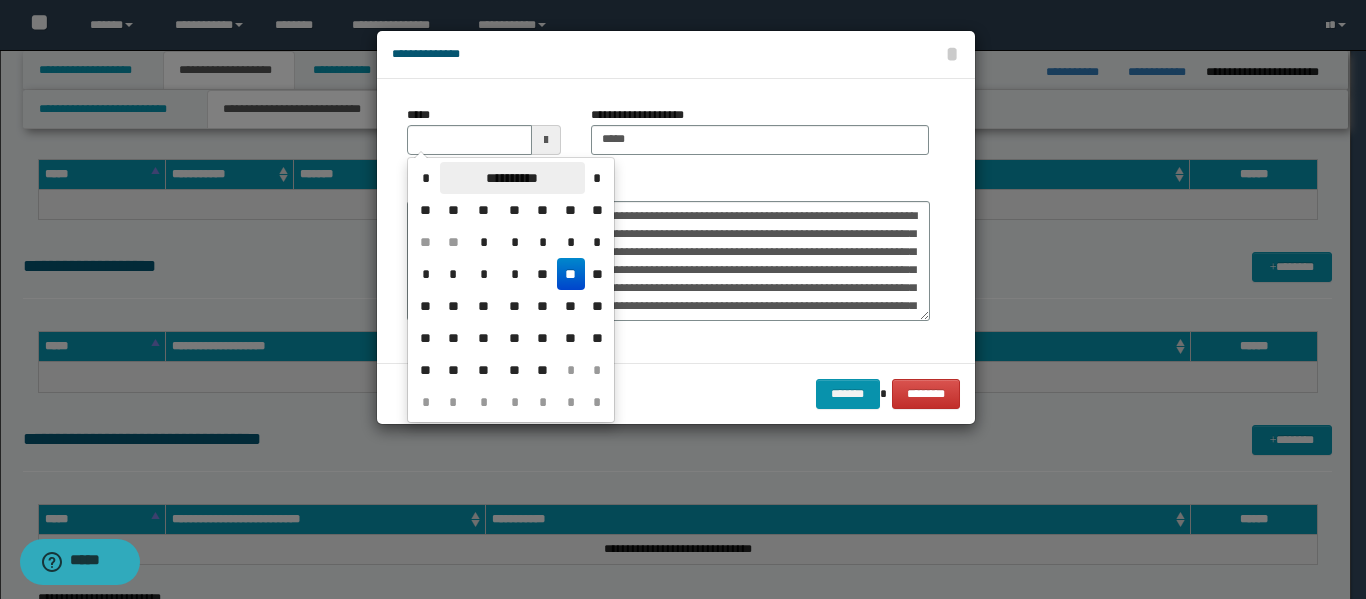 click on "**********" at bounding box center [512, 178] 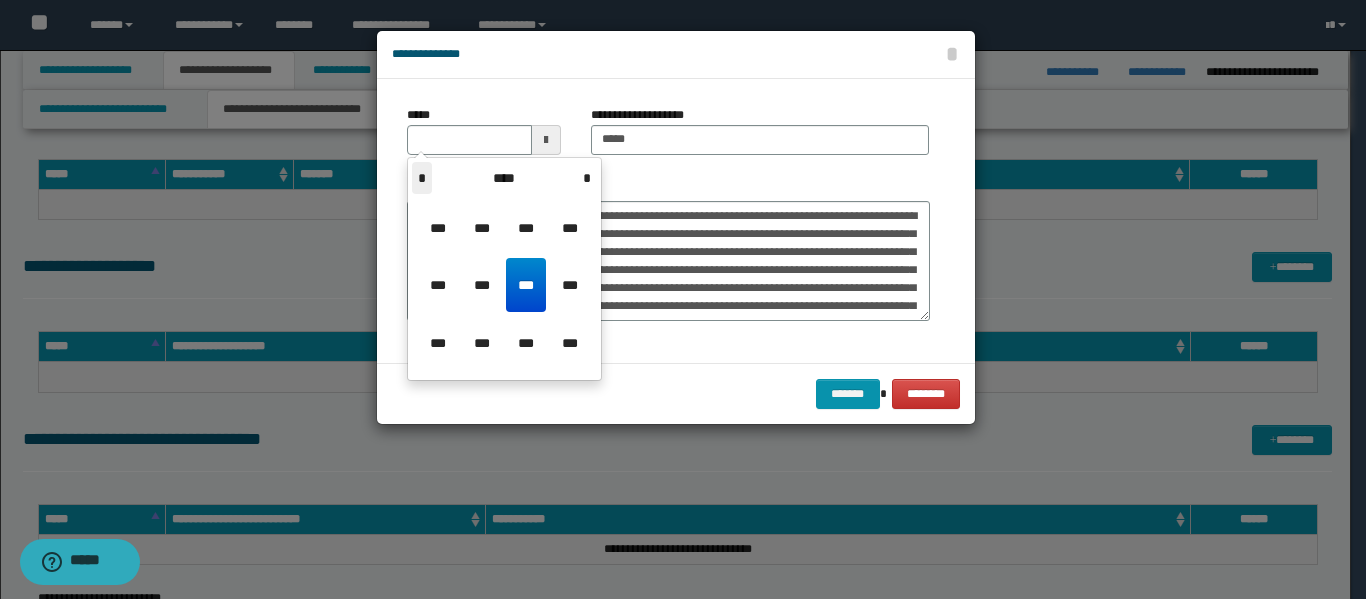 click on "*" at bounding box center (422, 178) 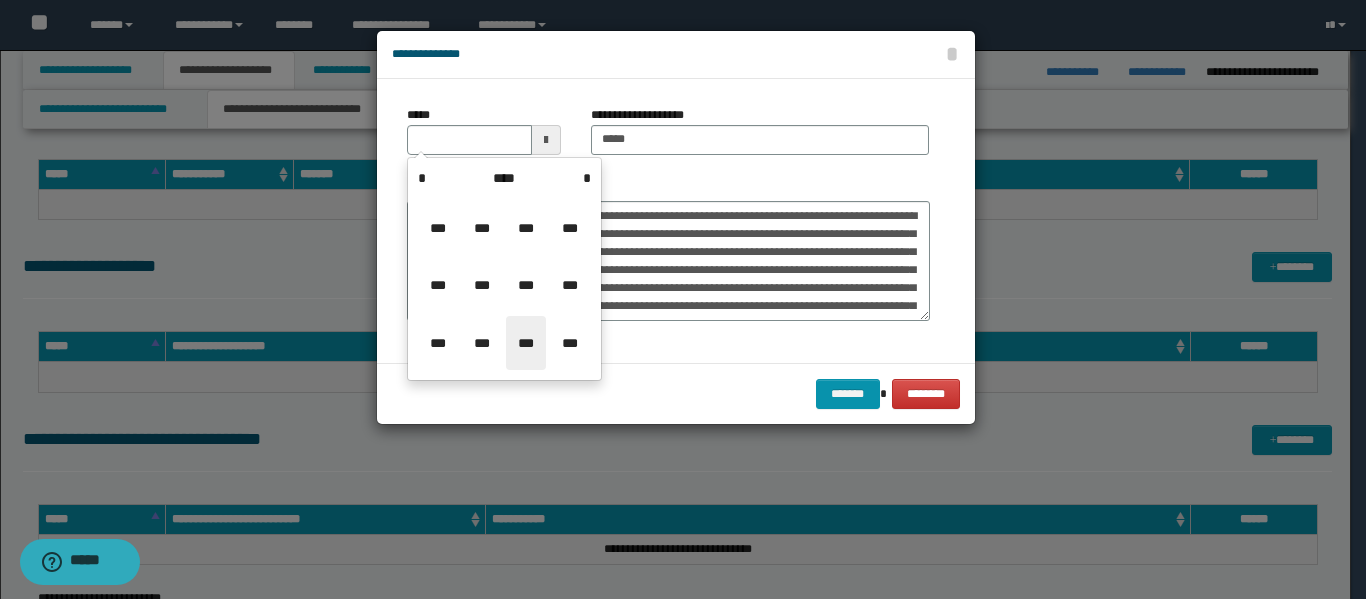 click on "***" at bounding box center [526, 343] 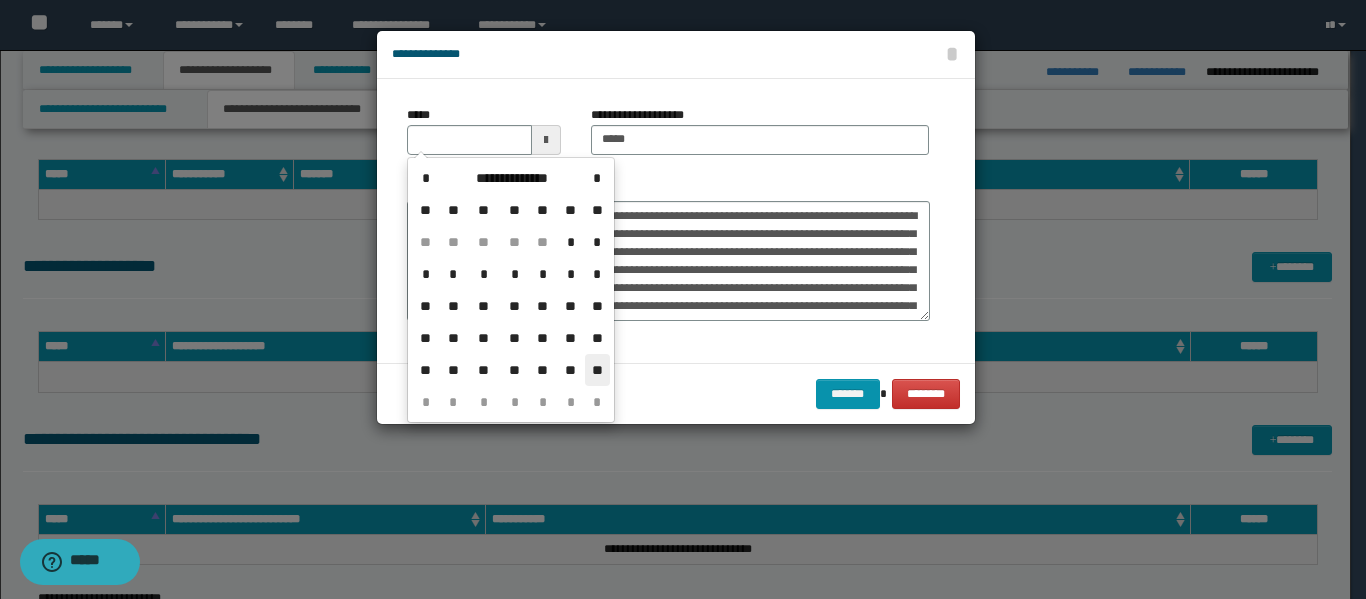 click on "**" at bounding box center (597, 370) 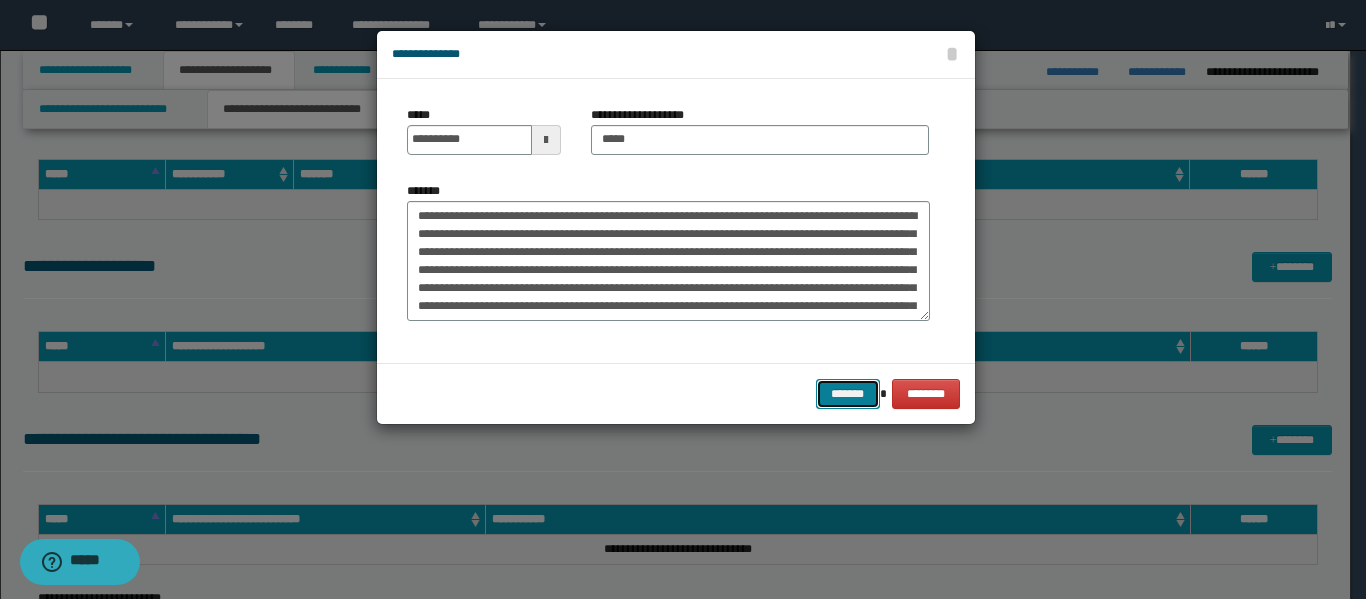 click on "*******" at bounding box center [848, 394] 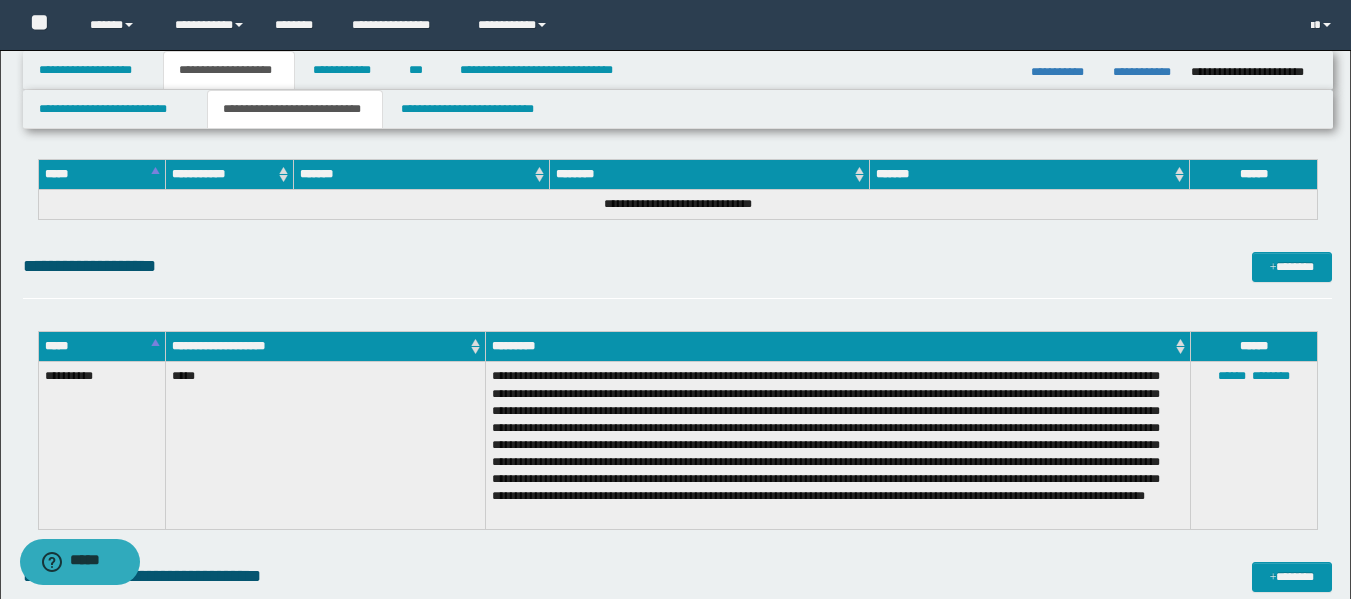 click at bounding box center (837, 445) 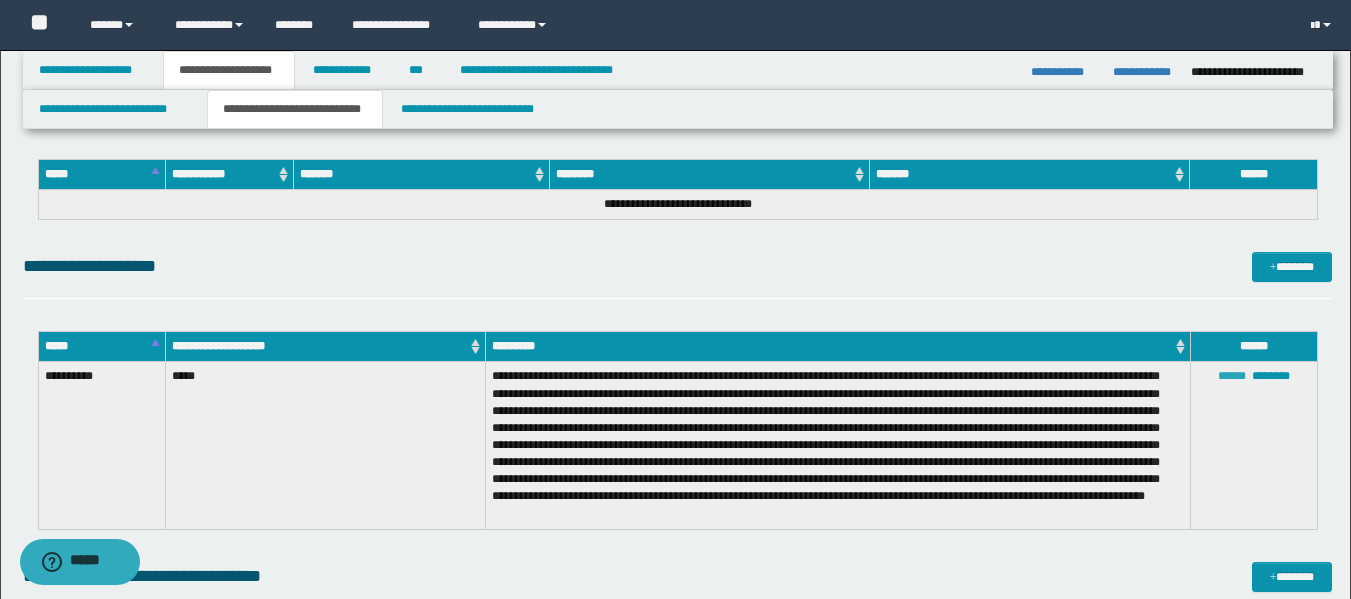 click on "******" at bounding box center (1232, 376) 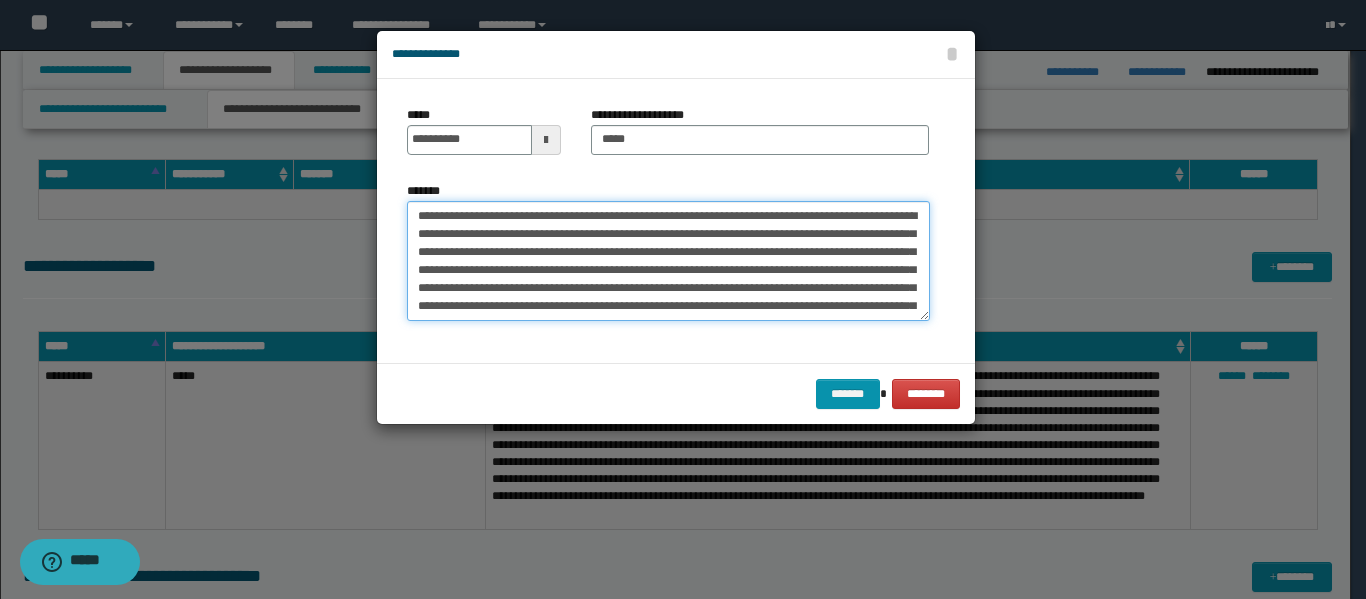 click on "*******" at bounding box center (668, 261) 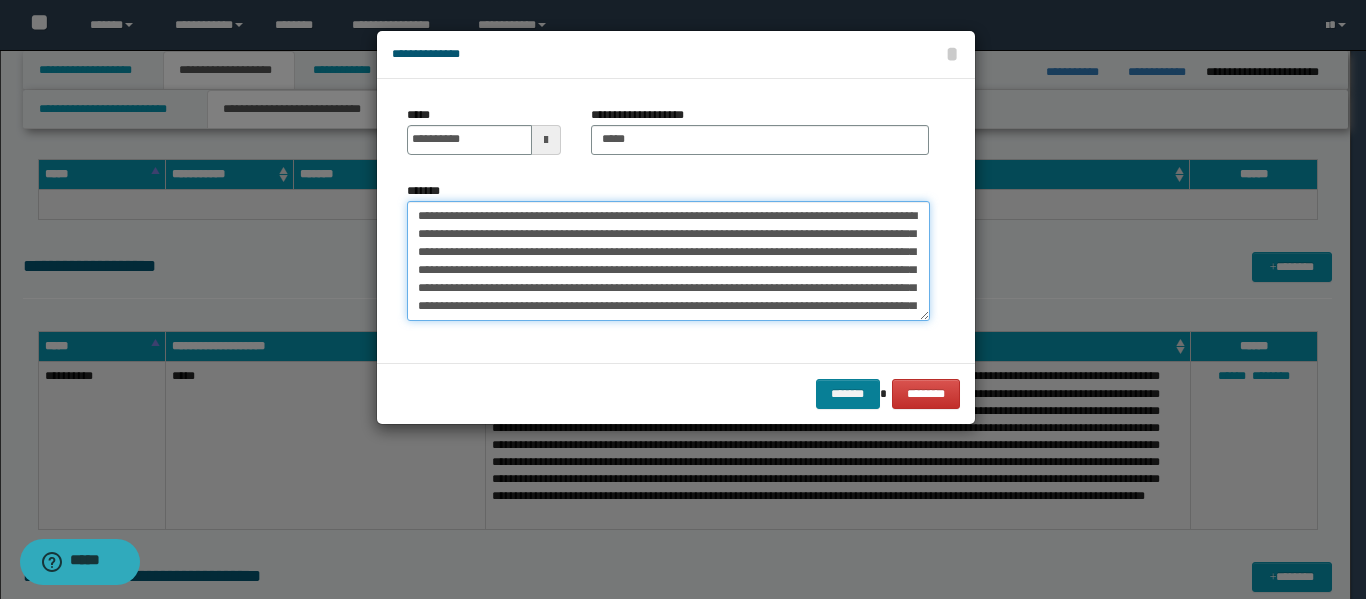 type on "**********" 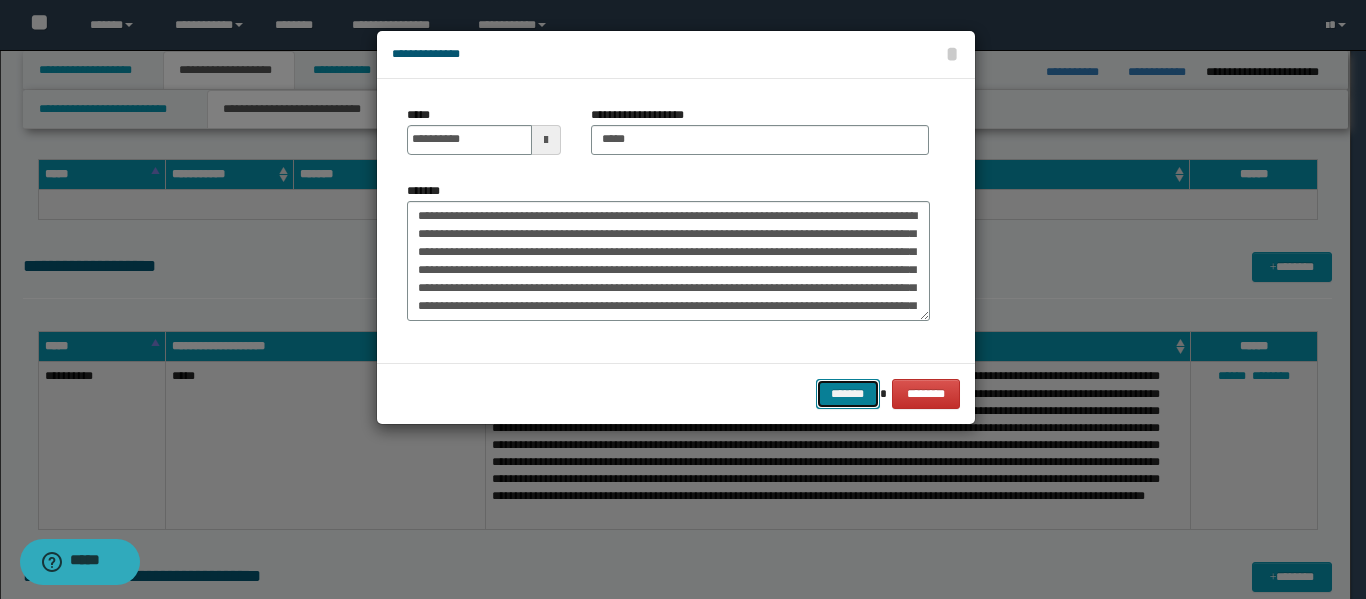 click on "*******" at bounding box center [848, 394] 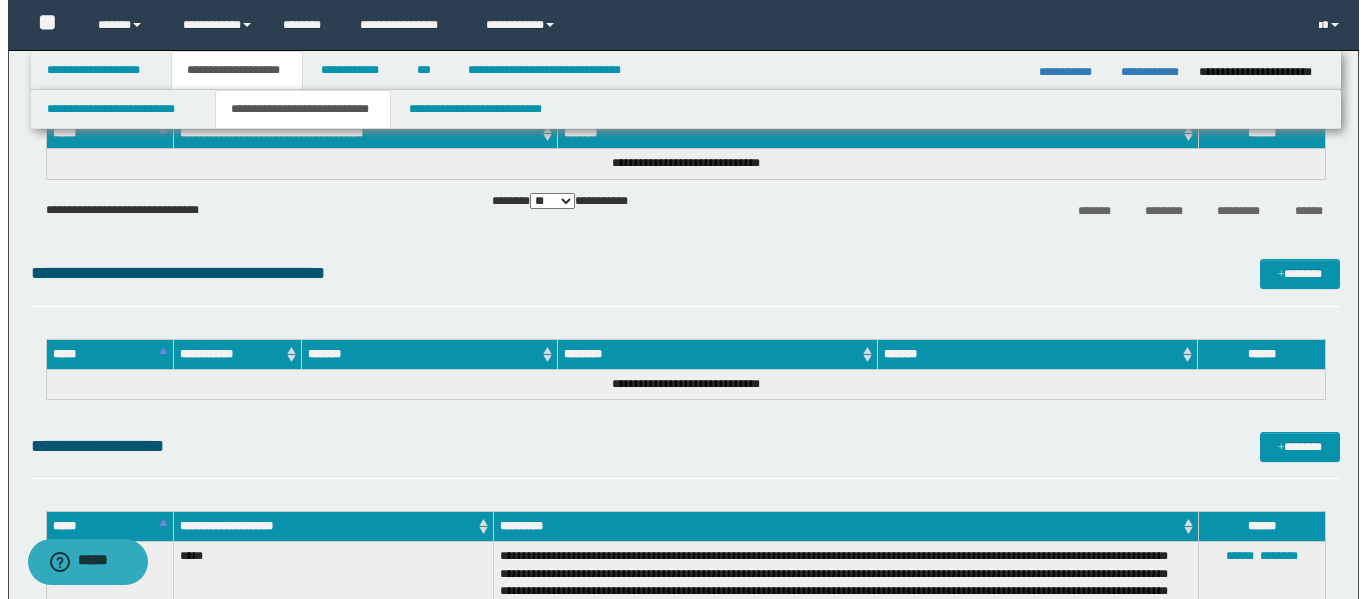 scroll, scrollTop: 0, scrollLeft: 0, axis: both 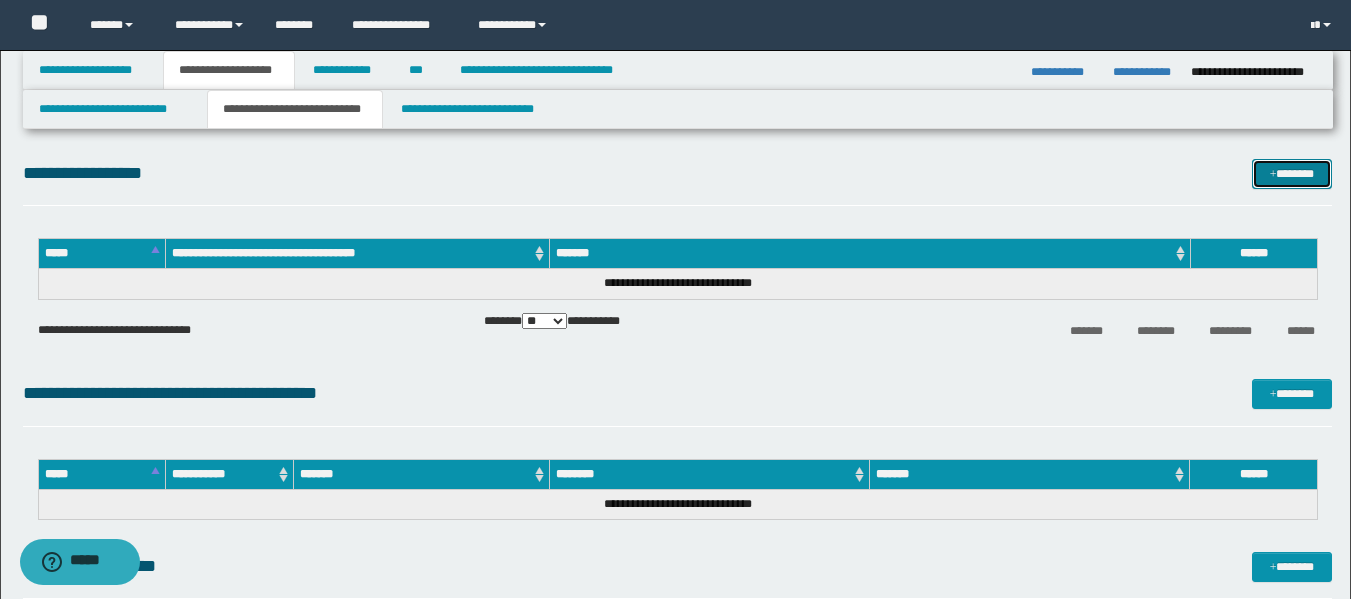 click on "*******" at bounding box center (1292, 174) 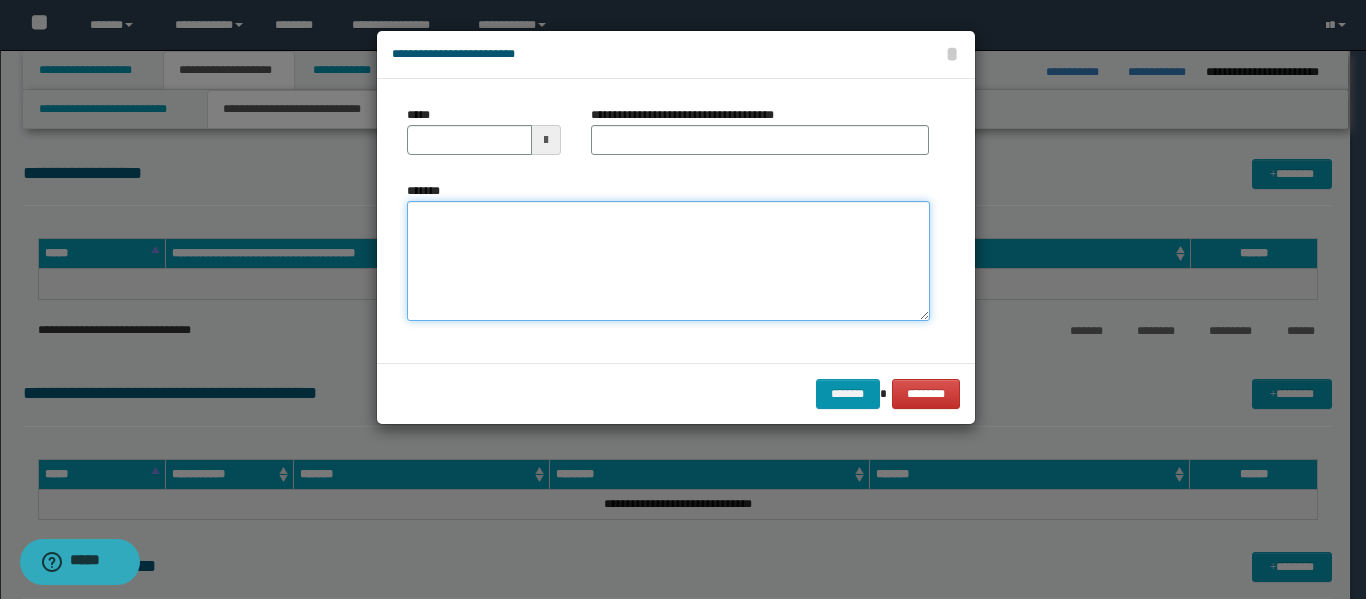 click on "*******" at bounding box center [668, 261] 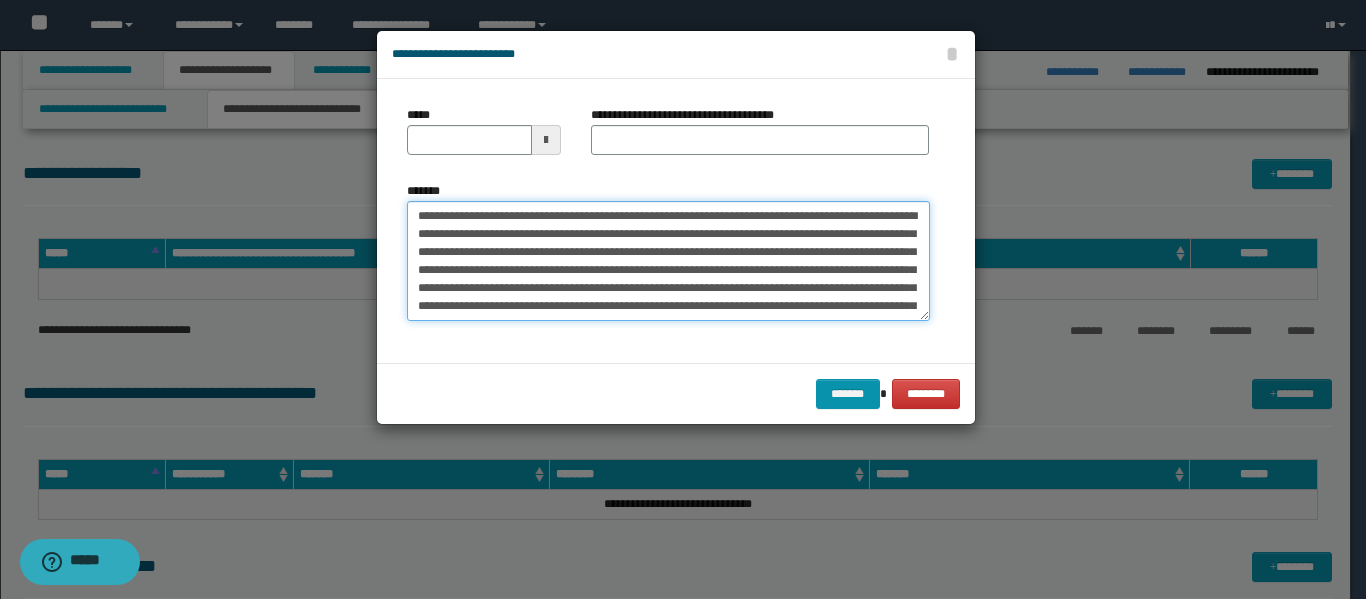 scroll, scrollTop: 30, scrollLeft: 0, axis: vertical 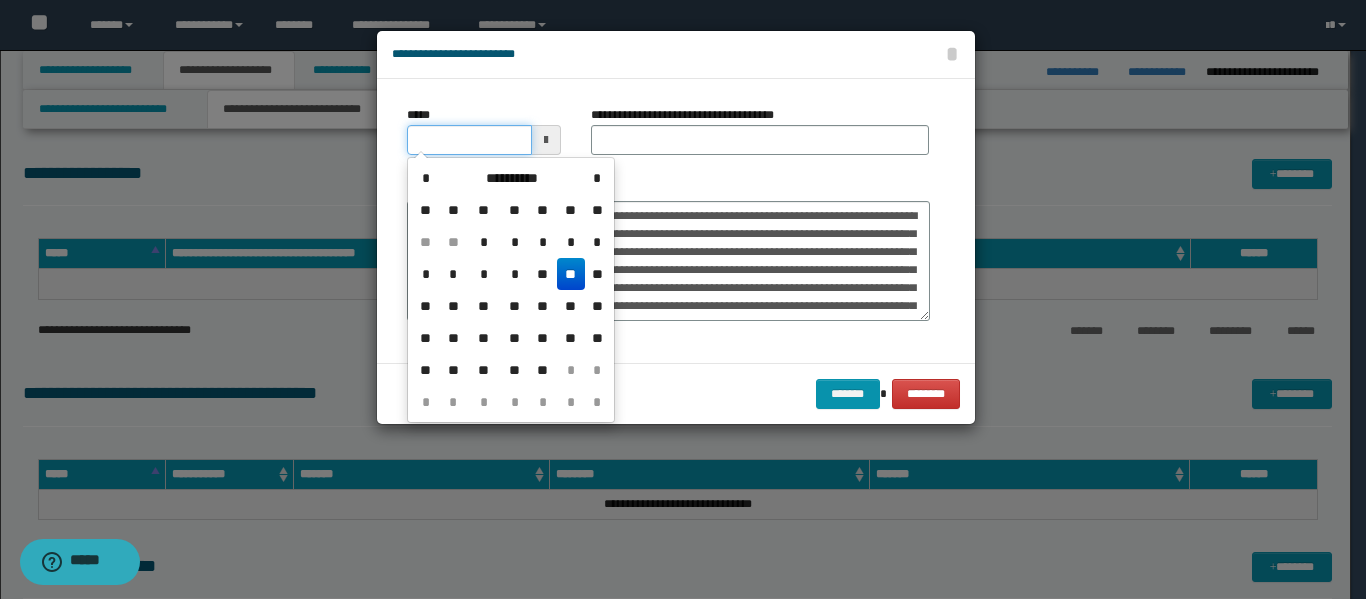 click on "*****" at bounding box center [469, 140] 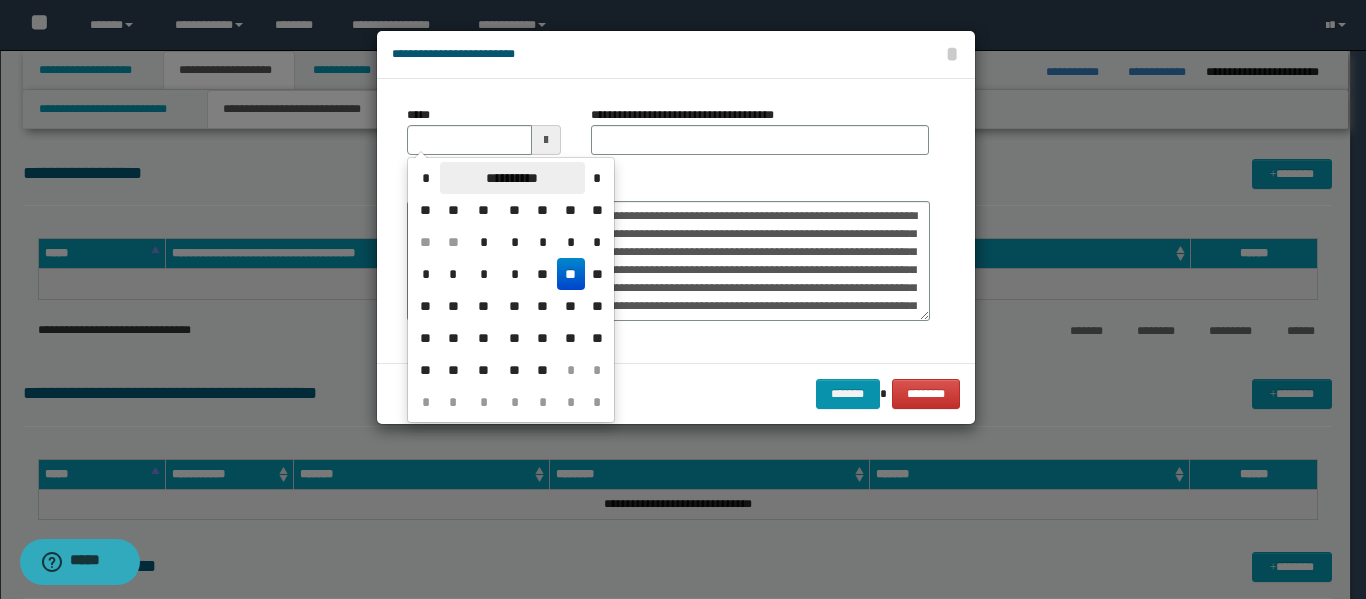 click on "**********" at bounding box center (512, 178) 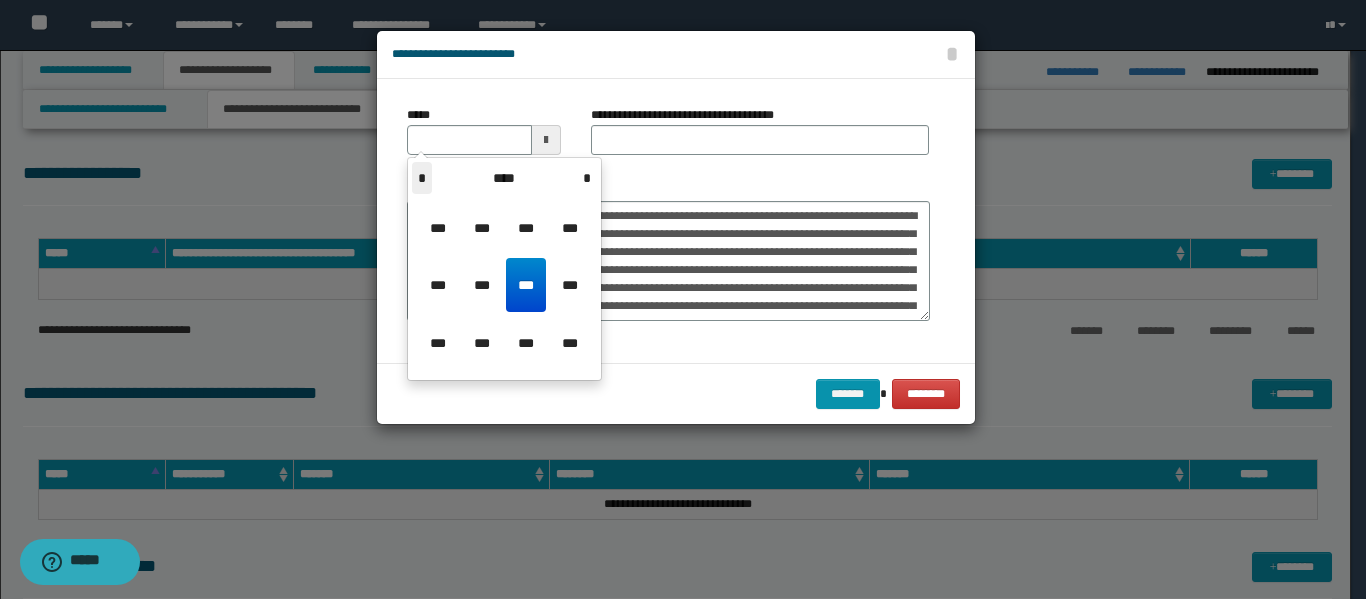 click on "*" at bounding box center [422, 178] 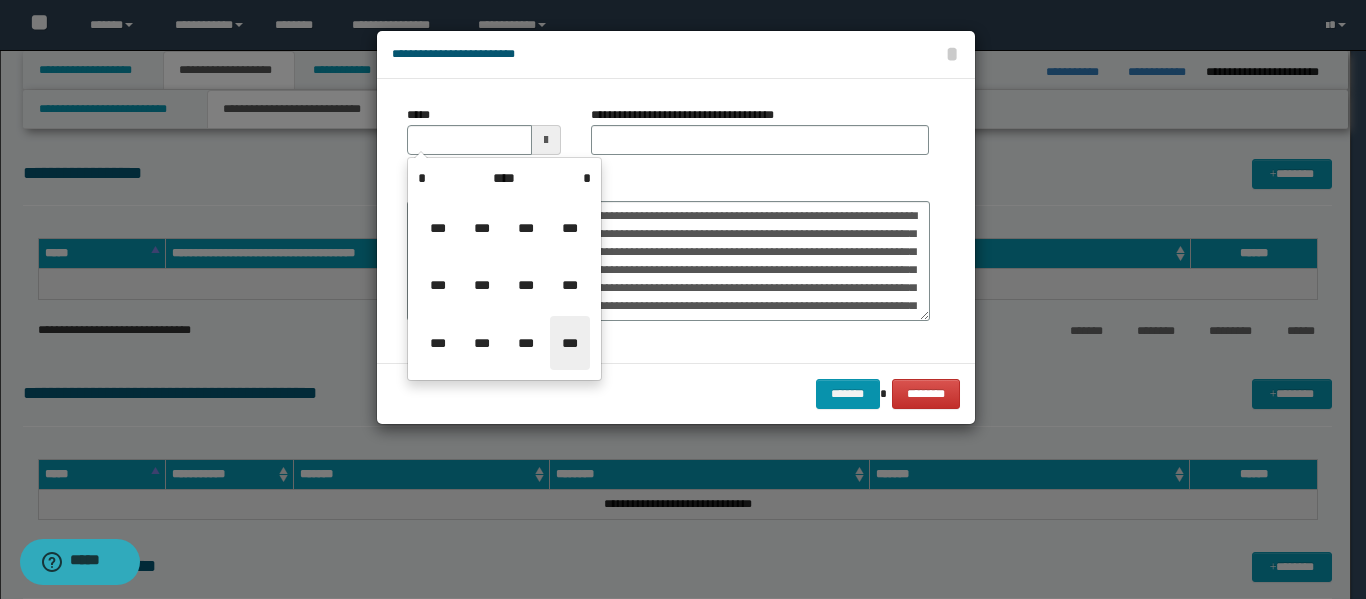 click on "***" at bounding box center [570, 343] 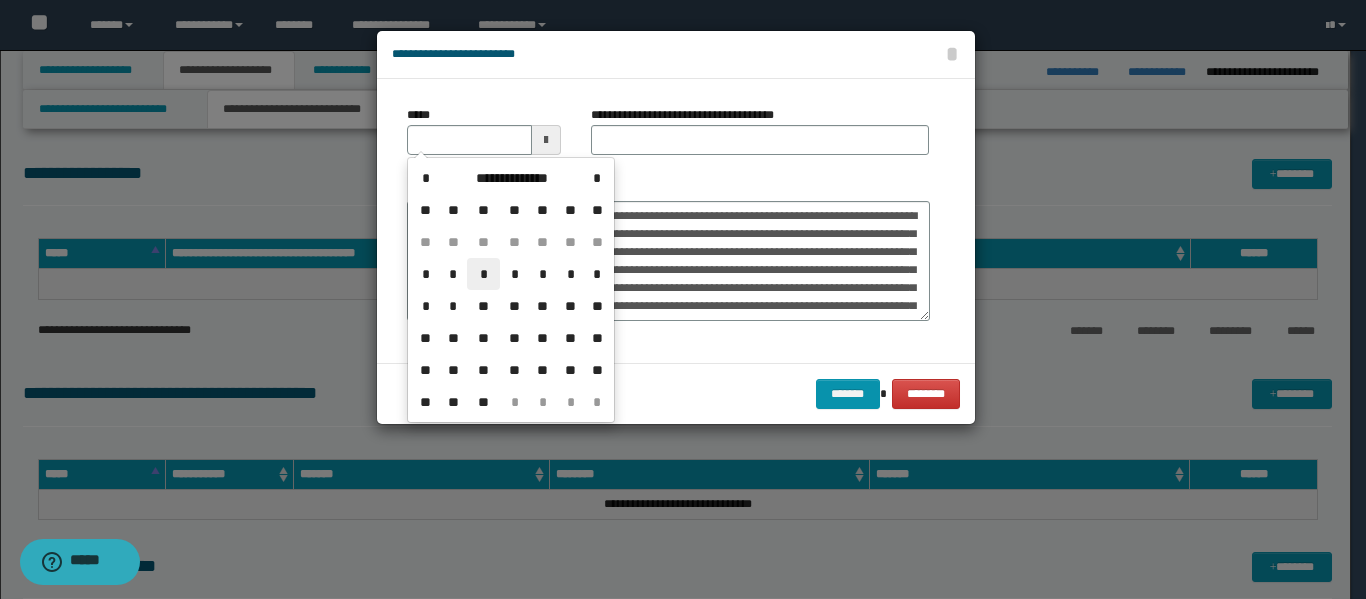 click on "*" at bounding box center [483, 274] 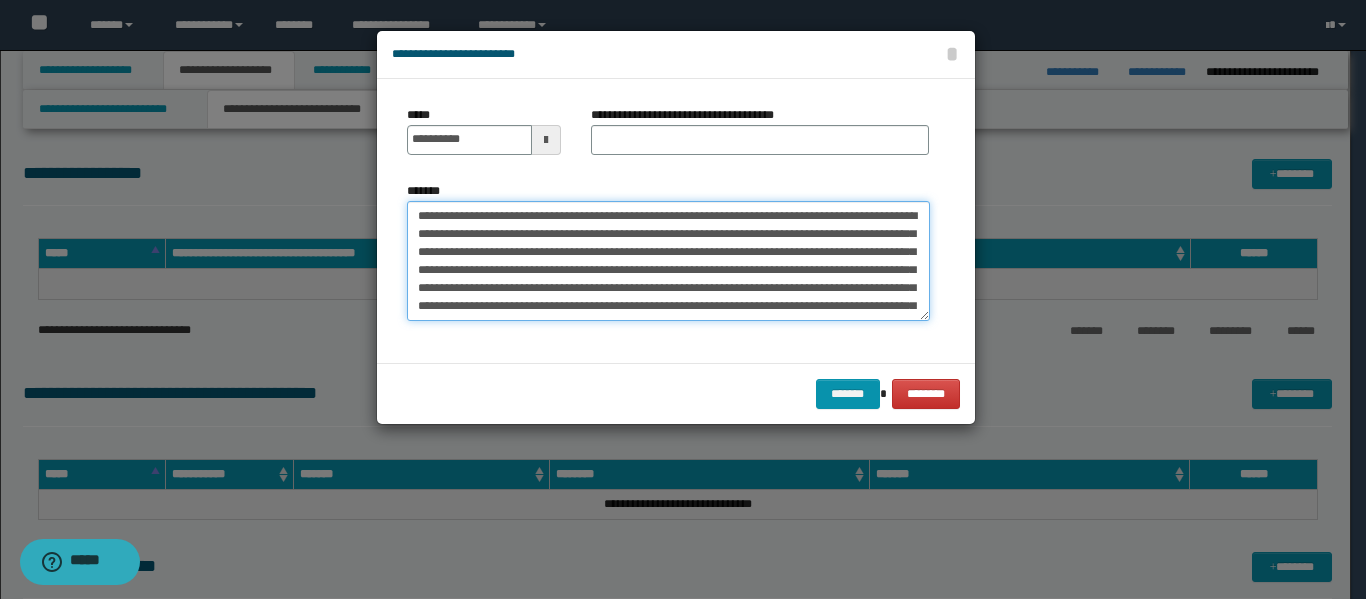 drag, startPoint x: 657, startPoint y: 218, endPoint x: 460, endPoint y: 236, distance: 197.82063 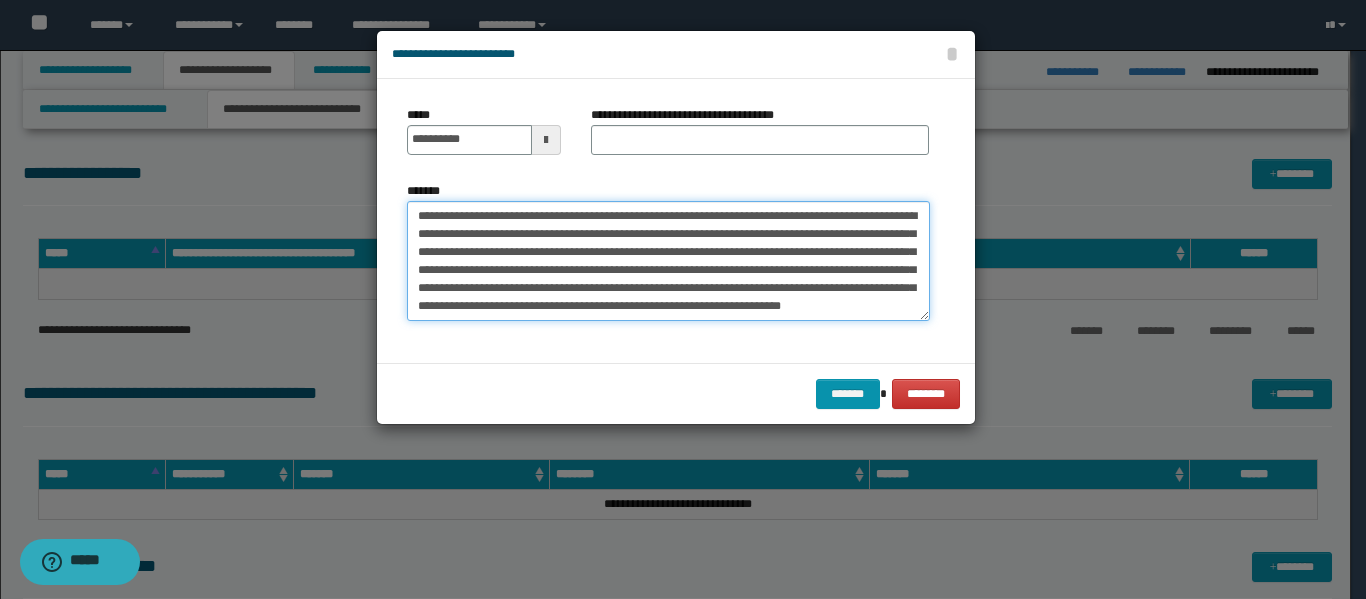 type on "**********" 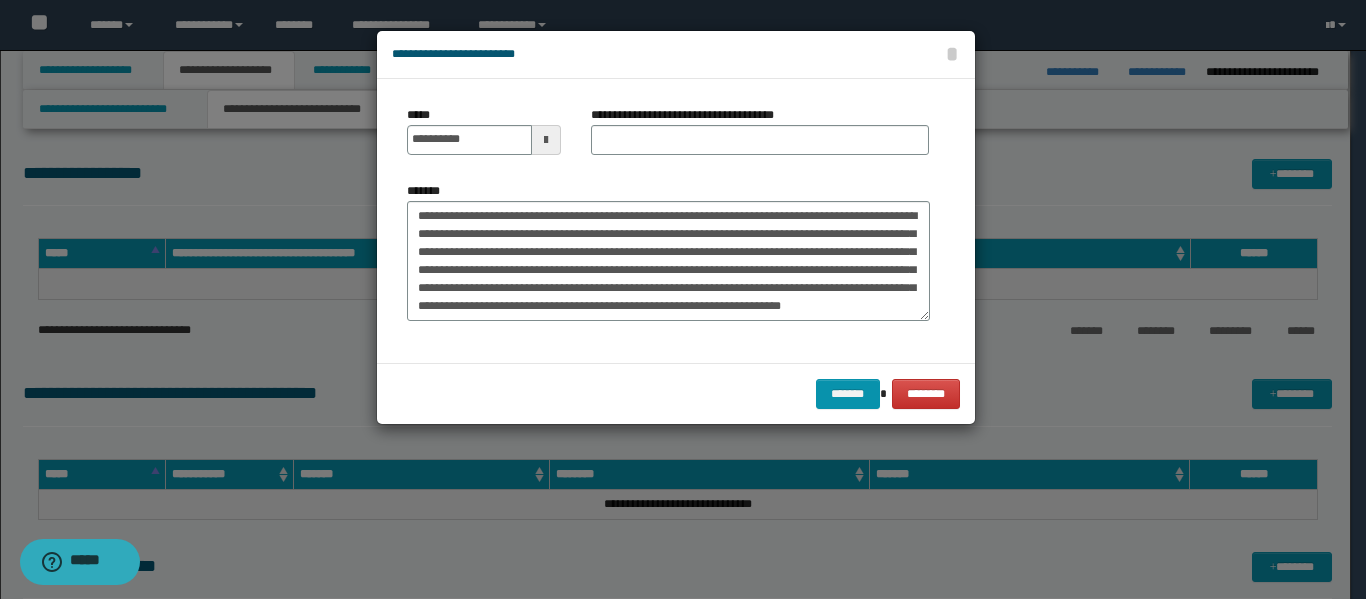 click on "**********" at bounding box center [760, 138] 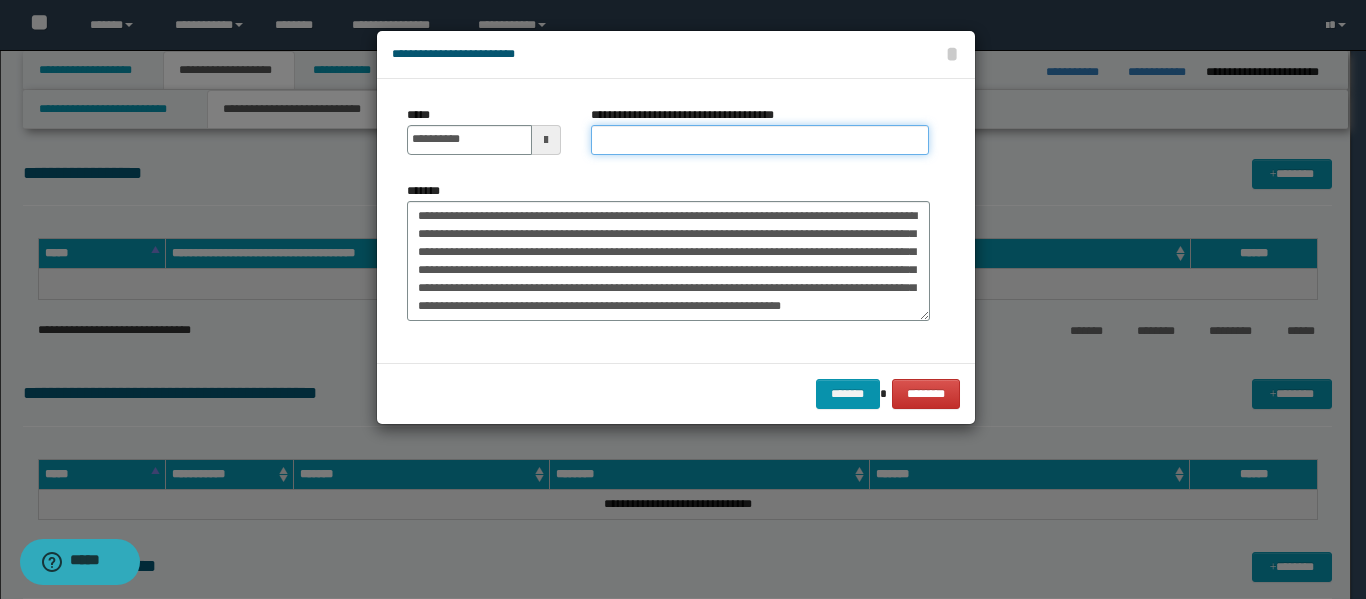 click on "**********" at bounding box center (760, 140) 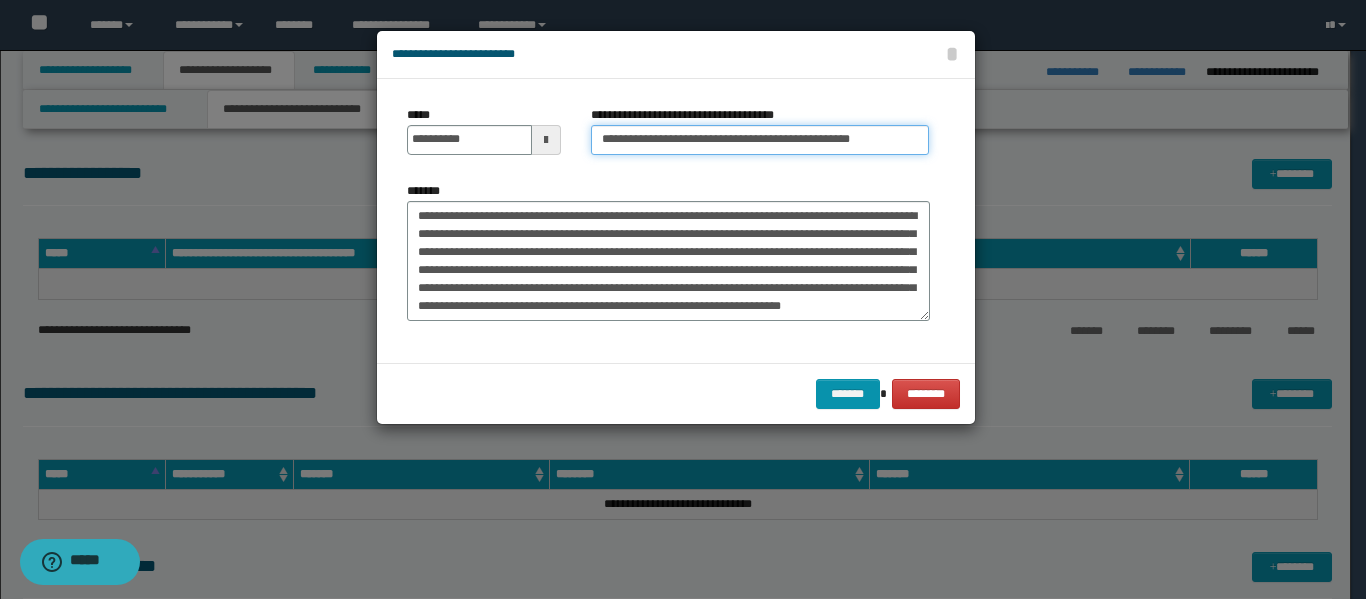 click on "**********" at bounding box center [760, 140] 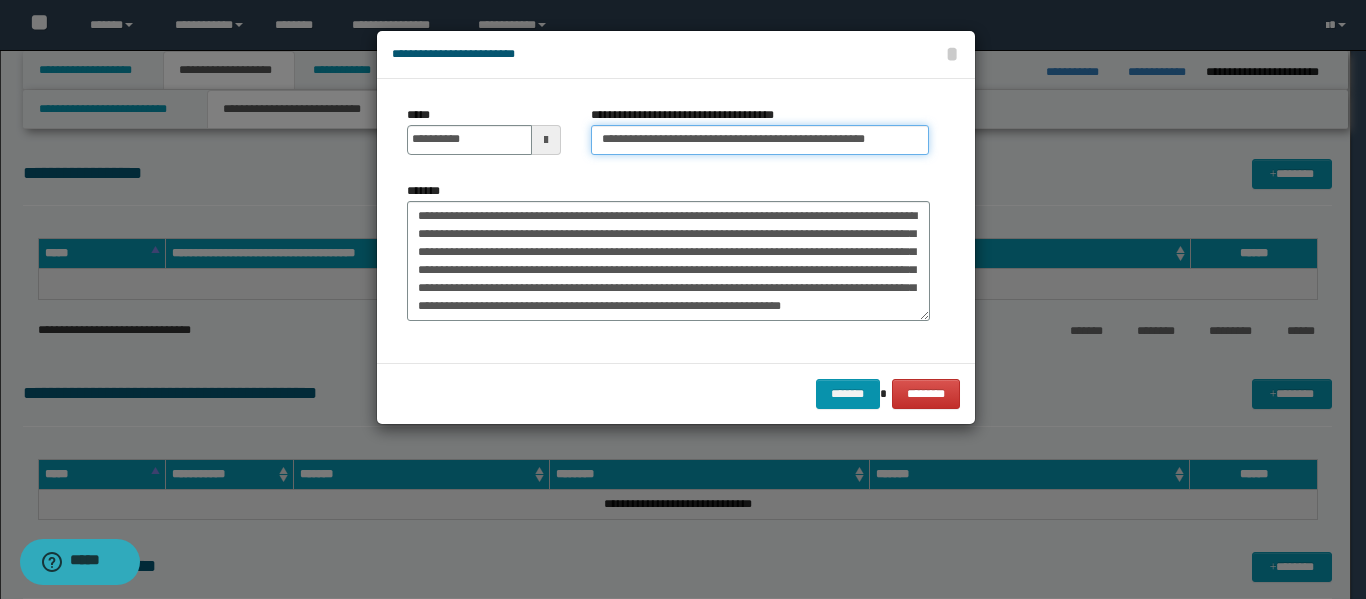 click on "**********" at bounding box center (760, 140) 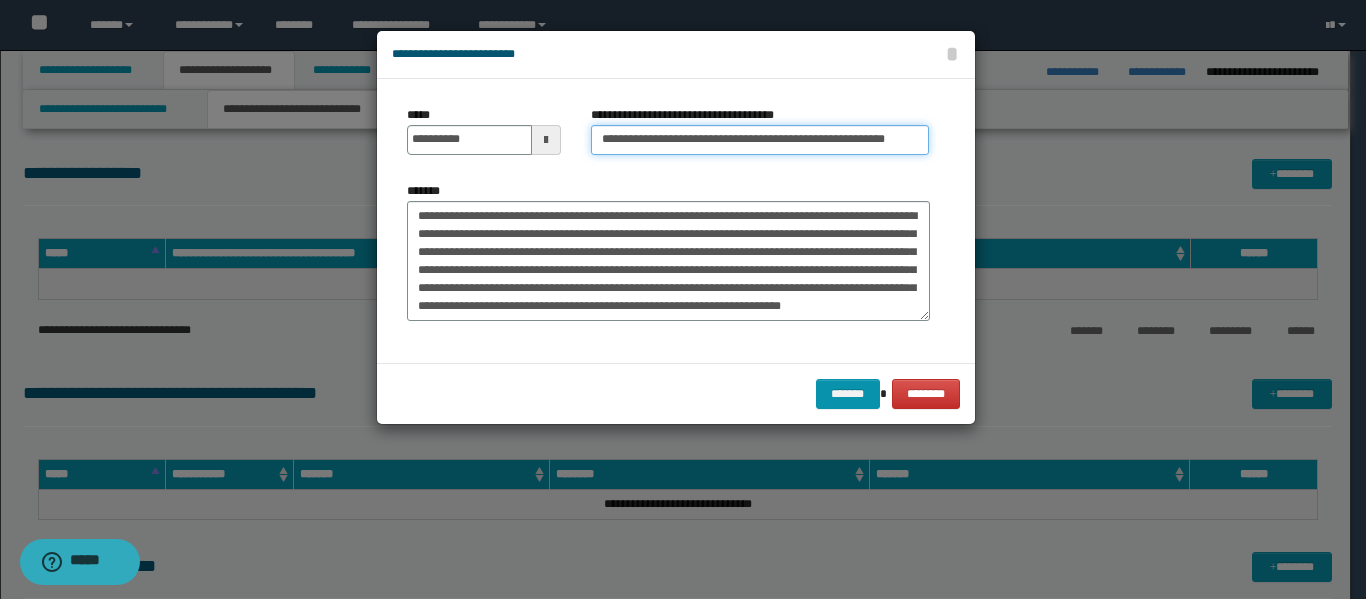 type on "**********" 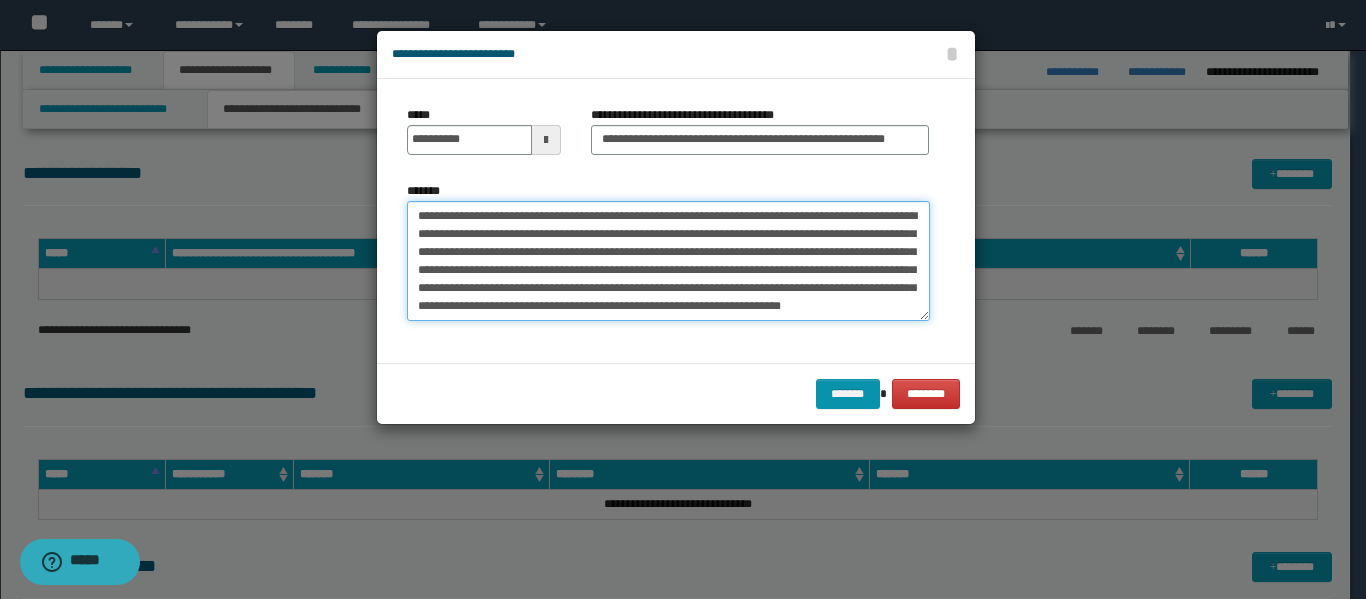 drag, startPoint x: 657, startPoint y: 219, endPoint x: 386, endPoint y: 192, distance: 272.3417 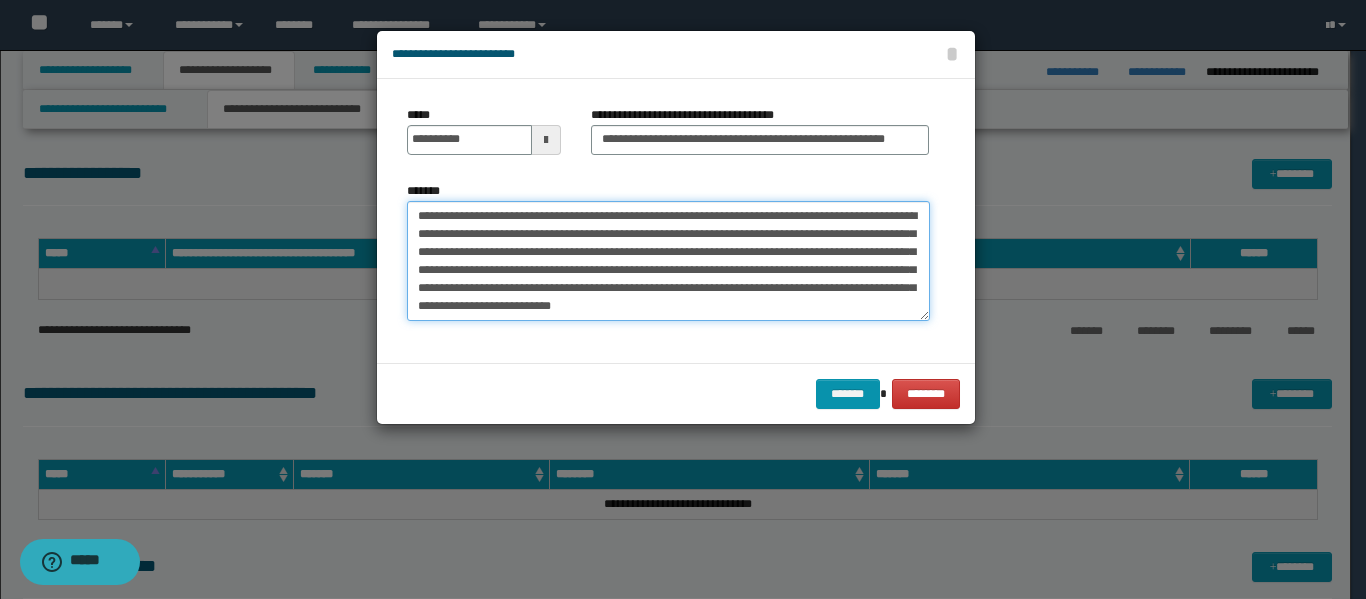 click on "**********" at bounding box center [668, 261] 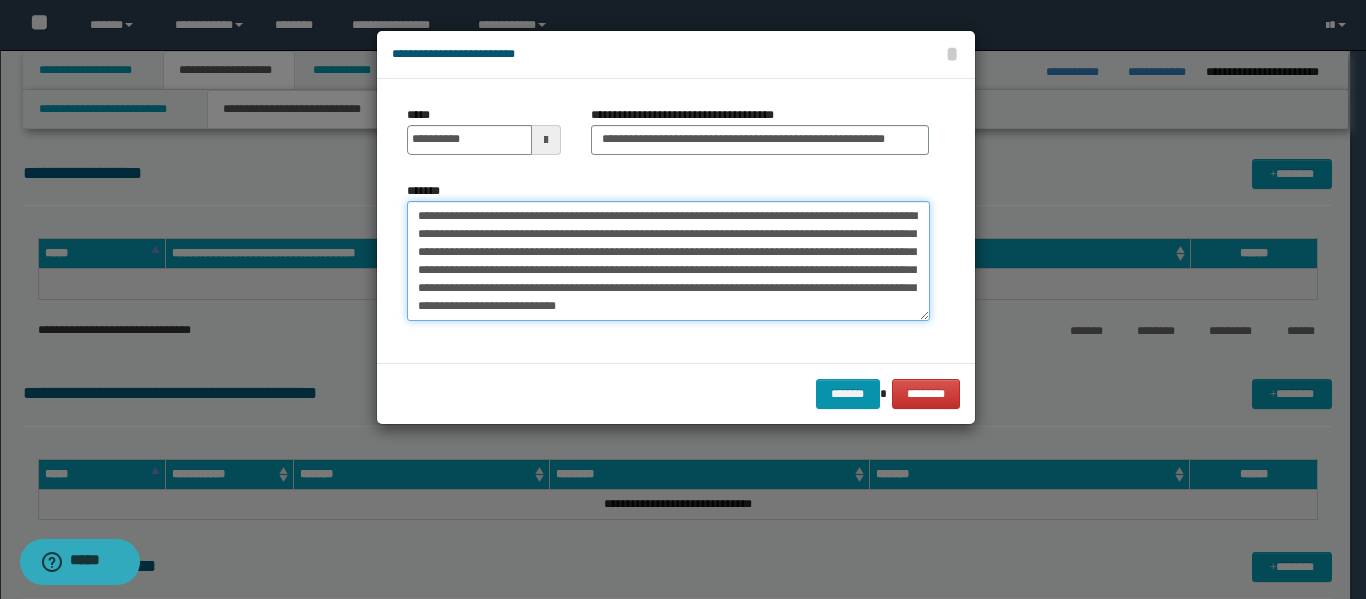 scroll, scrollTop: 18, scrollLeft: 0, axis: vertical 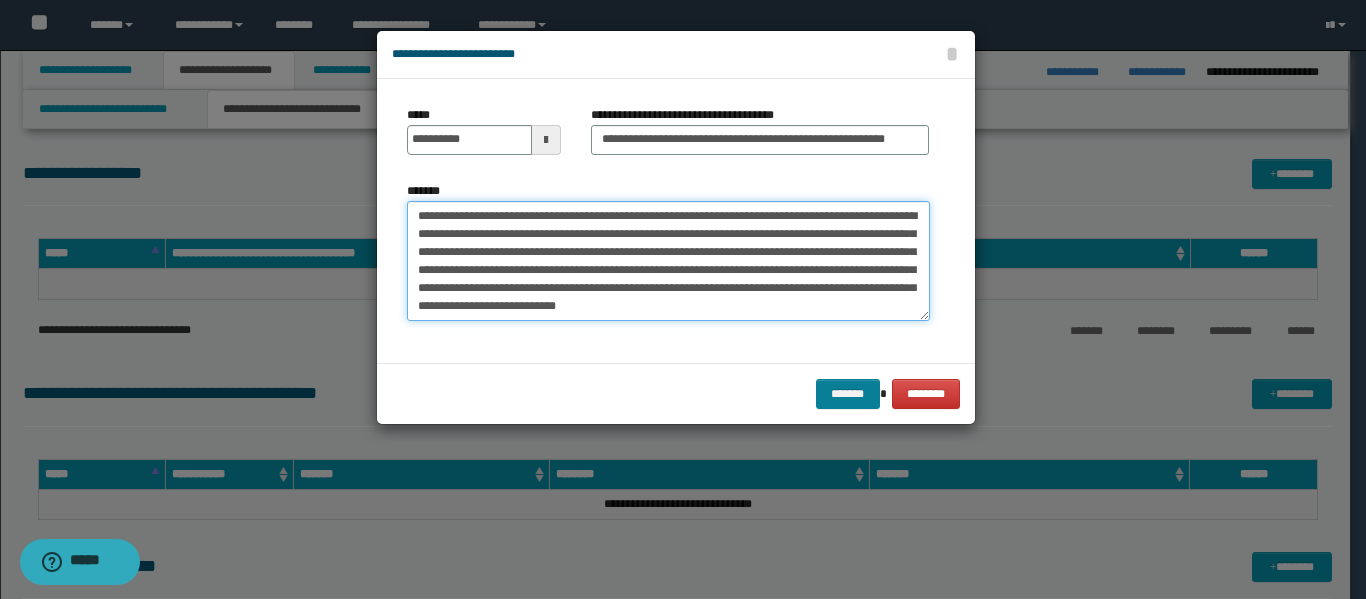 type on "**********" 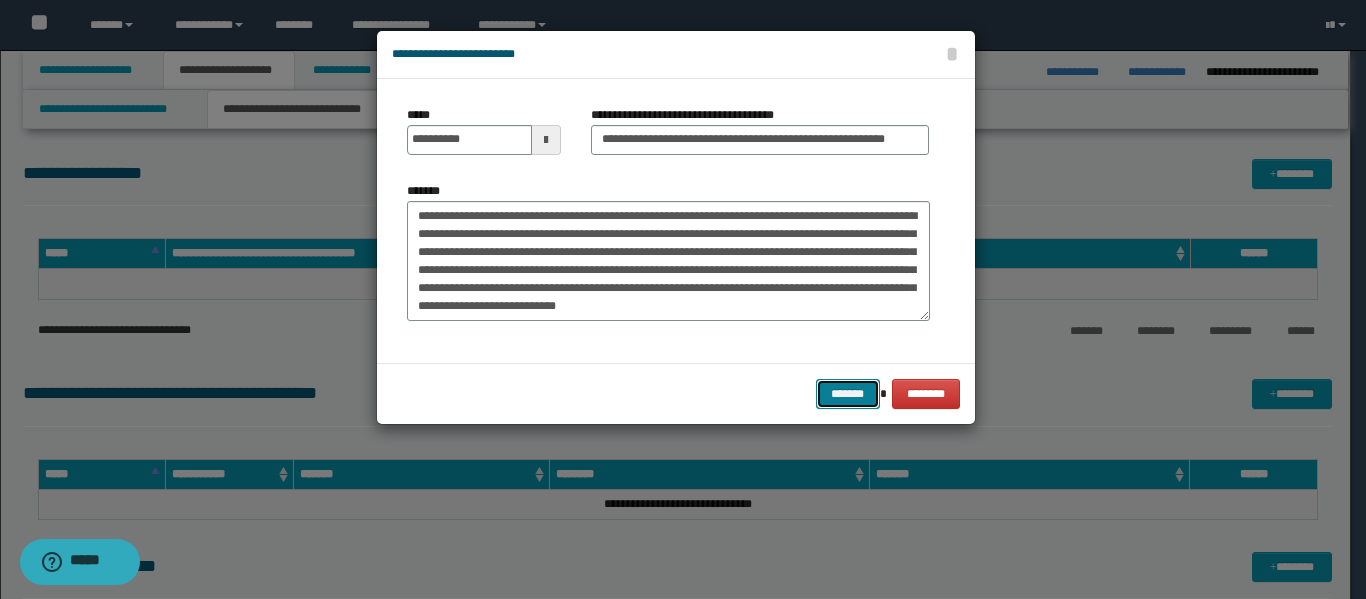 click on "*******" at bounding box center [848, 394] 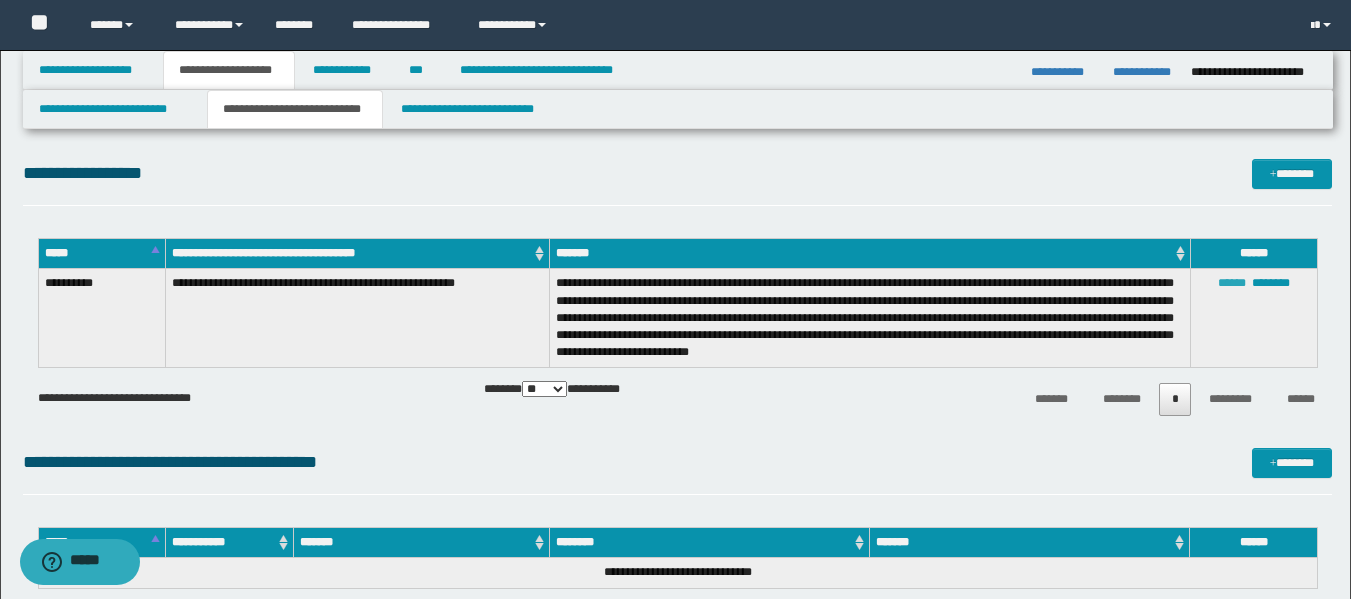 click on "******" at bounding box center (1232, 283) 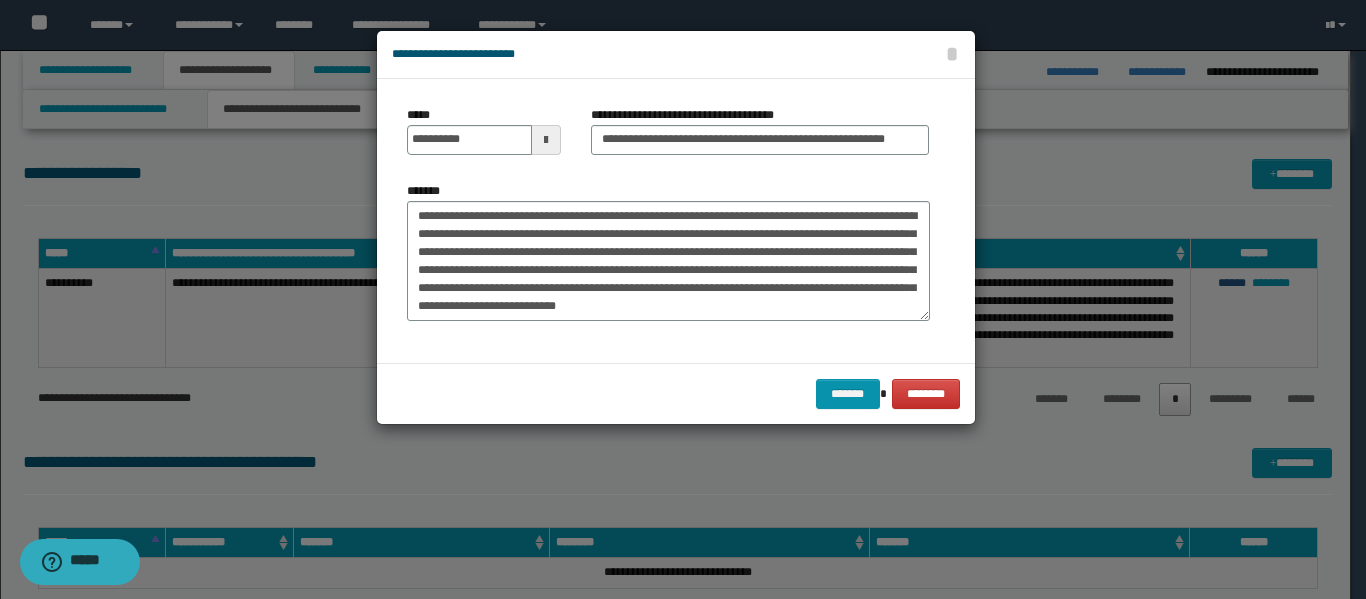 scroll, scrollTop: 0, scrollLeft: 0, axis: both 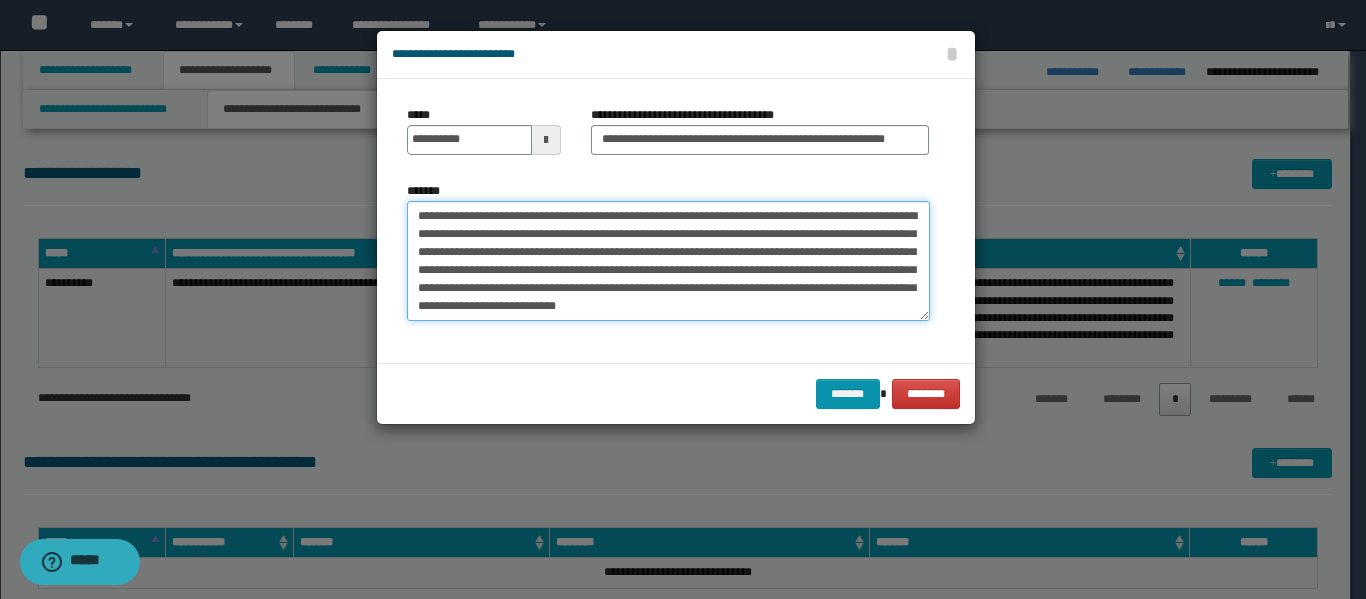 click on "**********" at bounding box center (668, 261) 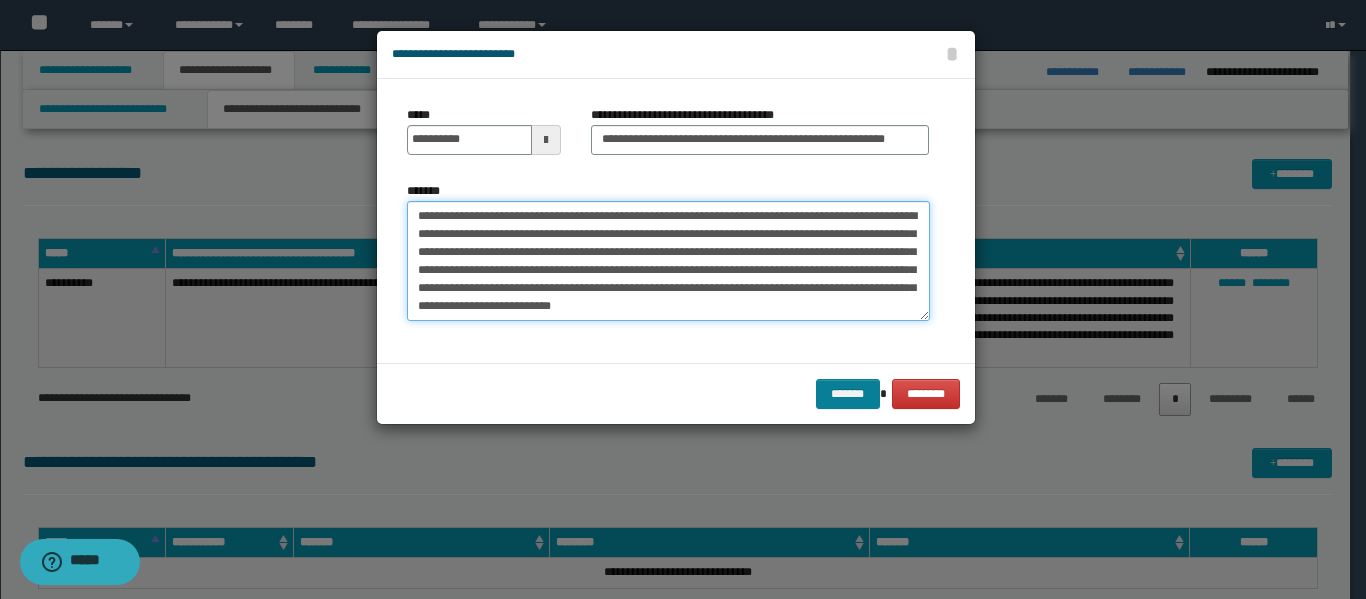 type on "**********" 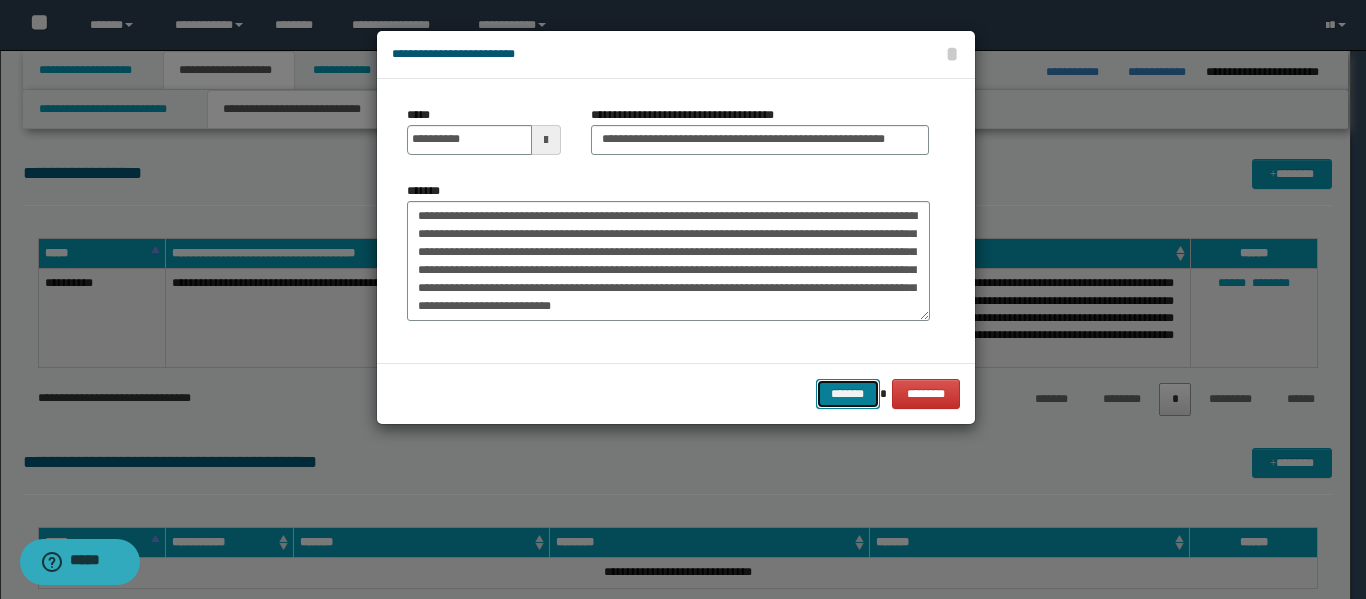 click on "*******" at bounding box center [848, 394] 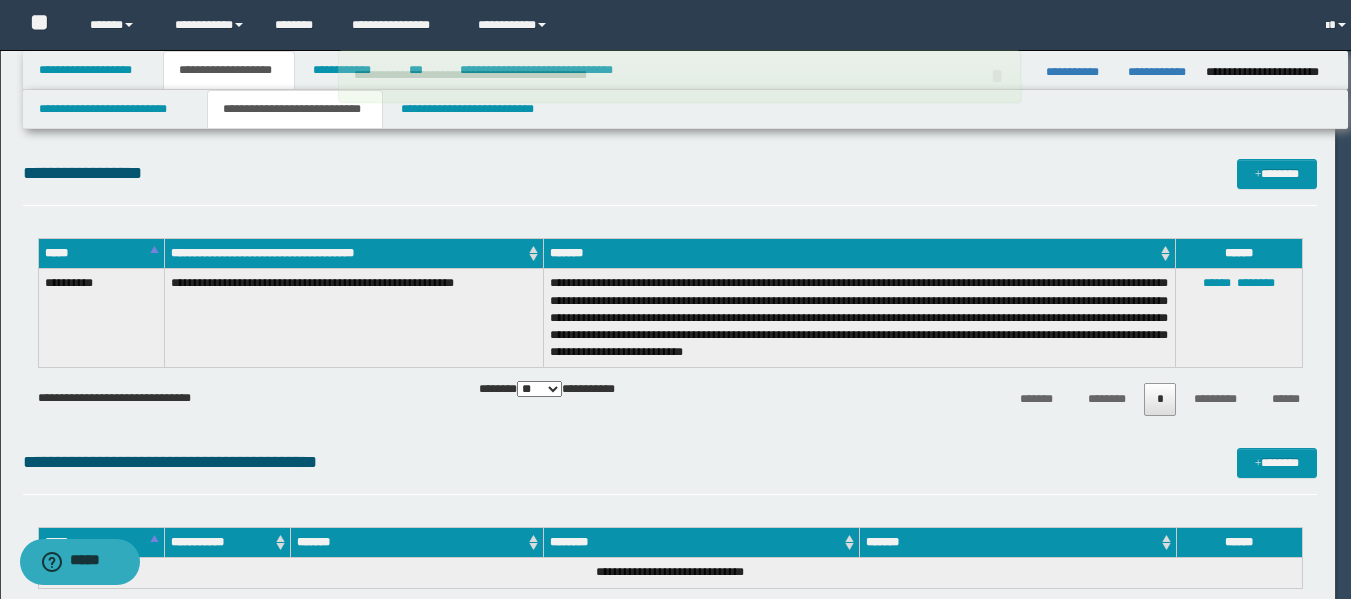 type 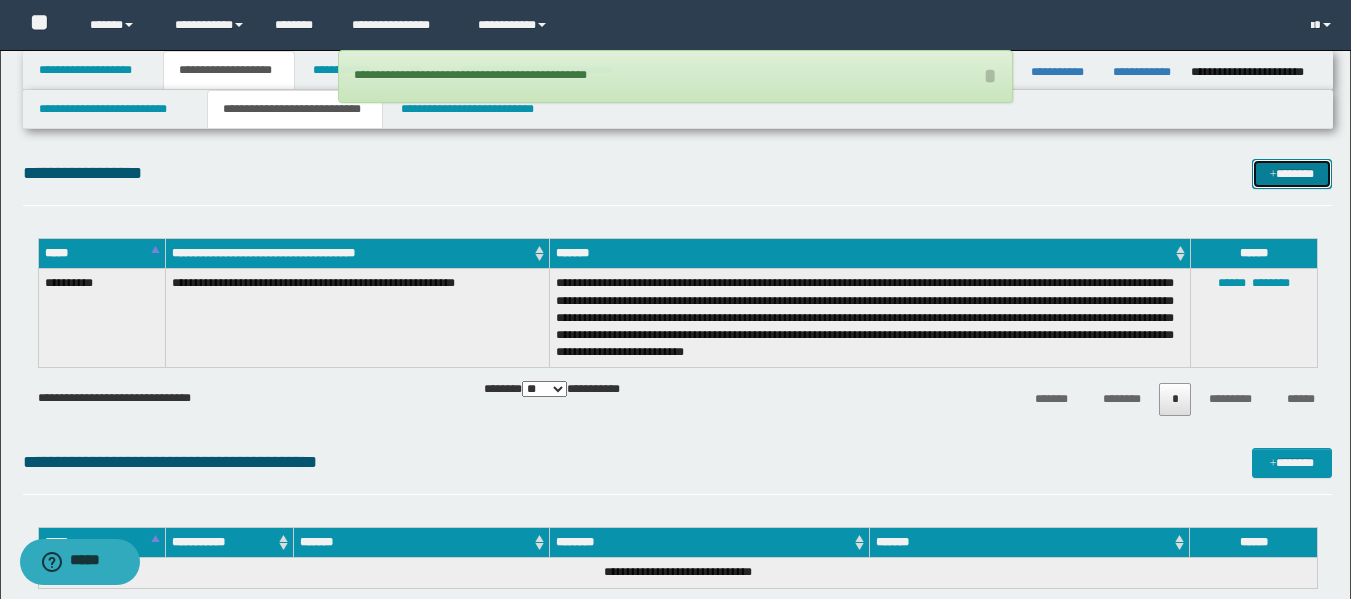 click on "*******" at bounding box center [1292, 174] 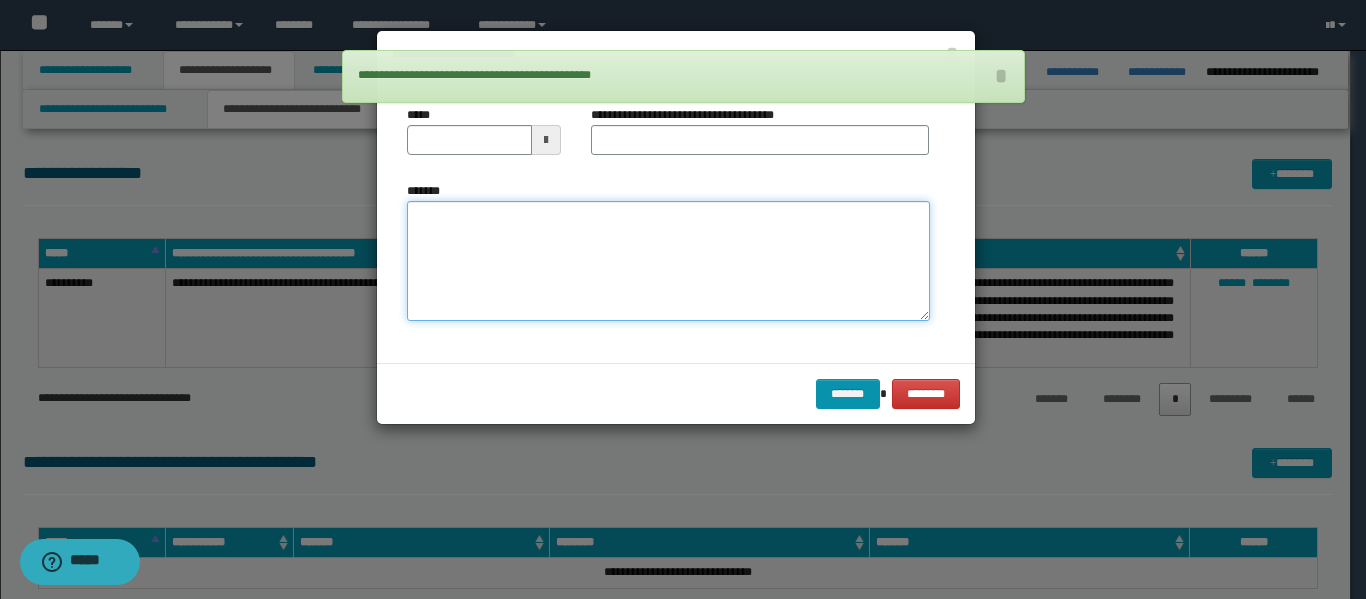 click on "*******" at bounding box center (668, 261) 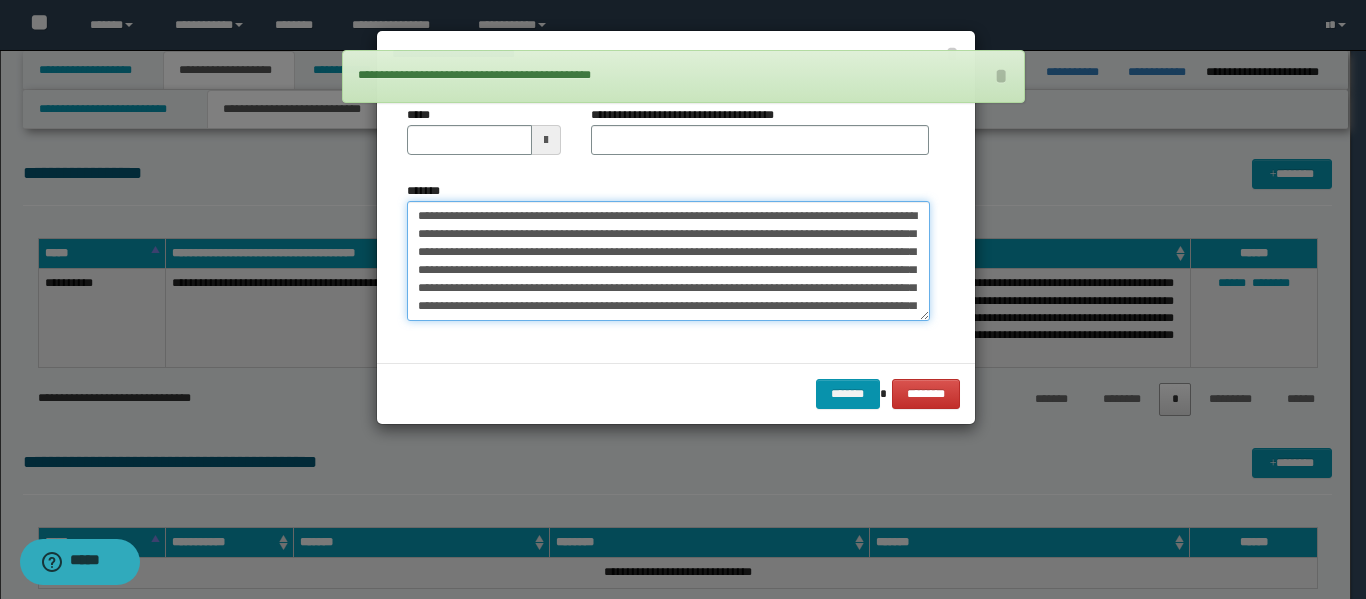 scroll, scrollTop: 120, scrollLeft: 0, axis: vertical 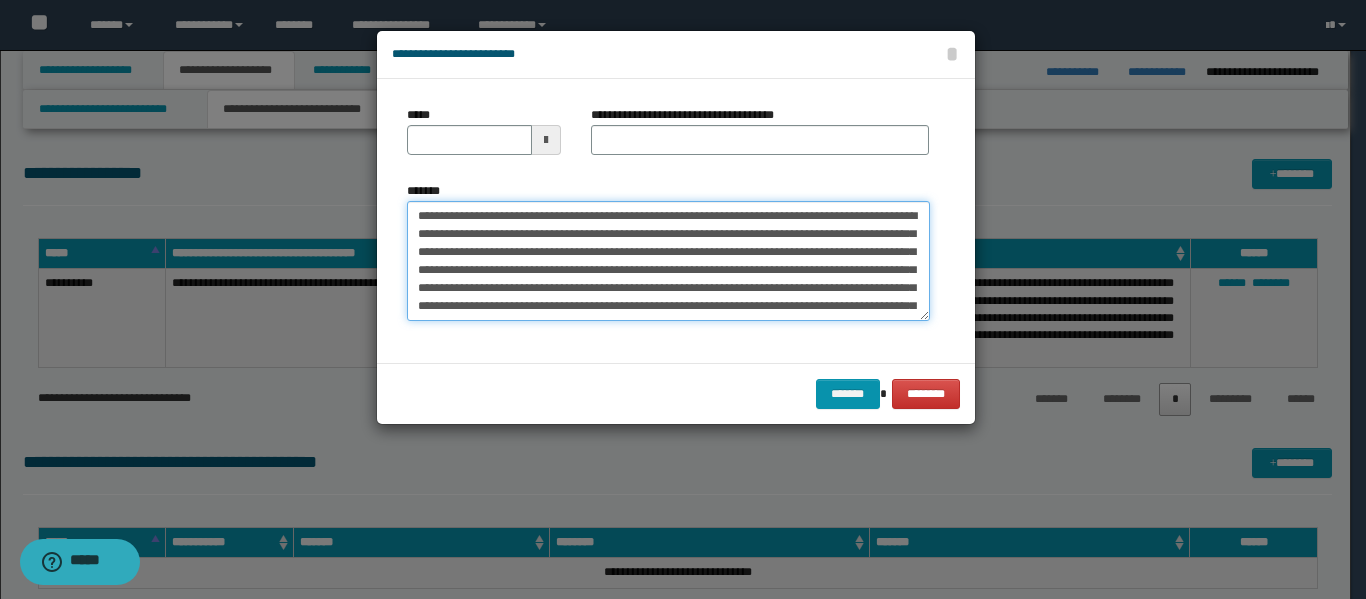 drag, startPoint x: 580, startPoint y: 215, endPoint x: 677, endPoint y: 213, distance: 97.020615 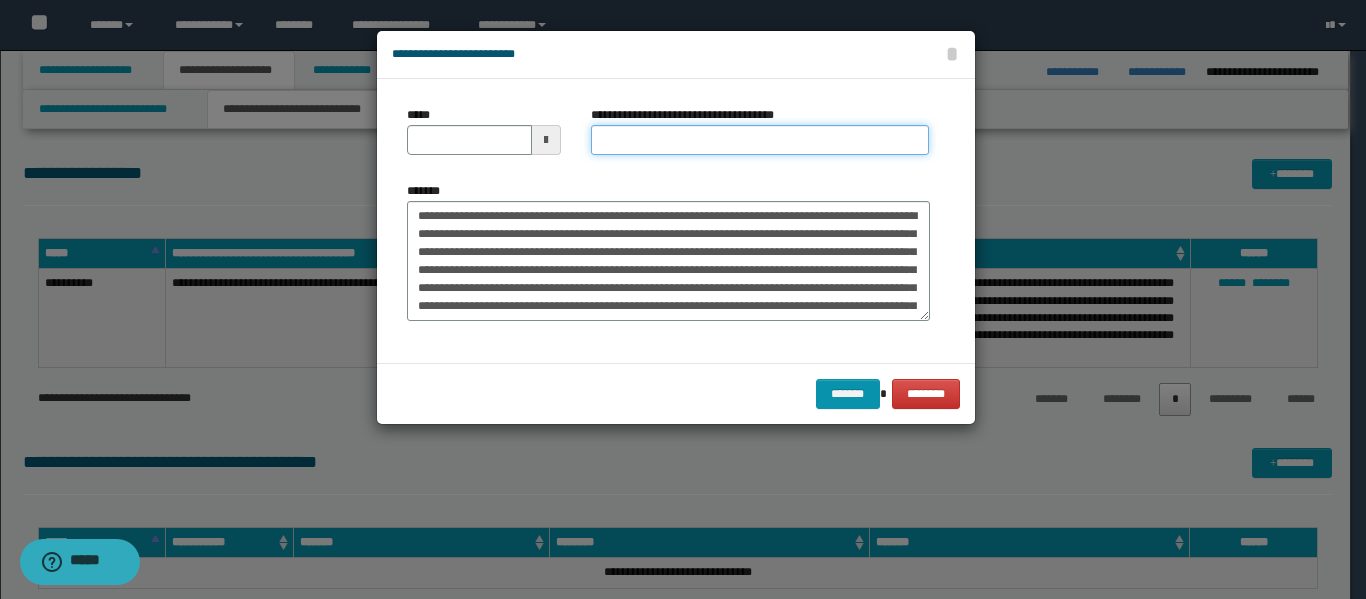 click on "**********" at bounding box center [760, 140] 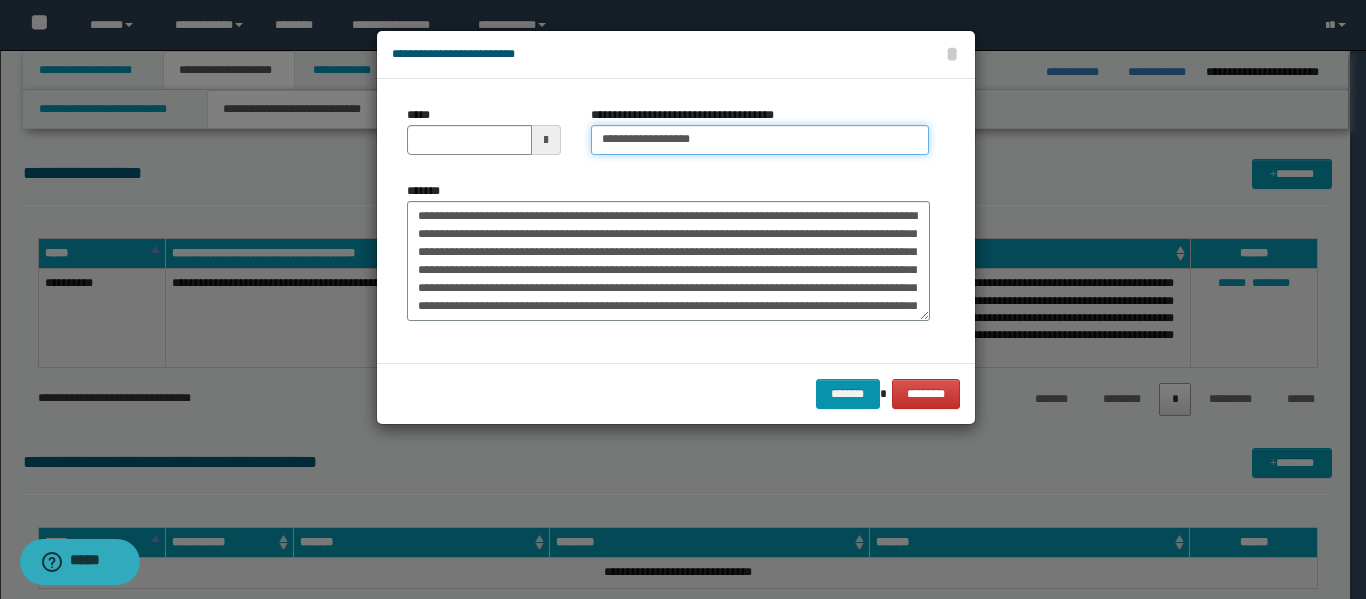 type 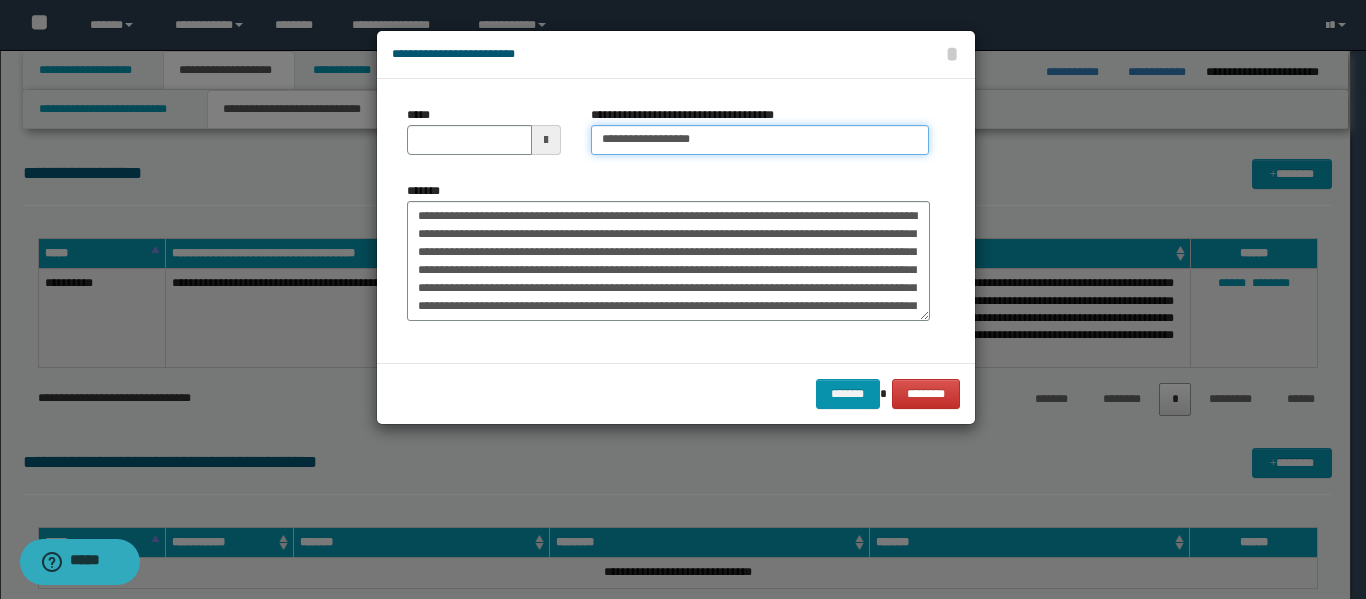 click on "**********" at bounding box center [760, 140] 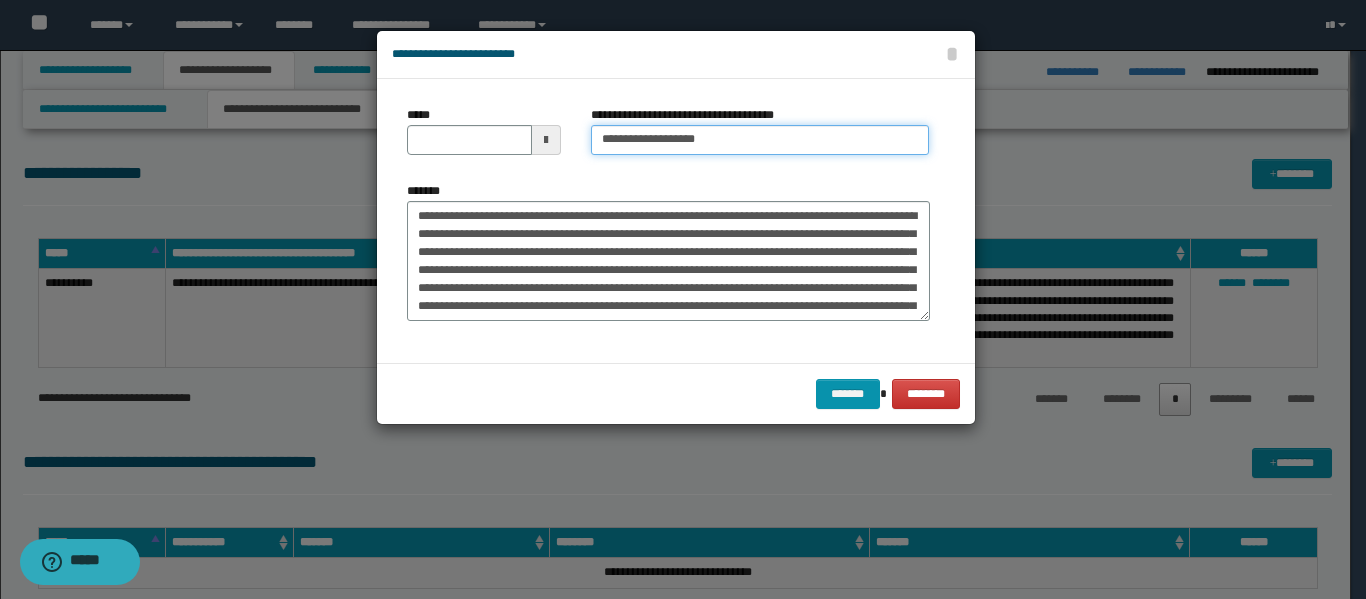 type on "**********" 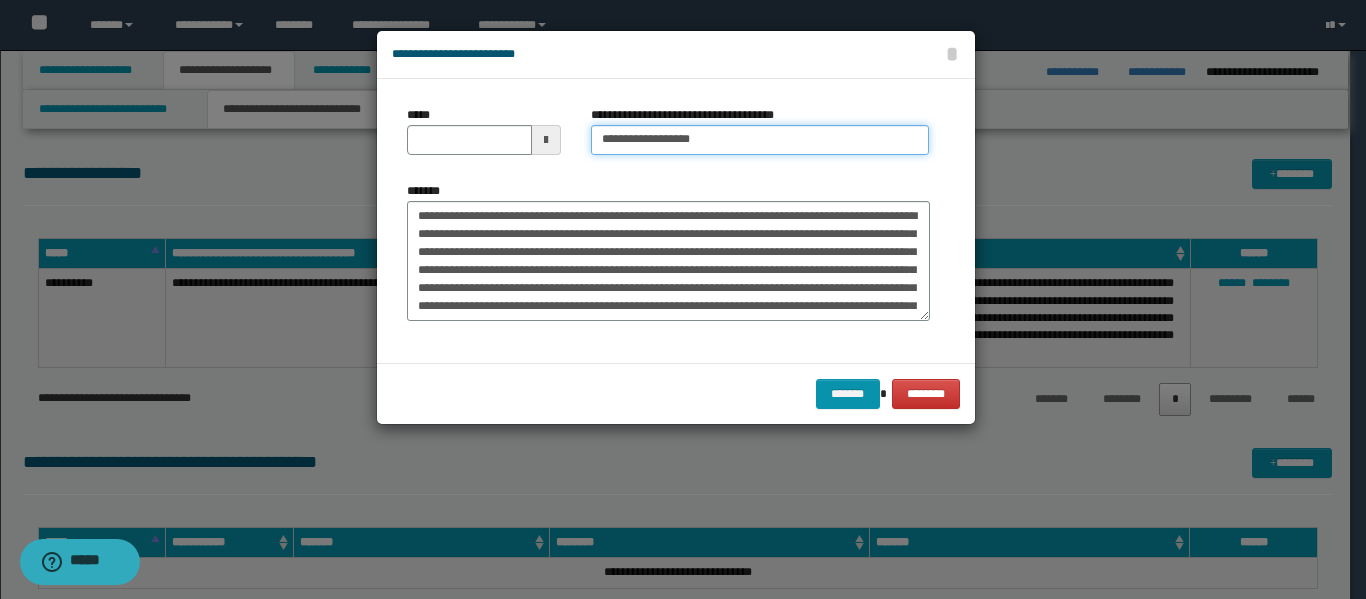 type 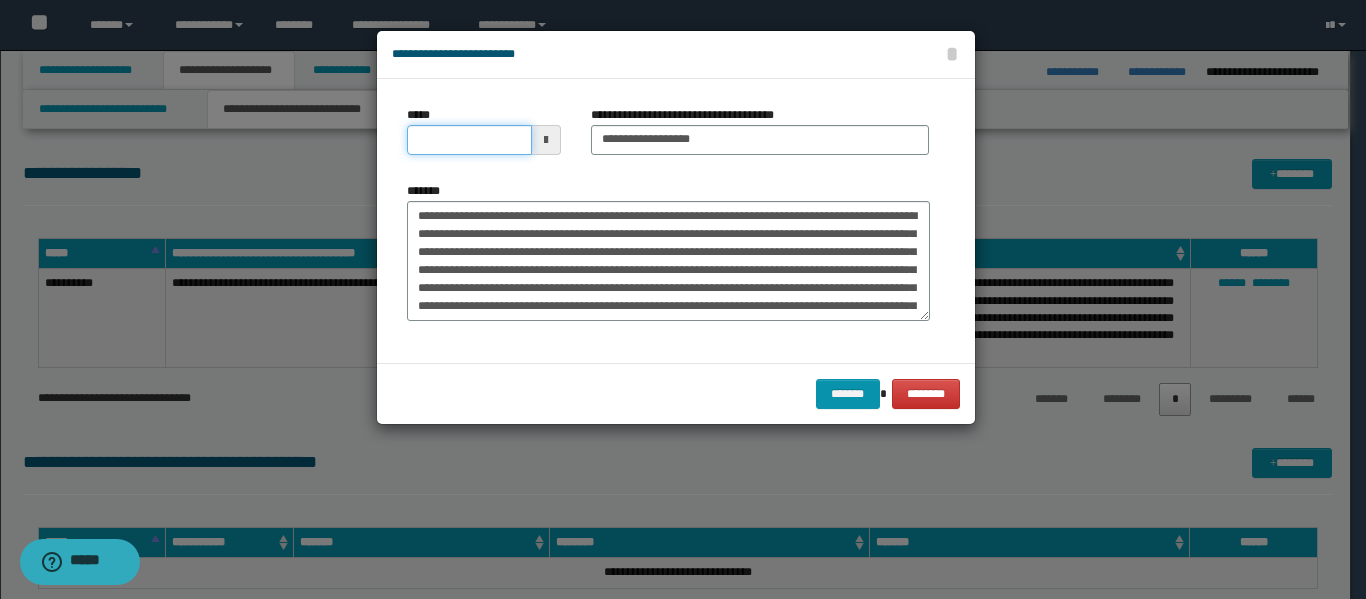 click on "*****" at bounding box center [469, 140] 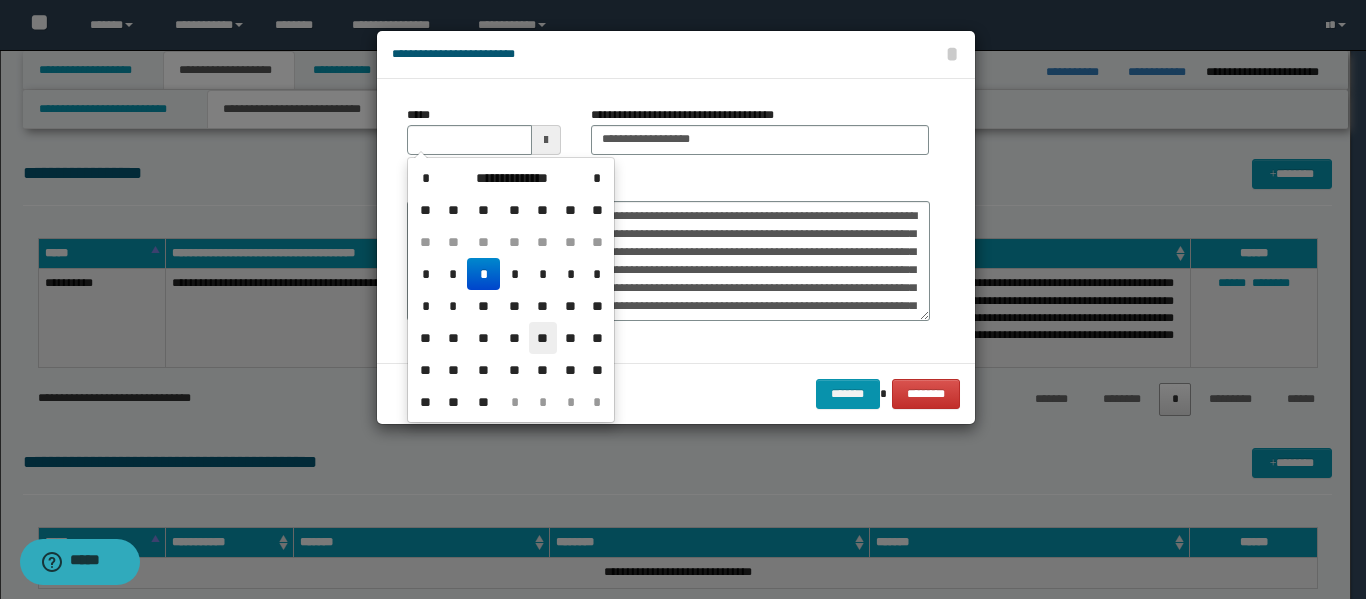 click on "**" at bounding box center [543, 338] 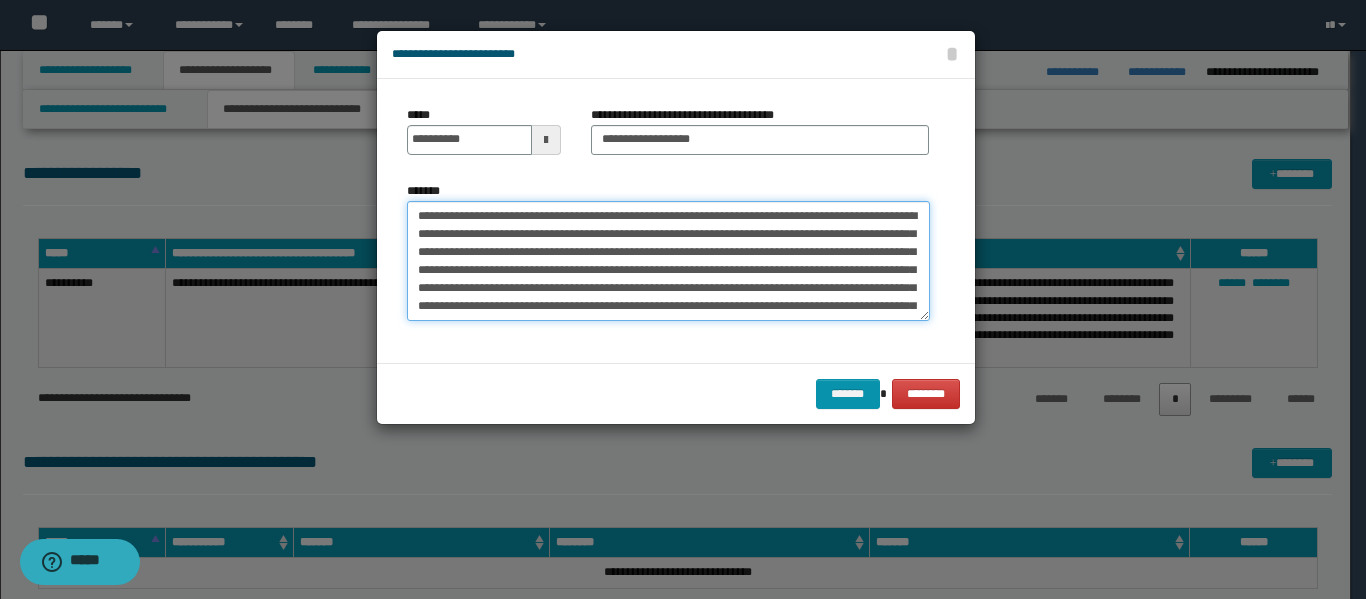 click on "*******" at bounding box center [668, 261] 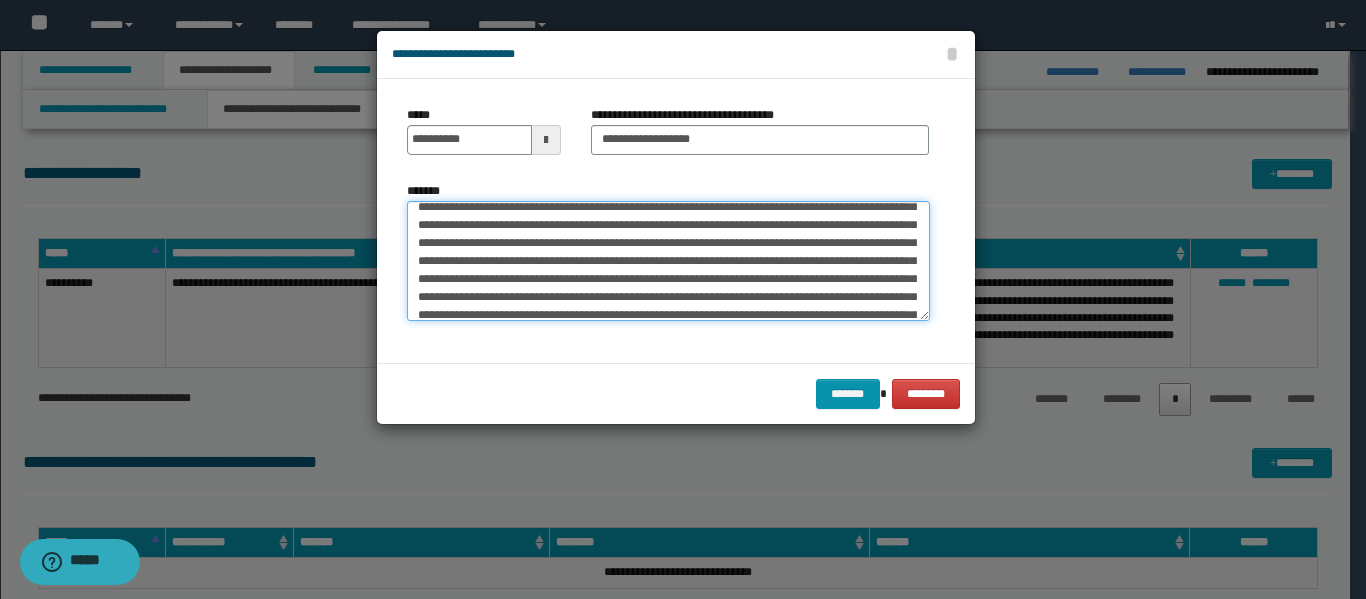 scroll, scrollTop: 80, scrollLeft: 0, axis: vertical 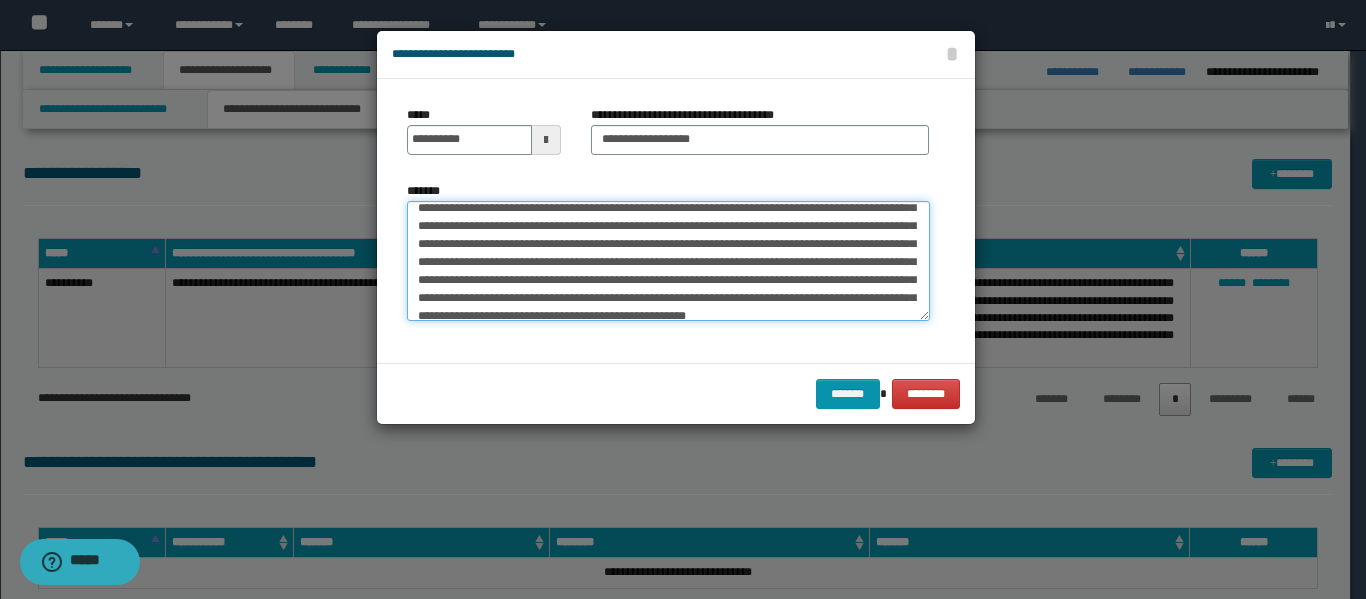 click on "*******" at bounding box center [668, 261] 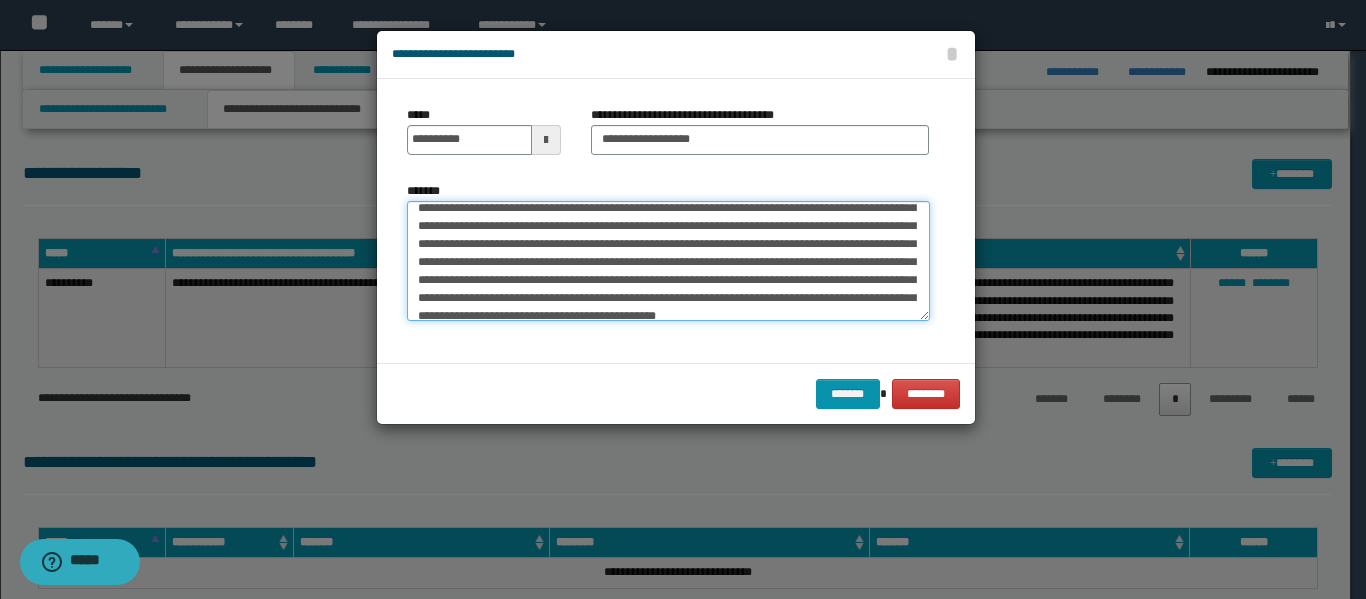click on "*******" at bounding box center [668, 261] 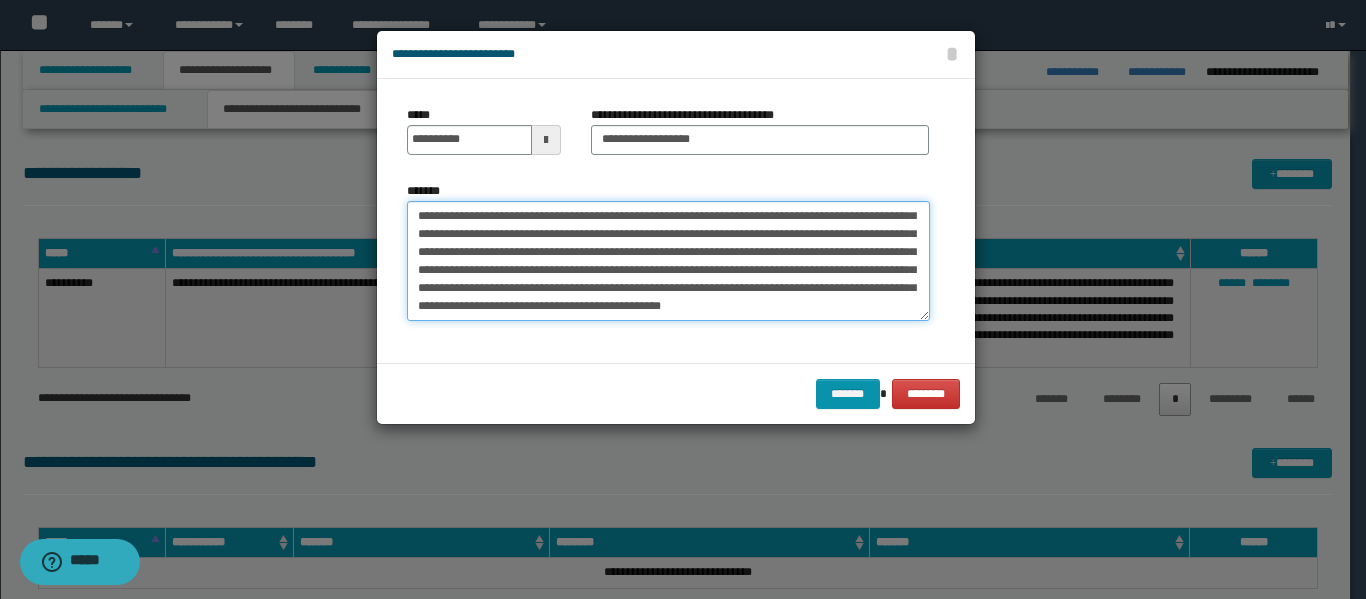 scroll, scrollTop: 108, scrollLeft: 0, axis: vertical 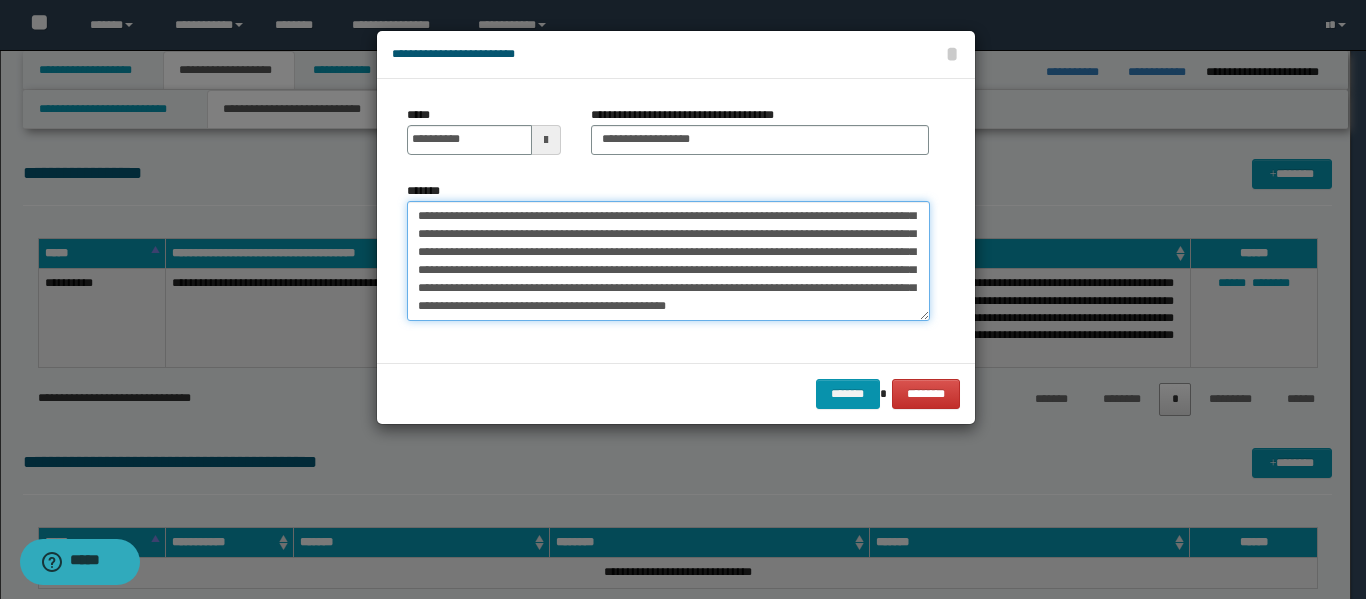 click on "*******" at bounding box center [668, 261] 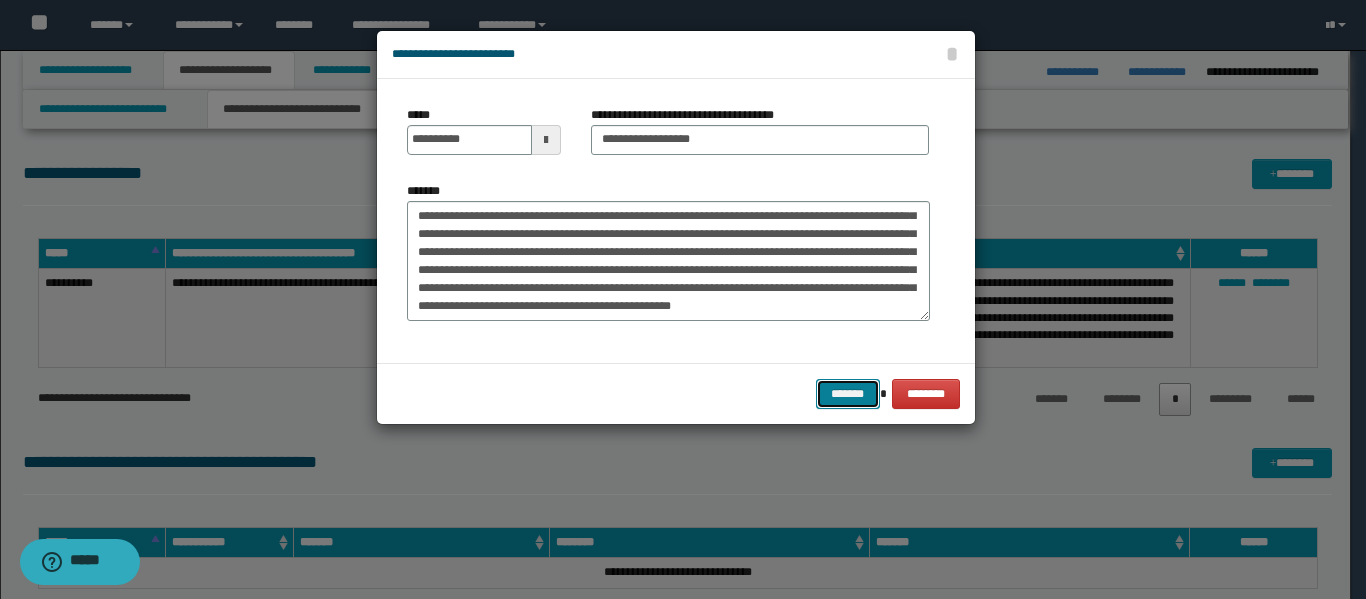 click on "*******" at bounding box center [848, 394] 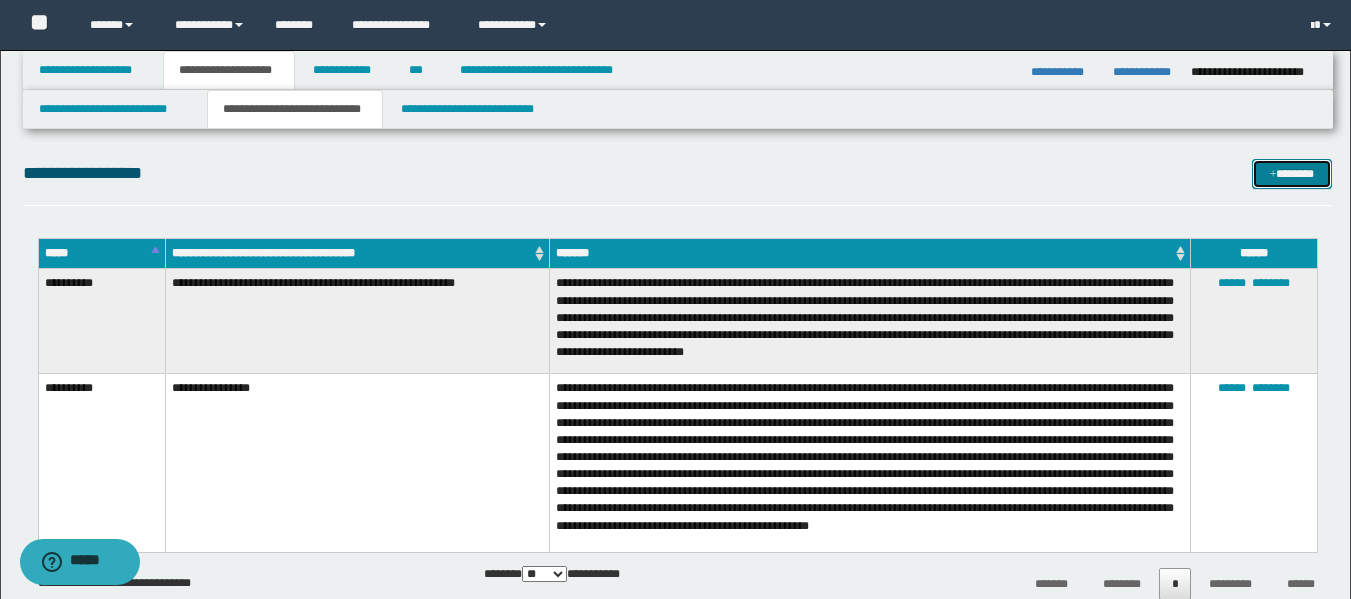 drag, startPoint x: 1303, startPoint y: 168, endPoint x: 1282, endPoint y: 171, distance: 21.213203 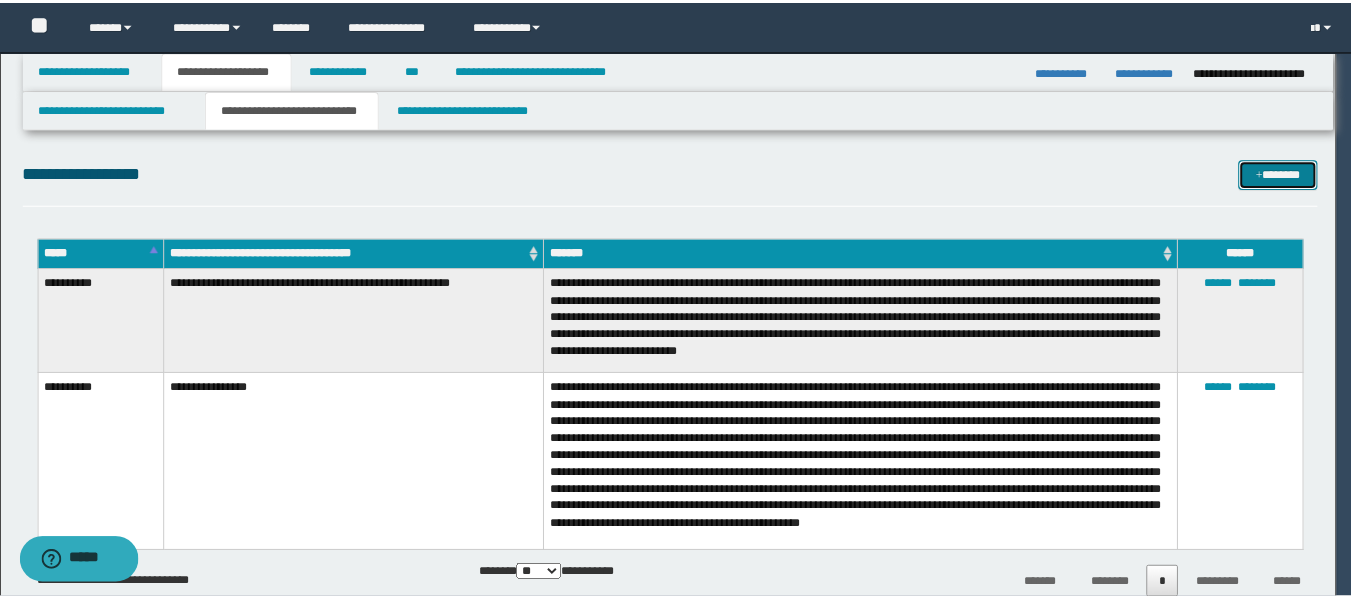 scroll, scrollTop: 0, scrollLeft: 0, axis: both 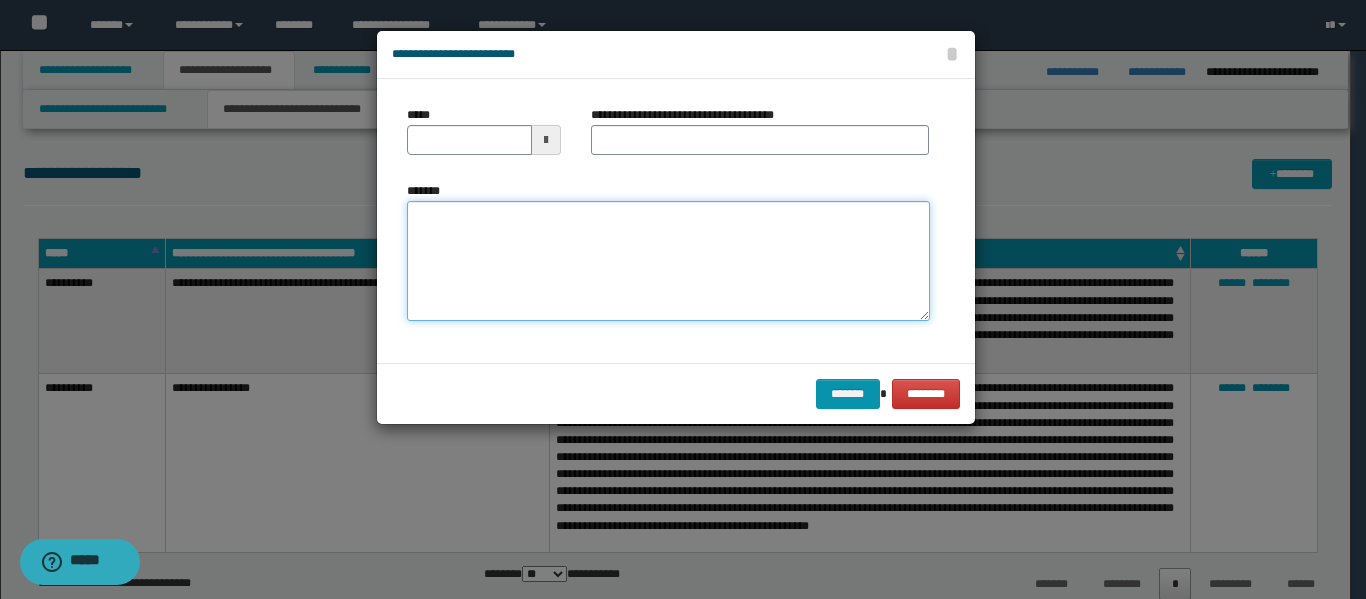 click on "*******" at bounding box center (668, 261) 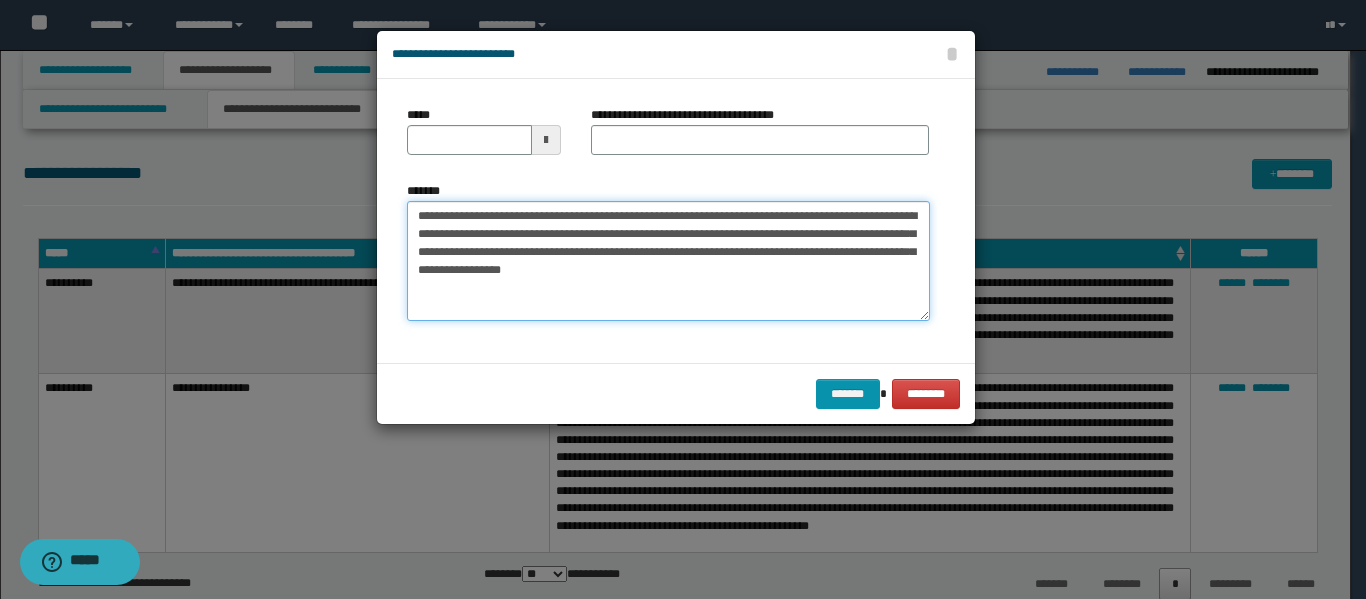 drag, startPoint x: 411, startPoint y: 220, endPoint x: 492, endPoint y: 219, distance: 81.00617 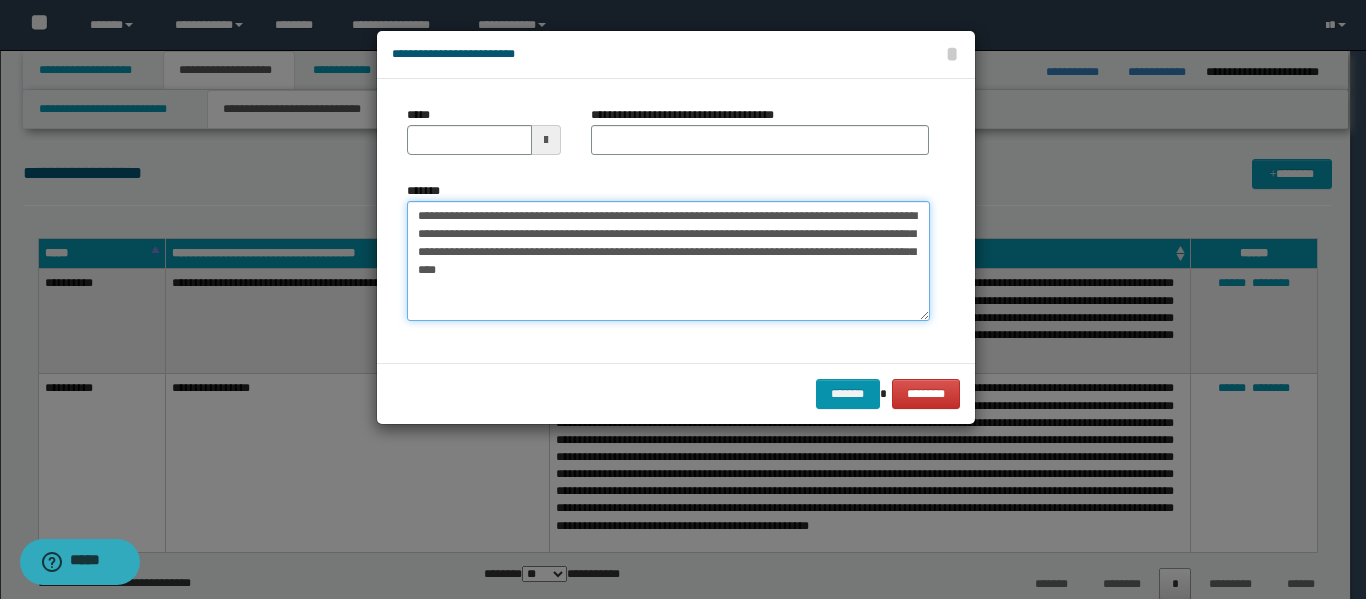 type on "**********" 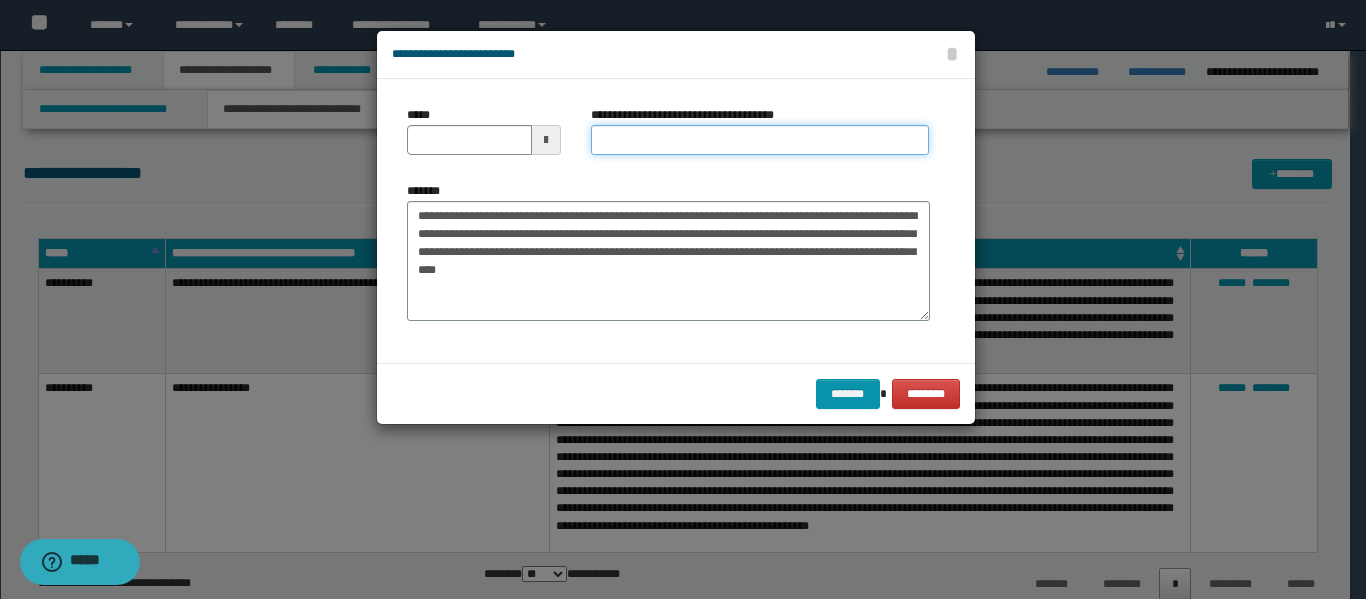 click on "**********" at bounding box center [760, 140] 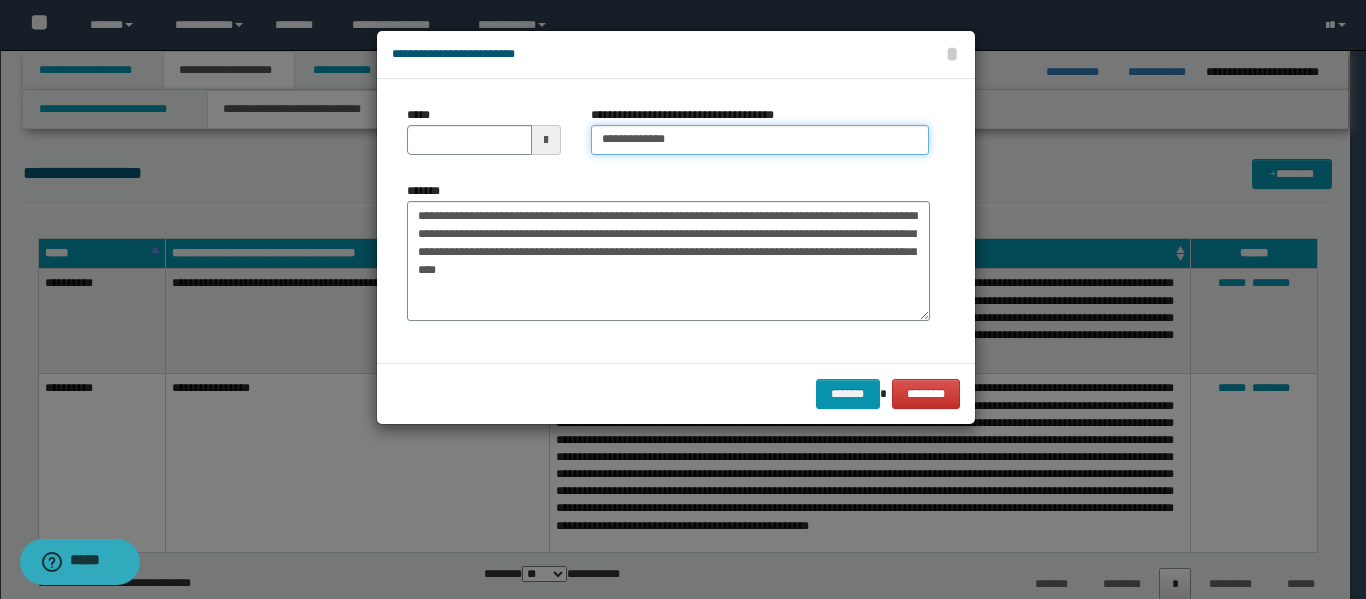 click on "**********" at bounding box center [760, 140] 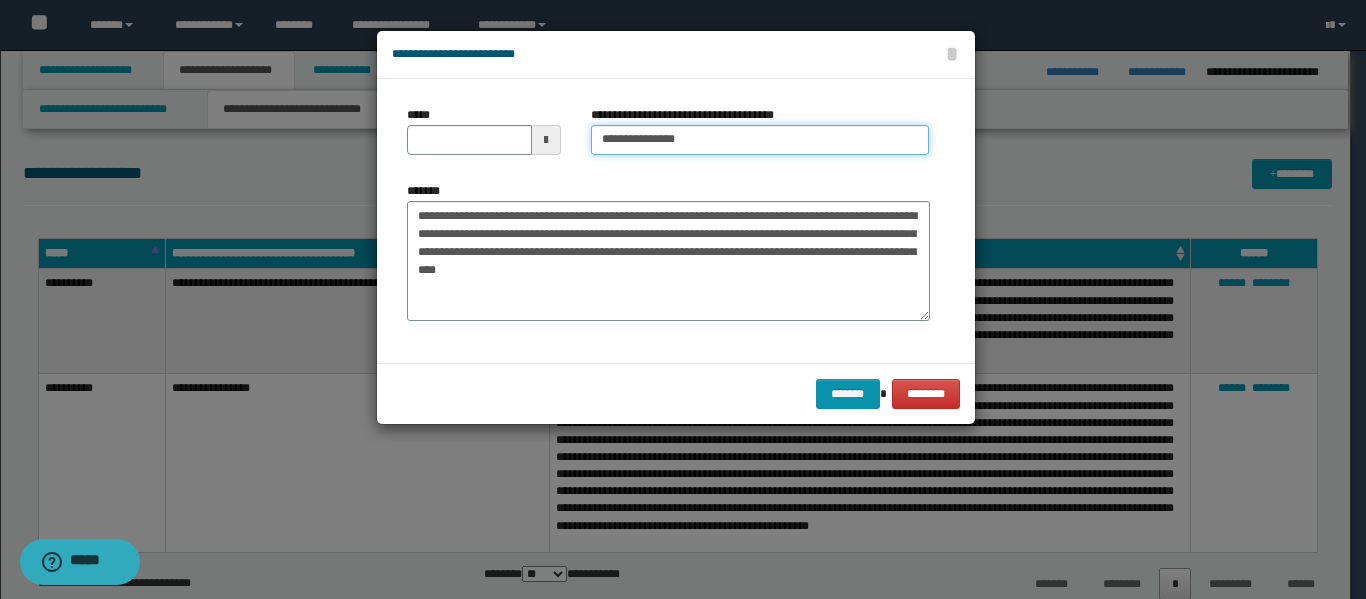 type on "**********" 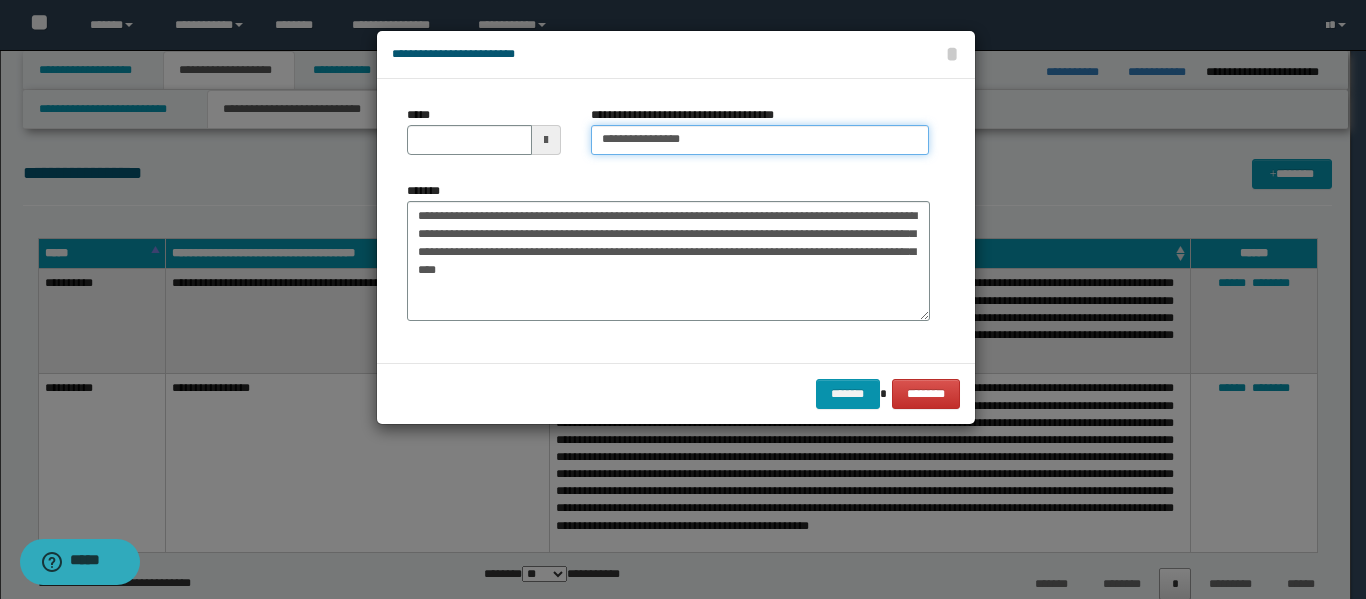 type 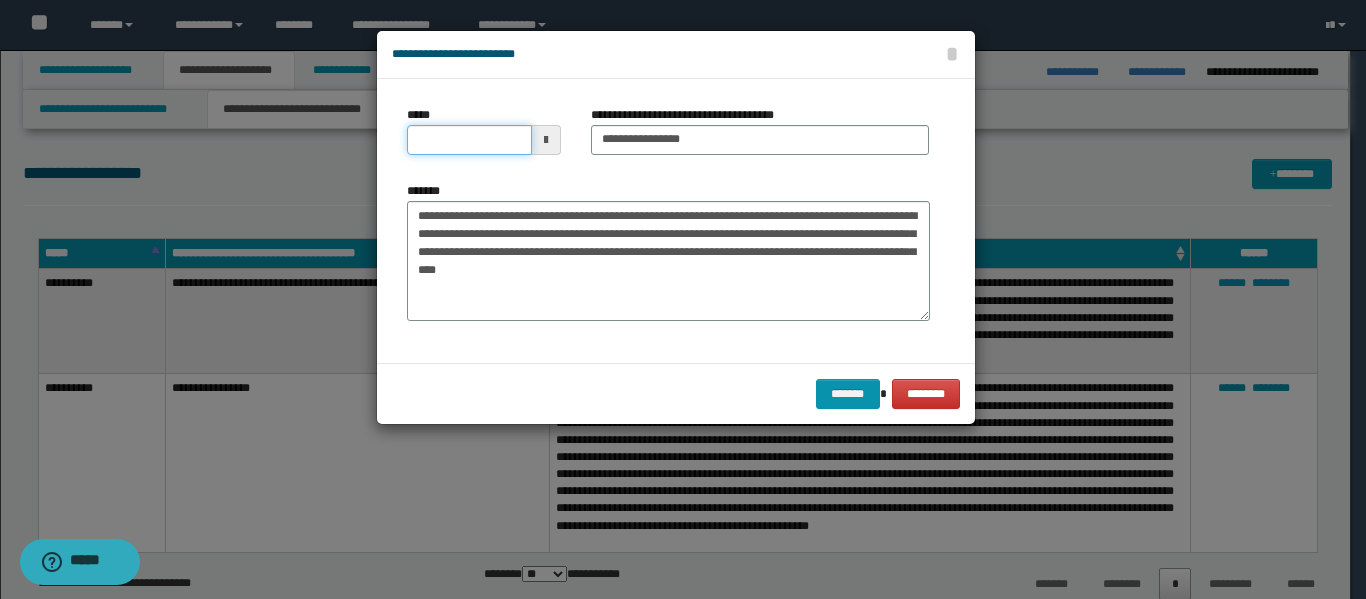 click on "*****" at bounding box center (469, 140) 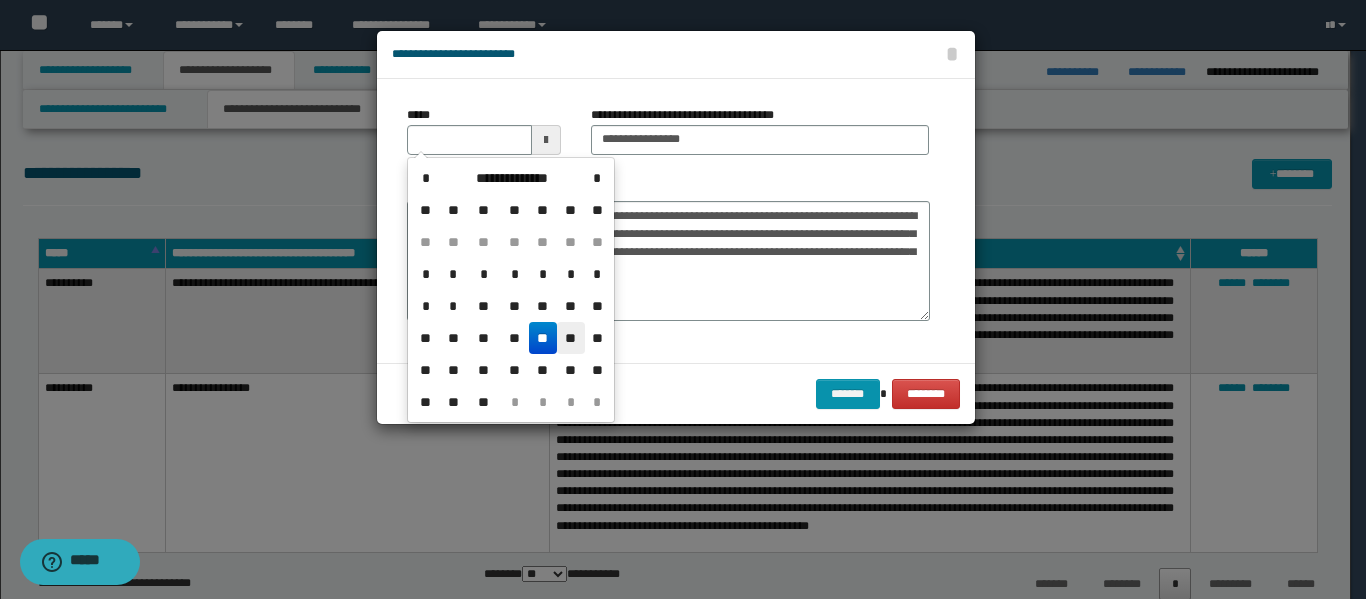 click on "**" at bounding box center (571, 338) 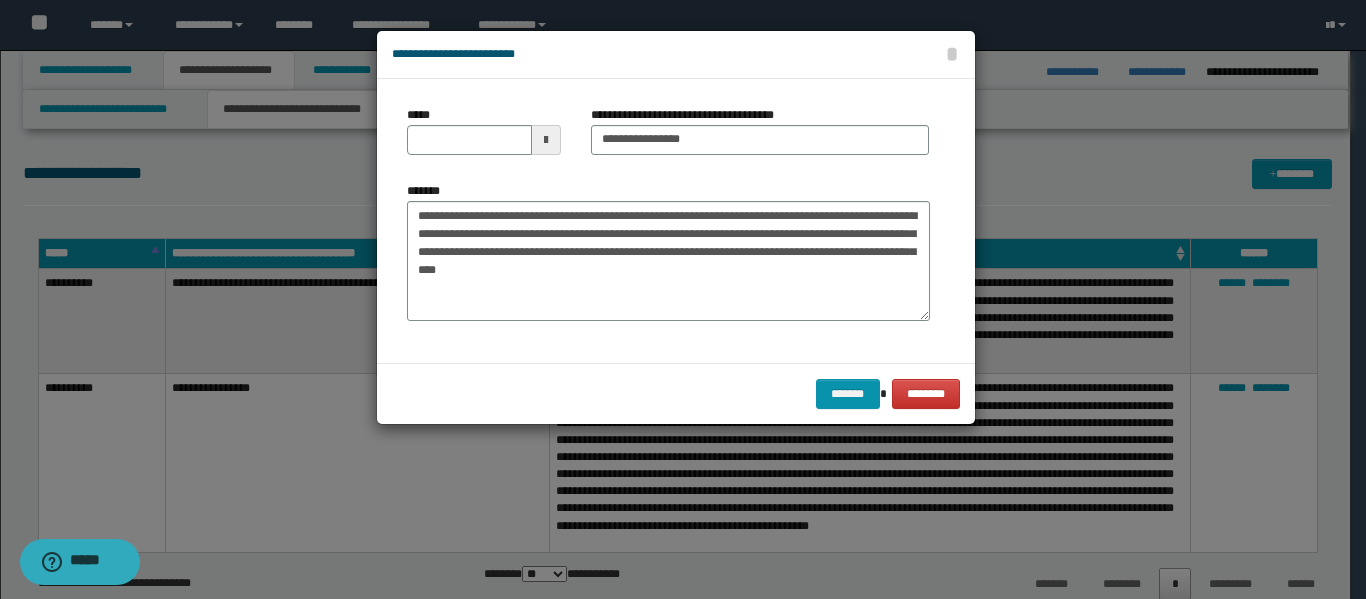 type on "**********" 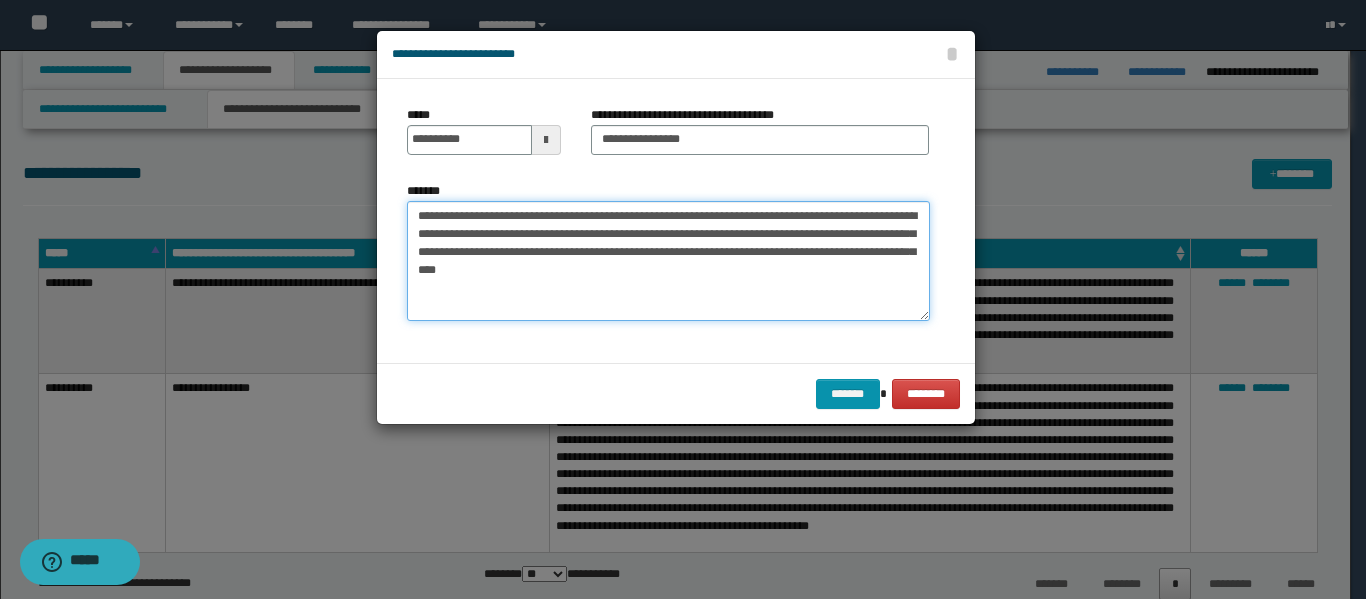 drag, startPoint x: 615, startPoint y: 216, endPoint x: 390, endPoint y: 215, distance: 225.00223 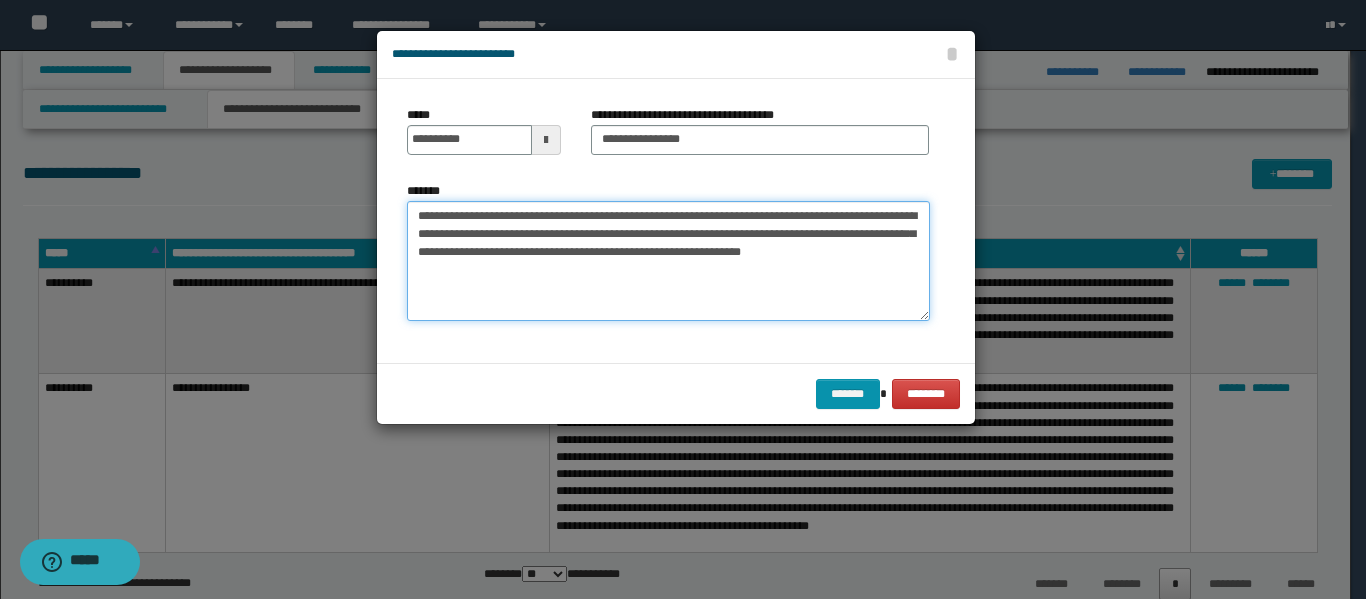 click on "**********" at bounding box center (668, 261) 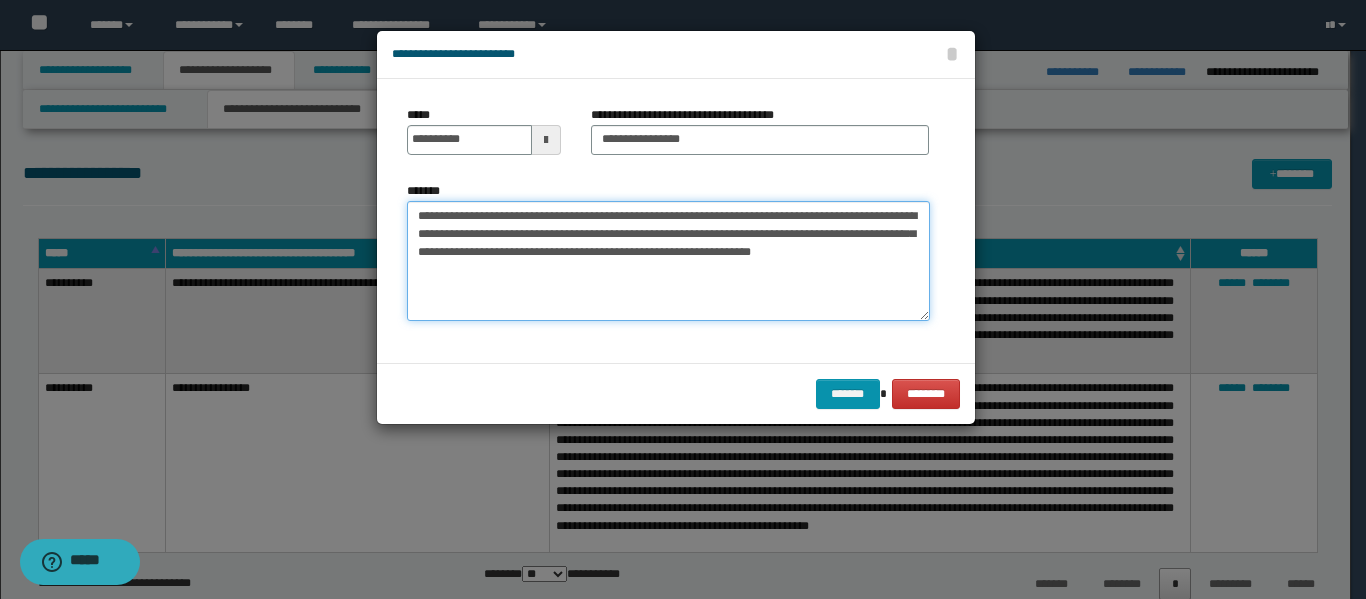 click on "**********" at bounding box center [668, 261] 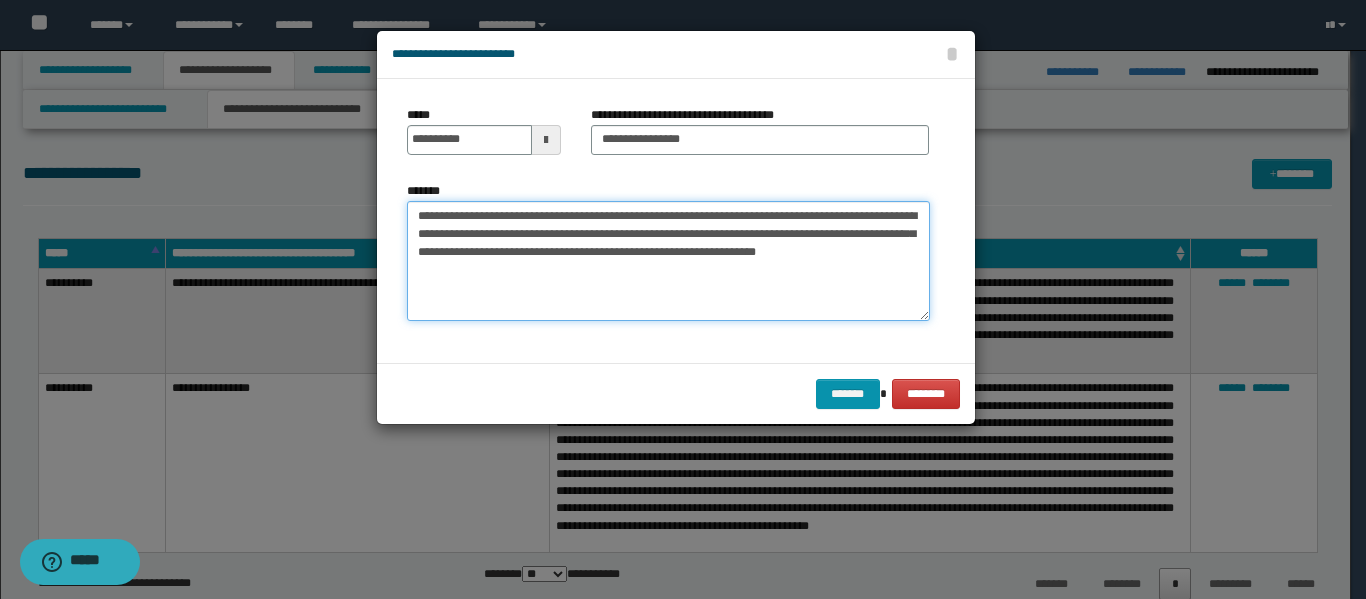 click on "**********" at bounding box center [668, 261] 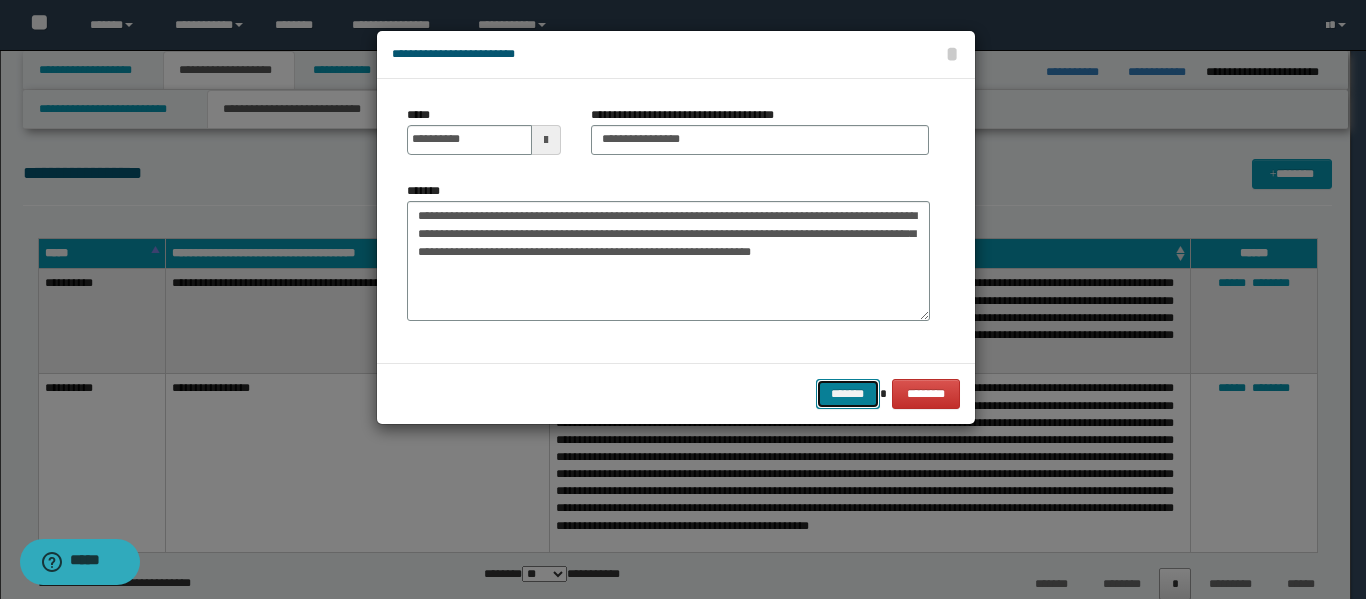 click on "*******" at bounding box center (848, 394) 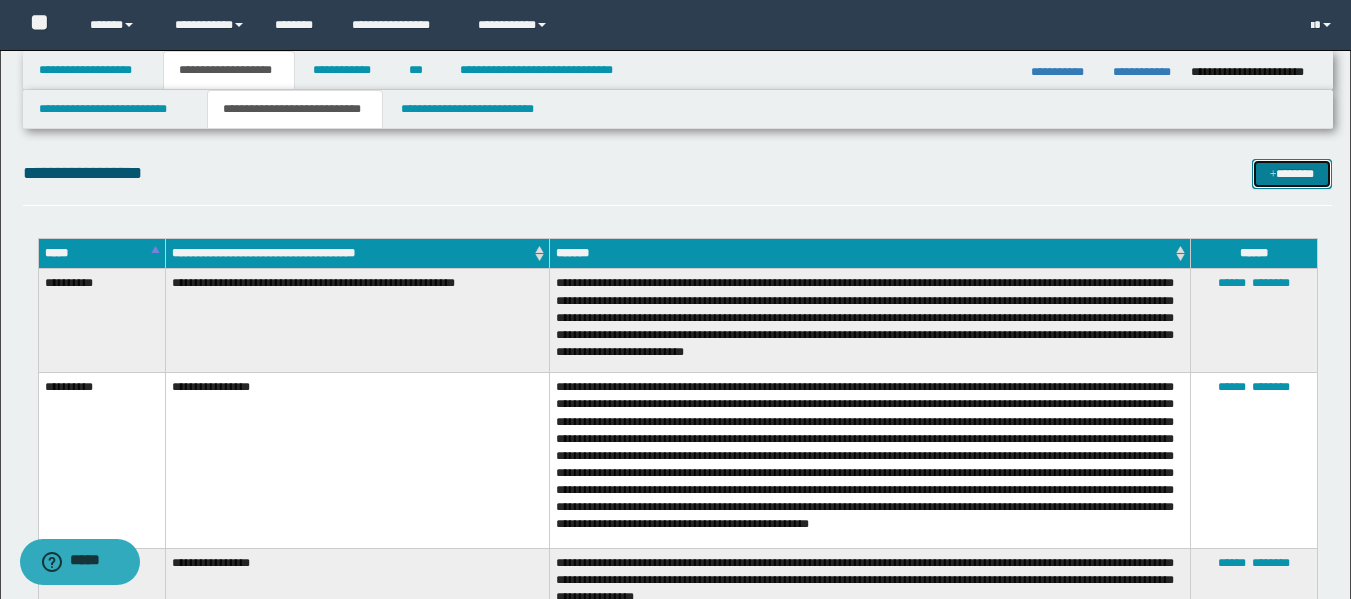 click at bounding box center [1273, 175] 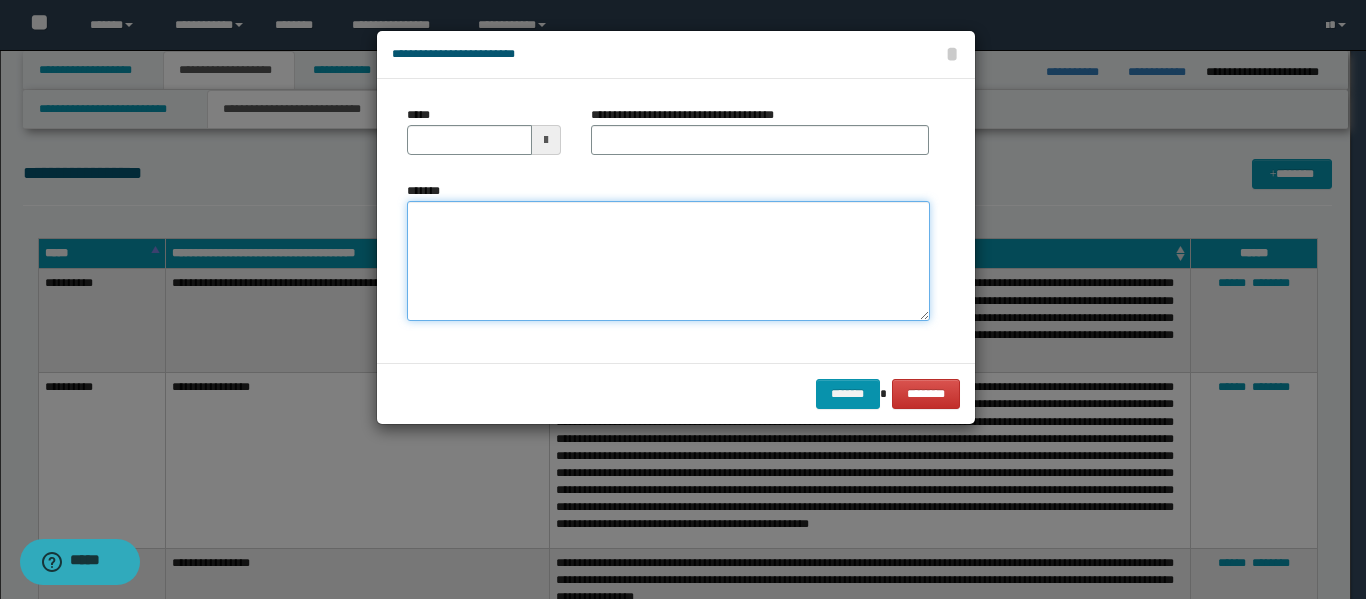 click on "*******" at bounding box center (668, 261) 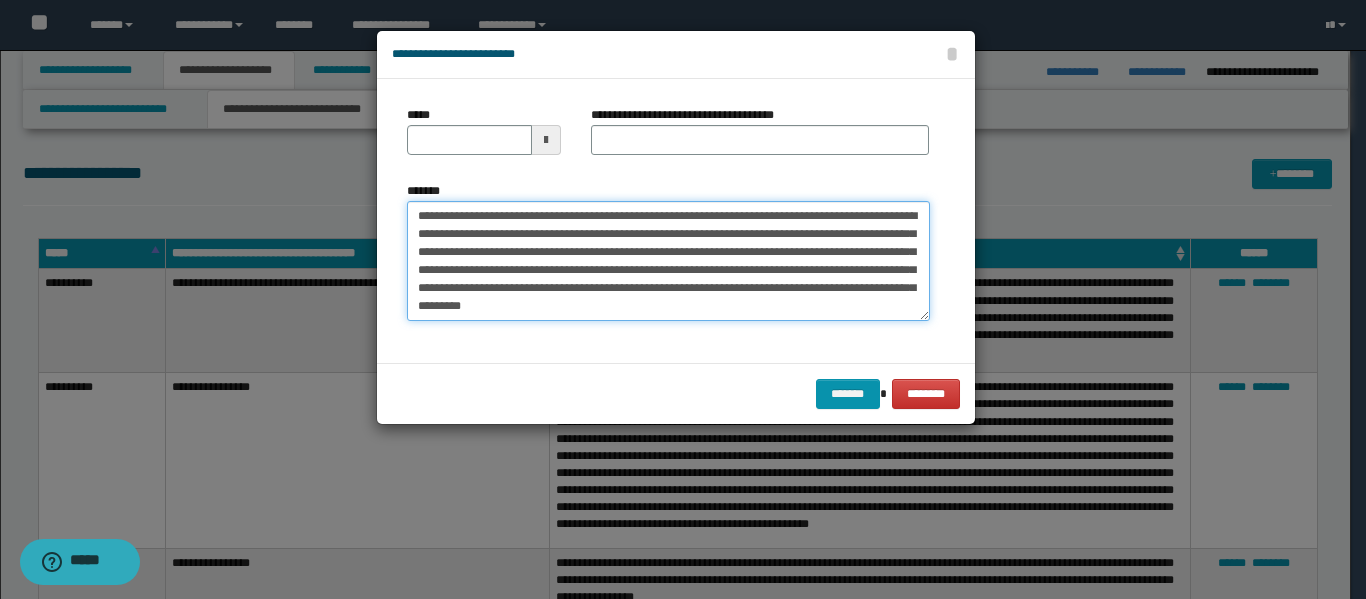 drag, startPoint x: 525, startPoint y: 216, endPoint x: 671, endPoint y: 211, distance: 146.08559 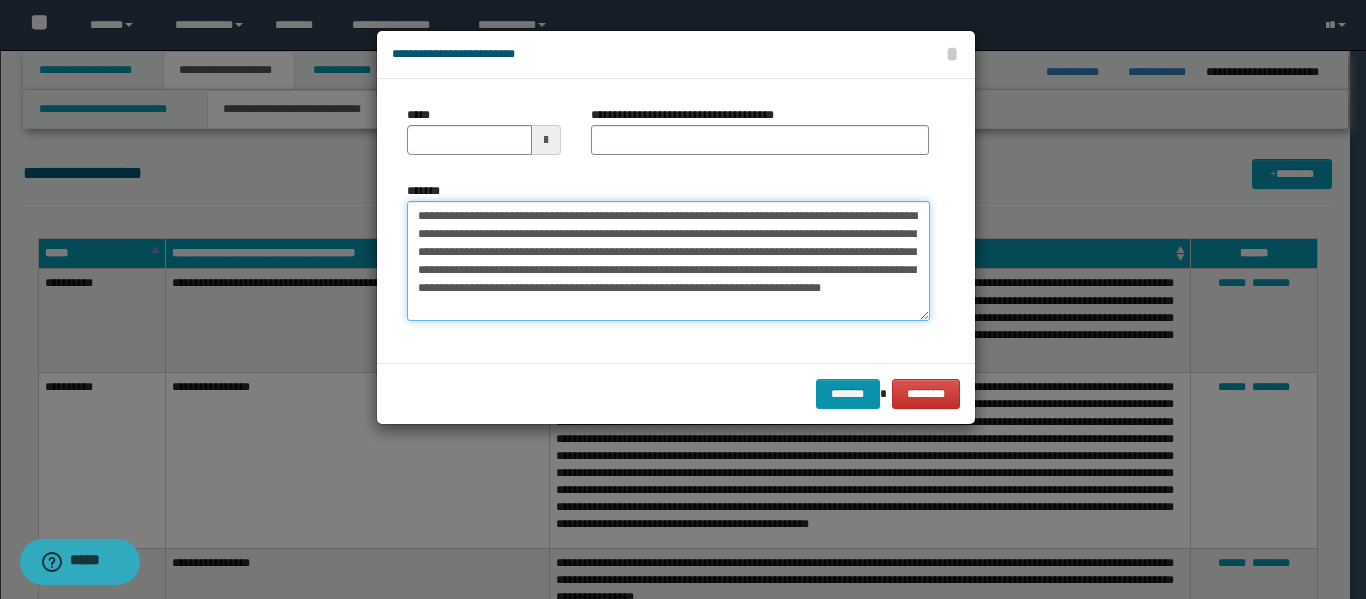 type on "**********" 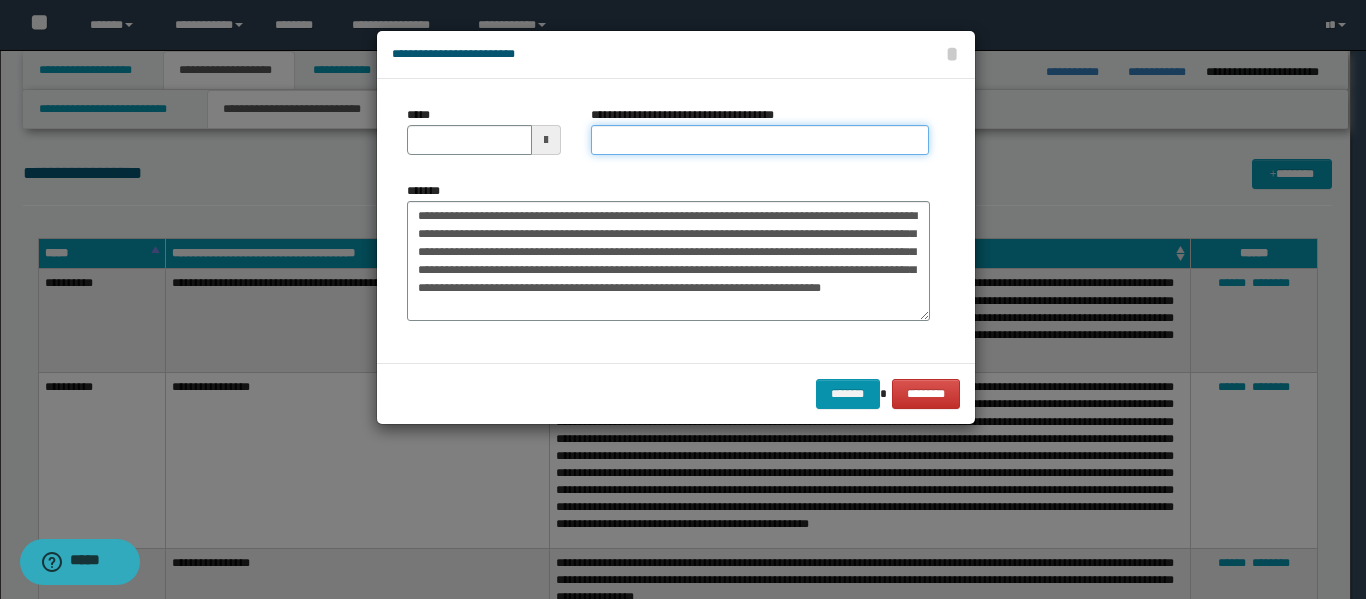 click on "**********" at bounding box center [760, 140] 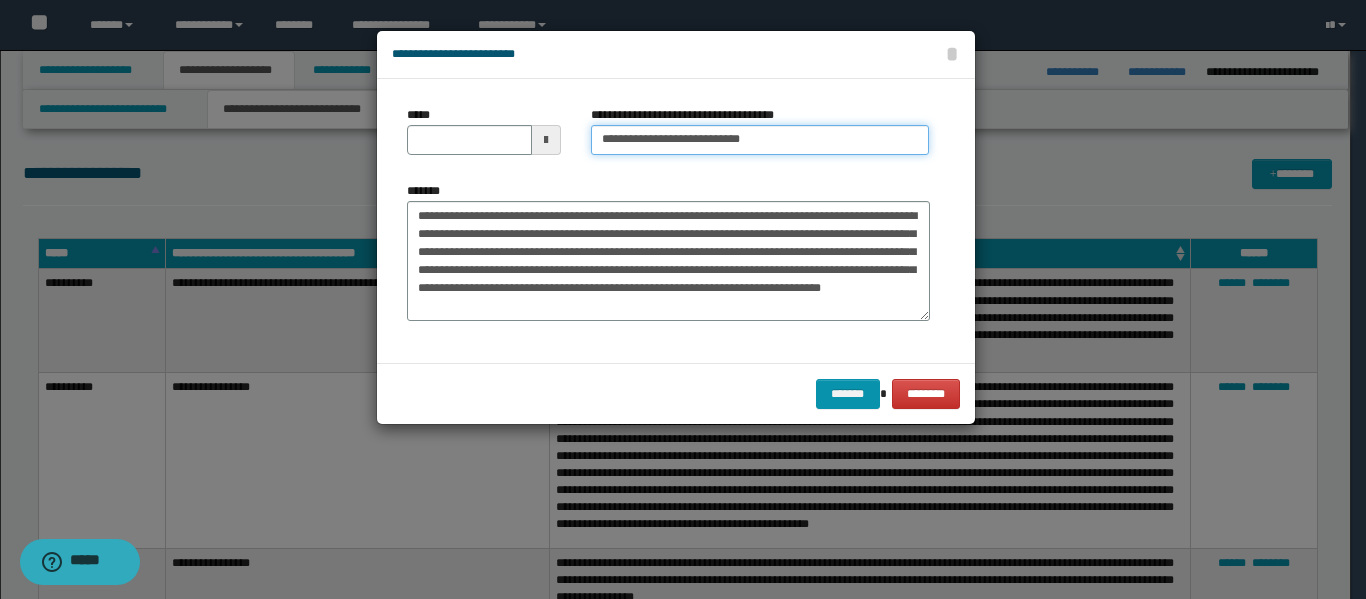type 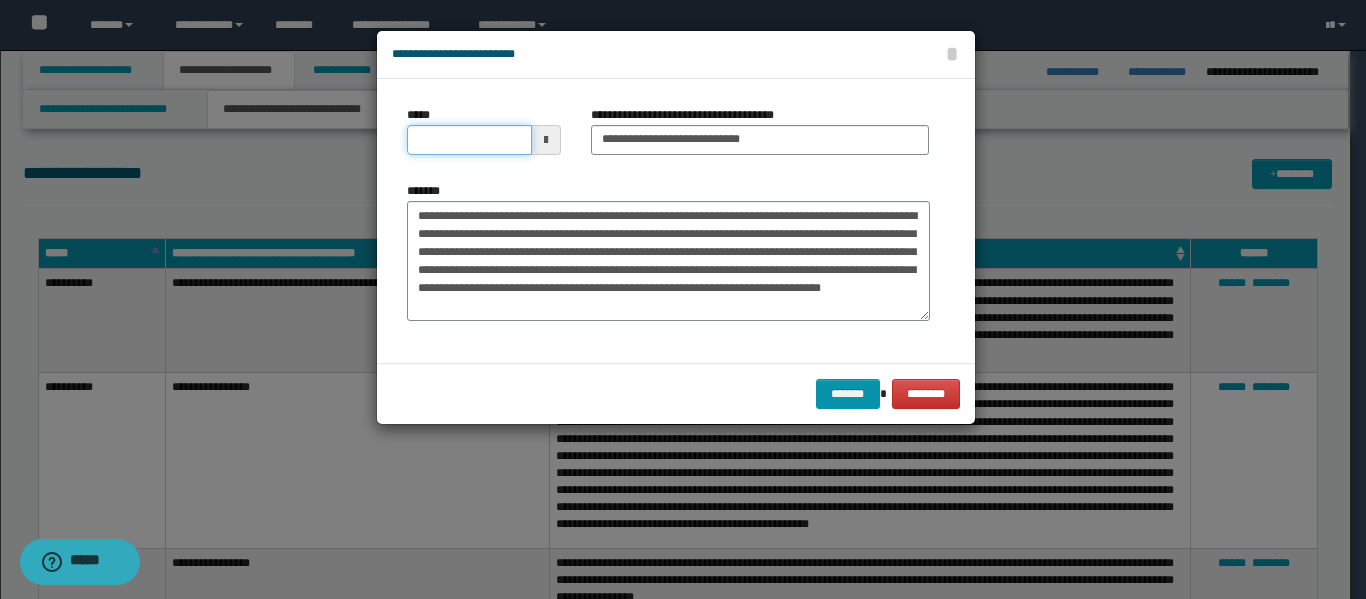 click on "*****" at bounding box center [469, 140] 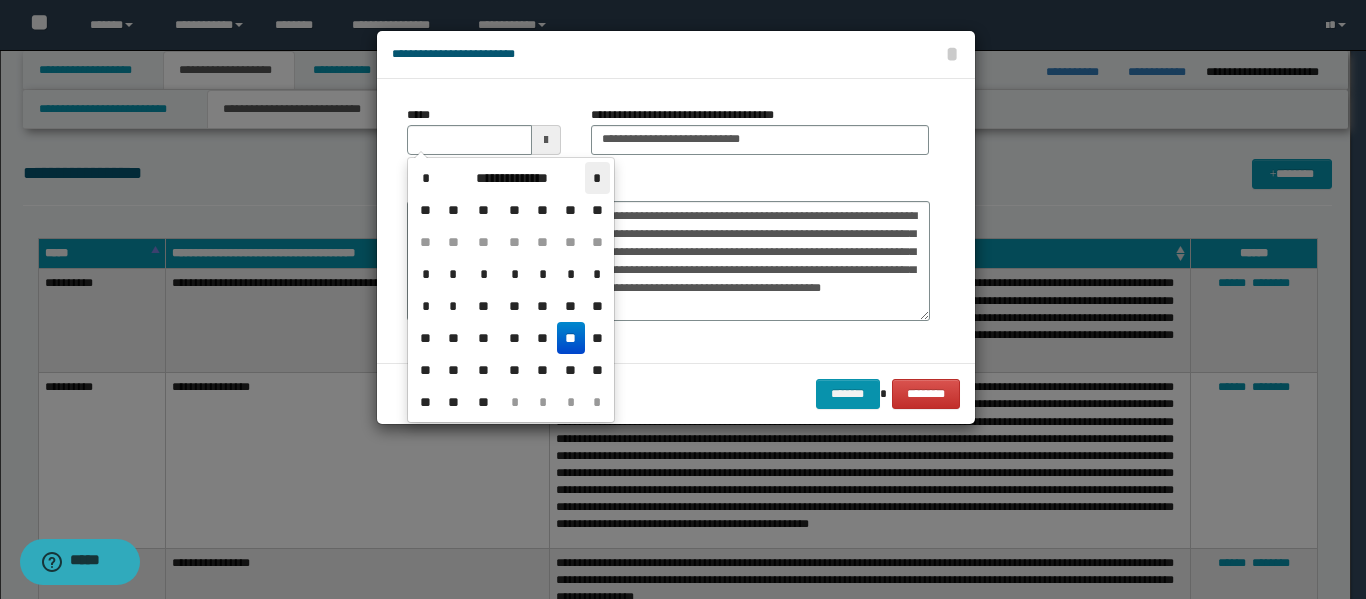 click on "*" at bounding box center [597, 178] 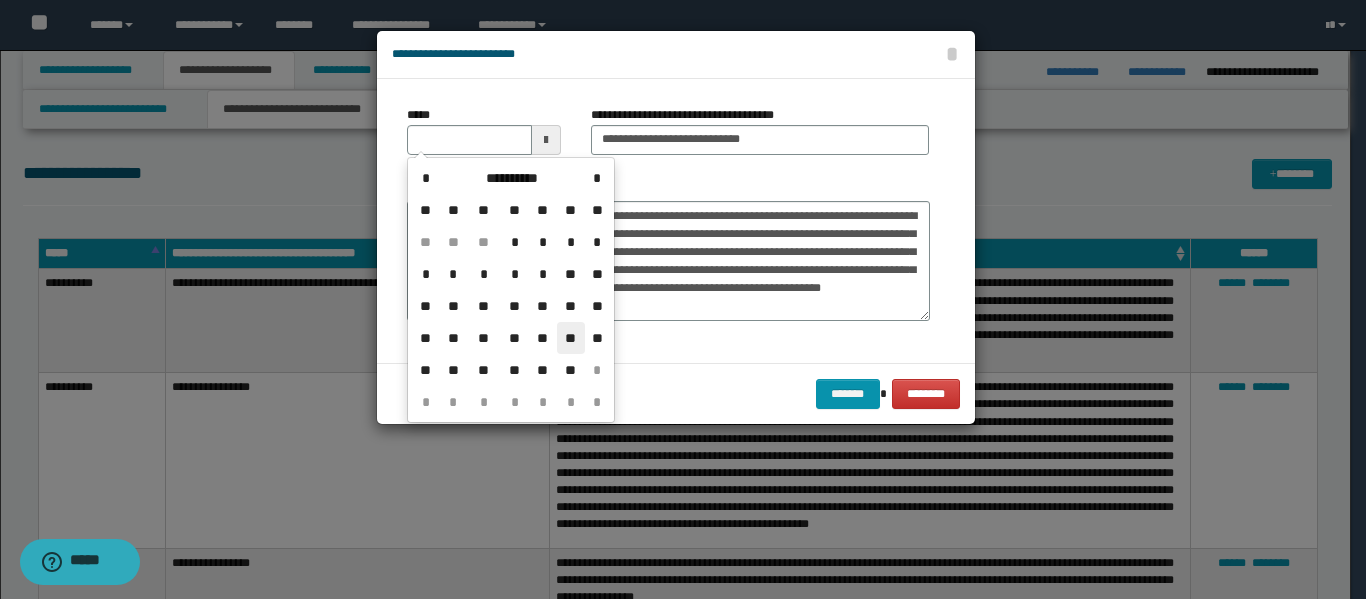 click on "**" at bounding box center (571, 338) 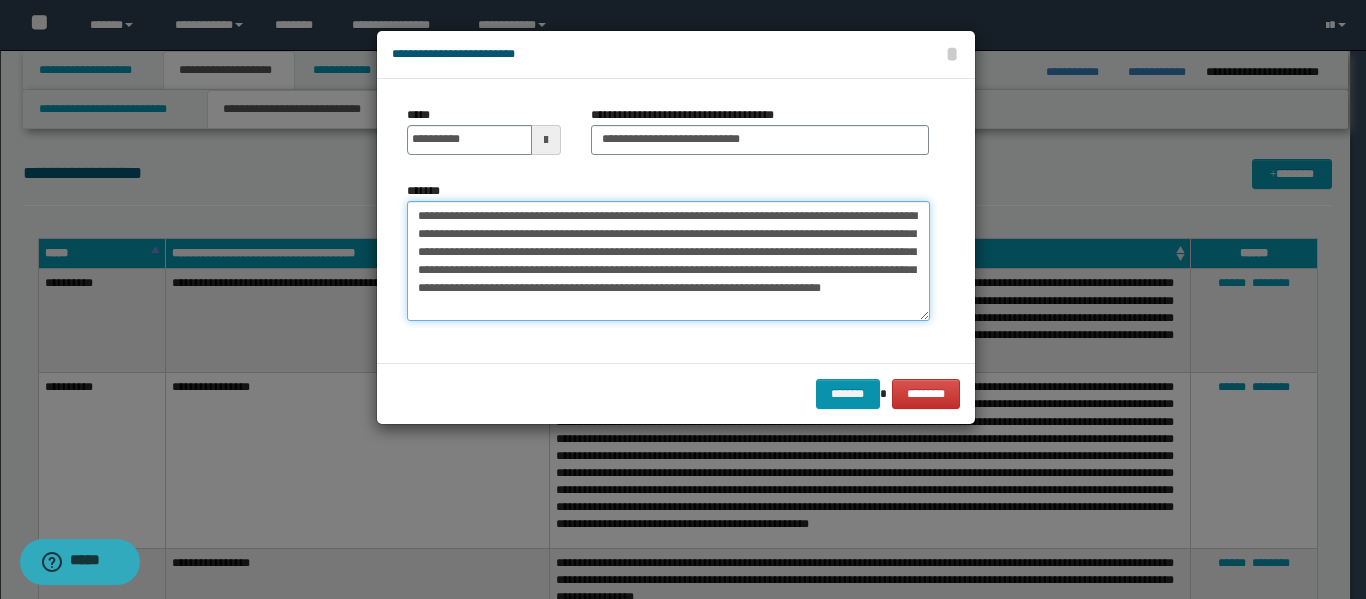drag, startPoint x: 418, startPoint y: 218, endPoint x: 653, endPoint y: 199, distance: 235.76683 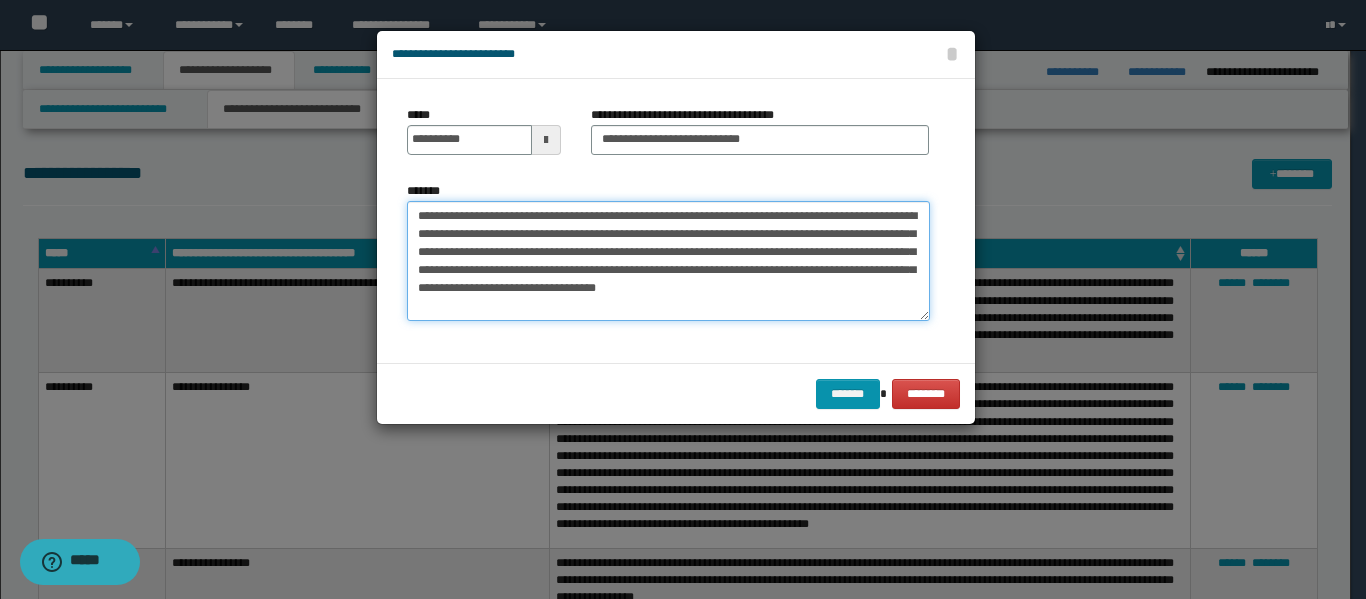 click on "**********" at bounding box center [668, 261] 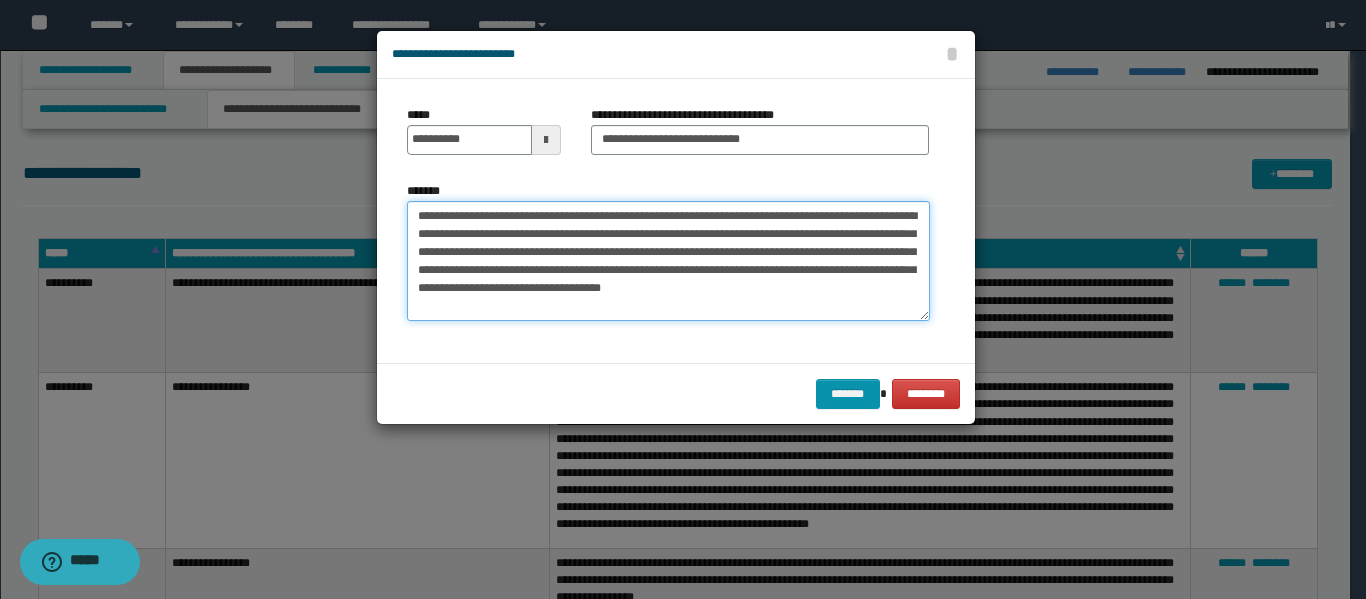 click on "**********" at bounding box center (668, 261) 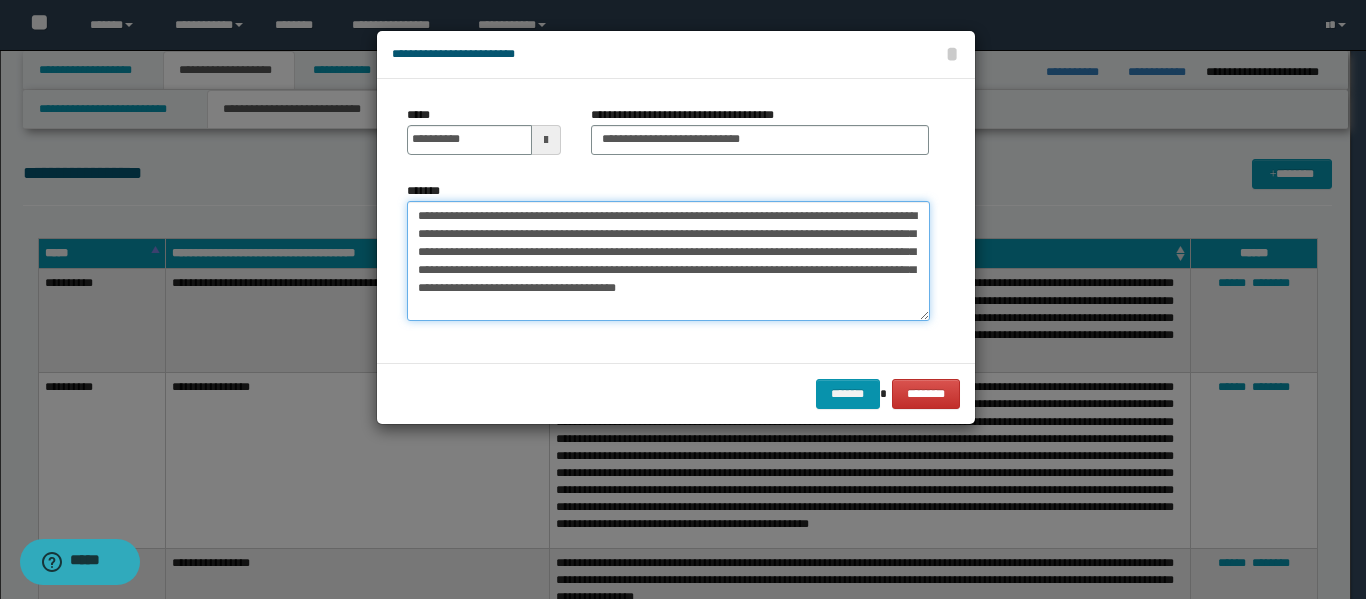 click on "**********" at bounding box center (668, 261) 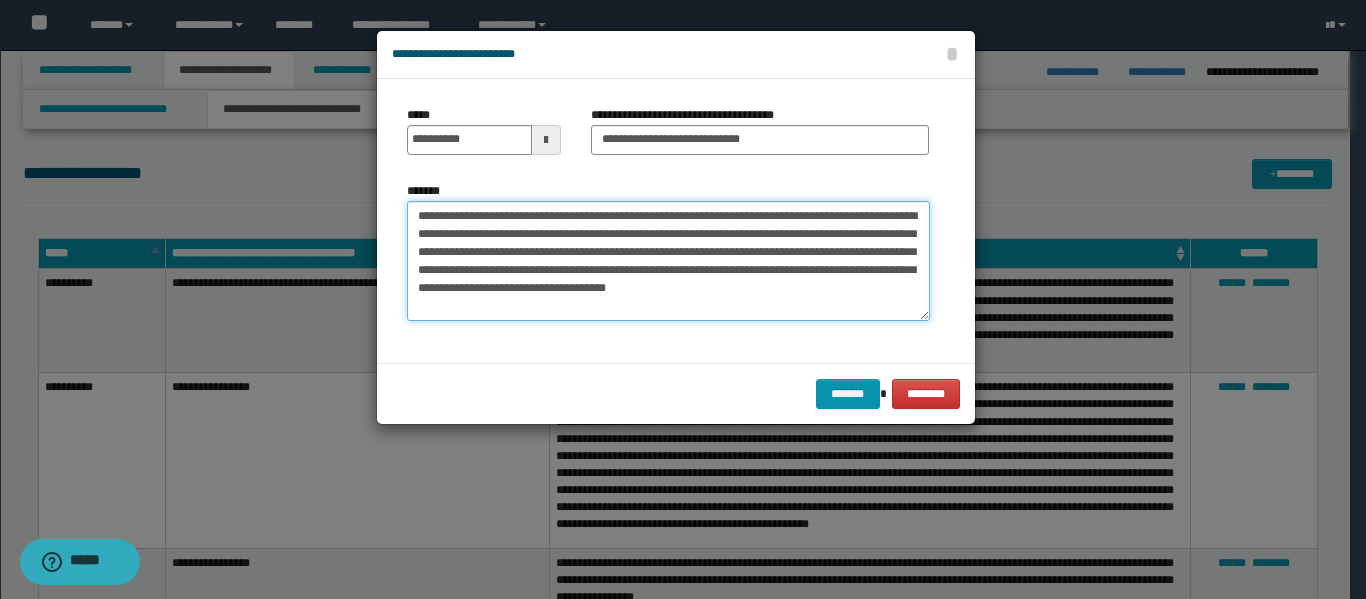 click on "**********" at bounding box center (668, 261) 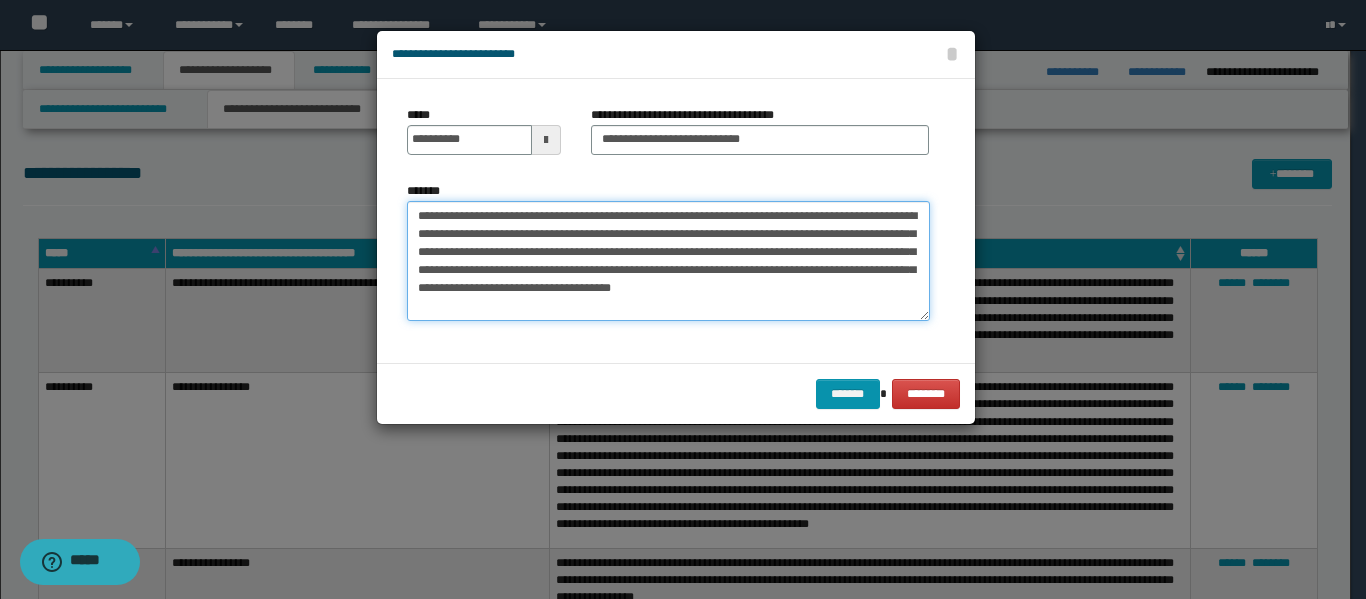 click on "**********" at bounding box center [668, 261] 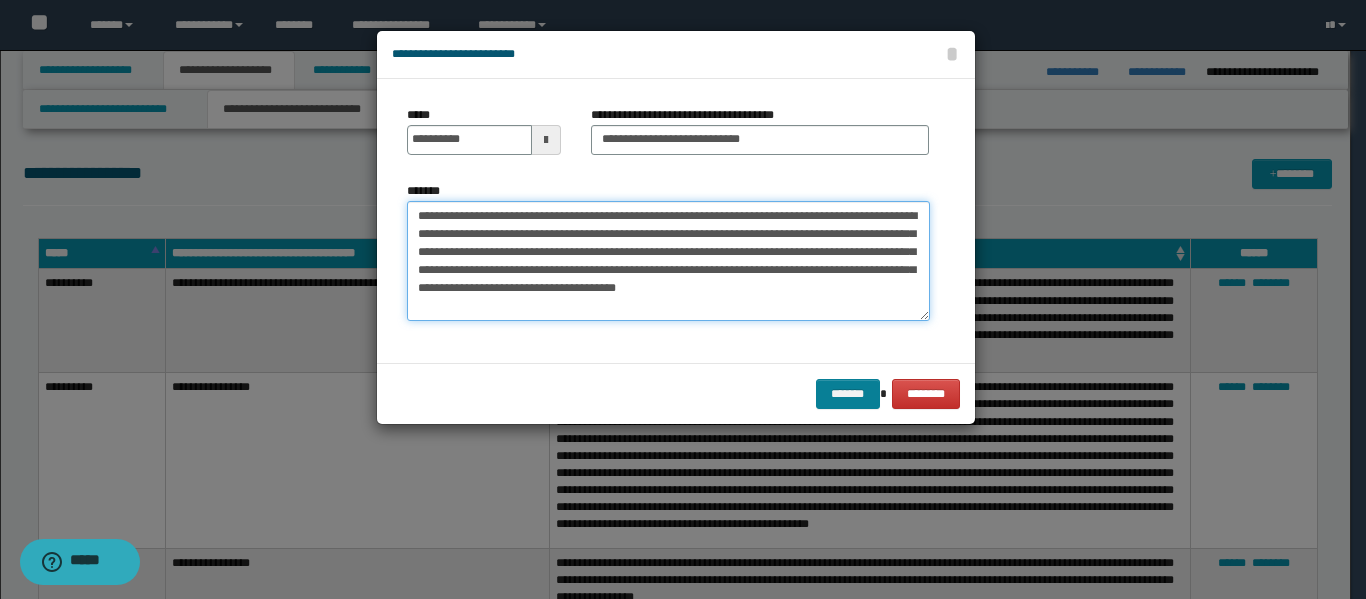 type on "**********" 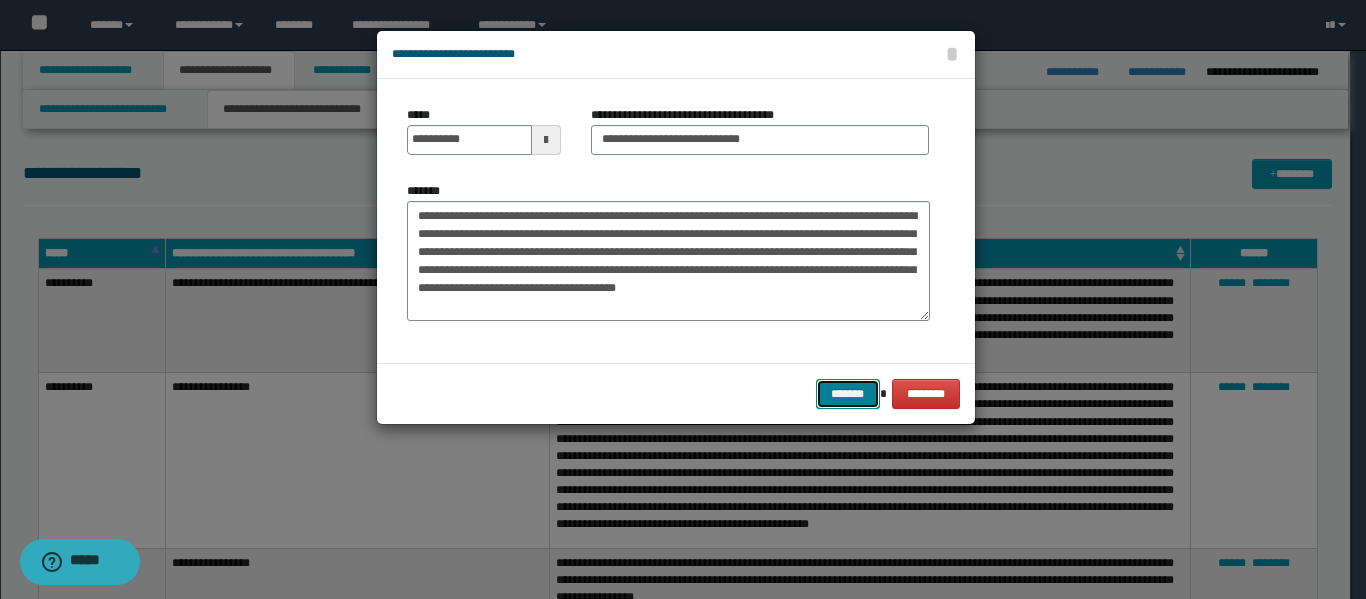click on "*******" at bounding box center [848, 394] 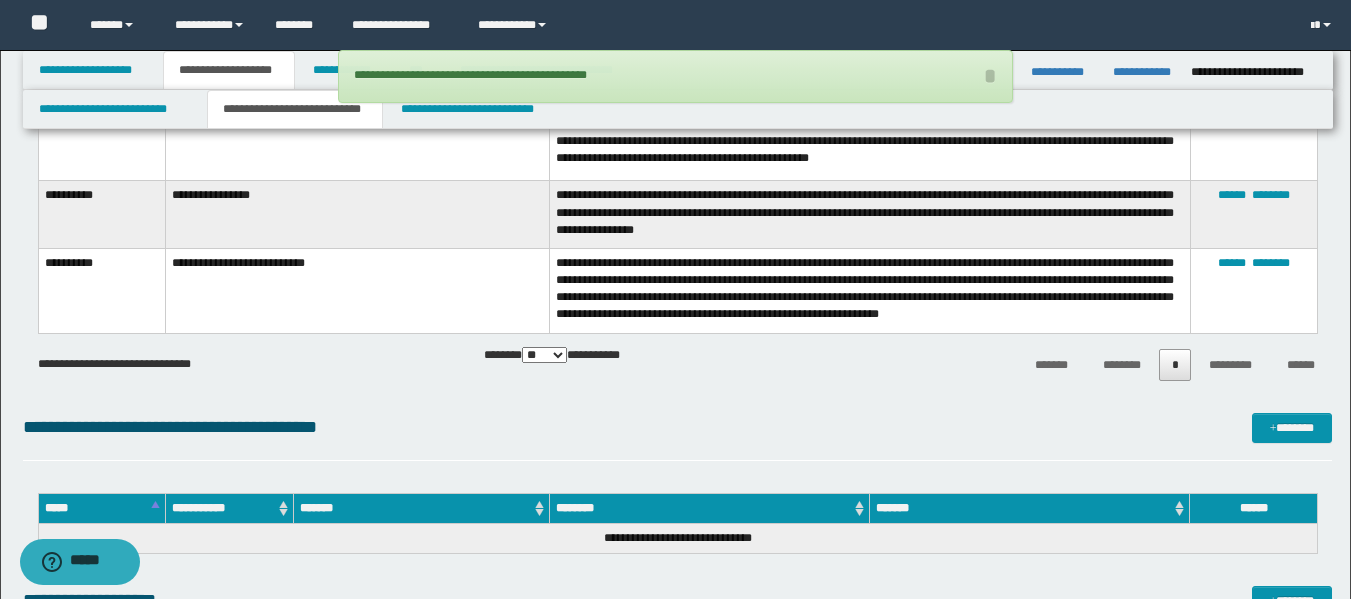 scroll, scrollTop: 400, scrollLeft: 0, axis: vertical 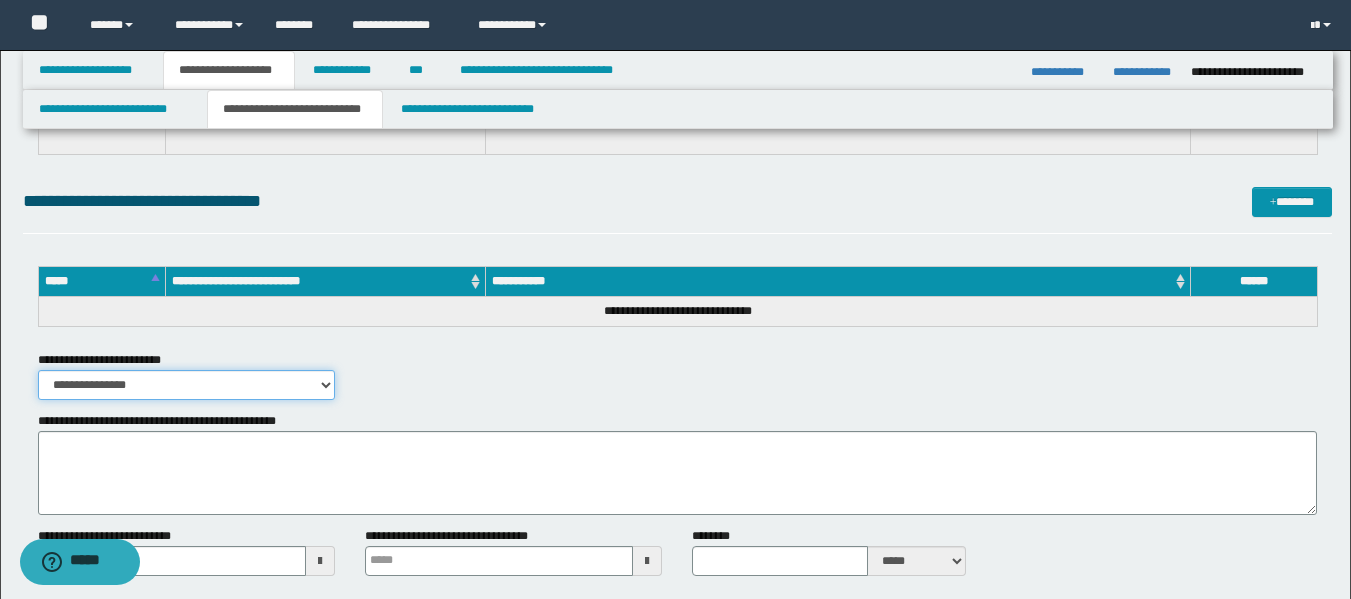 click on "**********" at bounding box center (186, 385) 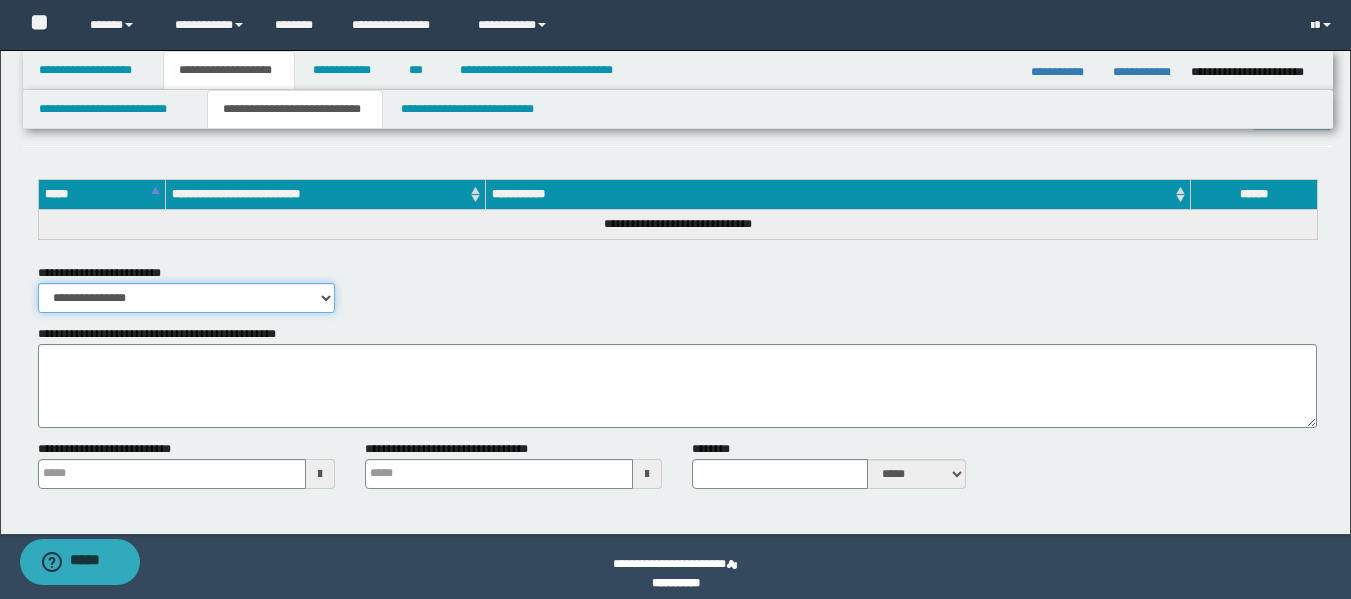 scroll, scrollTop: 1174, scrollLeft: 0, axis: vertical 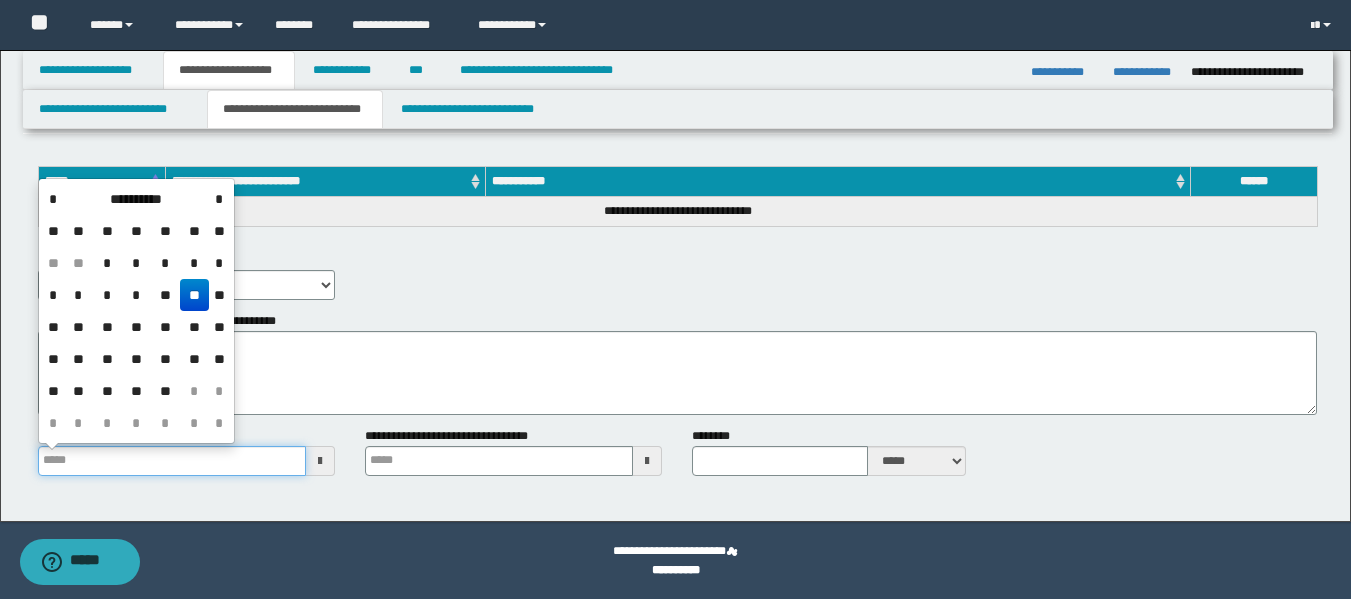 click on "**********" at bounding box center (172, 461) 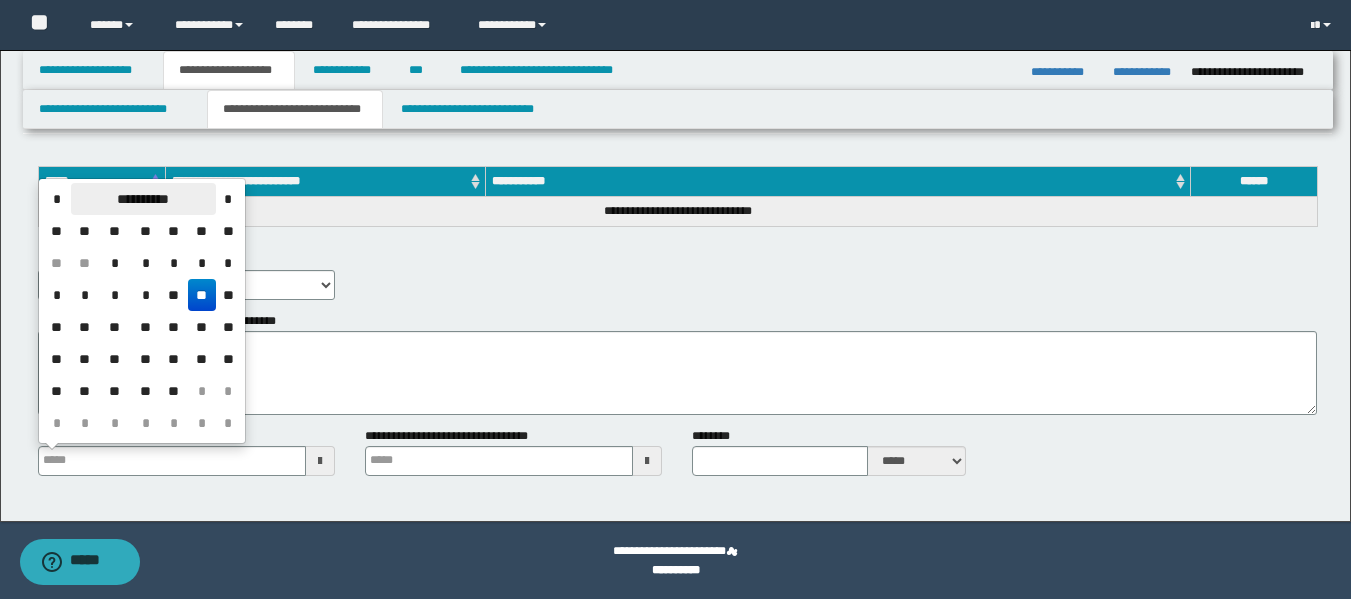 click on "**********" at bounding box center [143, 199] 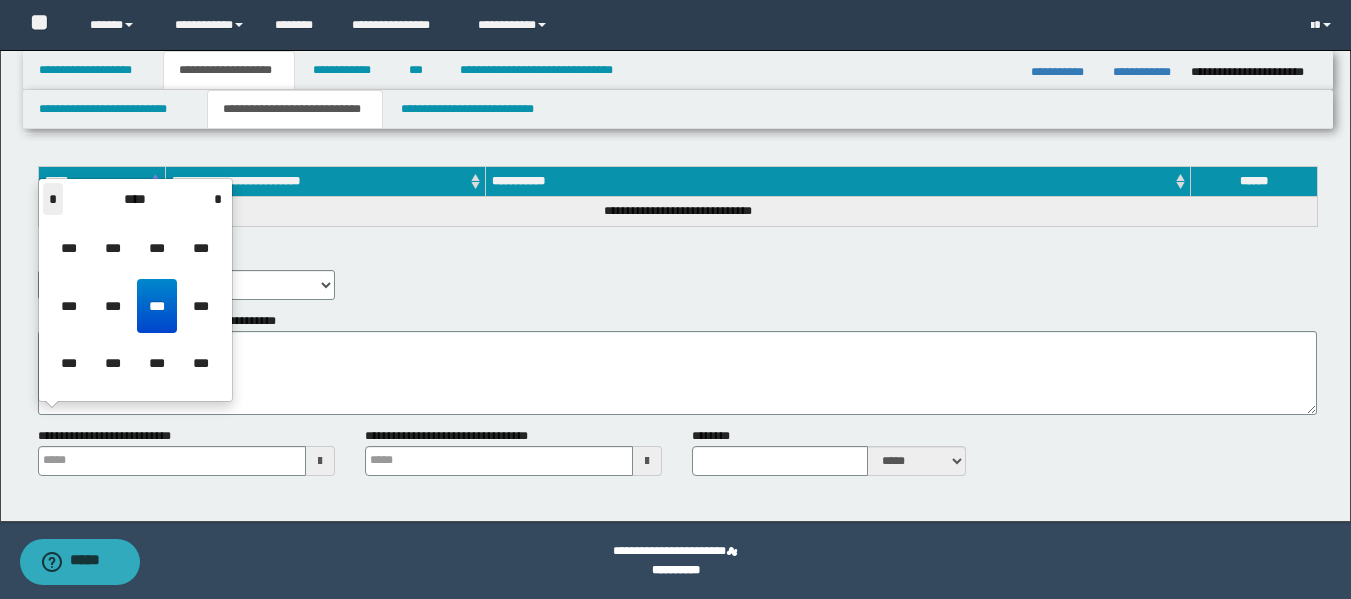 click on "*" at bounding box center (53, 199) 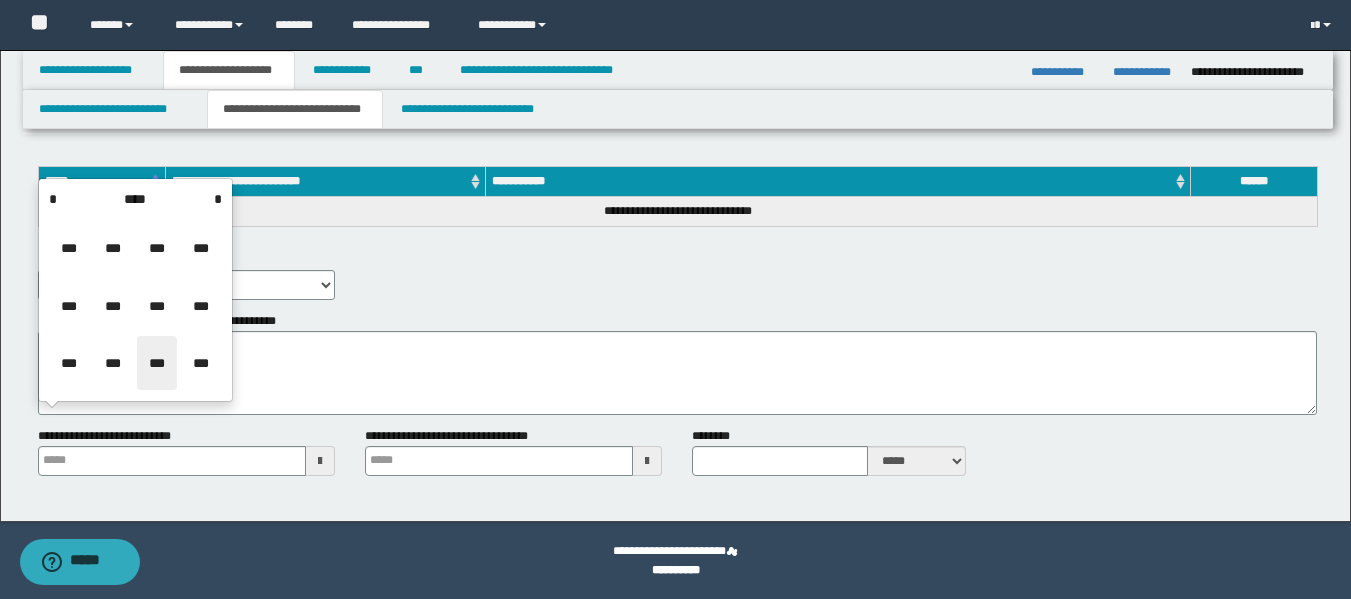 click on "***" at bounding box center [157, 363] 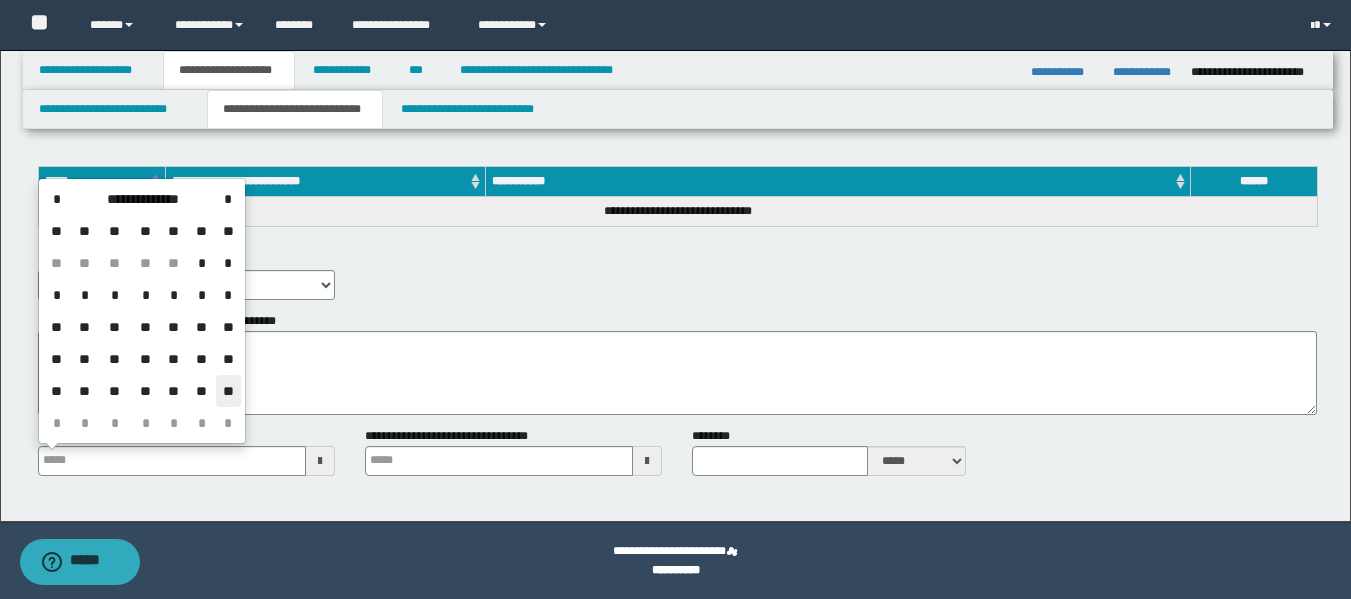 click on "**" at bounding box center [228, 391] 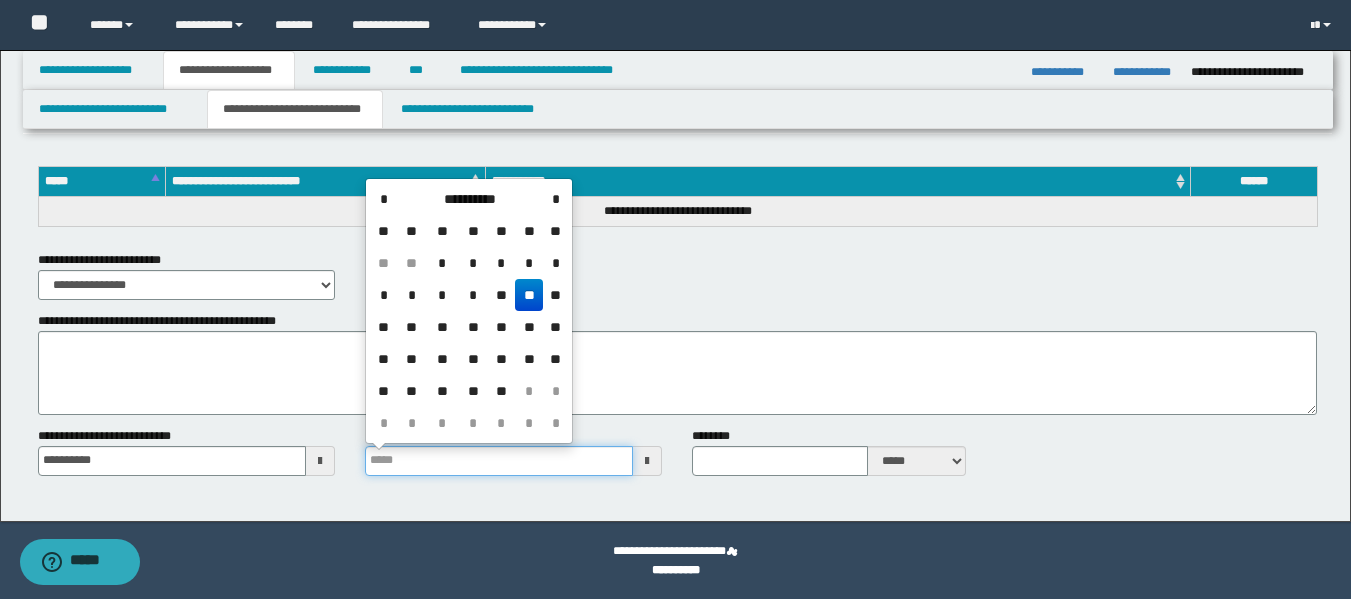 click on "**********" at bounding box center [499, 461] 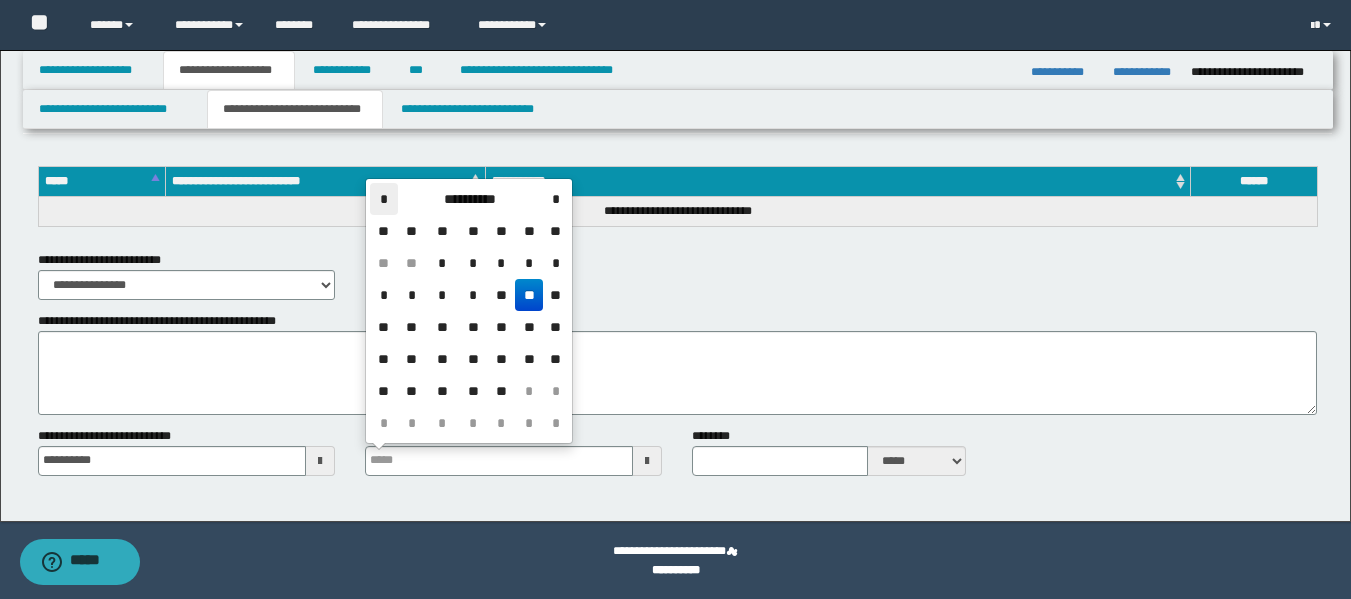 click on "*" at bounding box center [384, 199] 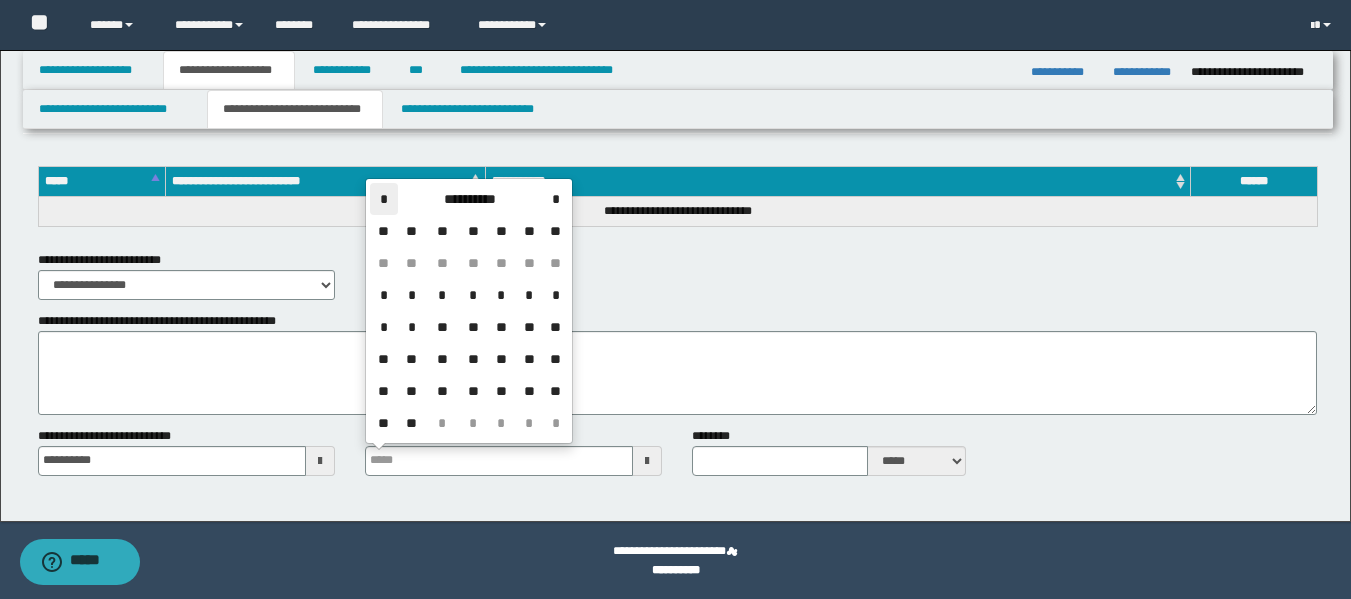 click on "*" at bounding box center (384, 199) 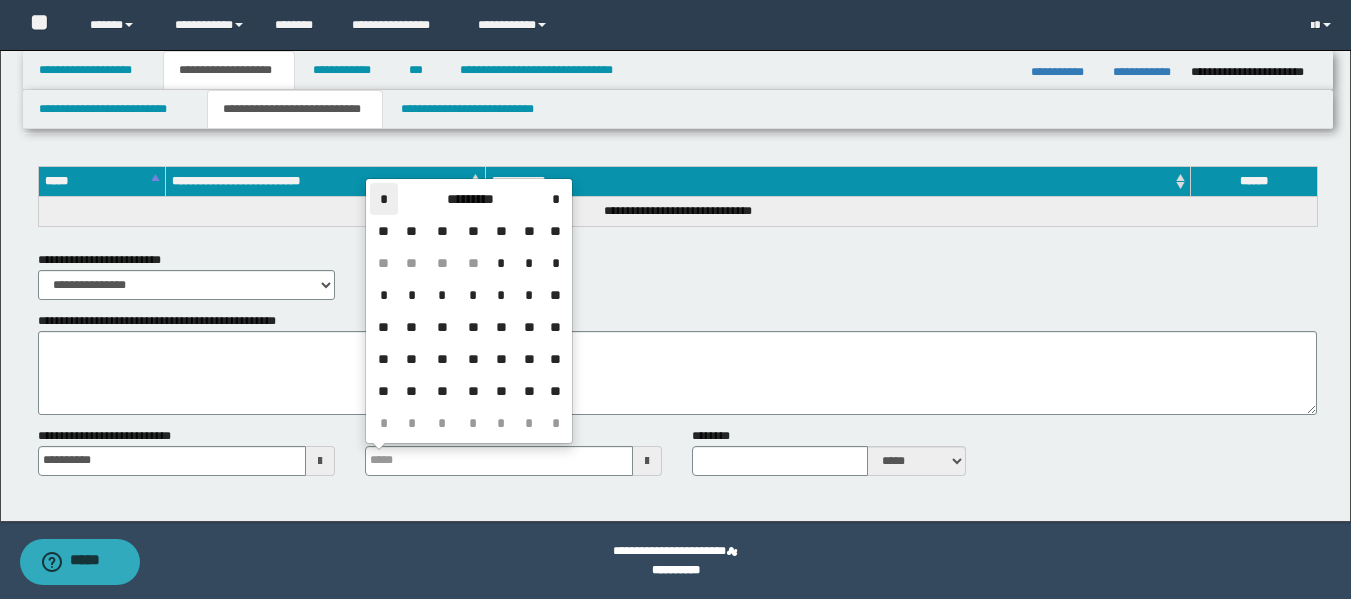 click on "*" at bounding box center [384, 199] 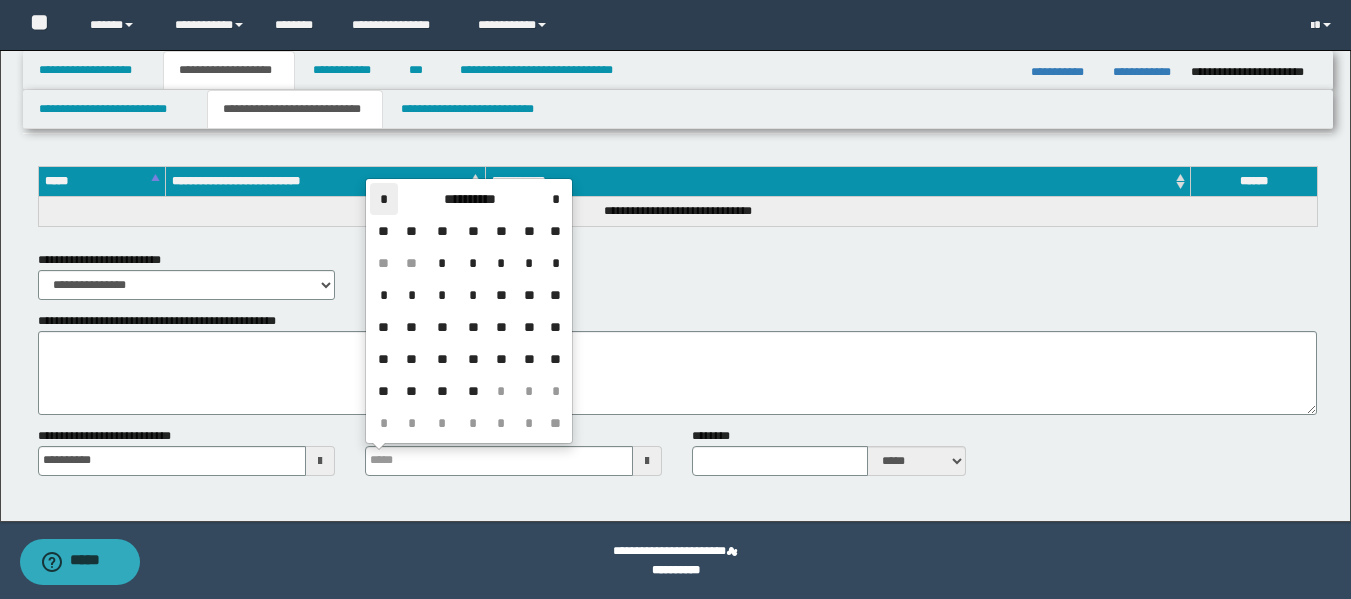 click on "*" at bounding box center (384, 199) 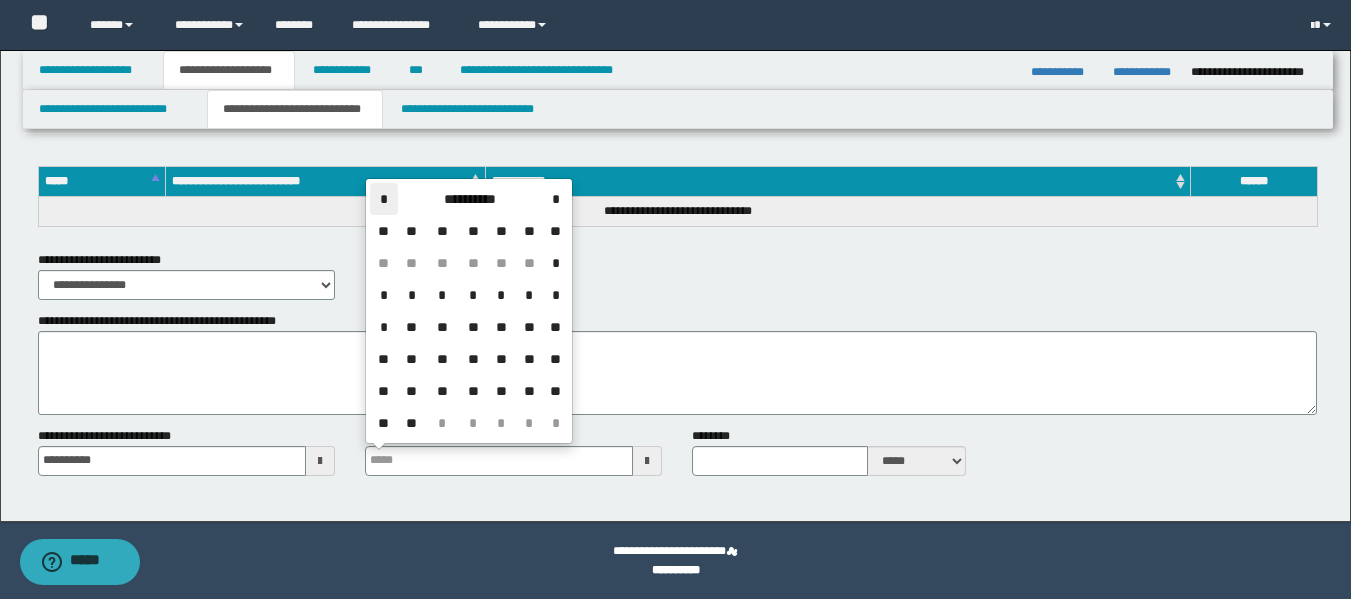 click on "*" at bounding box center [384, 199] 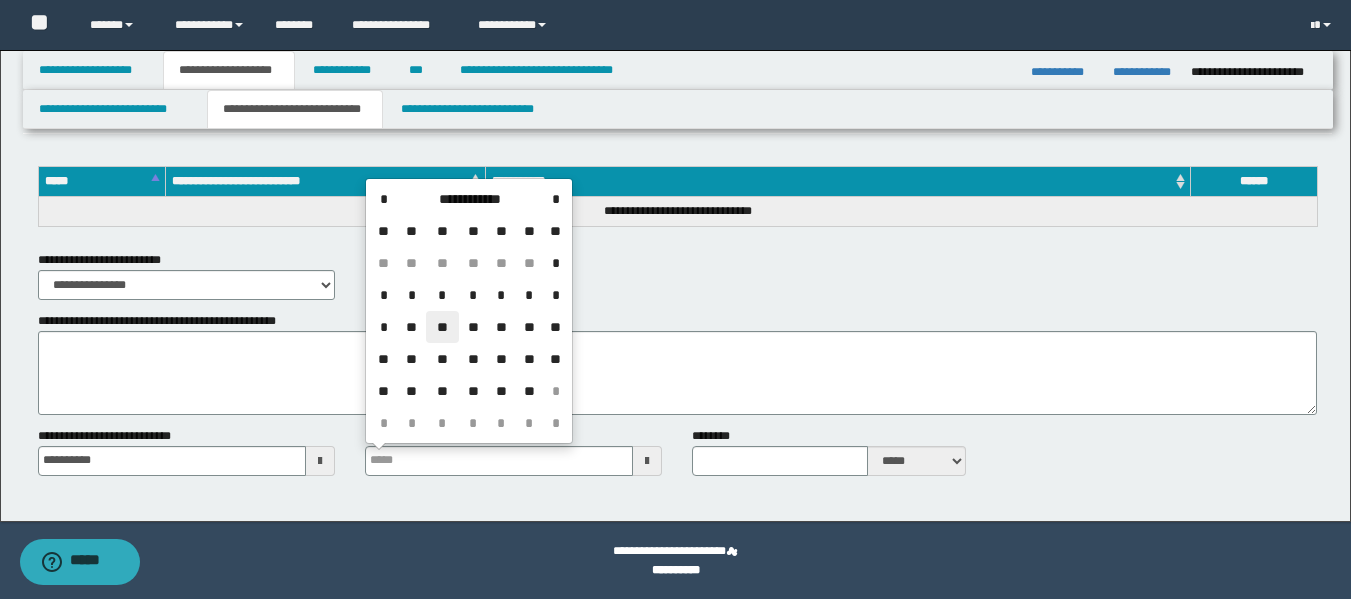 click on "**" at bounding box center (442, 327) 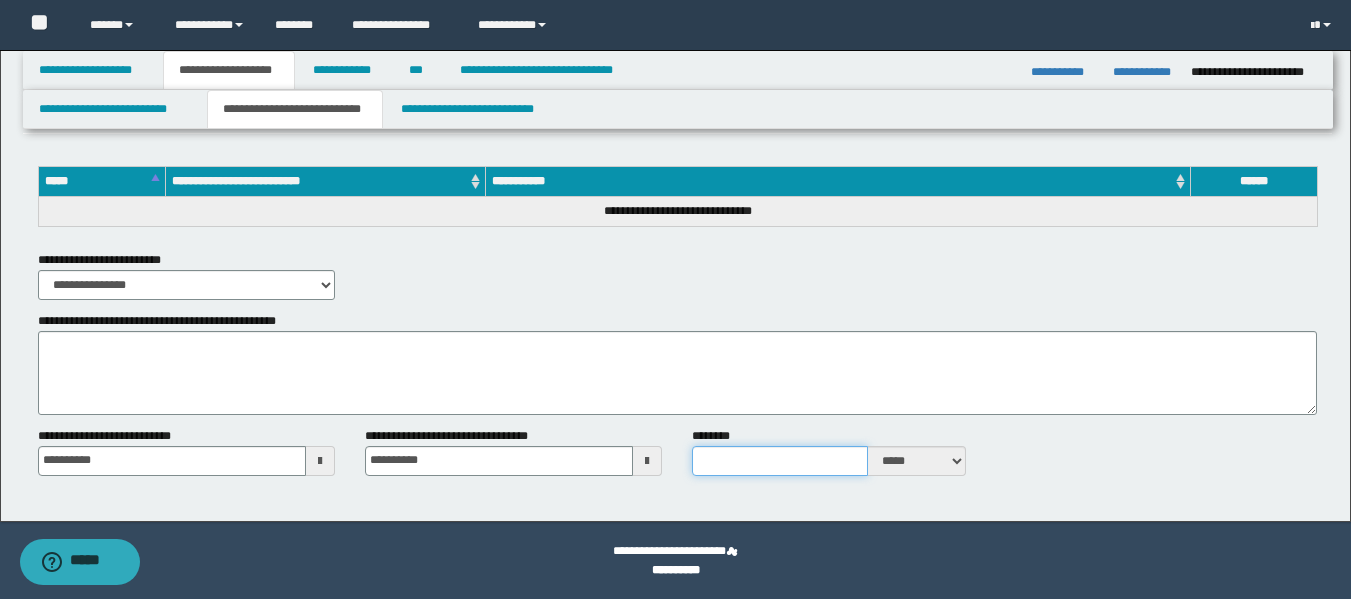 click on "********" at bounding box center [779, 461] 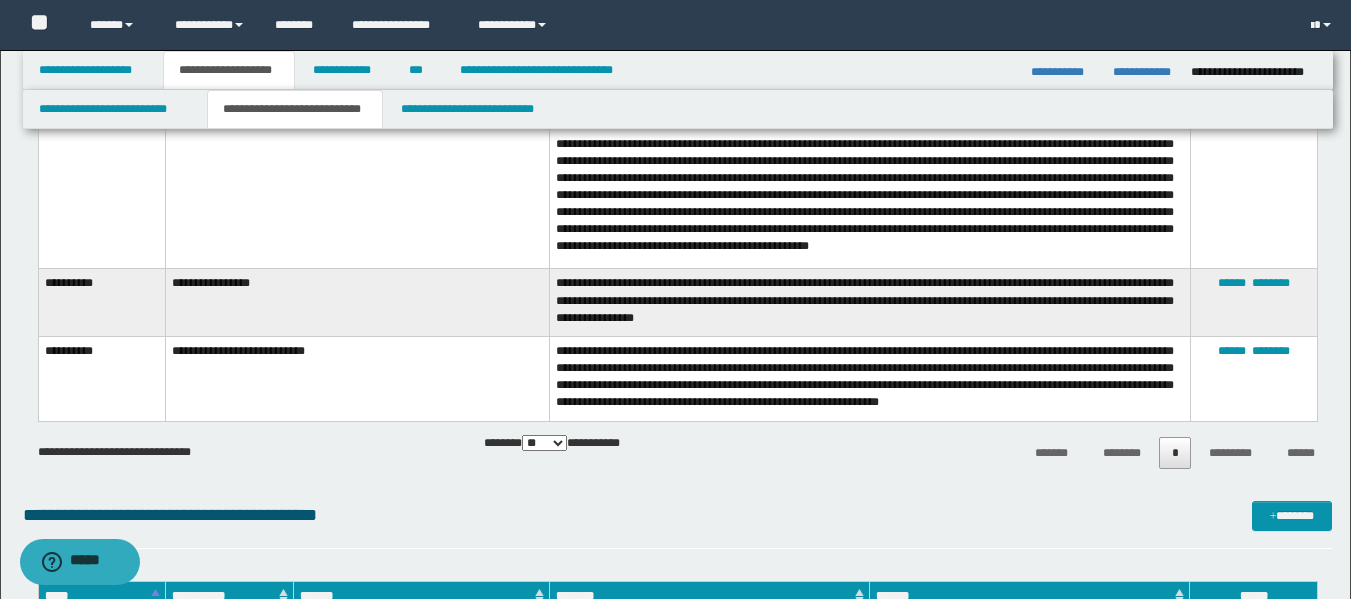 scroll, scrollTop: 174, scrollLeft: 0, axis: vertical 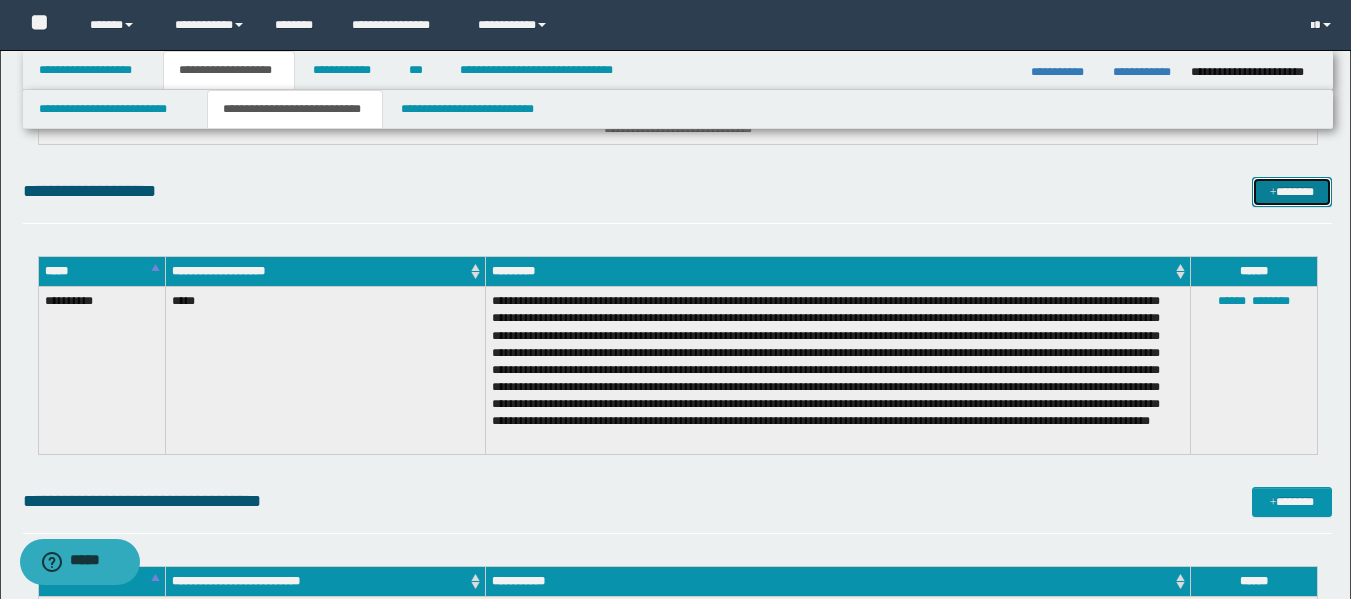 click on "*******" at bounding box center (1292, 192) 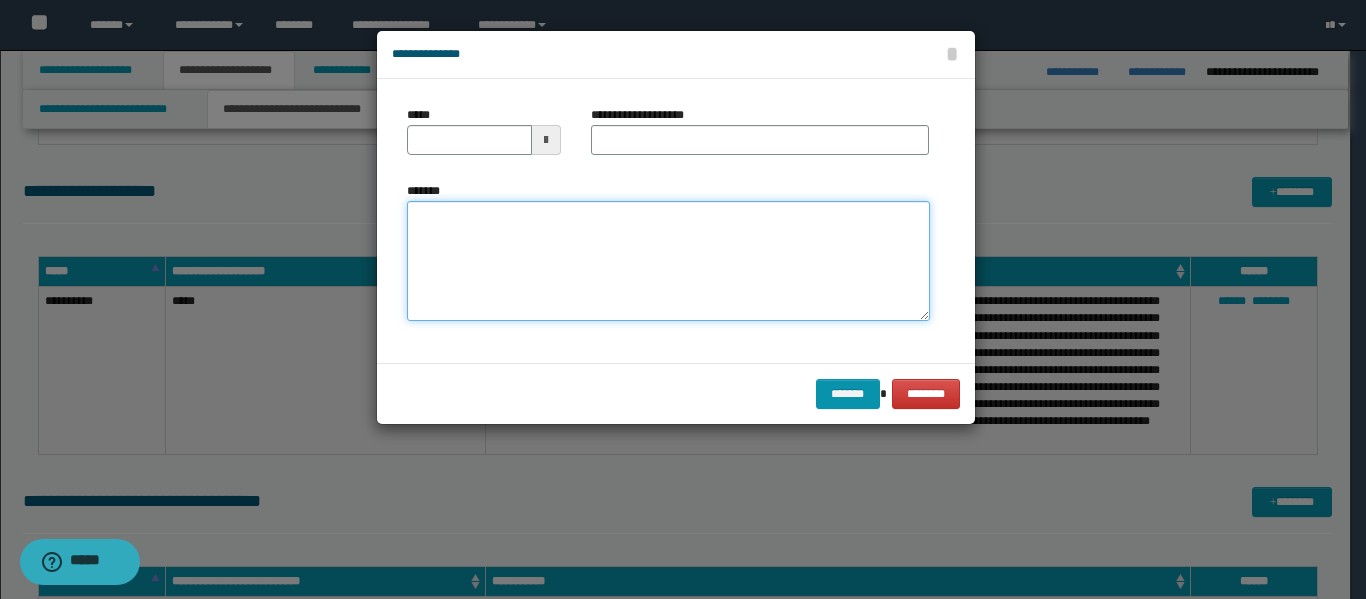 click on "*******" at bounding box center (668, 261) 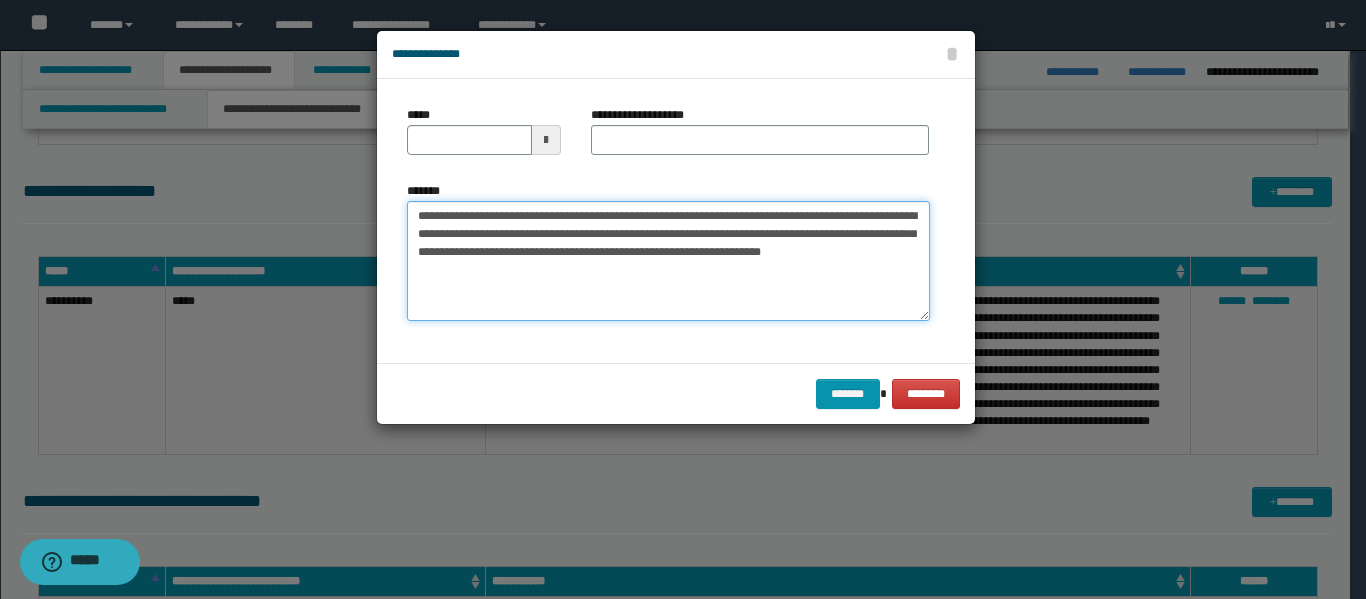 click on "**********" at bounding box center [668, 261] 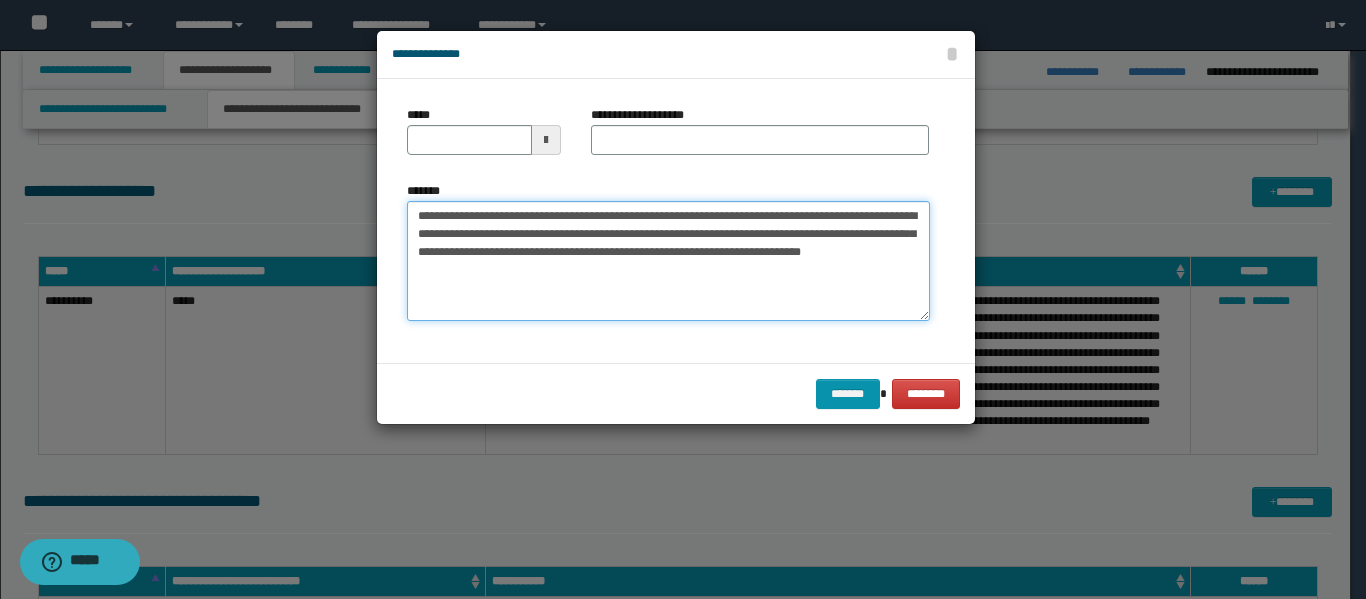 type on "**********" 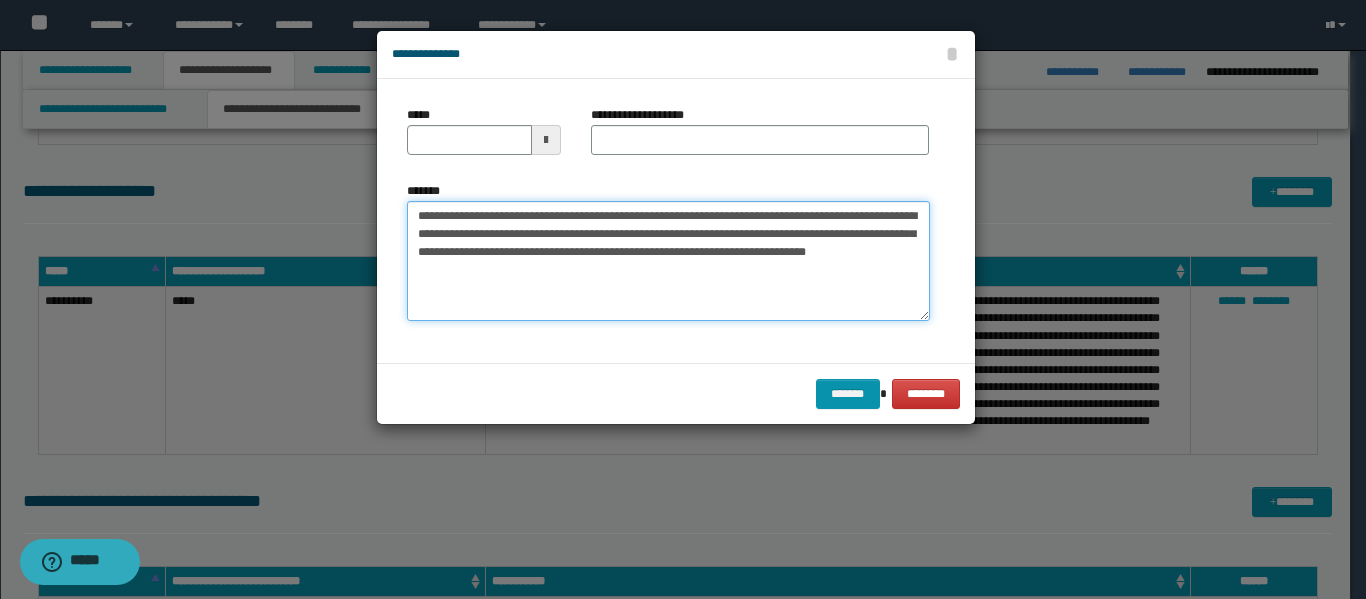 type 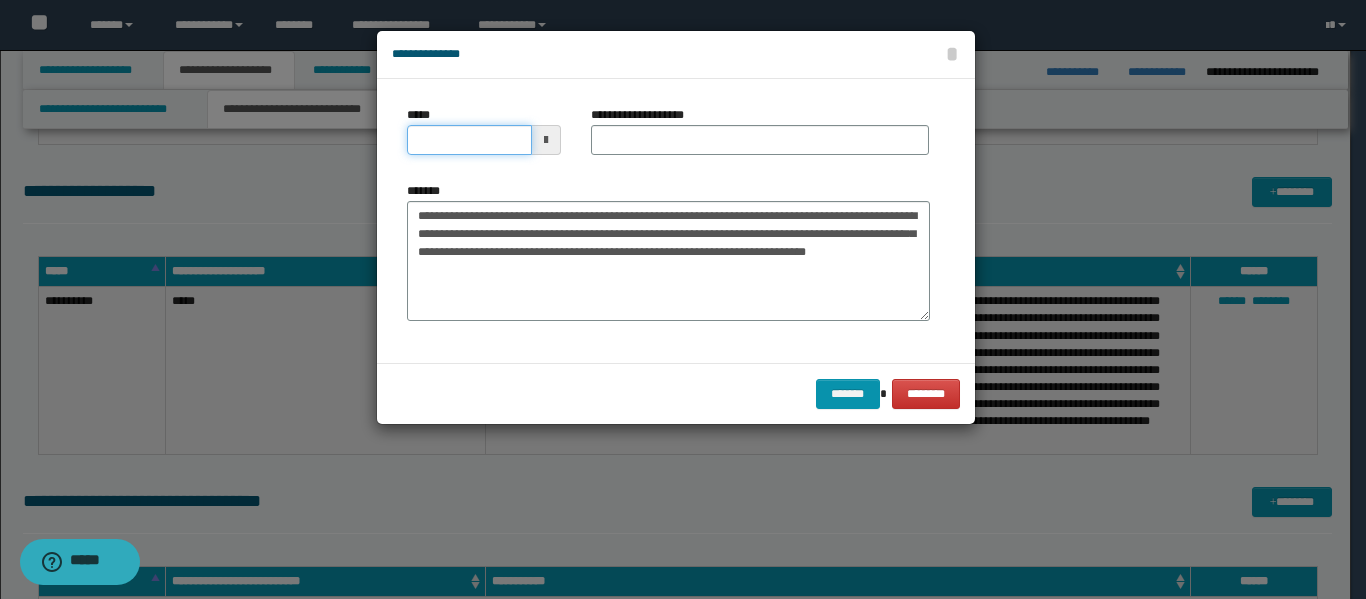 click on "*****" at bounding box center (469, 140) 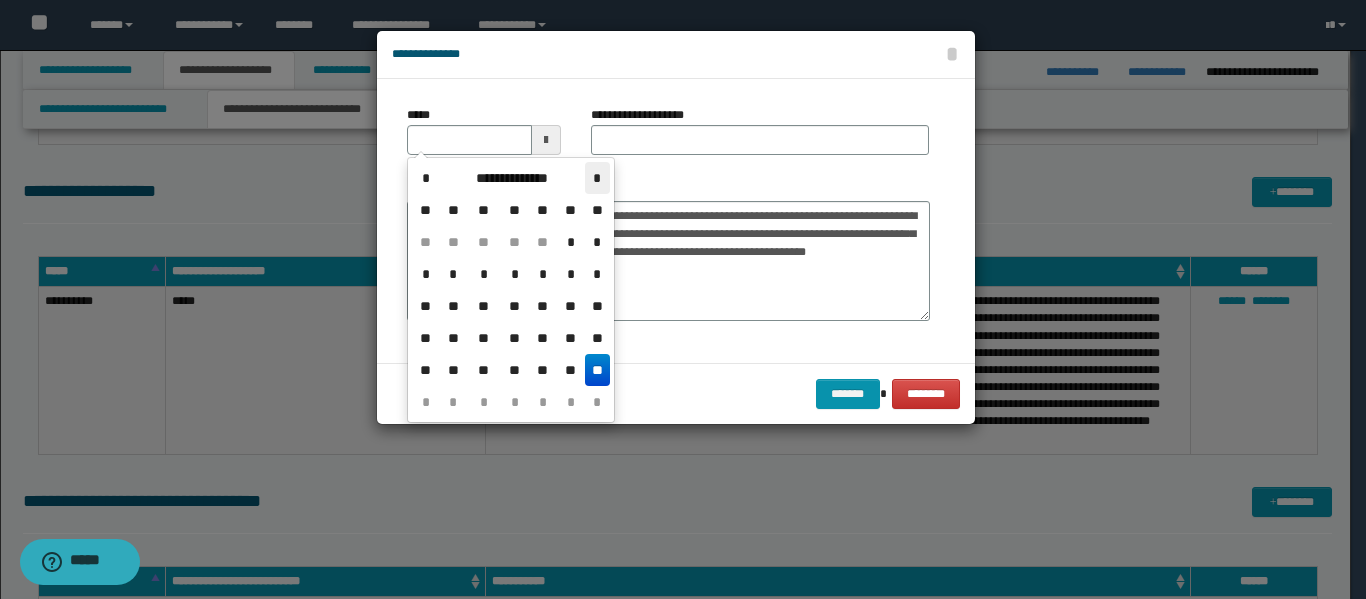 click on "*" at bounding box center [597, 178] 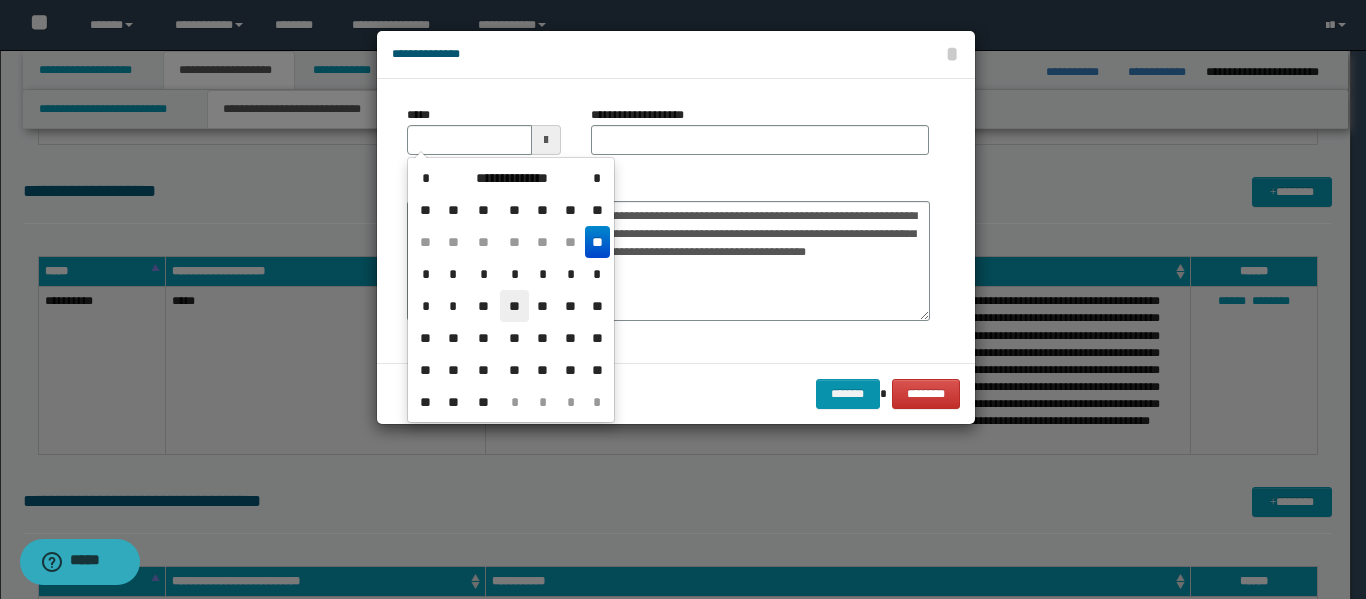 click on "**" at bounding box center (514, 306) 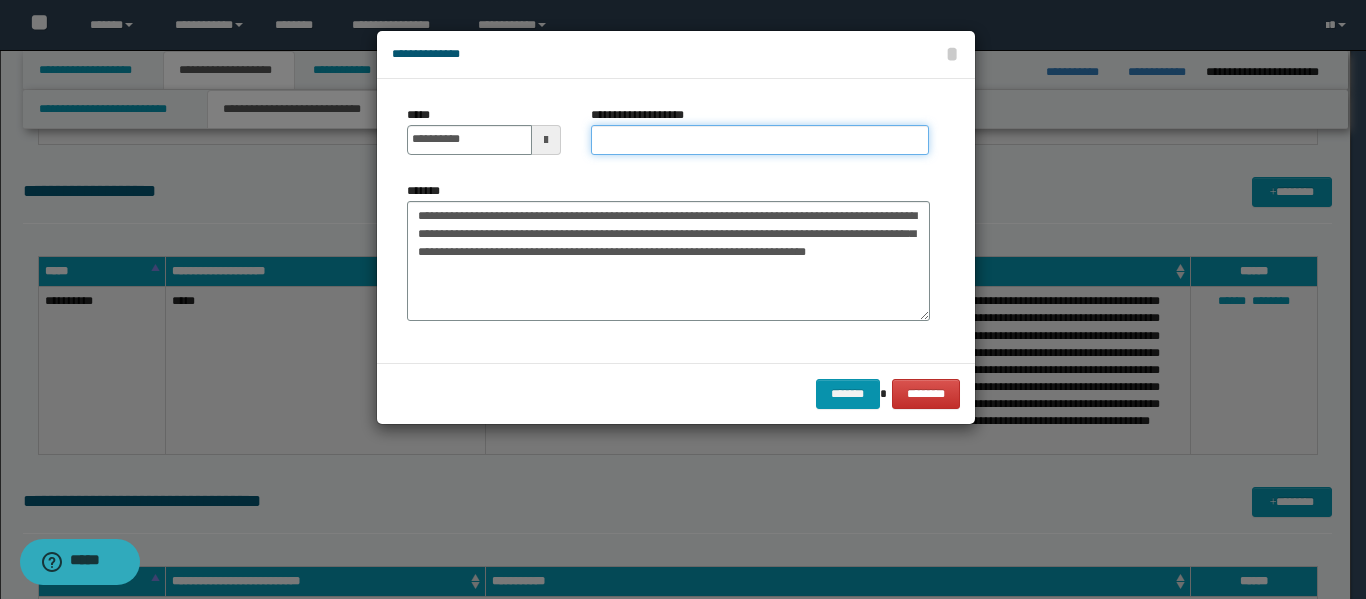 click on "**********" at bounding box center (760, 140) 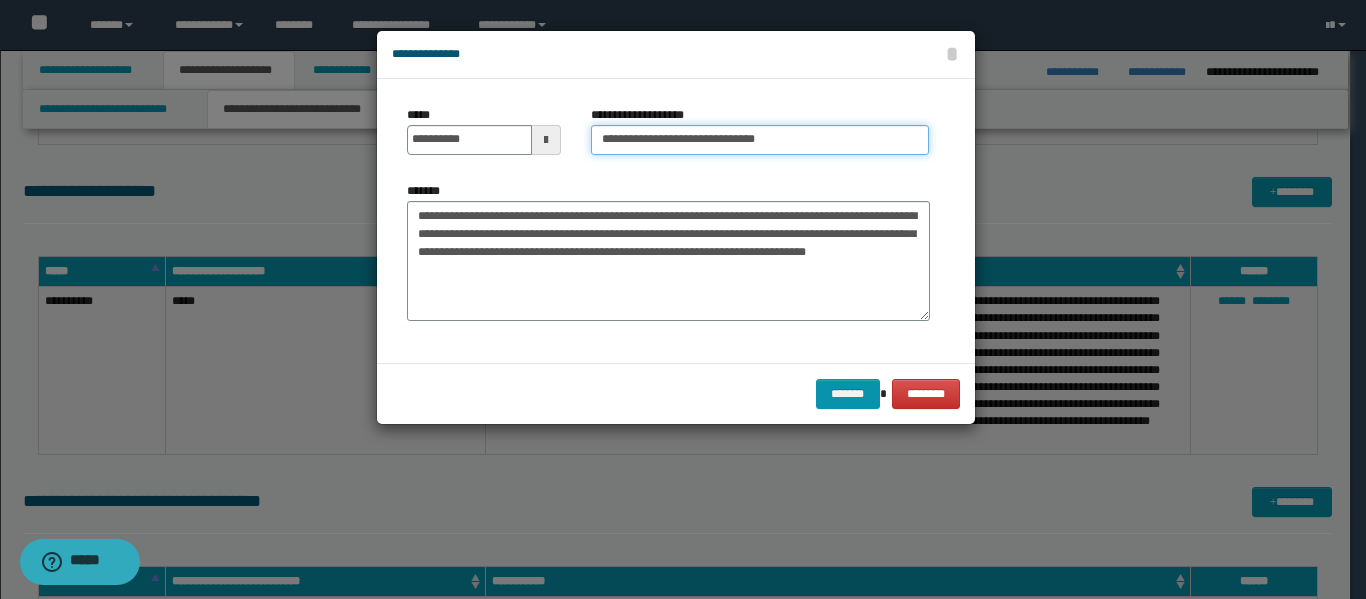 click on "**********" at bounding box center (760, 140) 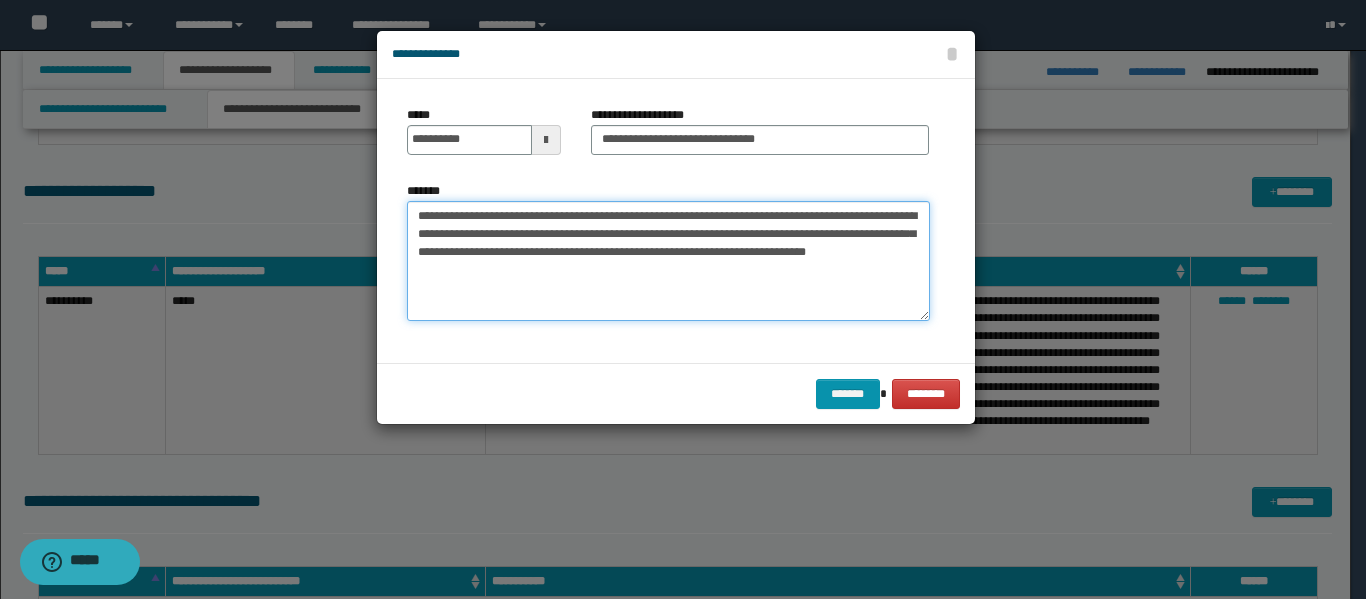 click on "**********" at bounding box center [668, 261] 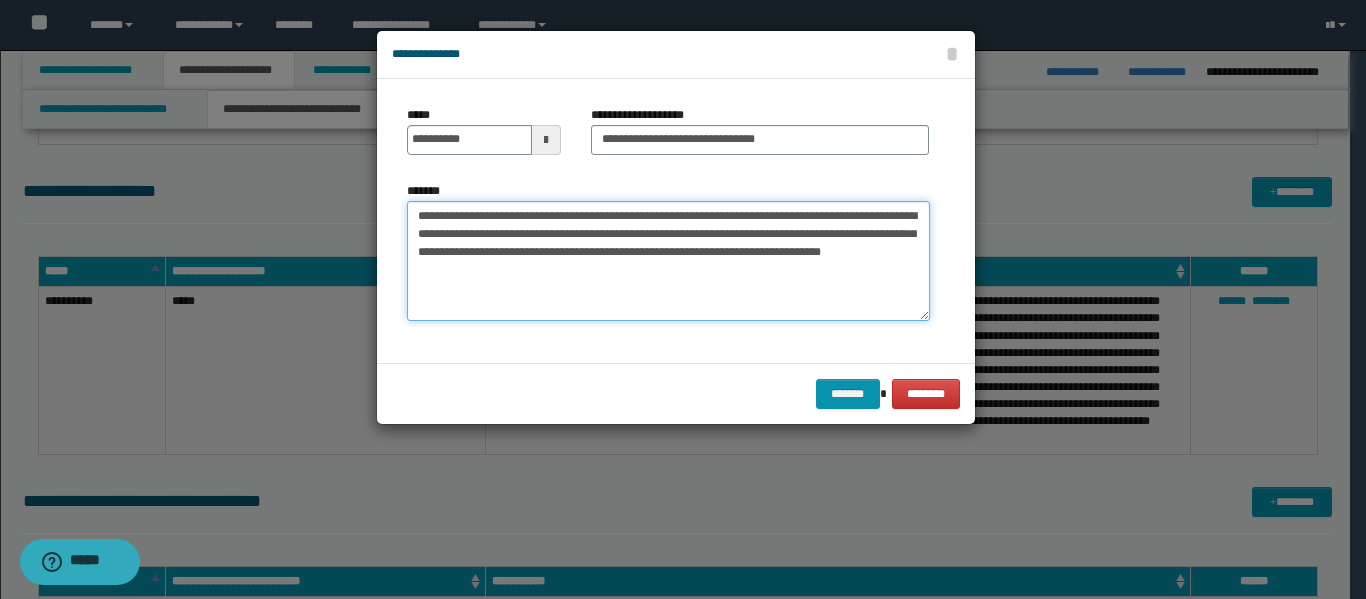 click on "**********" at bounding box center [668, 261] 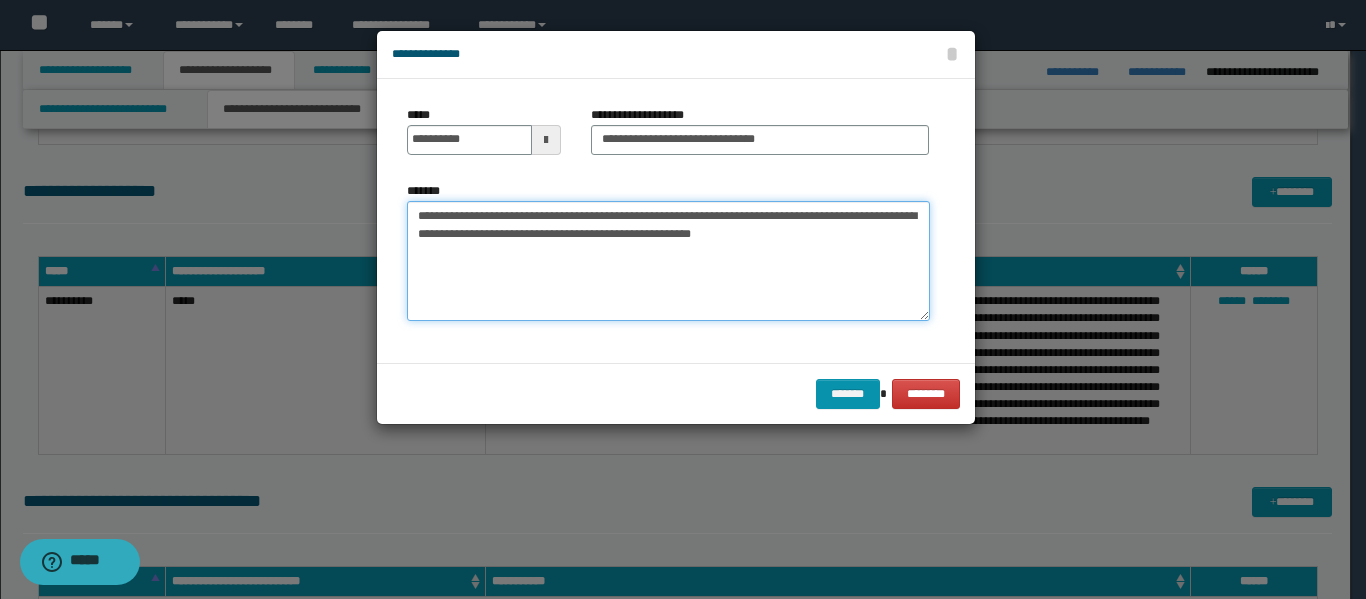 click on "**********" at bounding box center (668, 261) 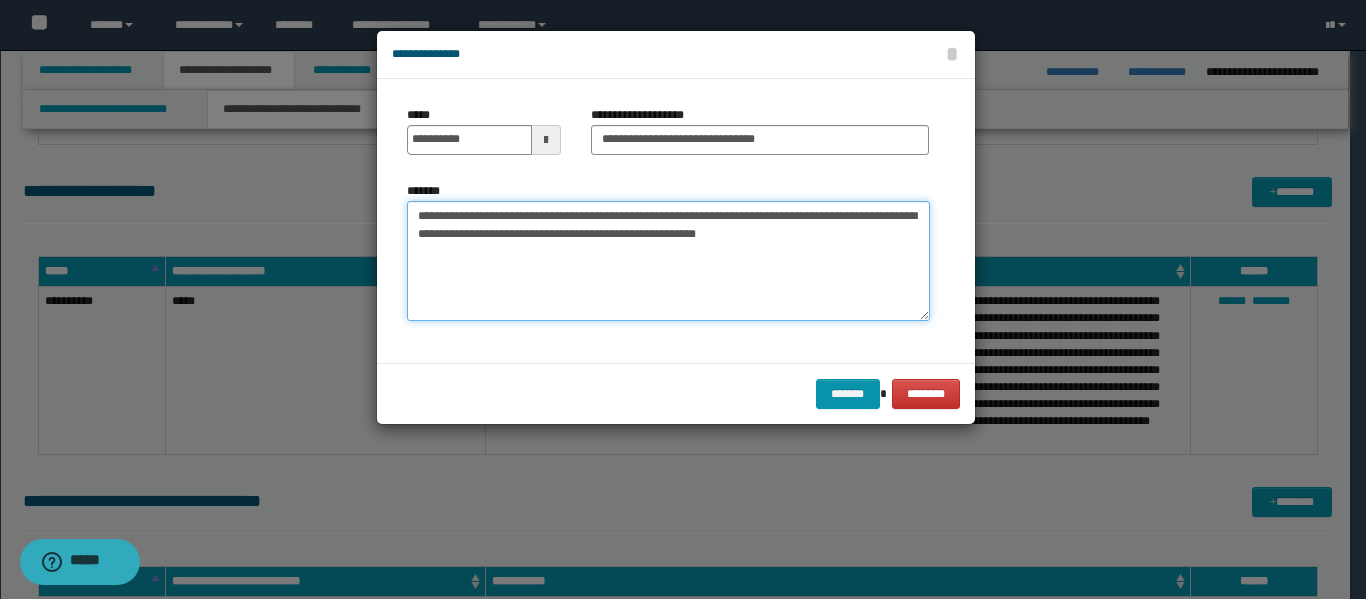 drag, startPoint x: 416, startPoint y: 216, endPoint x: 562, endPoint y: 212, distance: 146.05478 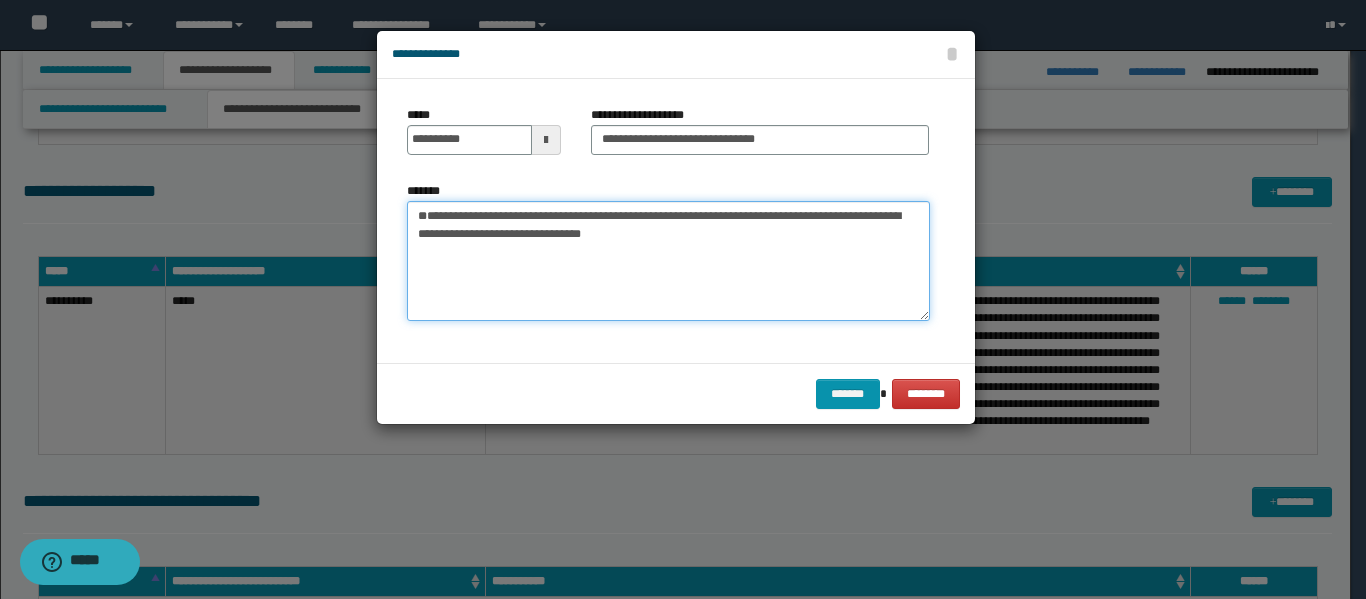 type on "**********" 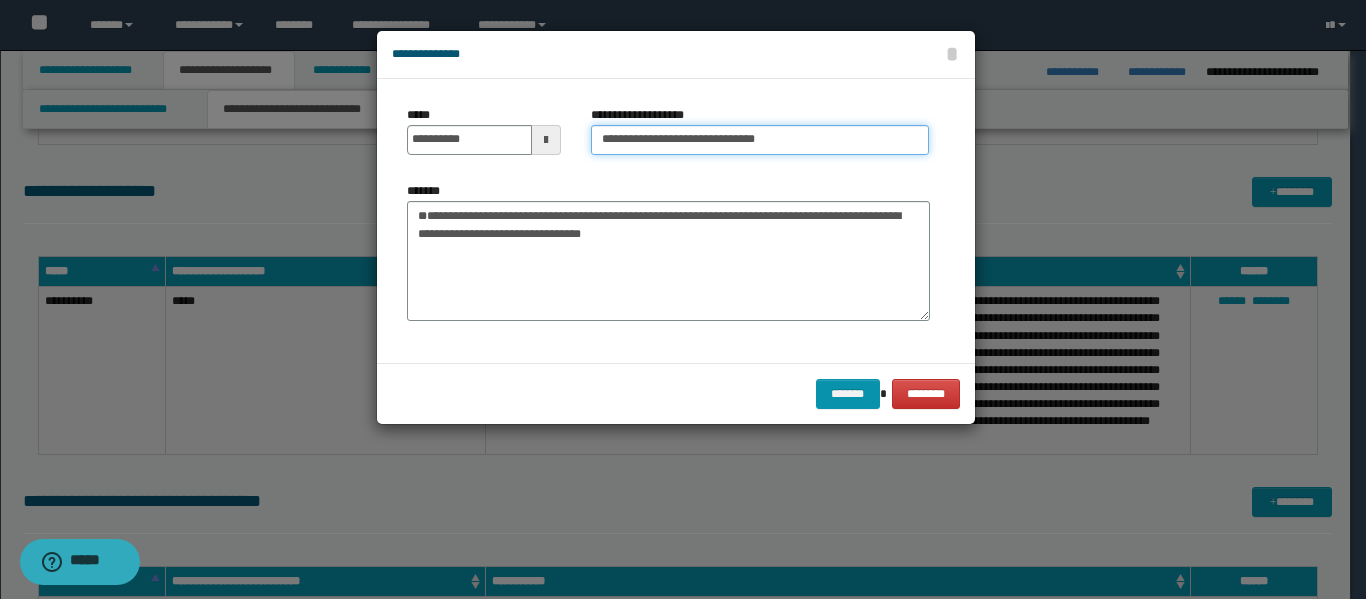 click on "**********" at bounding box center [760, 140] 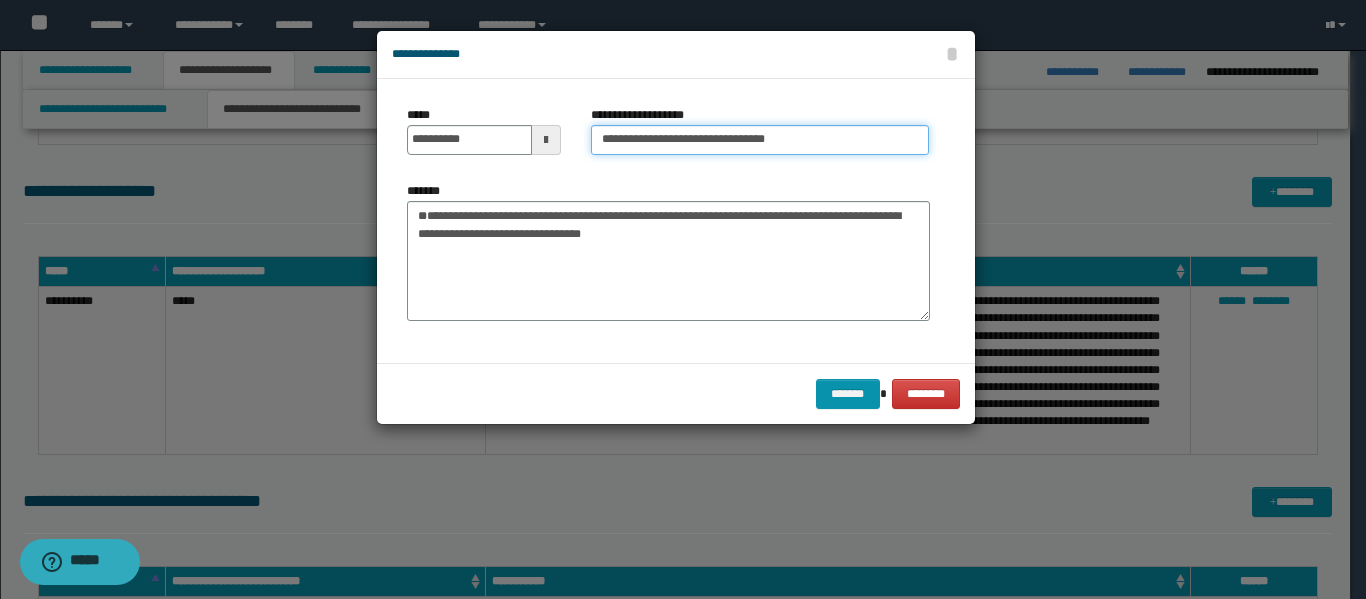 paste on "**********" 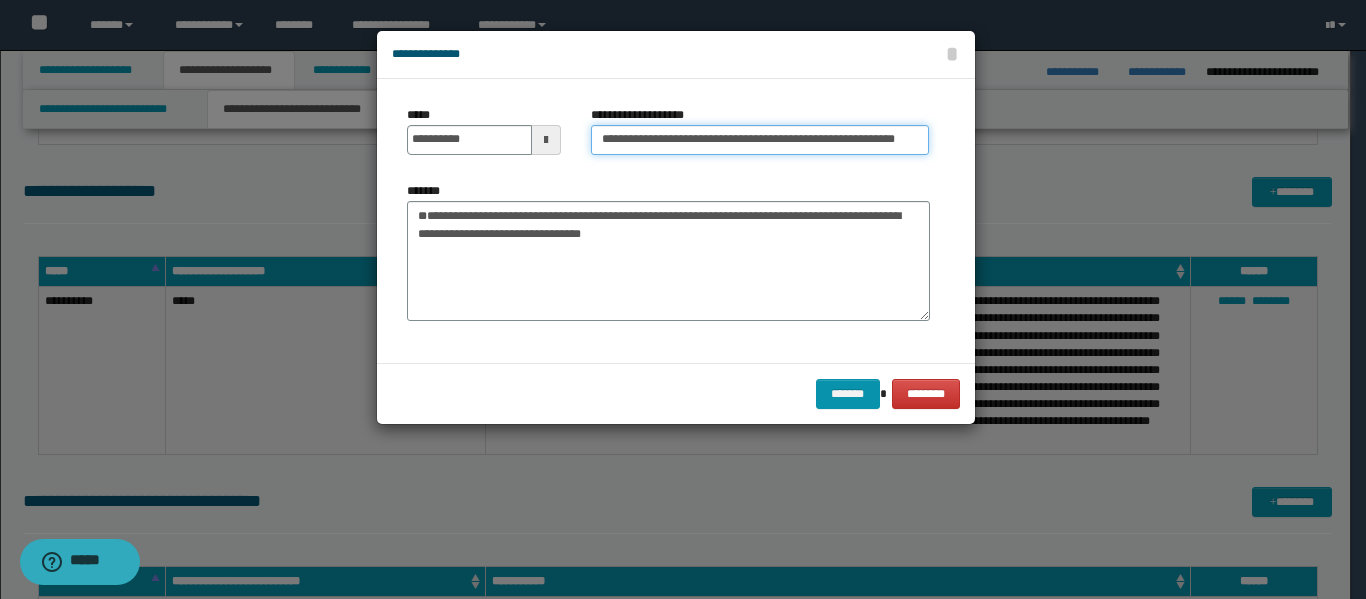 scroll, scrollTop: 0, scrollLeft: 4, axis: horizontal 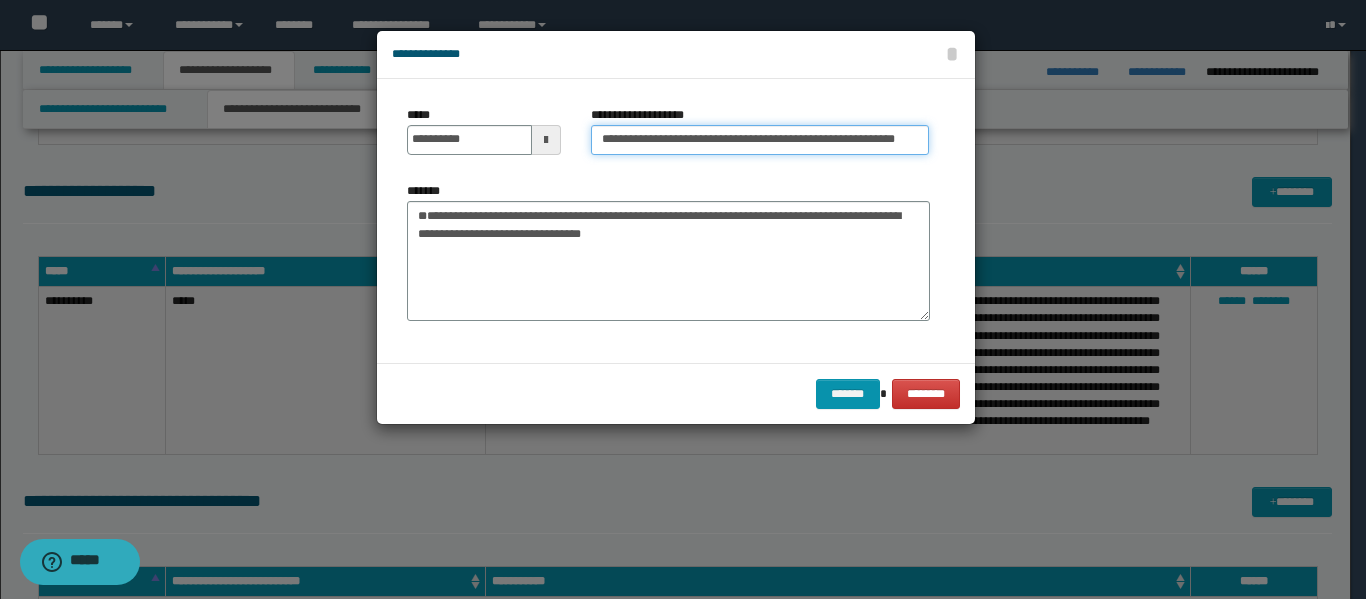 type on "**********" 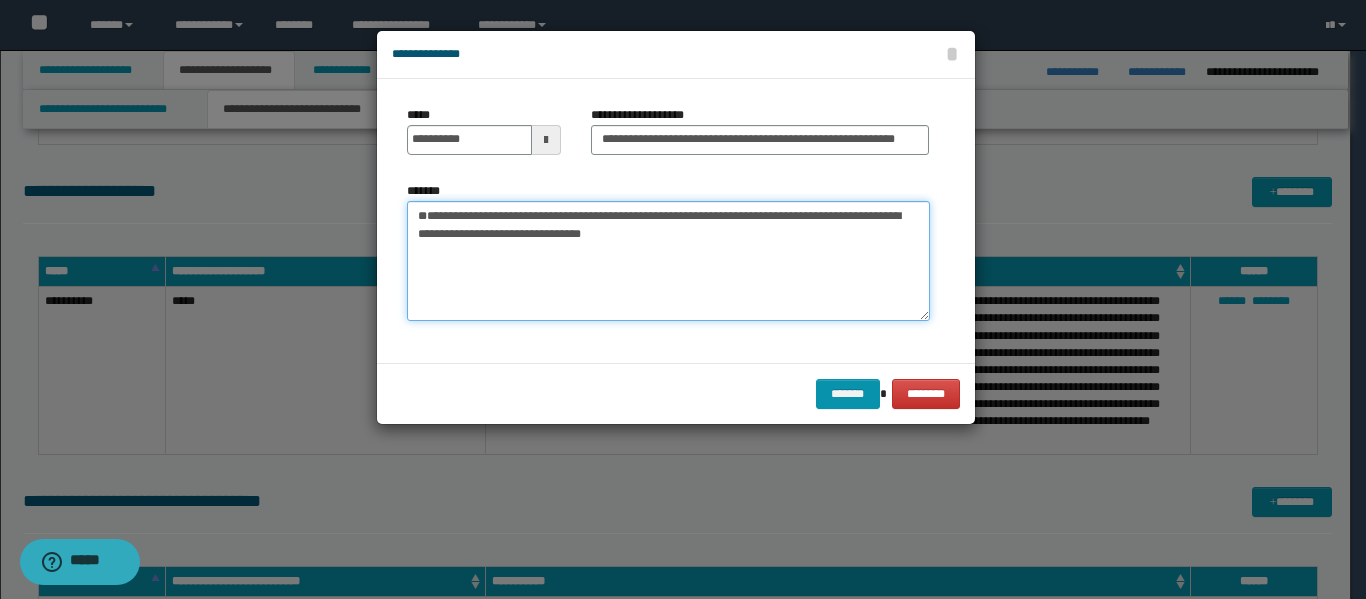 click on "**********" at bounding box center (668, 261) 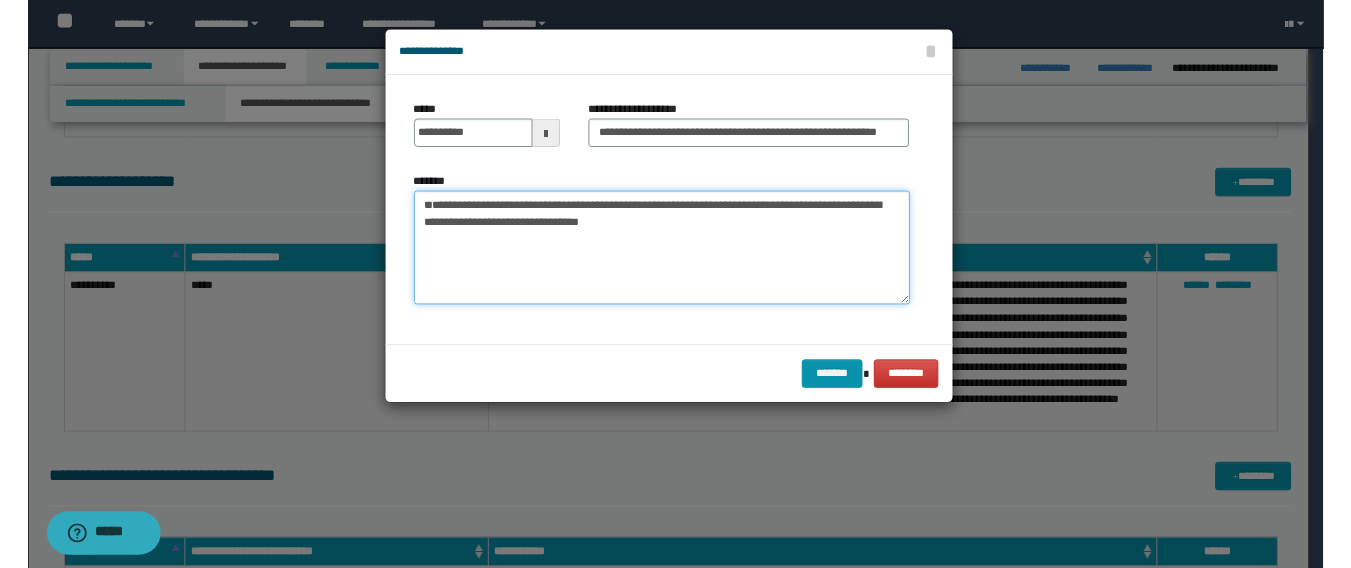 scroll, scrollTop: 0, scrollLeft: 0, axis: both 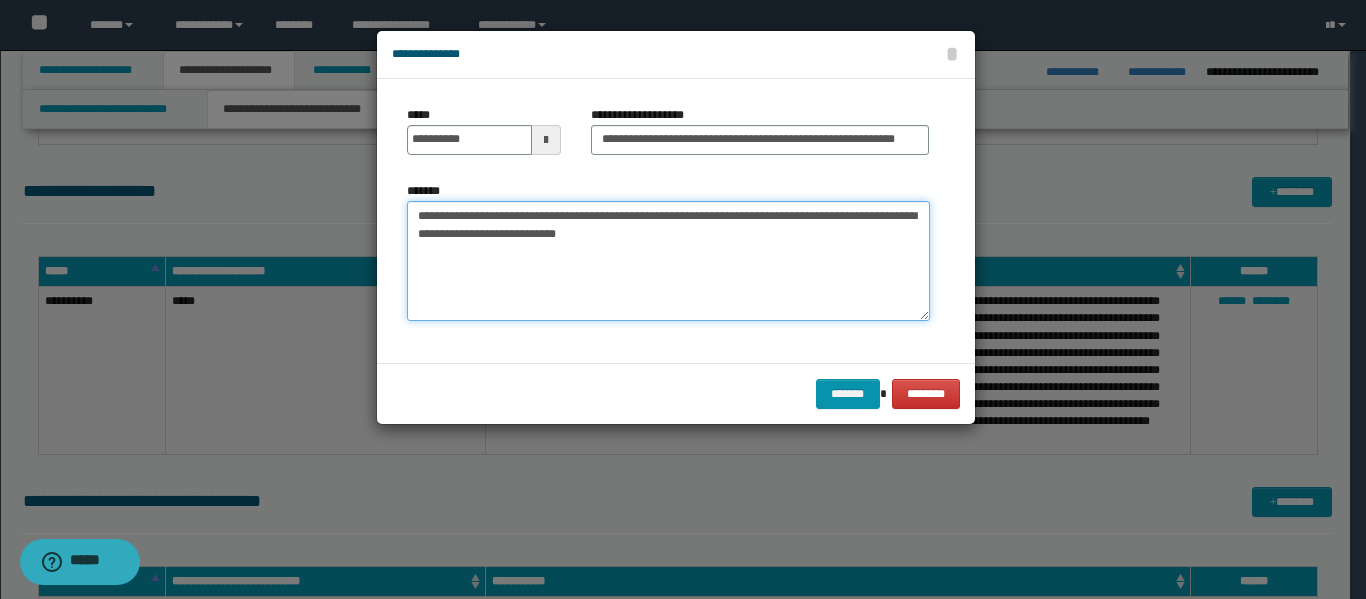 drag, startPoint x: 590, startPoint y: 236, endPoint x: 627, endPoint y: 236, distance: 37 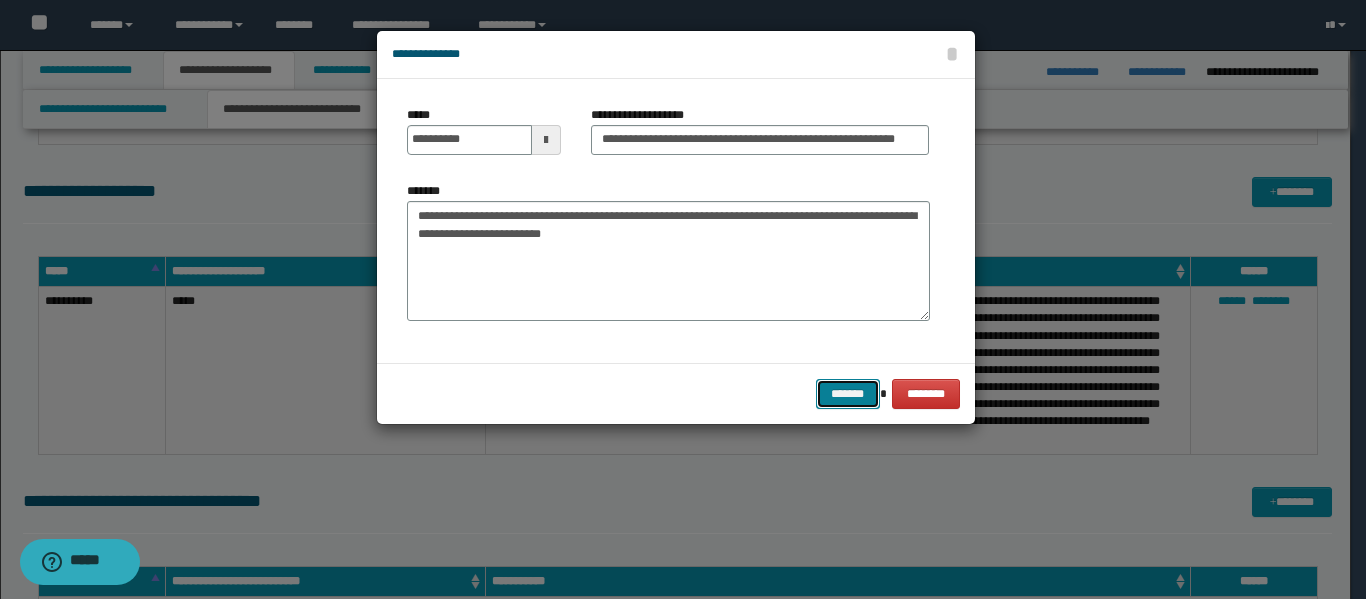 click on "*******" at bounding box center (848, 394) 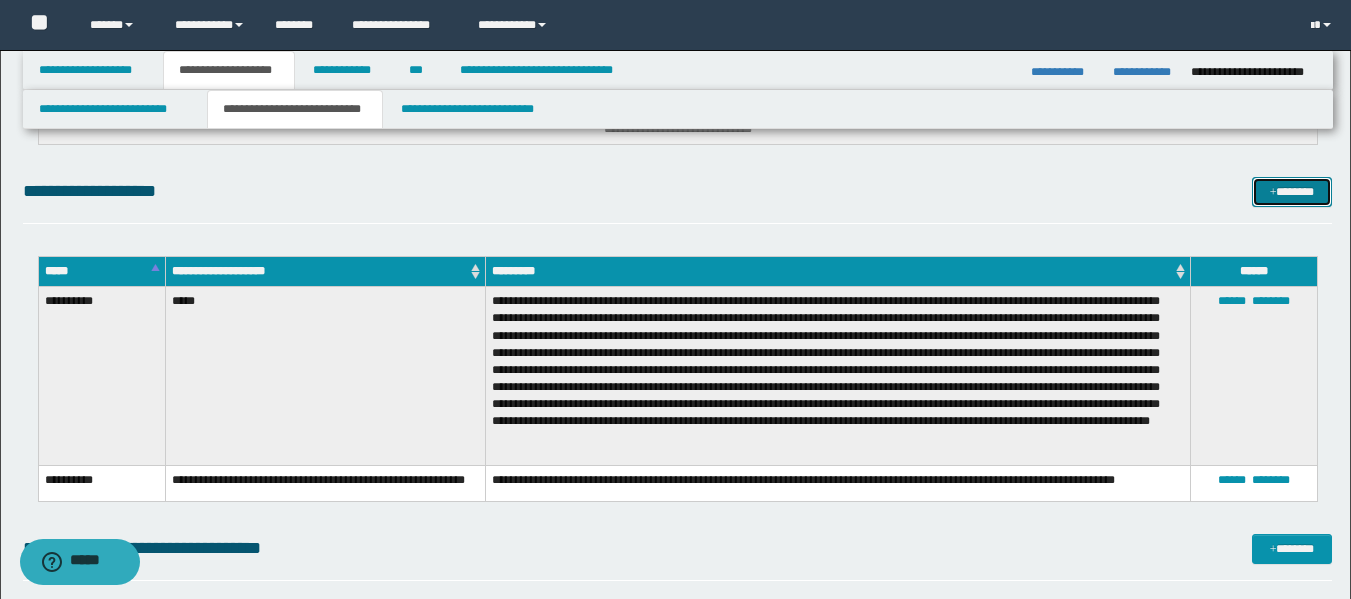 click on "*******" at bounding box center (1292, 192) 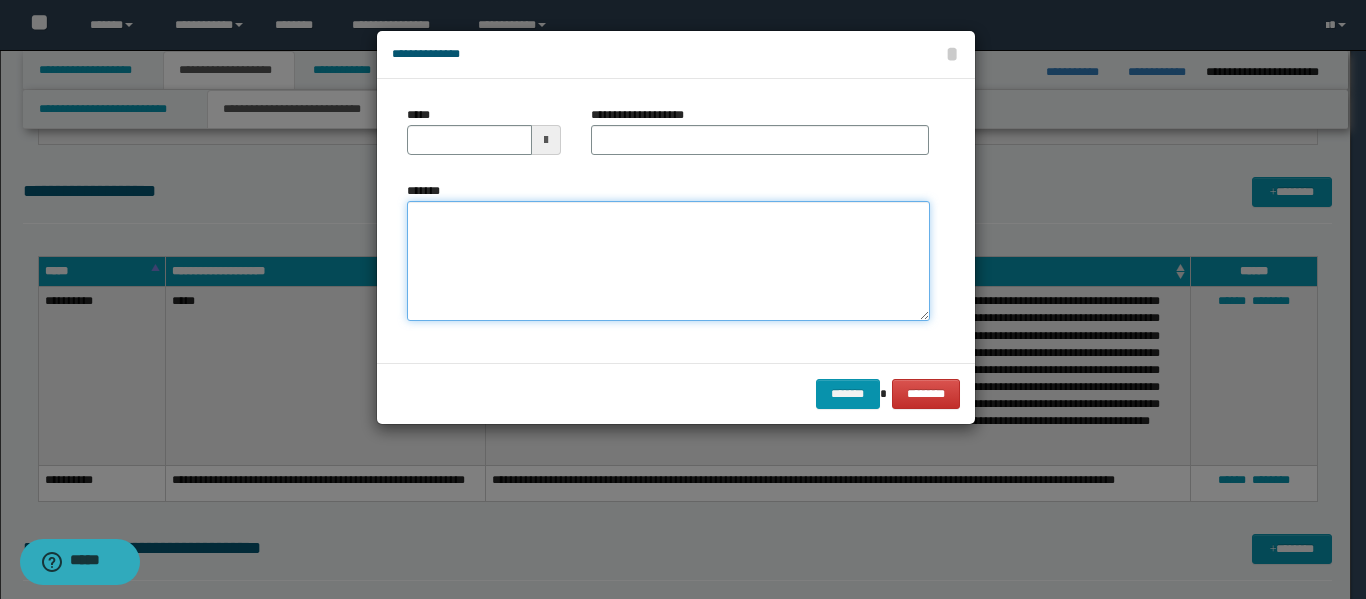 click on "*******" at bounding box center [668, 261] 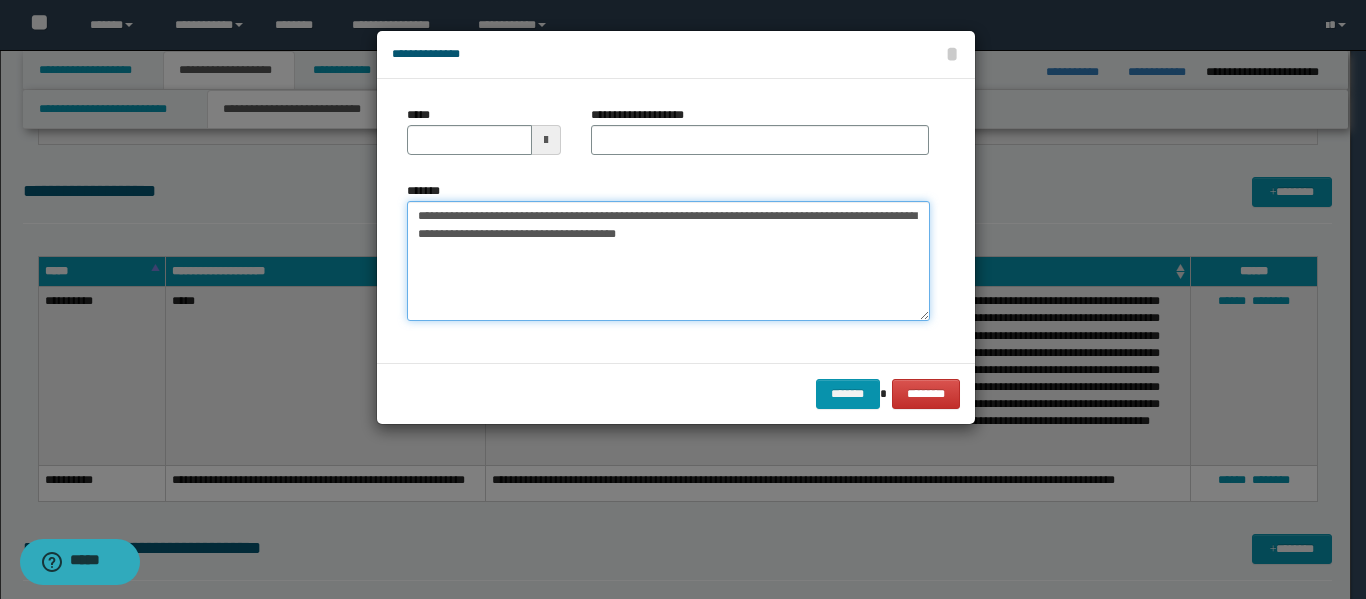 drag, startPoint x: 416, startPoint y: 218, endPoint x: 505, endPoint y: 219, distance: 89.005615 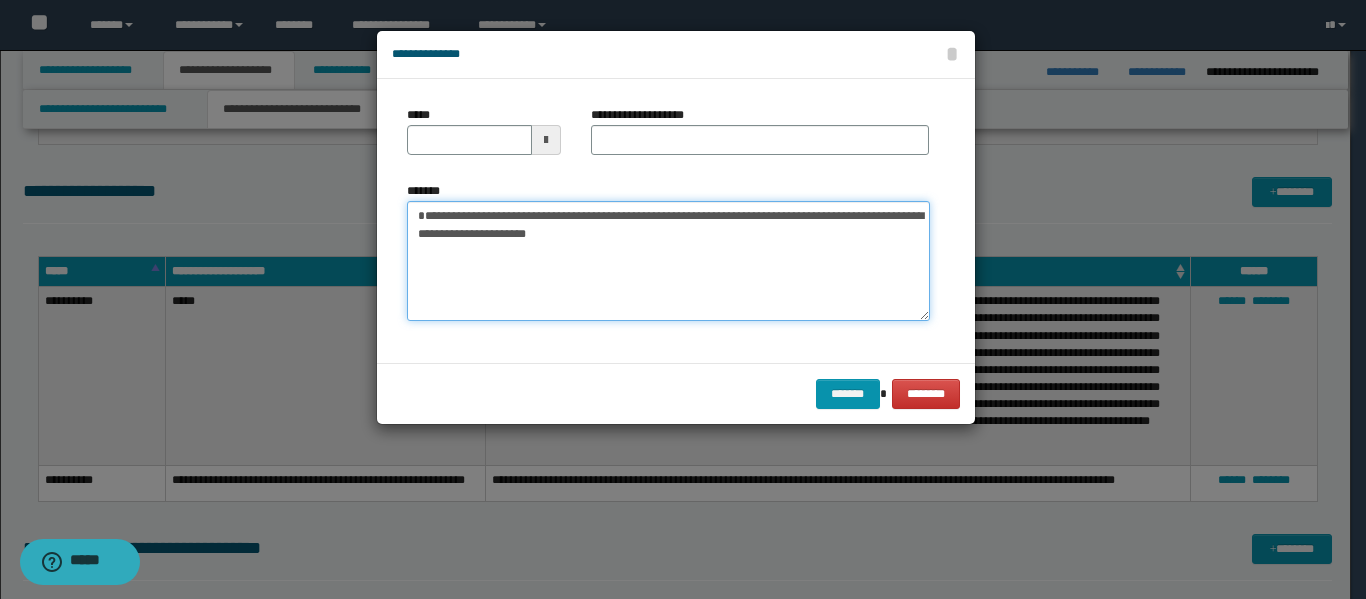 type on "**********" 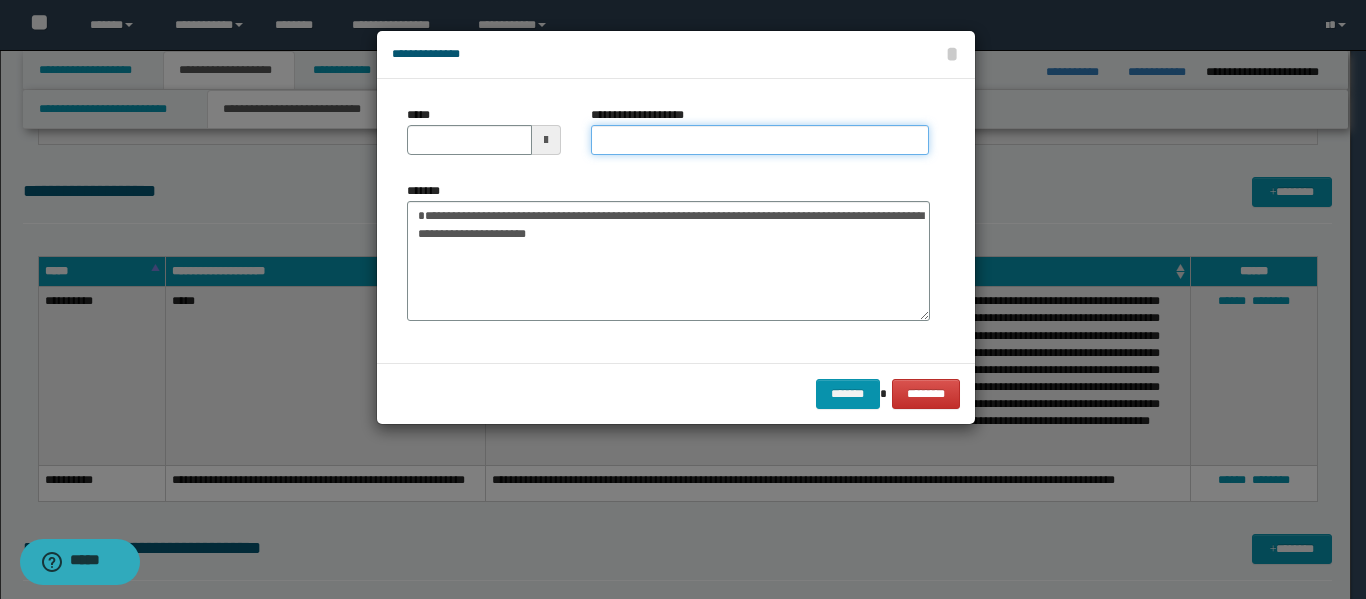click on "**********" at bounding box center [760, 140] 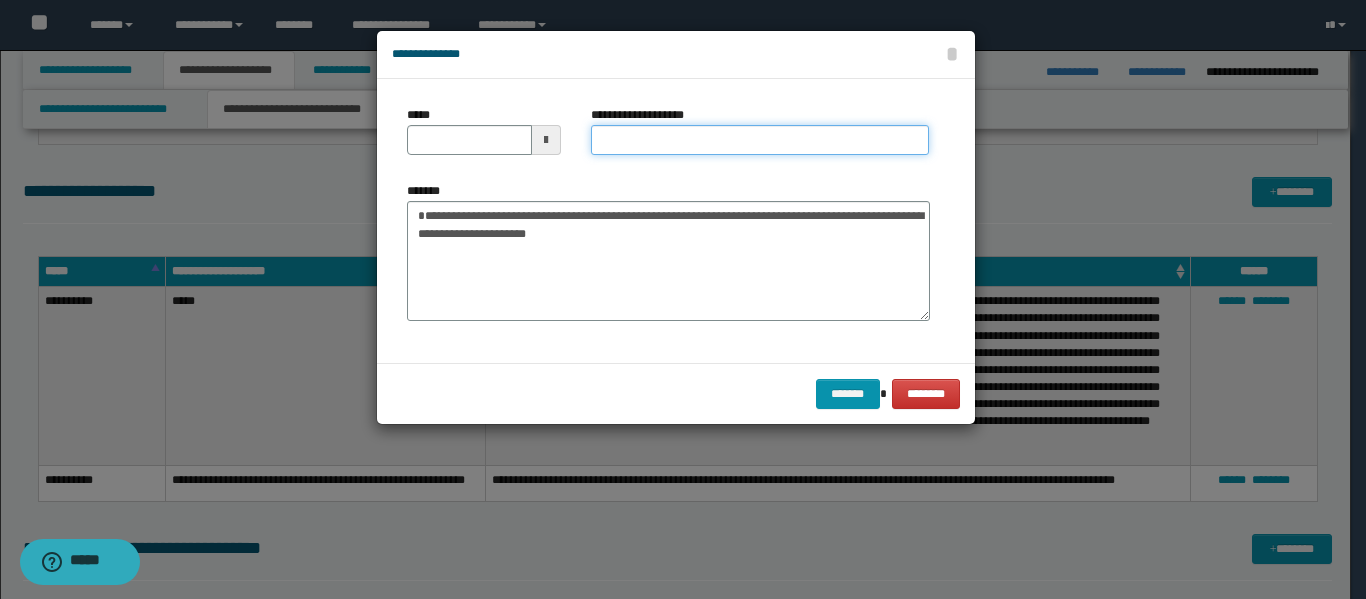 paste on "**********" 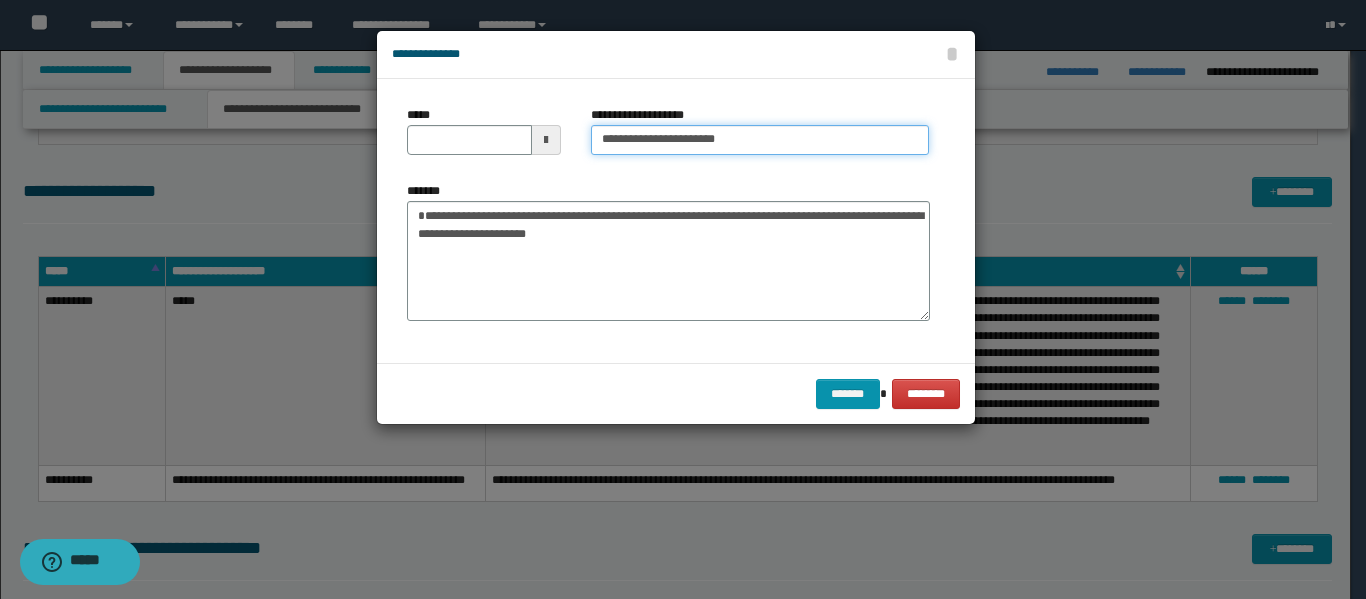 type on "**********" 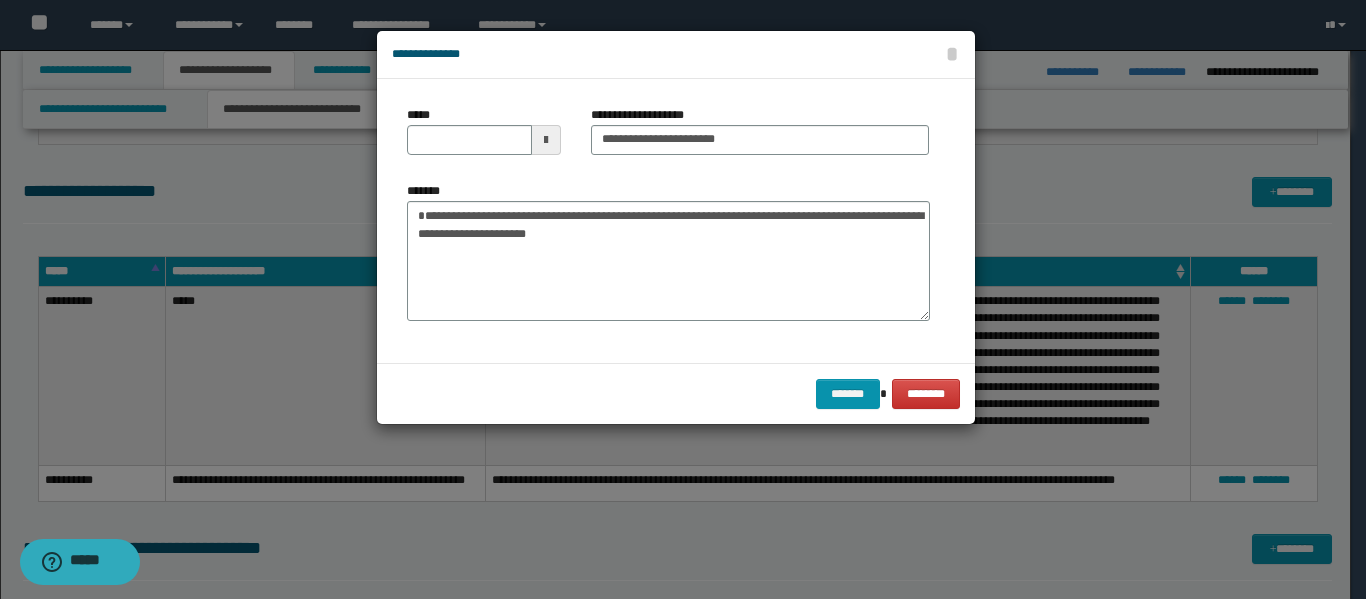 click at bounding box center (546, 140) 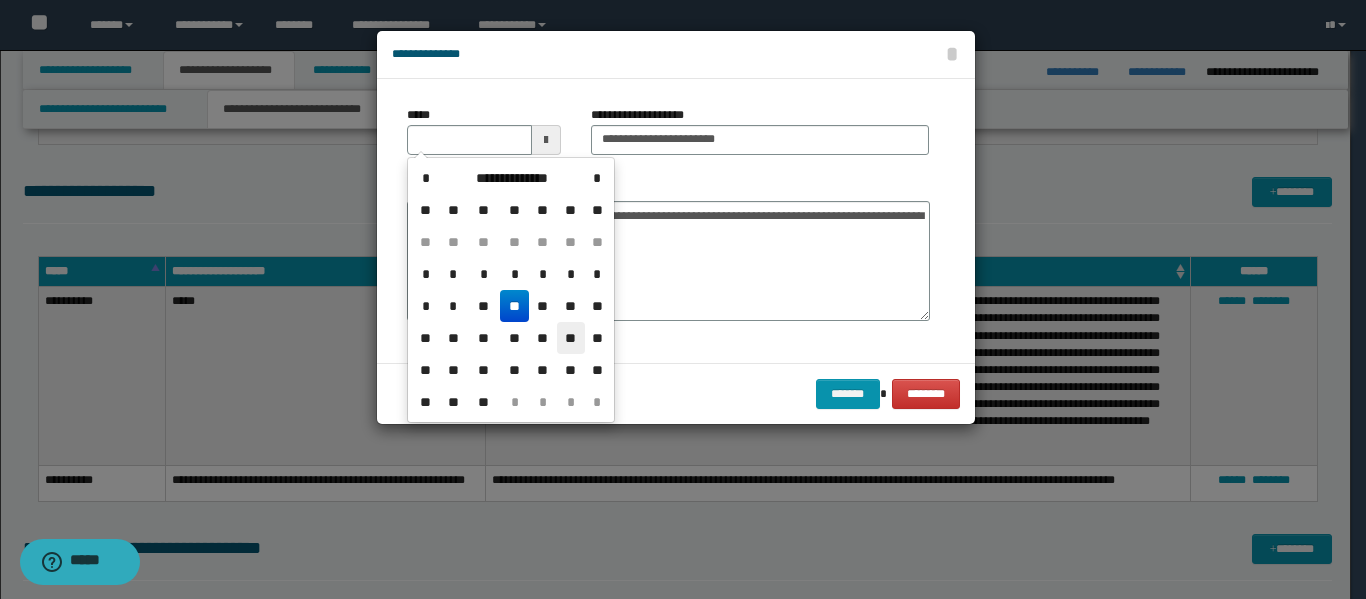 click on "**" at bounding box center (571, 338) 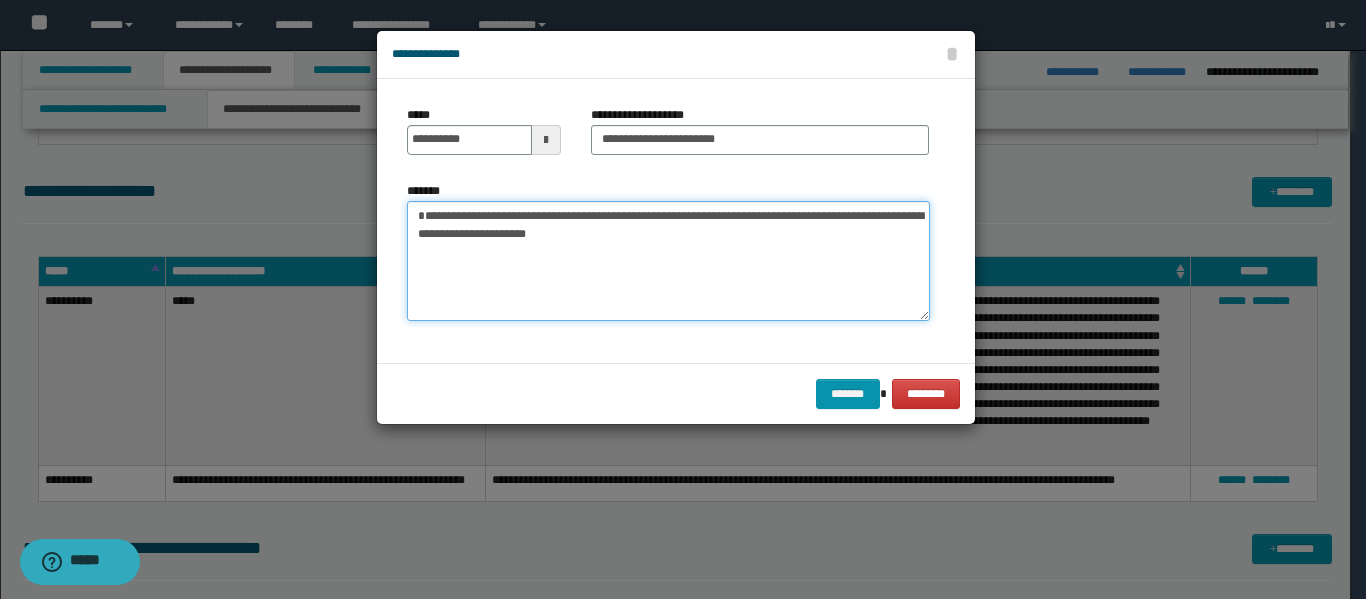 click on "**********" at bounding box center (668, 261) 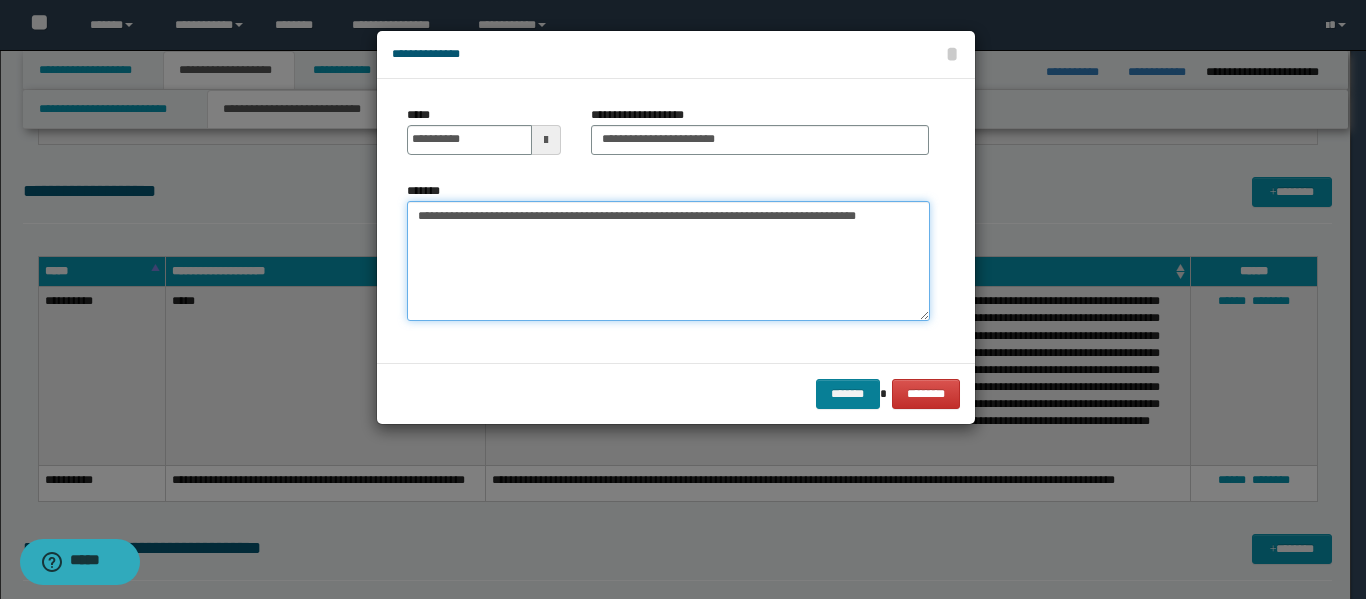 type on "**********" 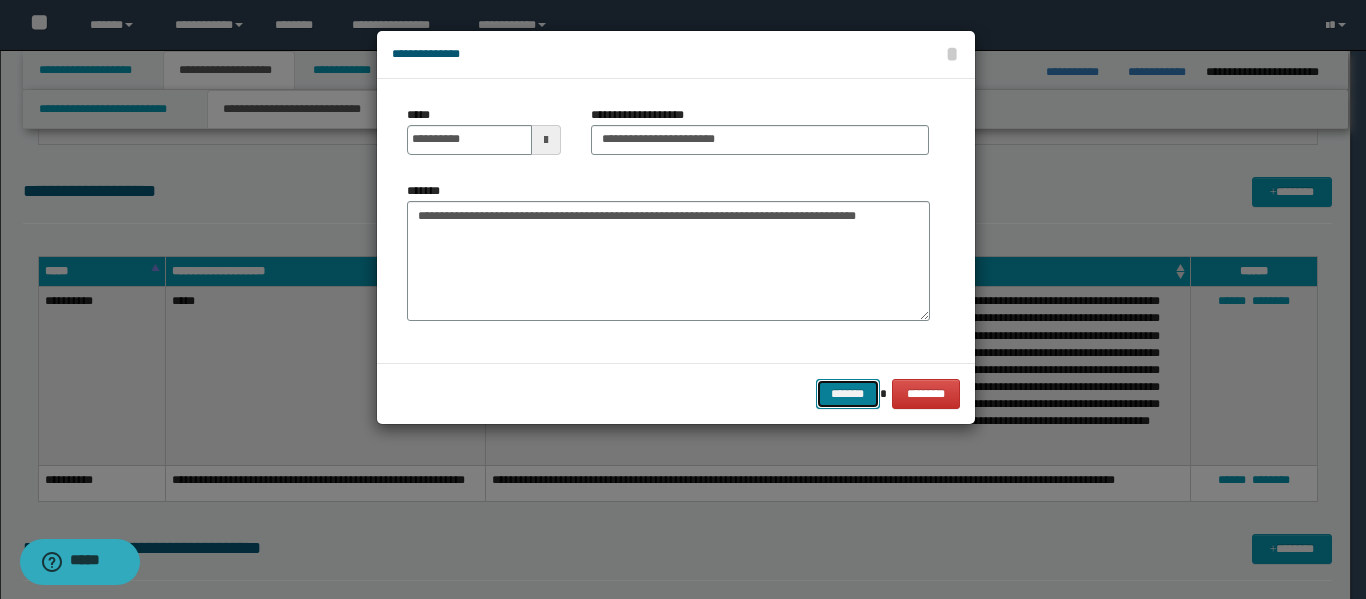 click on "*******" at bounding box center (848, 394) 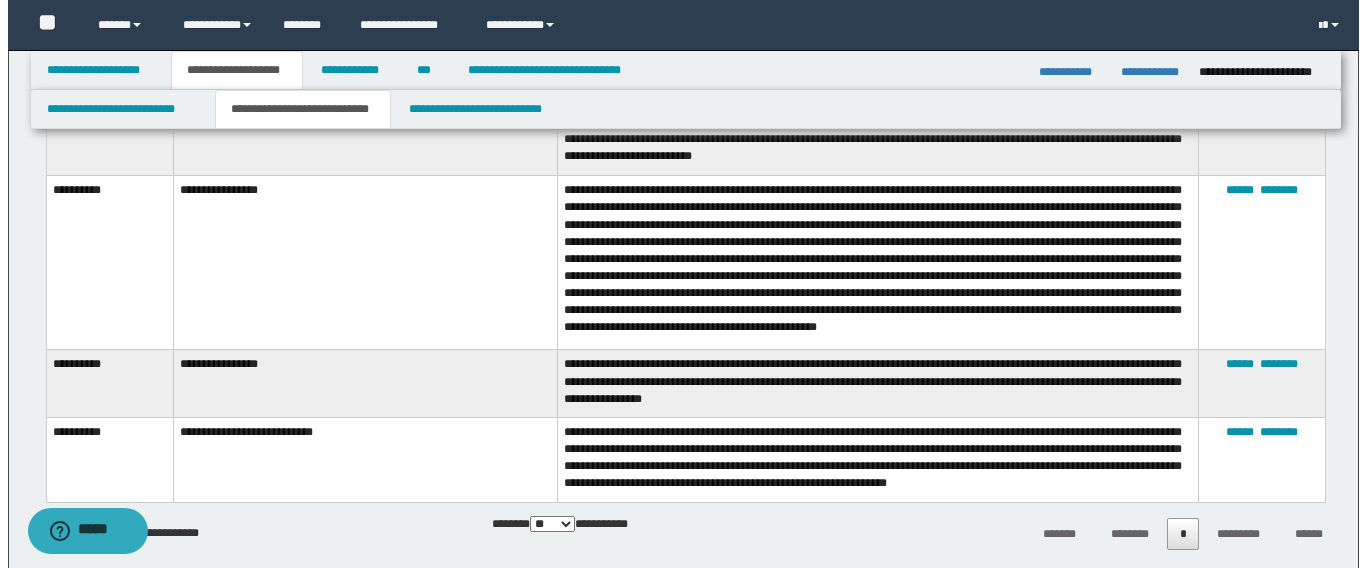 scroll, scrollTop: 0, scrollLeft: 0, axis: both 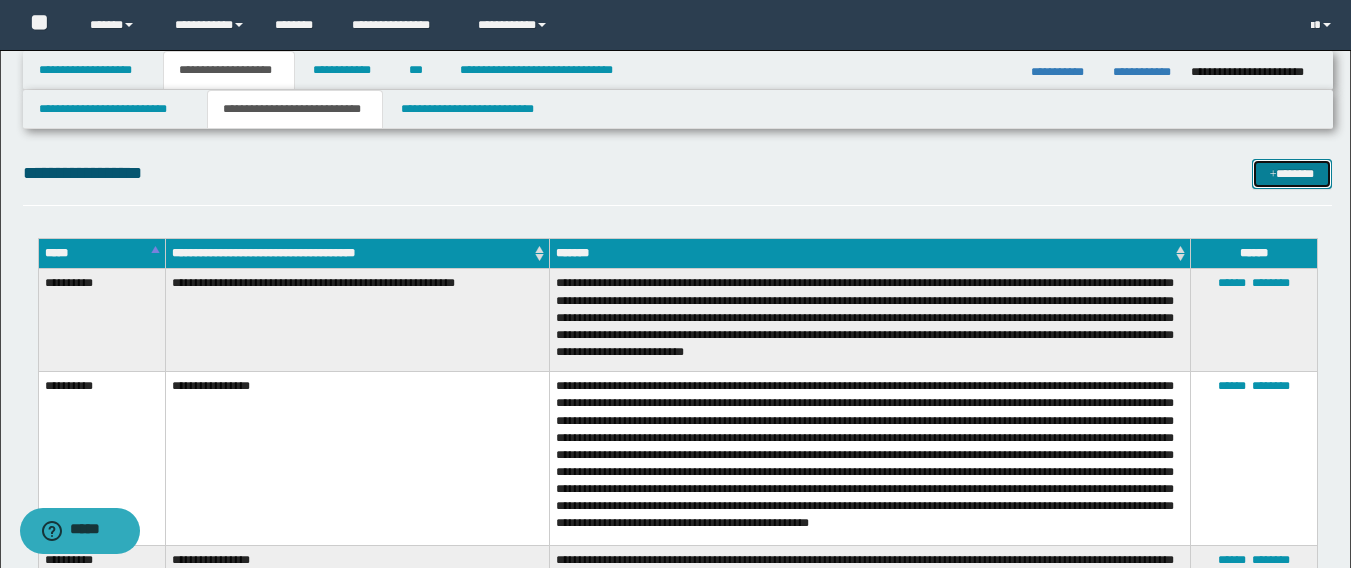 click on "*******" at bounding box center (1292, 174) 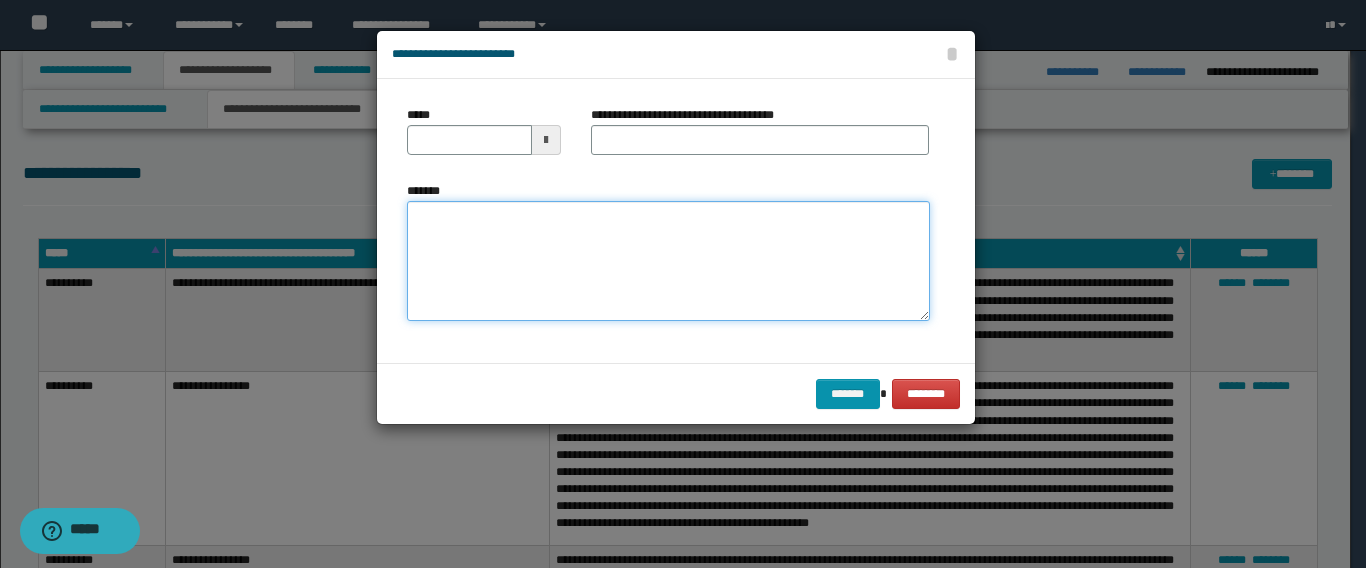 click on "*******" at bounding box center [668, 261] 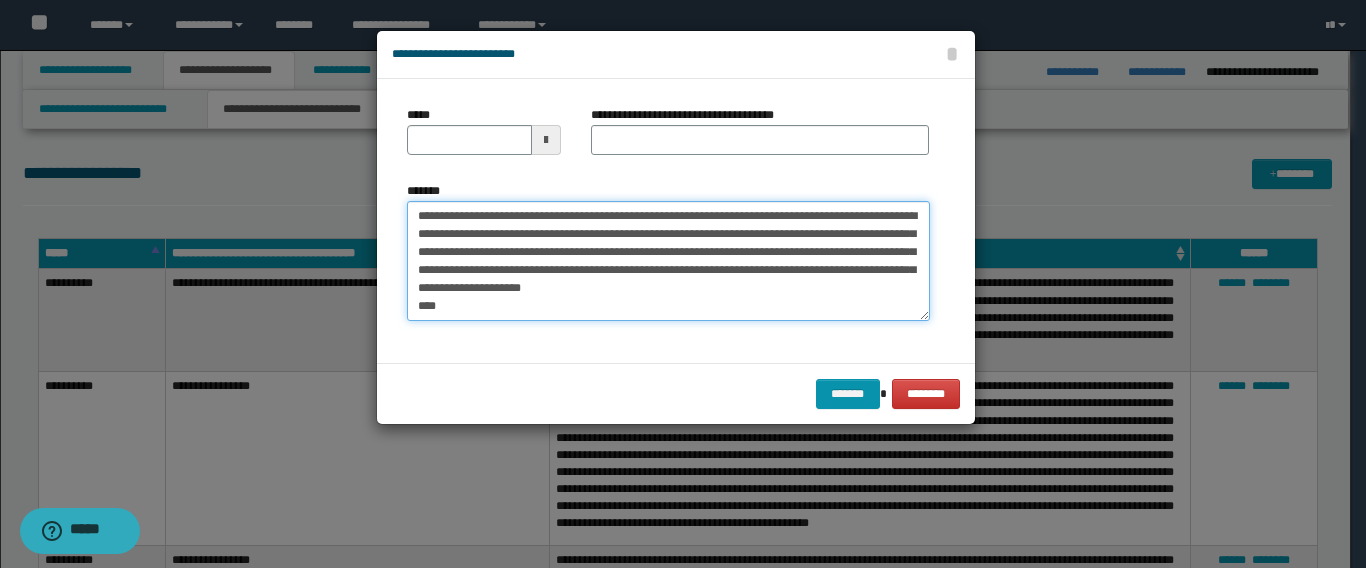 scroll, scrollTop: 30, scrollLeft: 0, axis: vertical 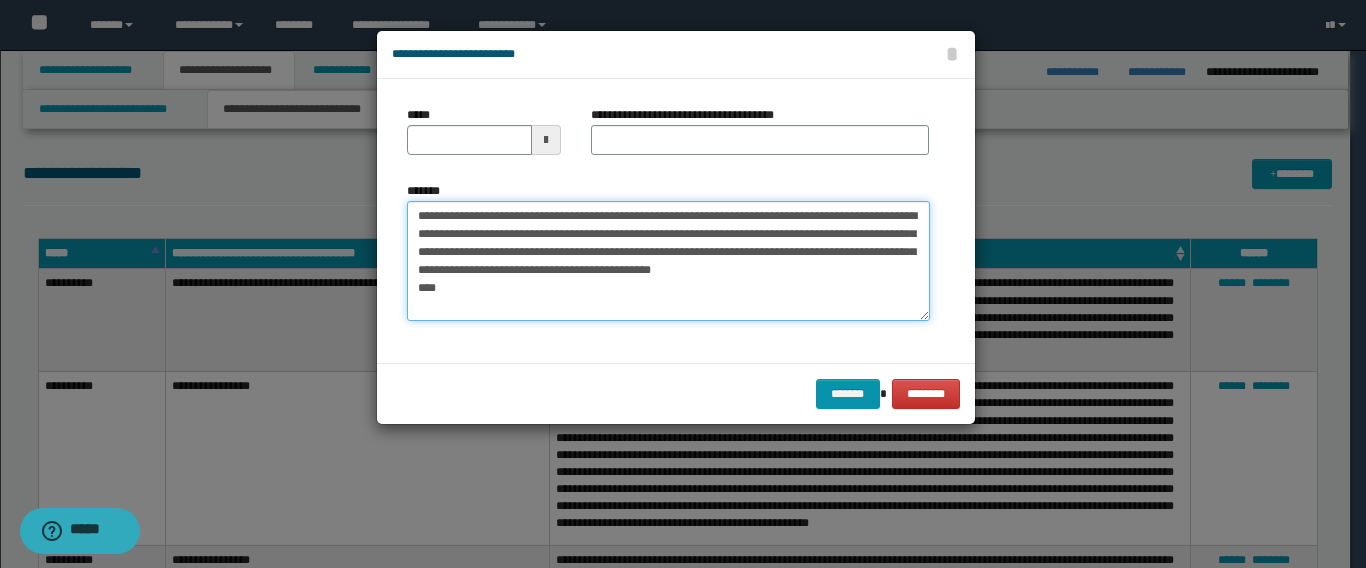 type on "**********" 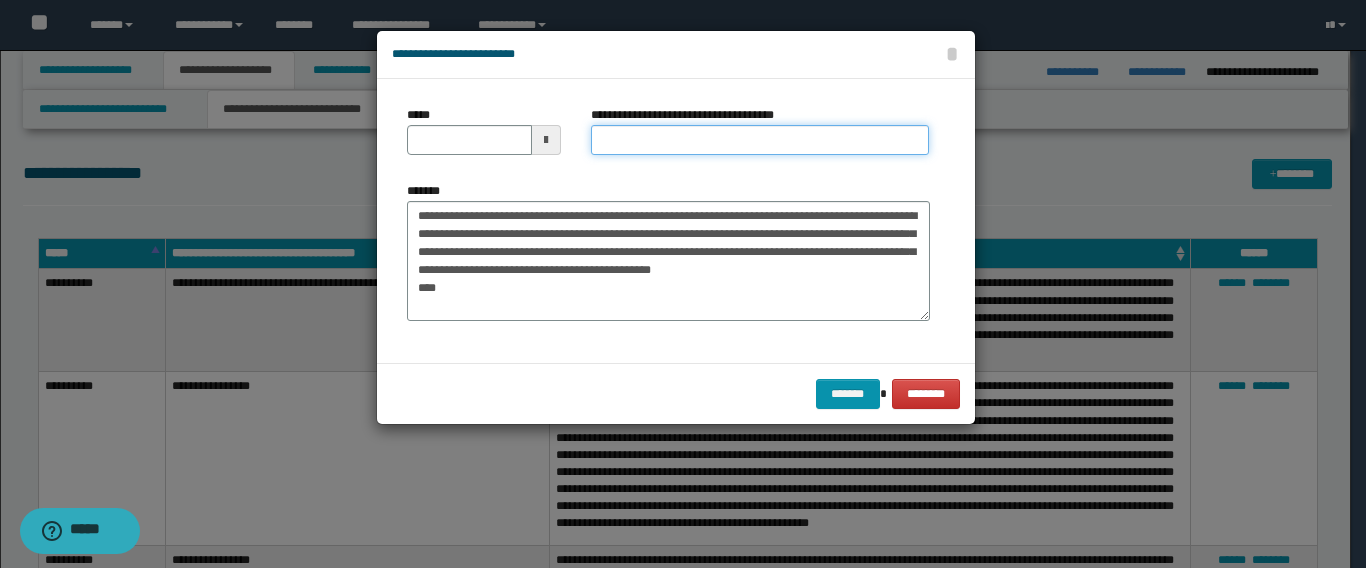 click on "**********" at bounding box center [760, 140] 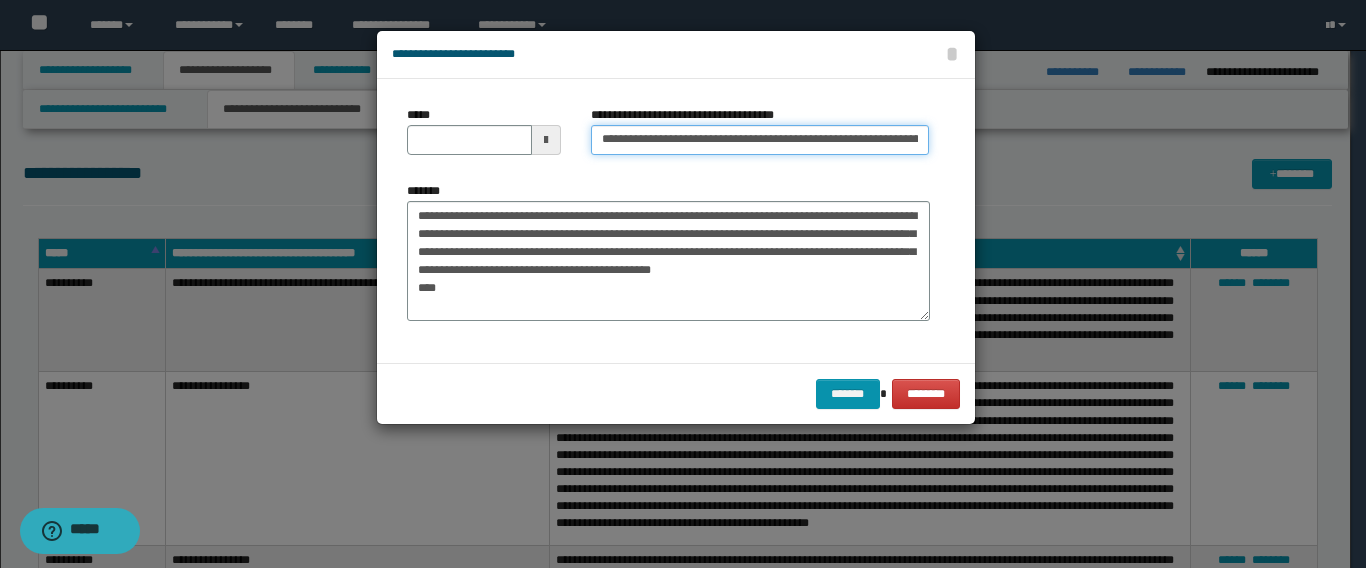 scroll, scrollTop: 0, scrollLeft: 68, axis: horizontal 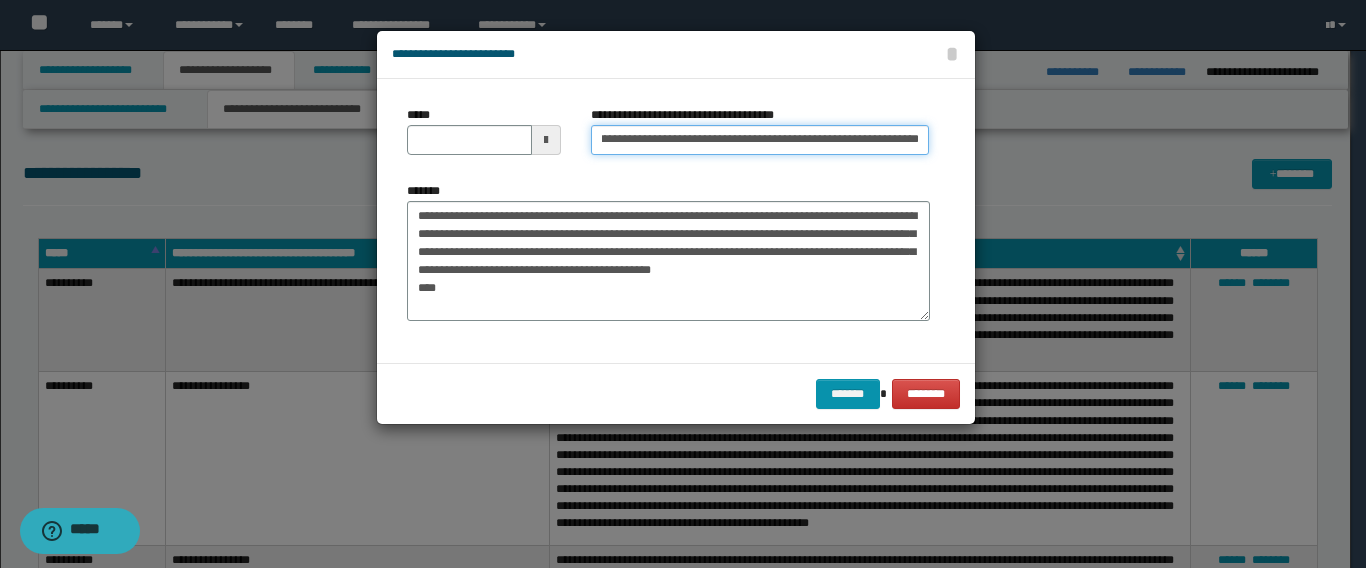 type 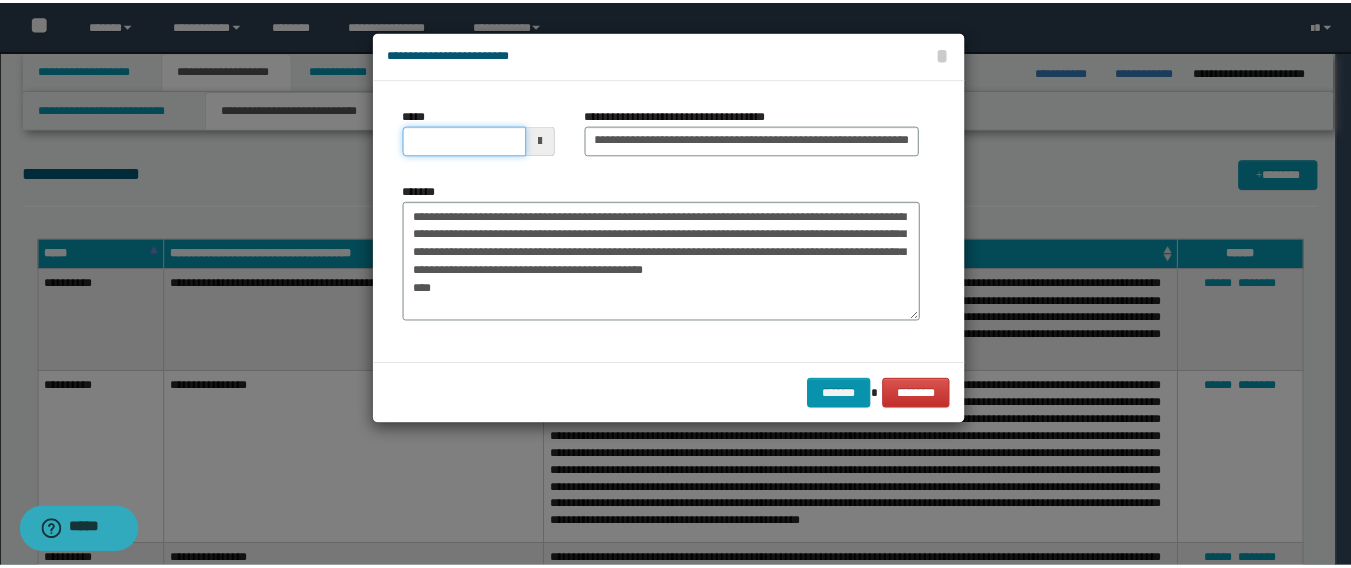 scroll, scrollTop: 0, scrollLeft: 0, axis: both 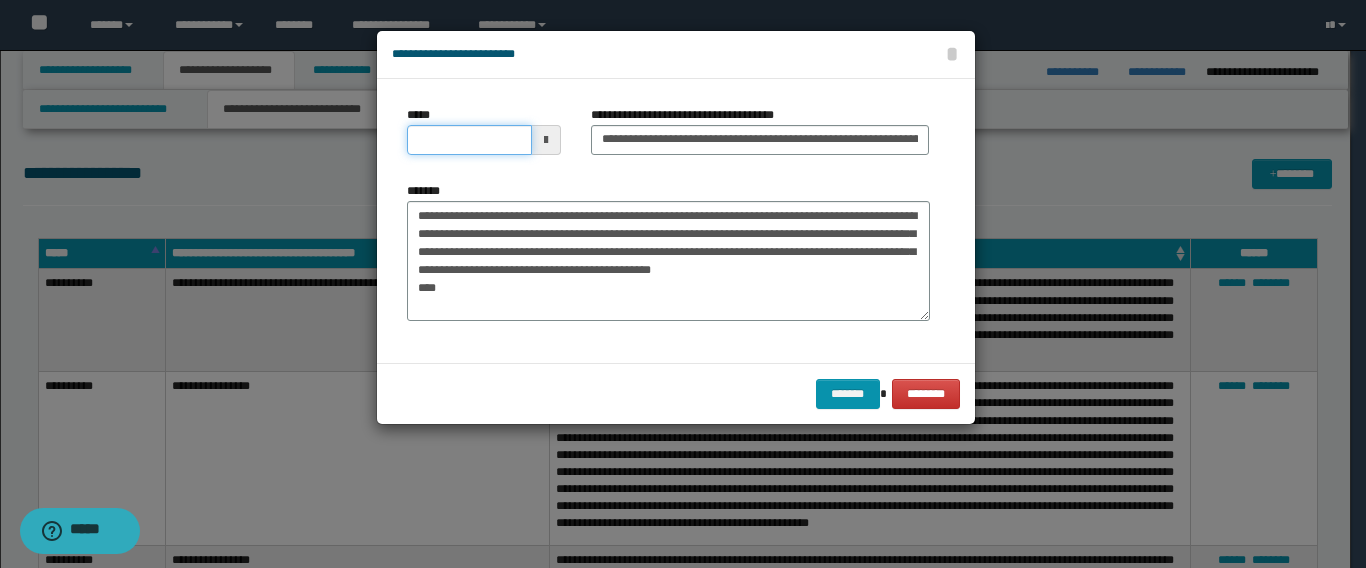 click on "*****" at bounding box center [469, 140] 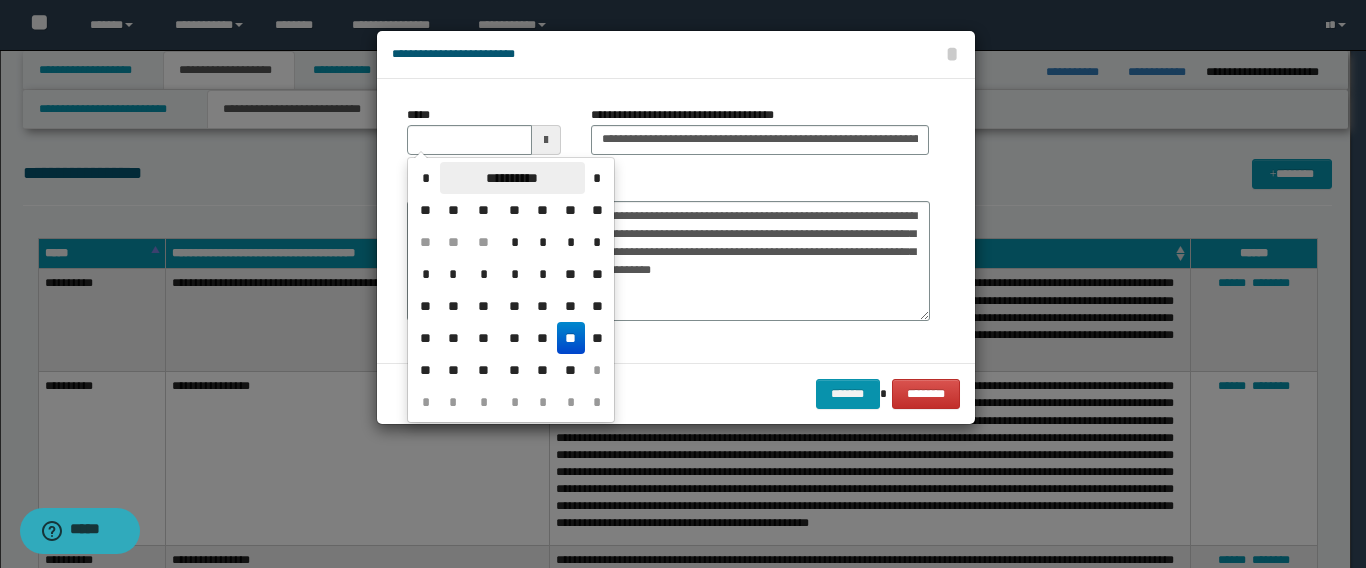 click on "**********" at bounding box center (512, 178) 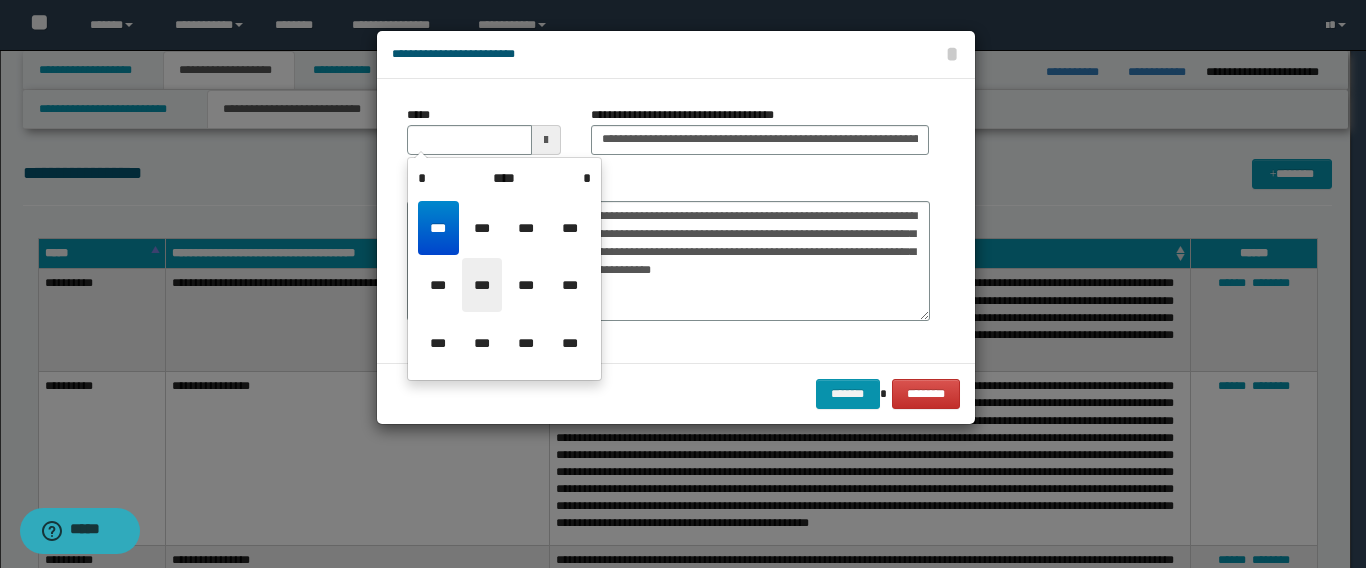 click on "***" at bounding box center (482, 285) 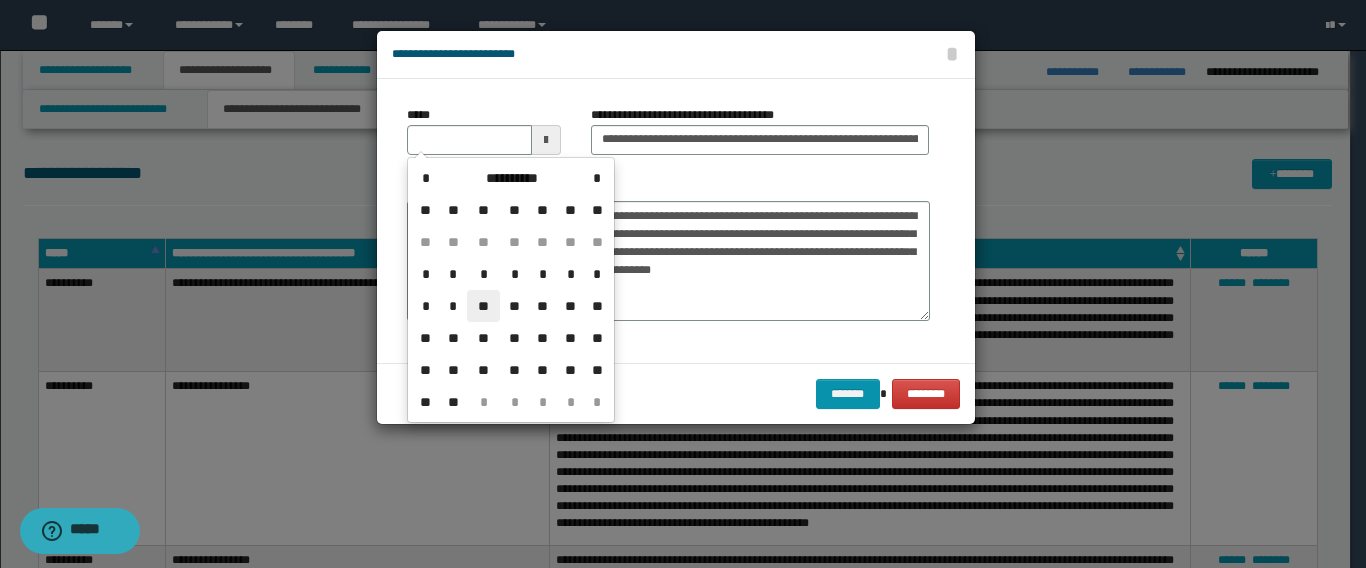 click on "**" at bounding box center [483, 306] 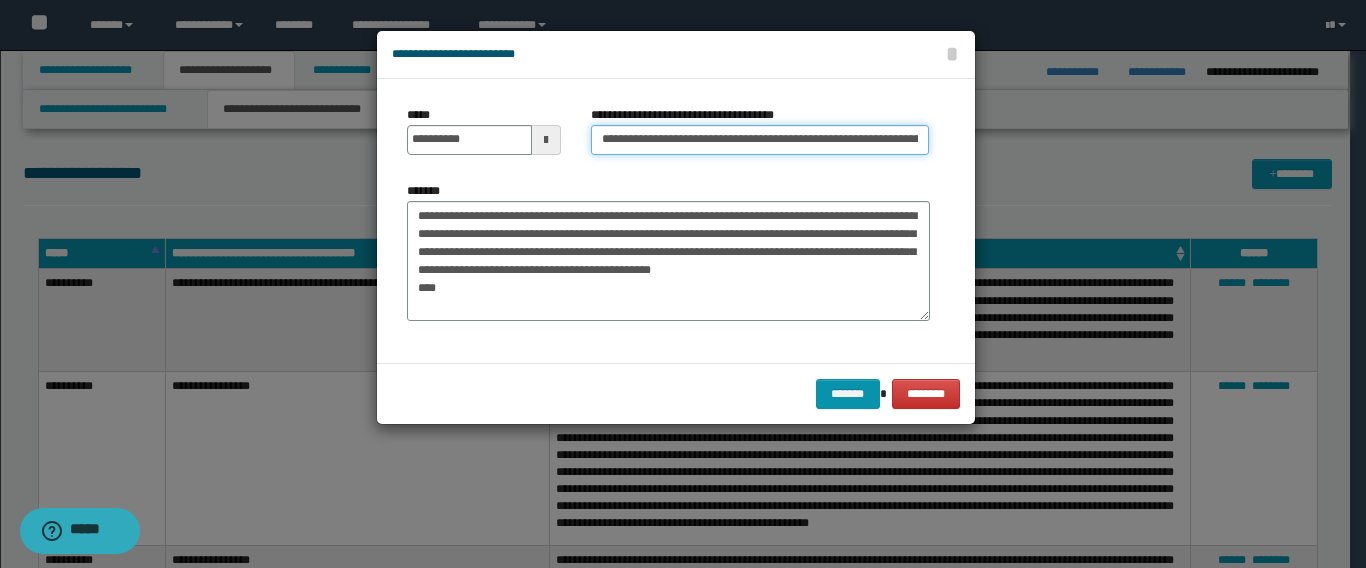 click on "**********" at bounding box center [760, 140] 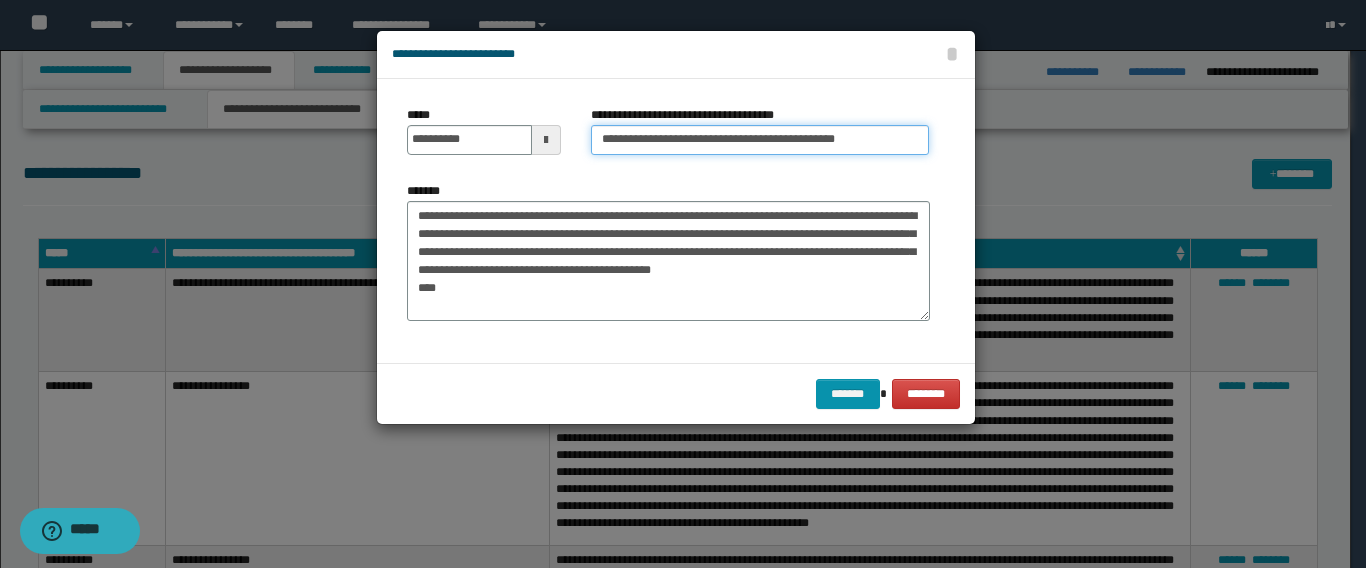 click on "**********" at bounding box center (760, 140) 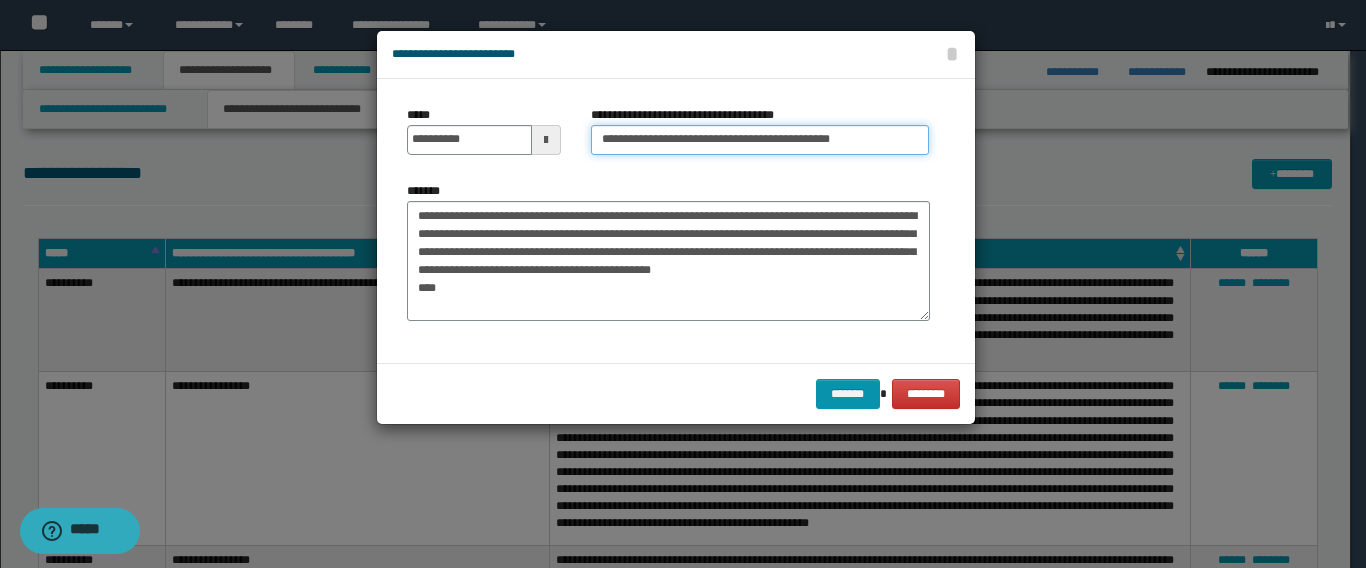 type on "**********" 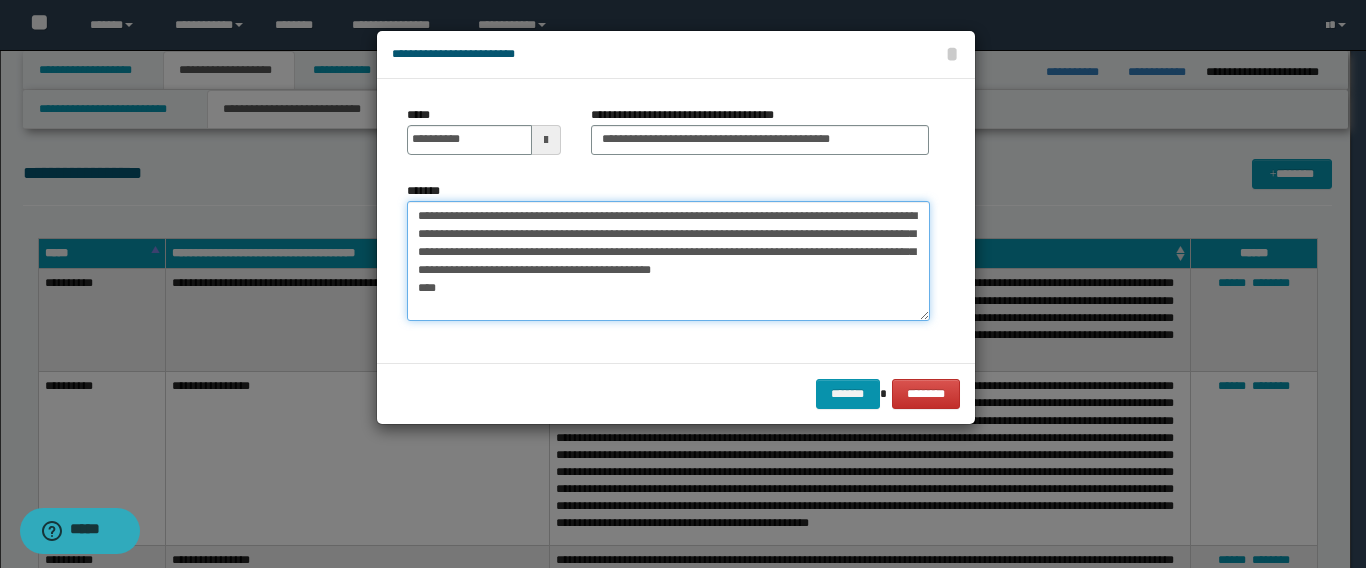 click on "**********" at bounding box center [668, 261] 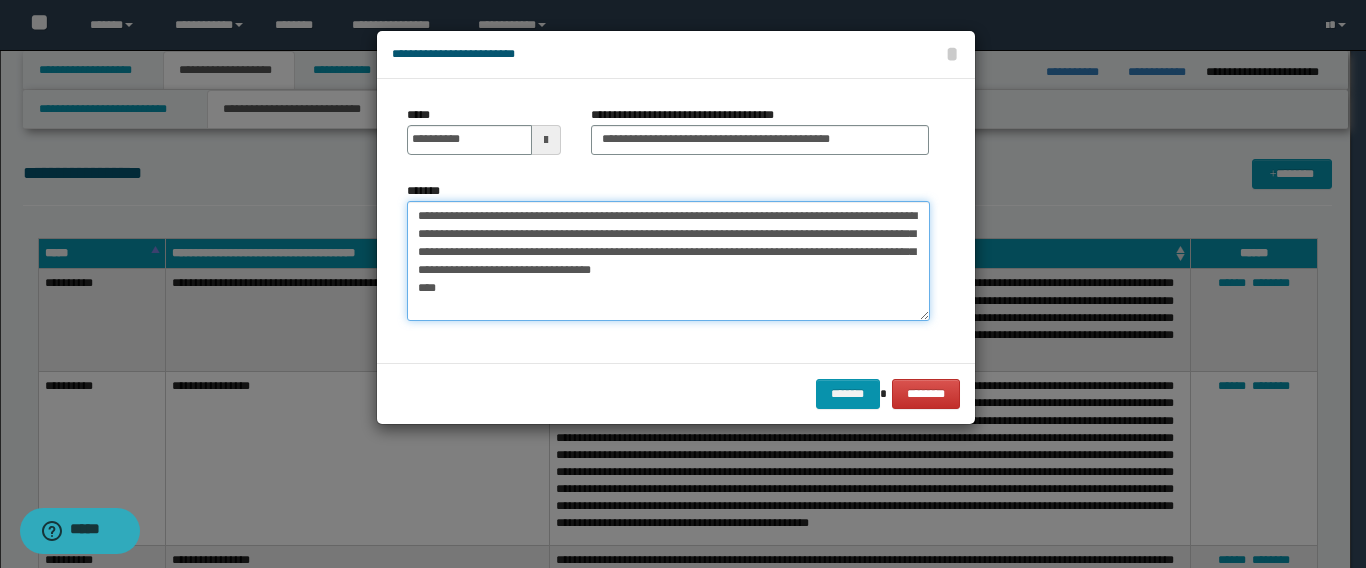 click on "**********" at bounding box center (668, 261) 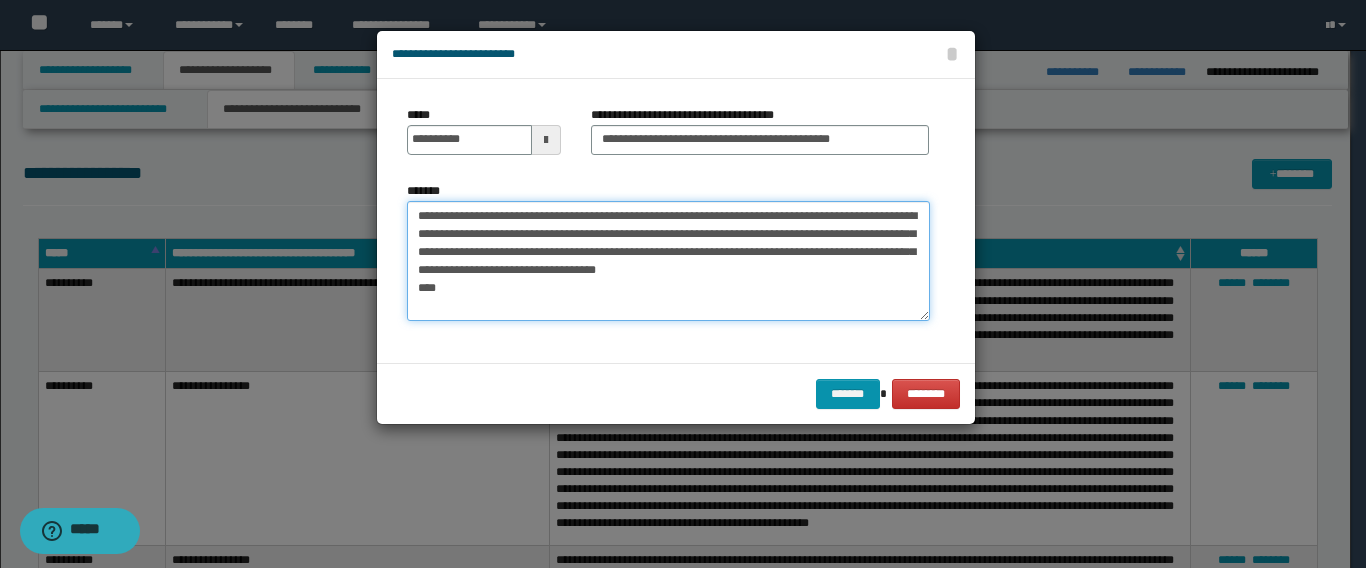 click on "**********" at bounding box center [668, 261] 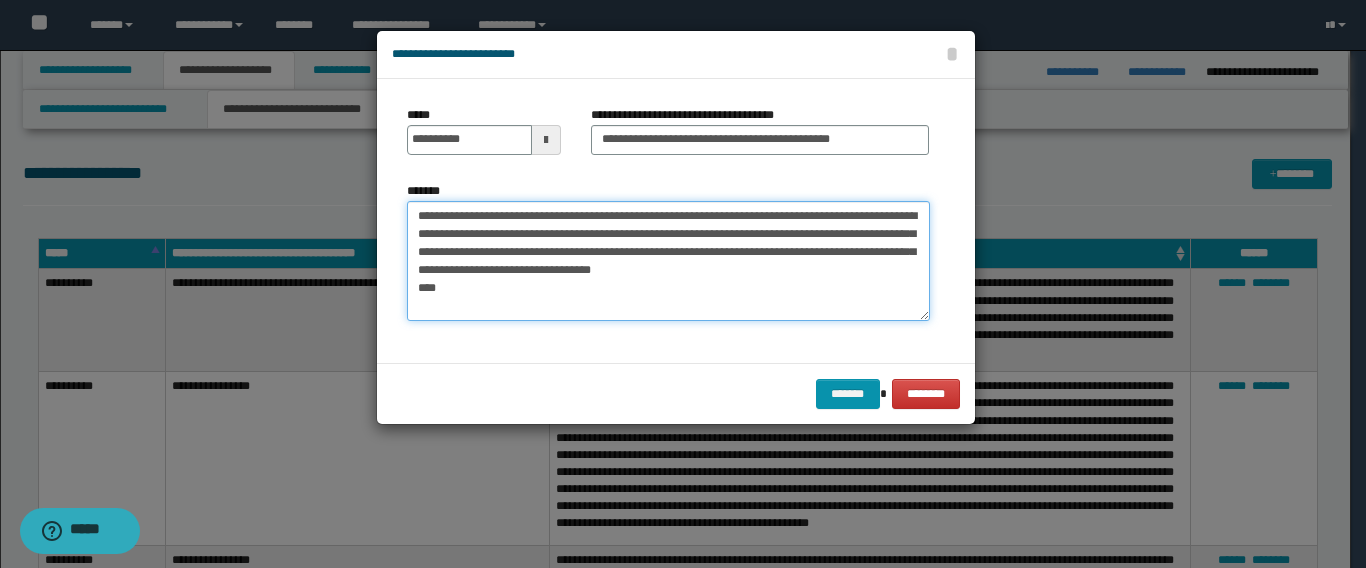 click on "**********" at bounding box center [668, 261] 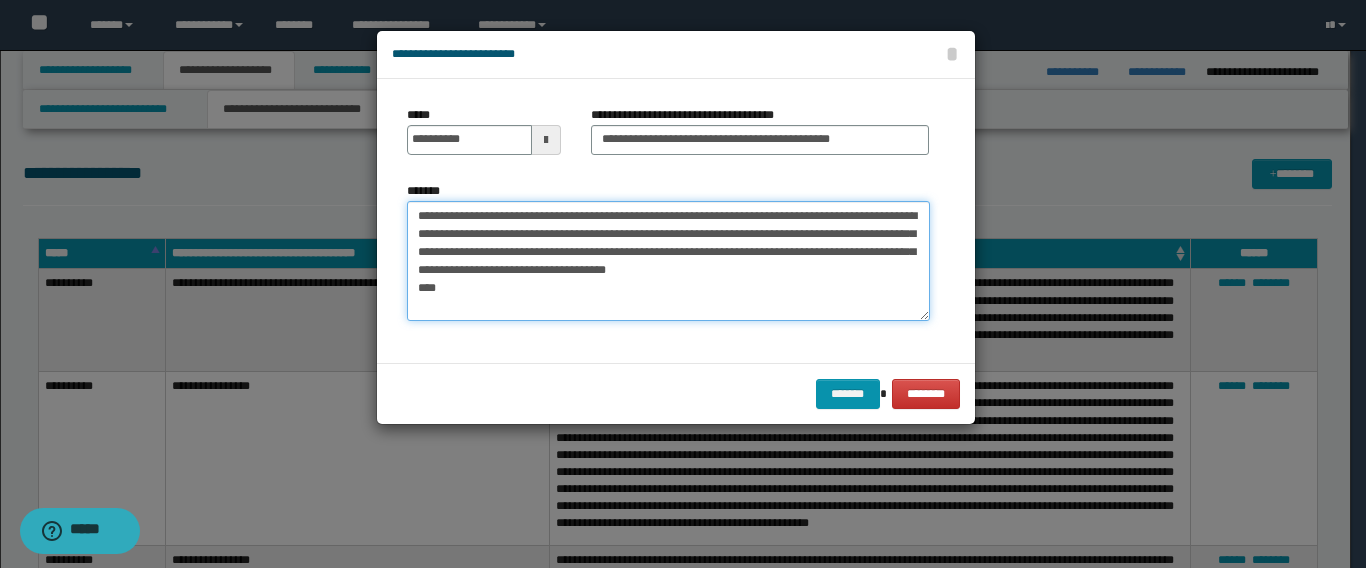 click on "**********" at bounding box center (668, 261) 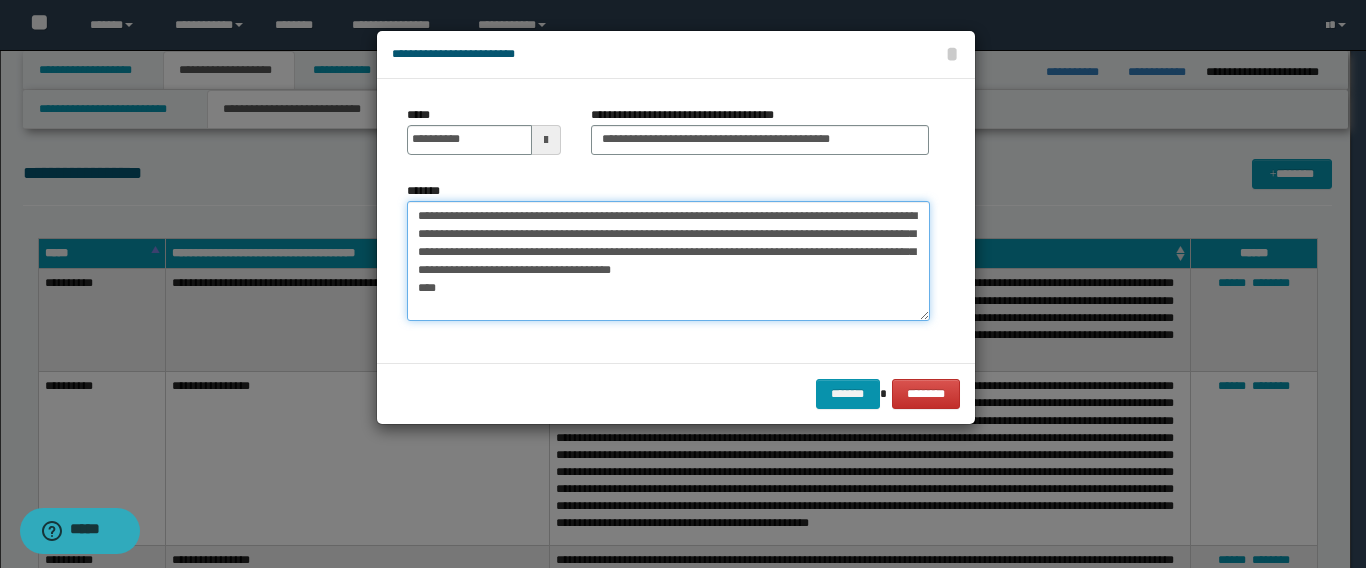 click on "**********" at bounding box center (668, 261) 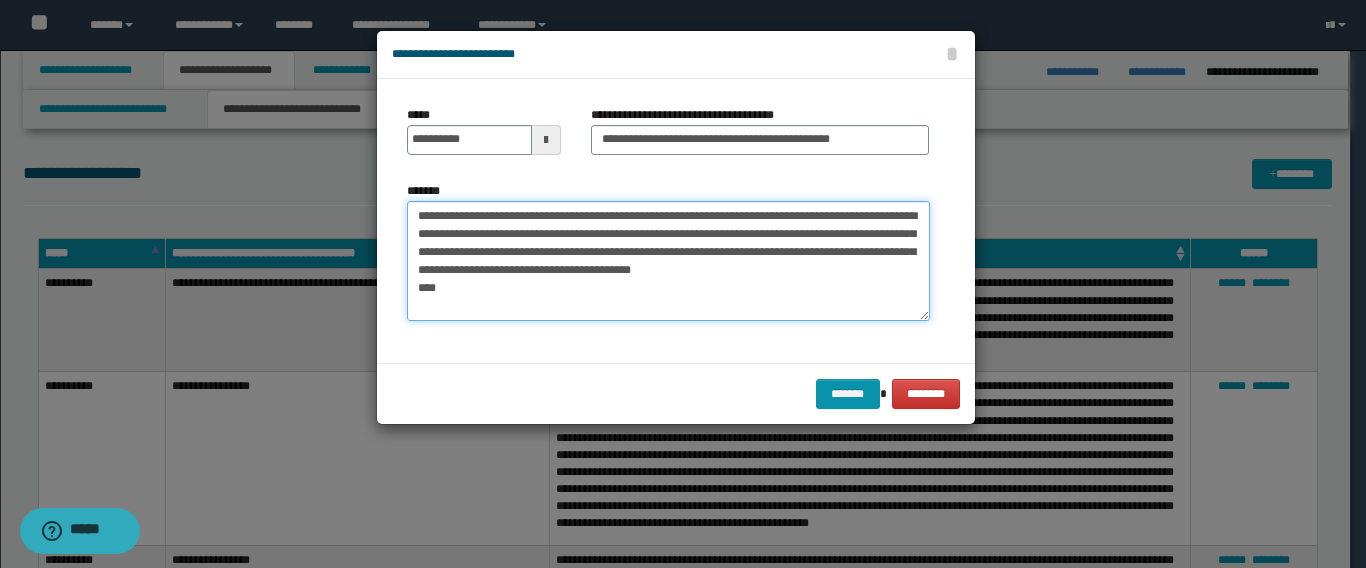 click on "**********" at bounding box center [668, 261] 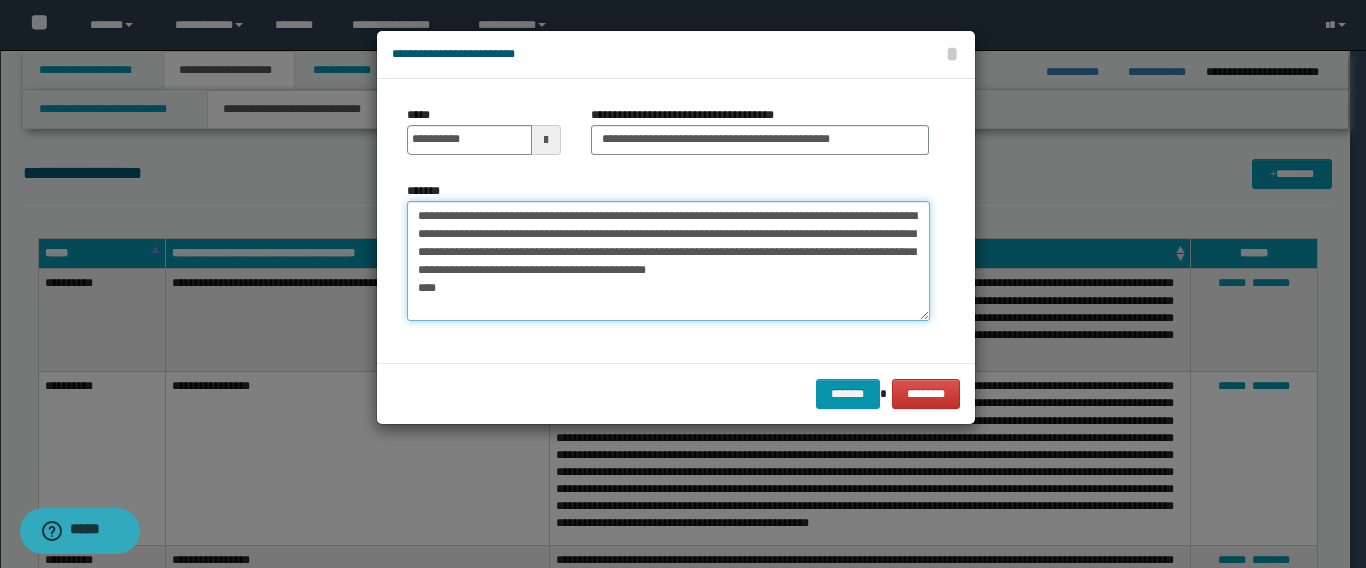 click on "**********" at bounding box center (668, 261) 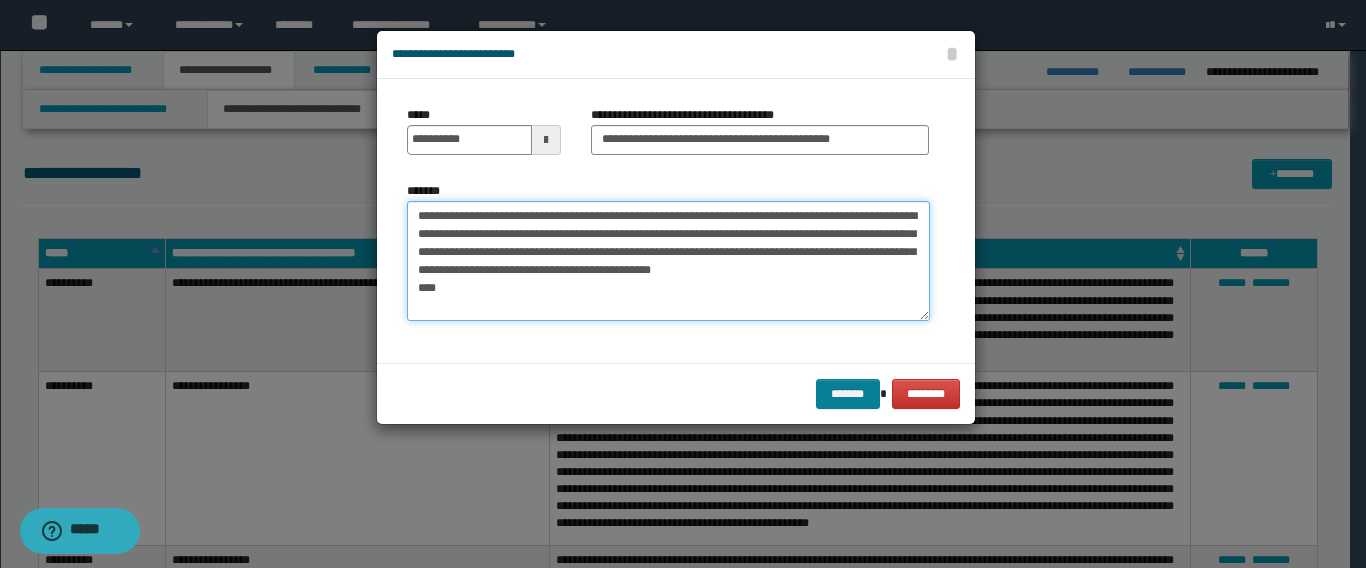 type on "**********" 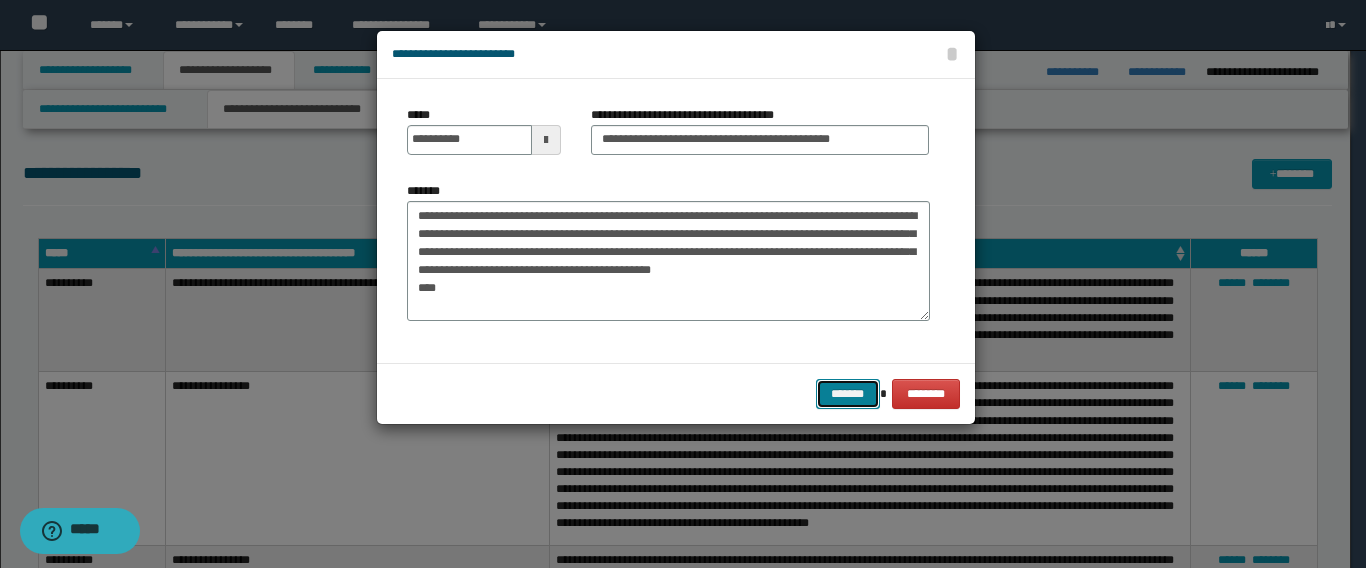 click on "*******" at bounding box center (848, 394) 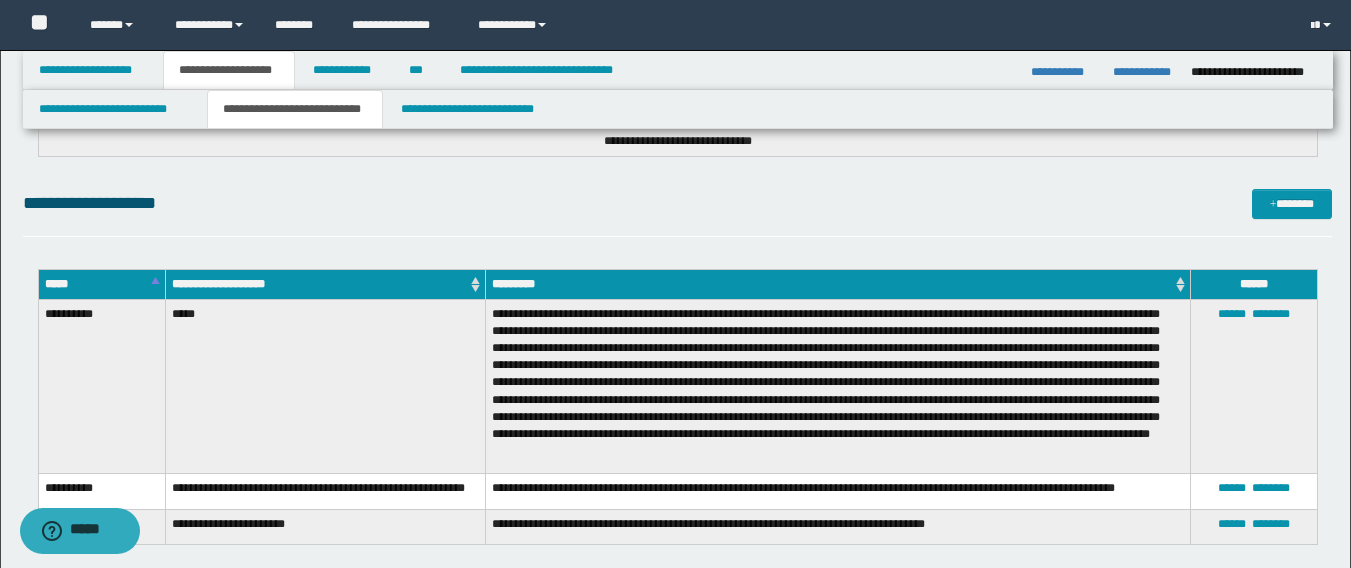 scroll, scrollTop: 664, scrollLeft: 0, axis: vertical 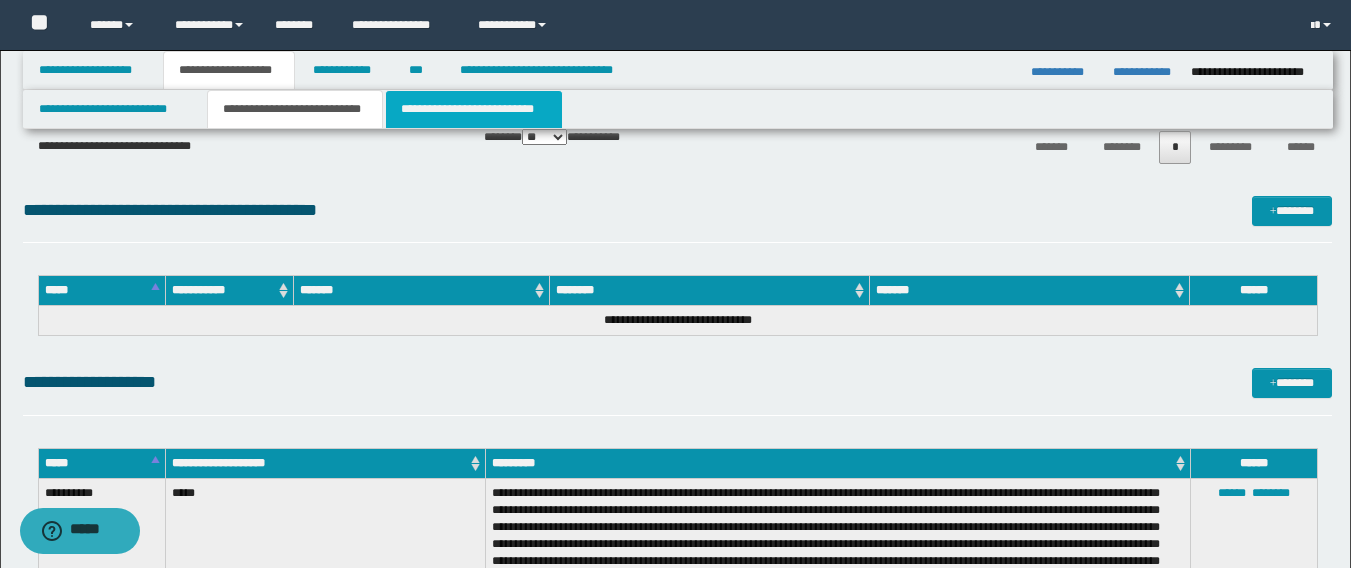 click on "**********" at bounding box center (474, 109) 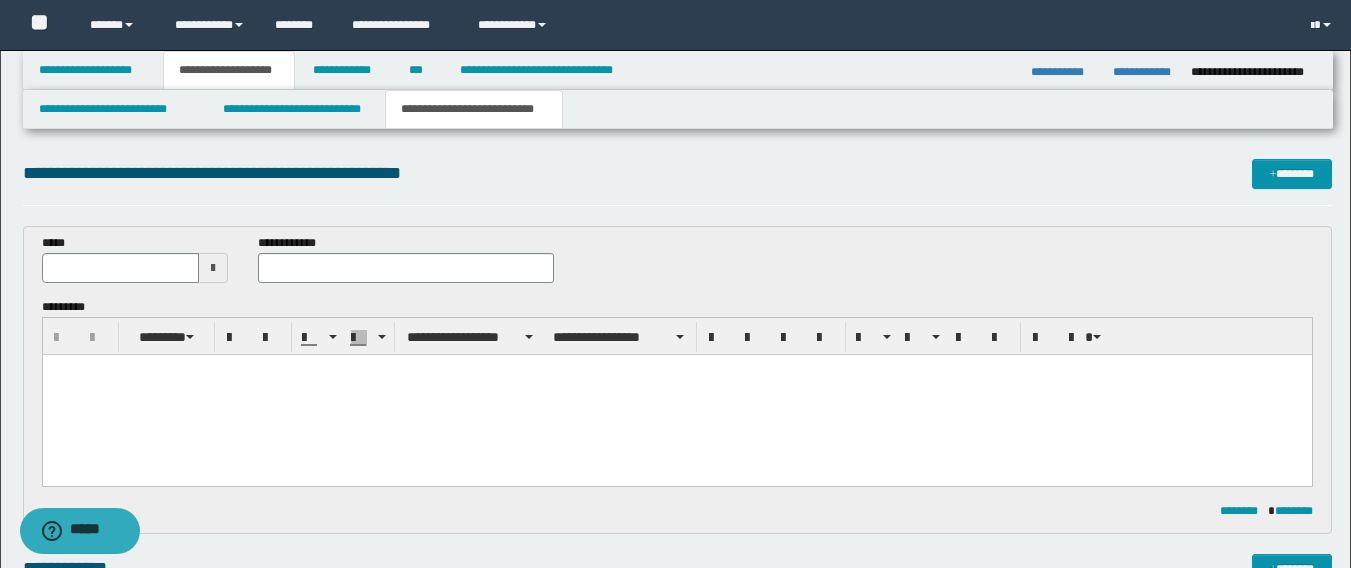 scroll, scrollTop: 0, scrollLeft: 0, axis: both 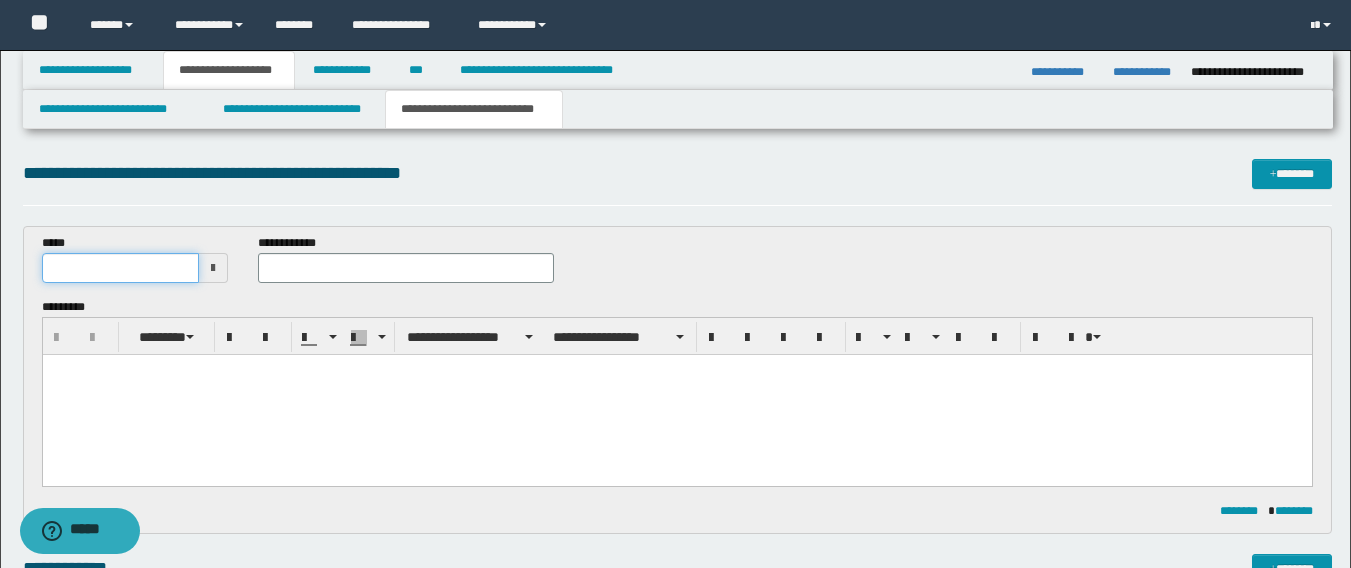 click at bounding box center (121, 268) 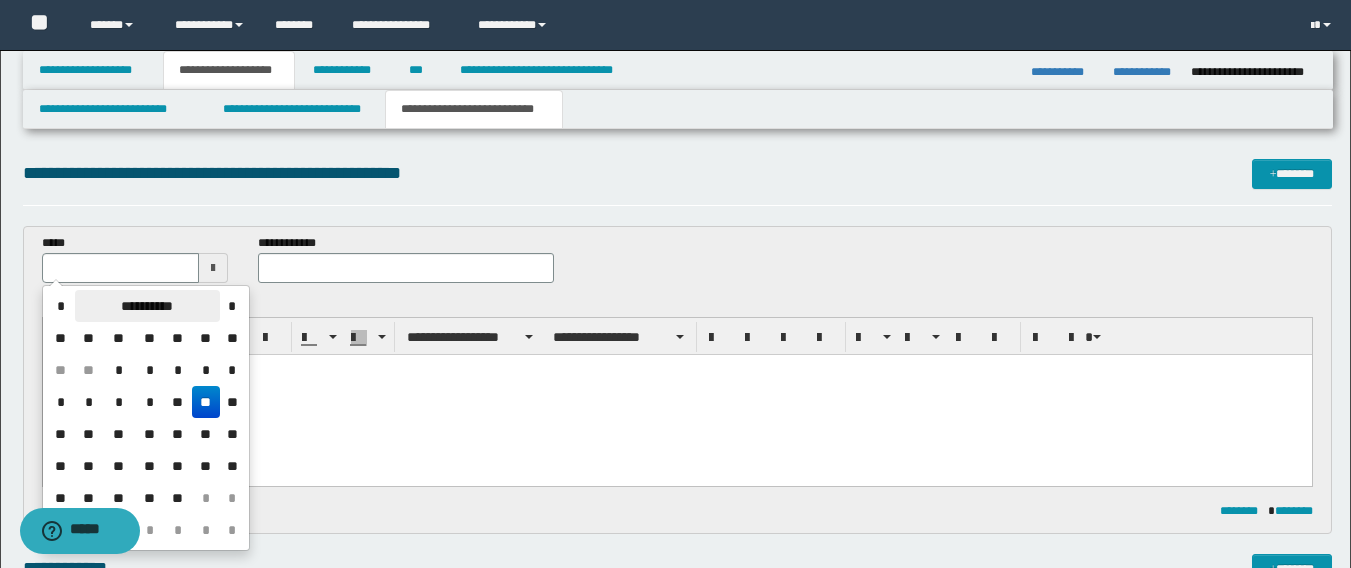 click on "**********" at bounding box center [147, 306] 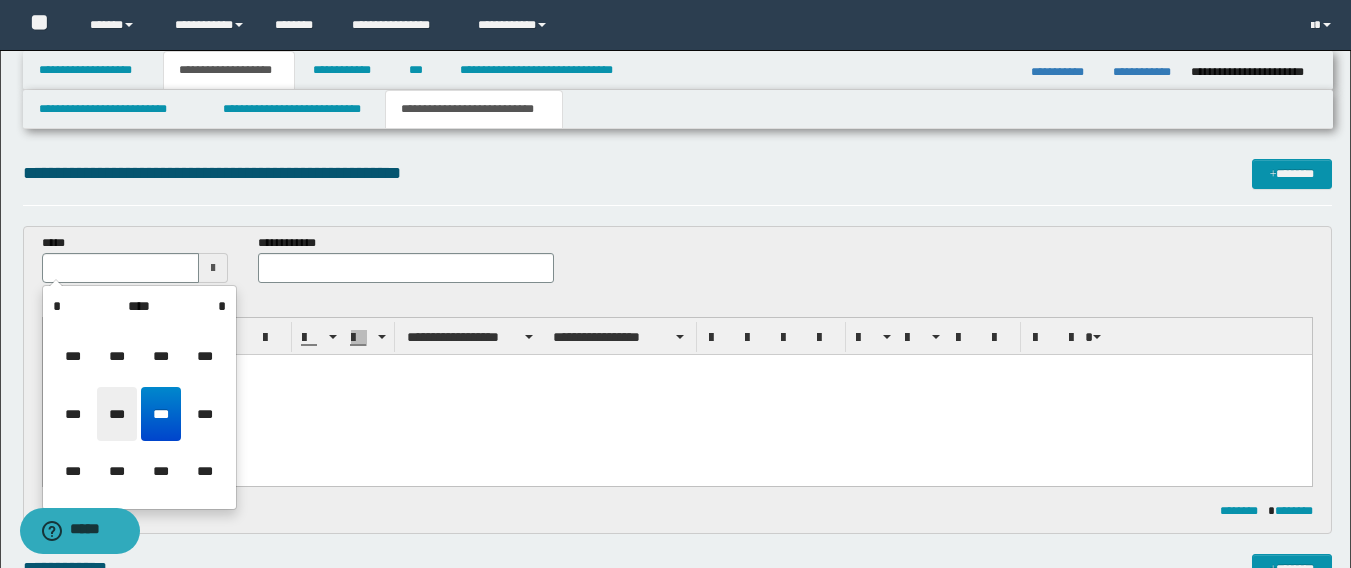 click on "***" at bounding box center (117, 414) 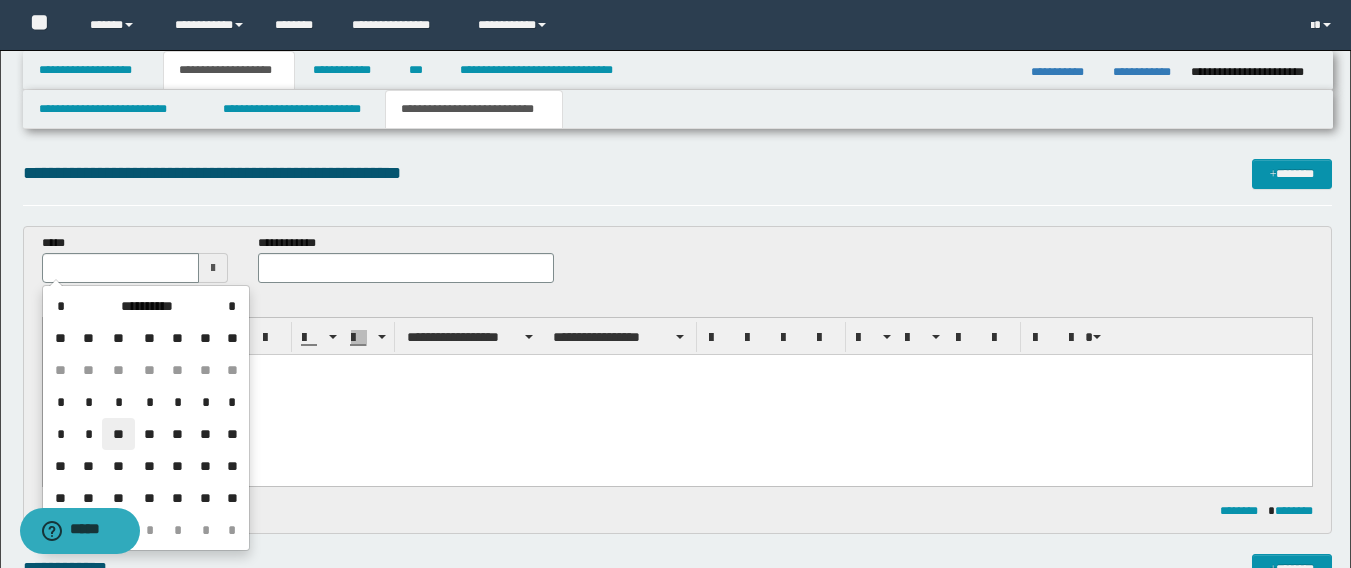 drag, startPoint x: 114, startPoint y: 432, endPoint x: 73, endPoint y: 74, distance: 360.34012 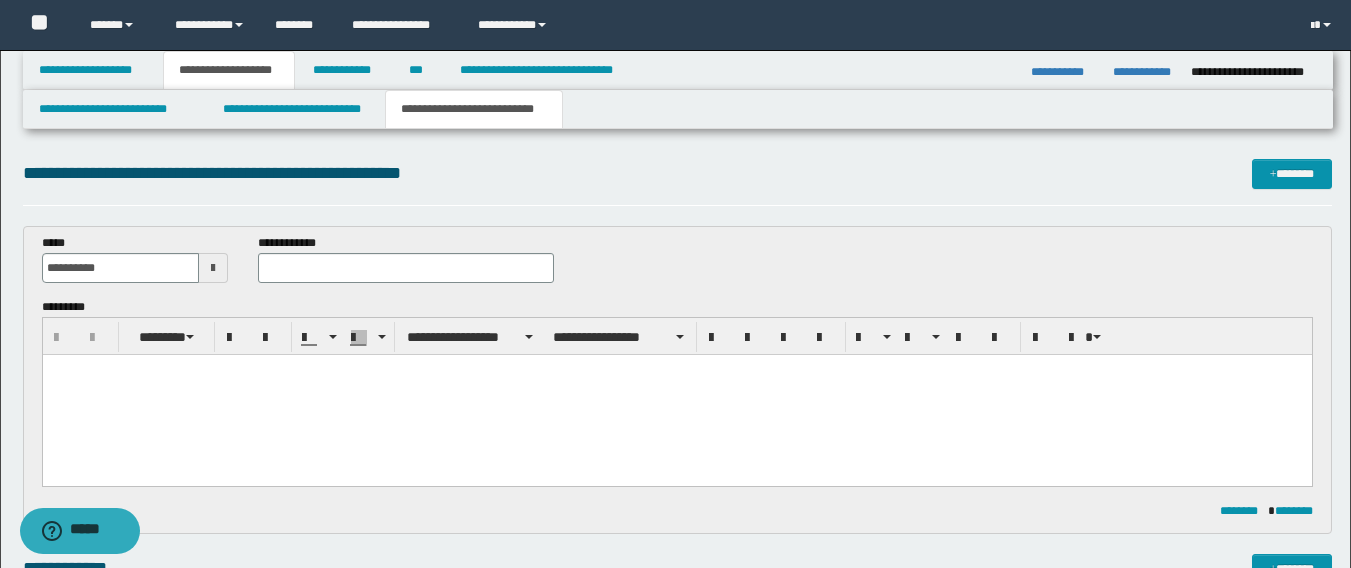 click at bounding box center (676, 395) 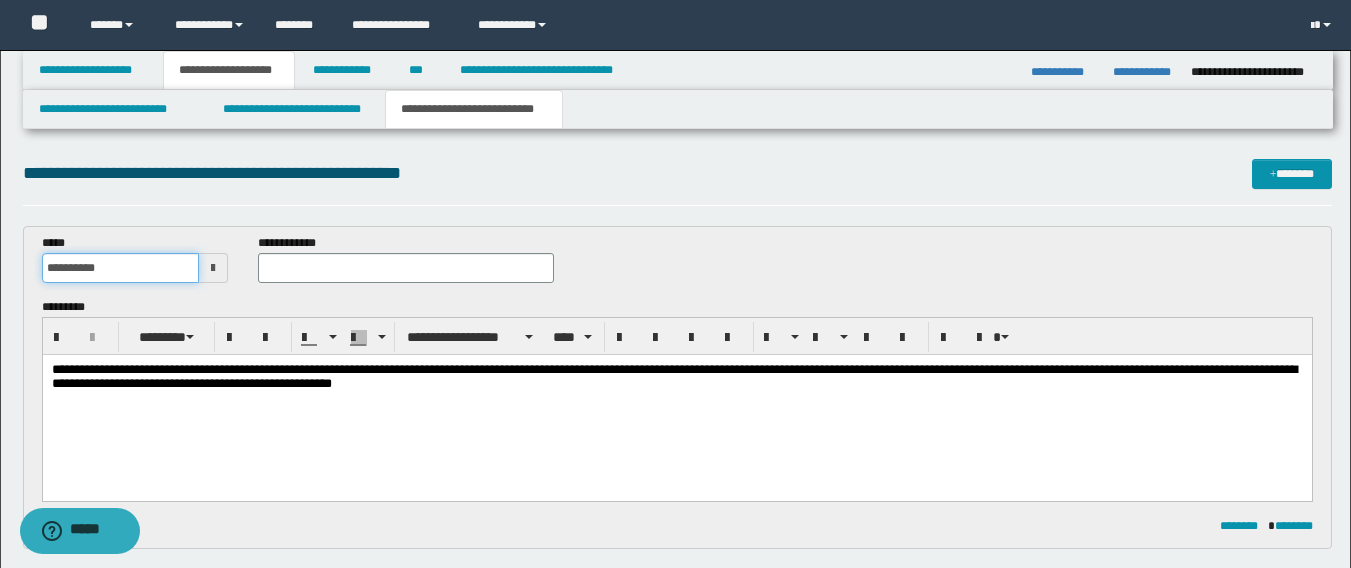 click on "**********" at bounding box center (121, 268) 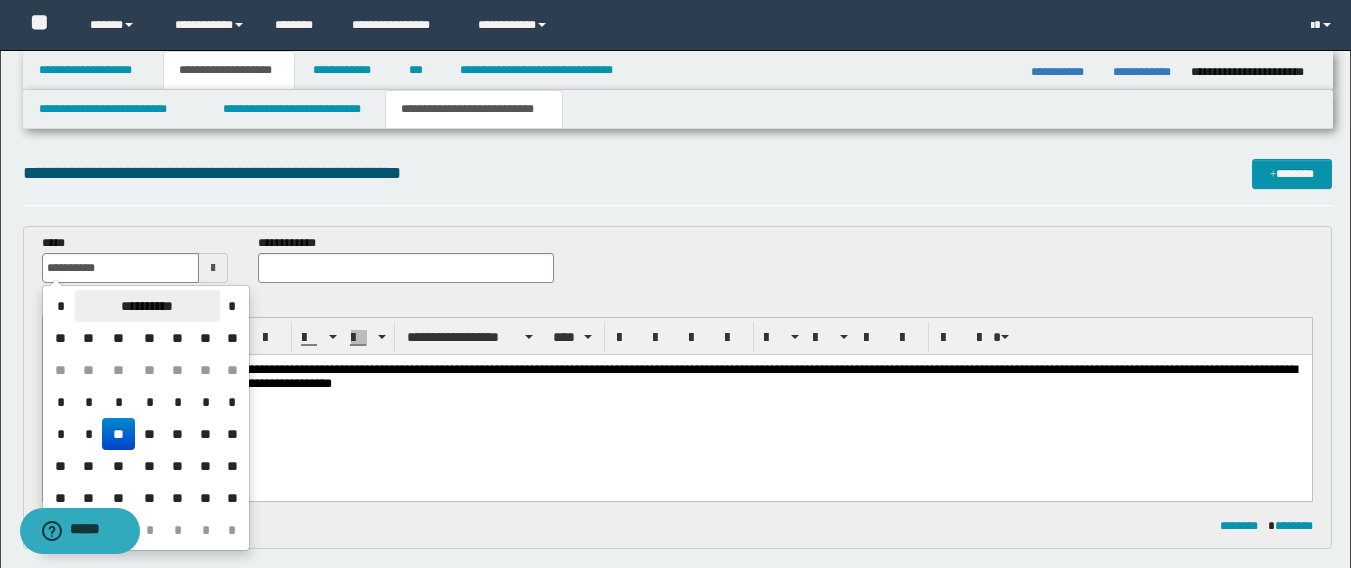 click on "**********" at bounding box center [147, 306] 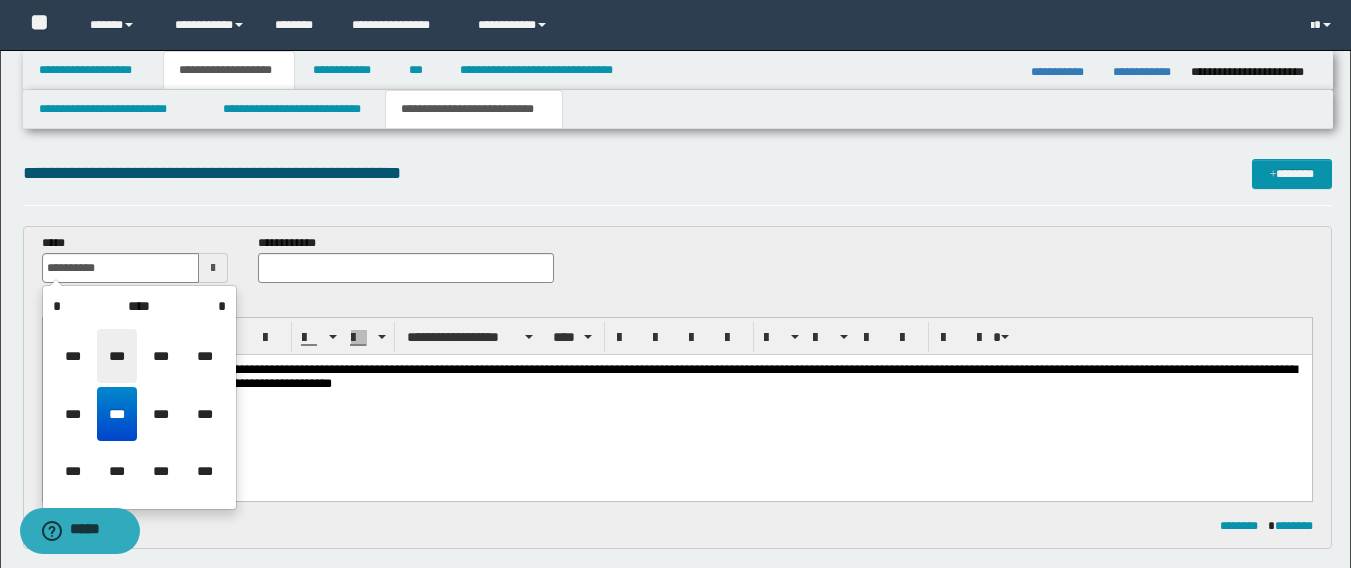 click on "***" at bounding box center (117, 356) 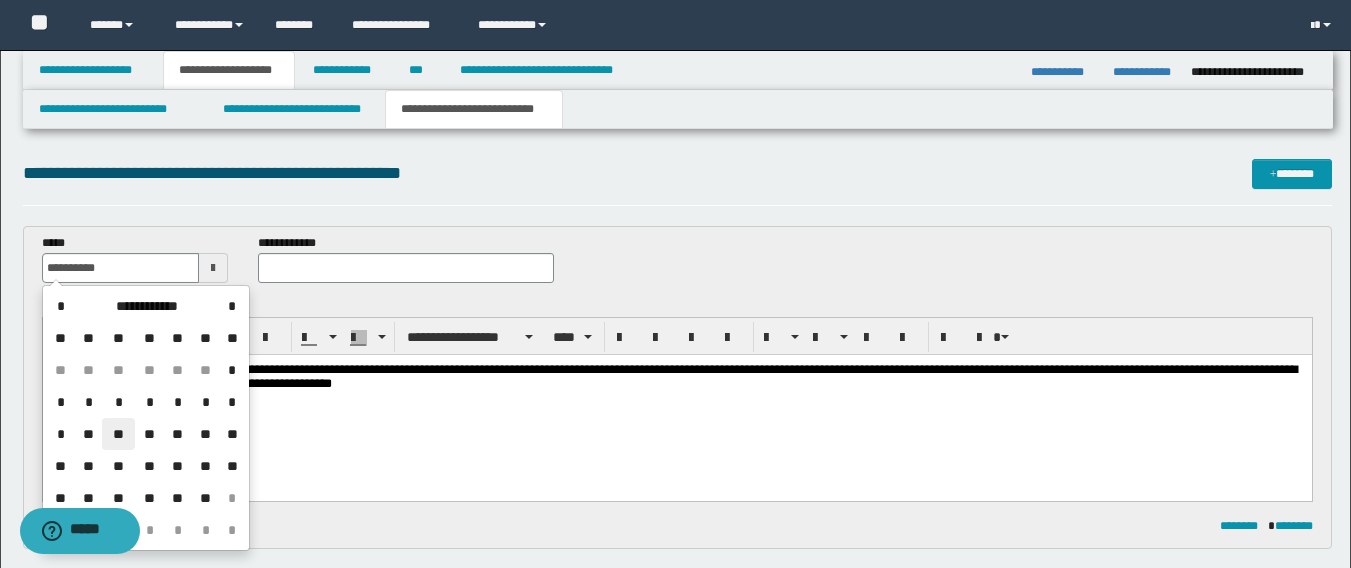click on "**" at bounding box center [118, 434] 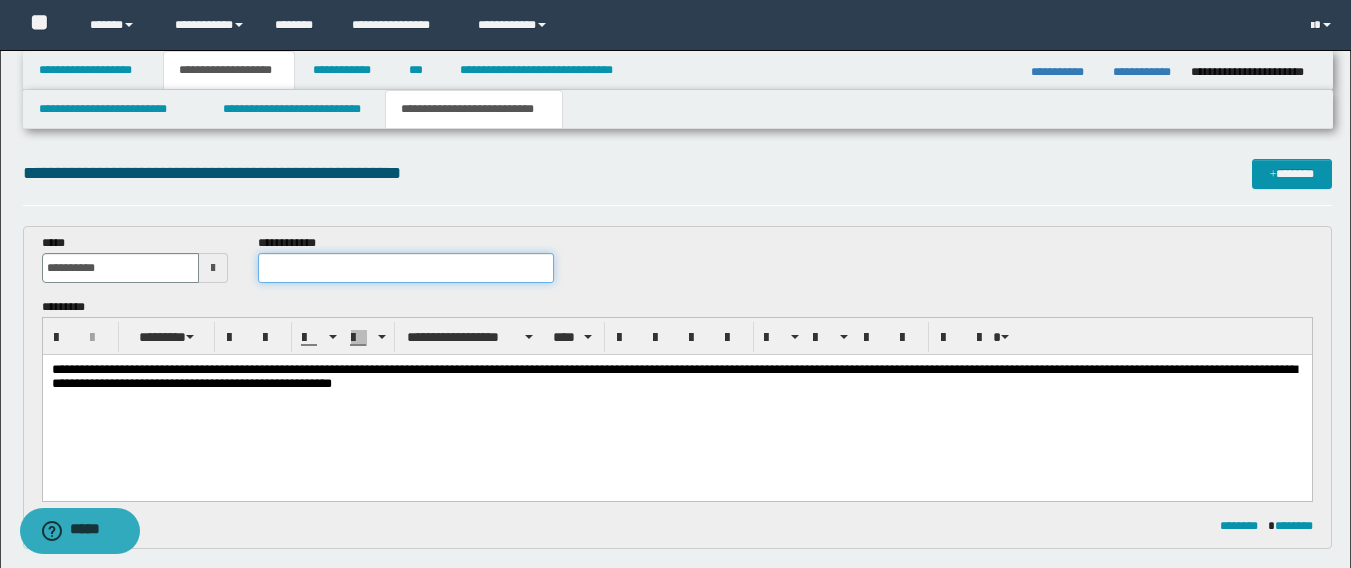click at bounding box center (405, 268) 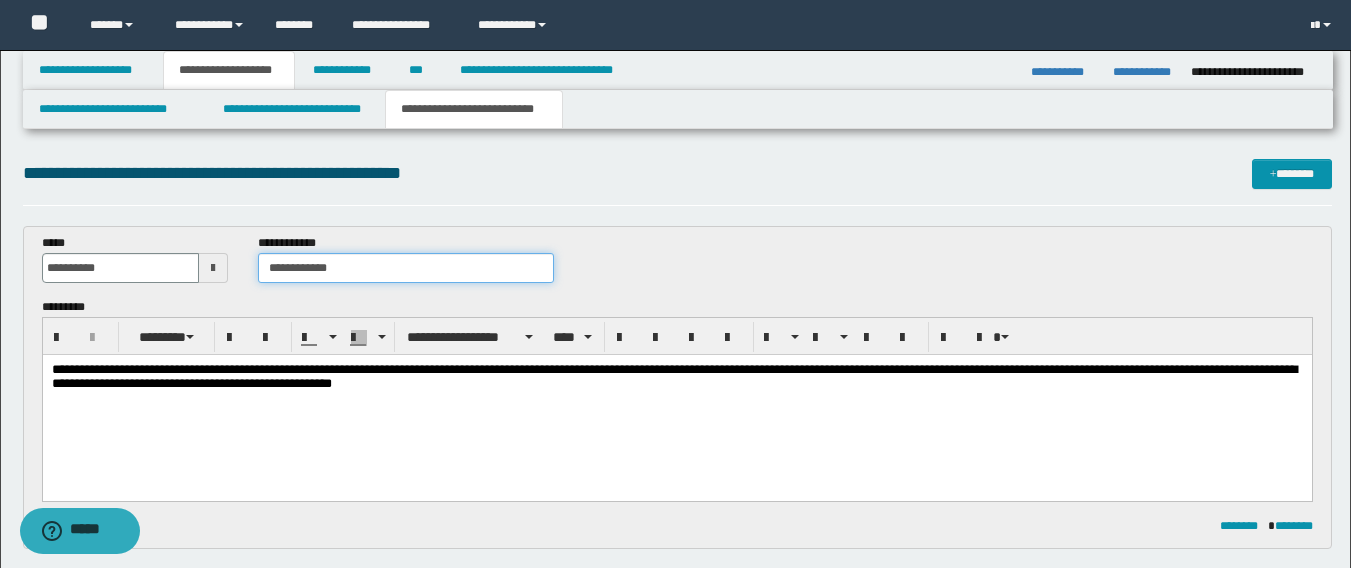 click on "**********" at bounding box center (405, 268) 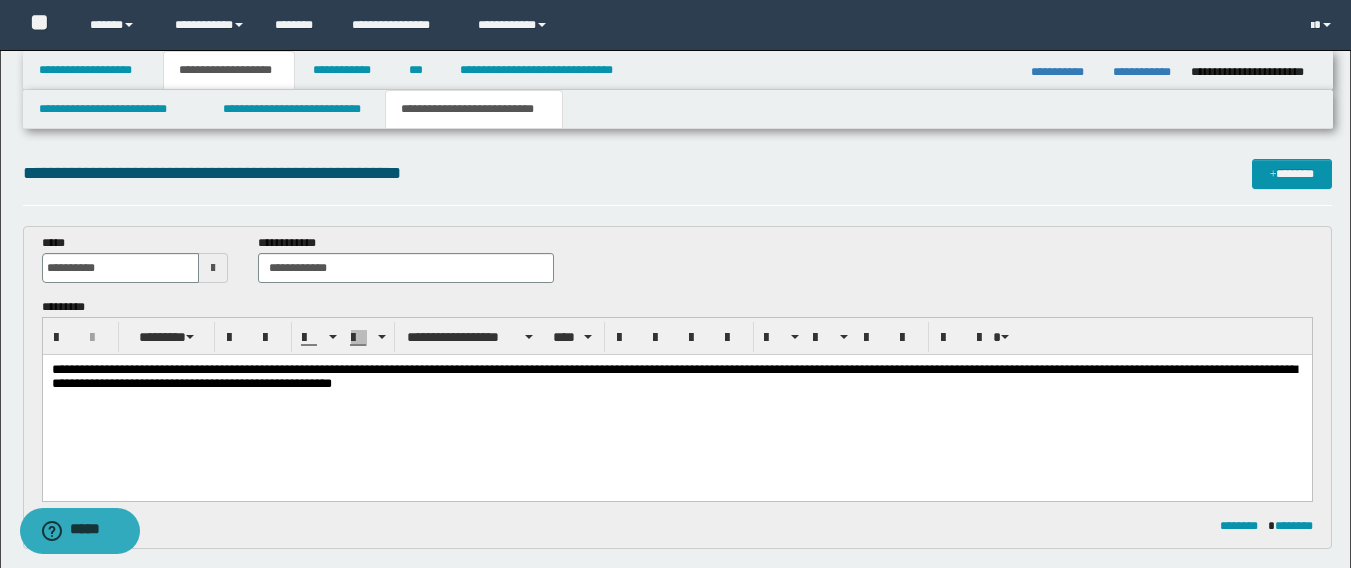click on "**********" at bounding box center [676, 402] 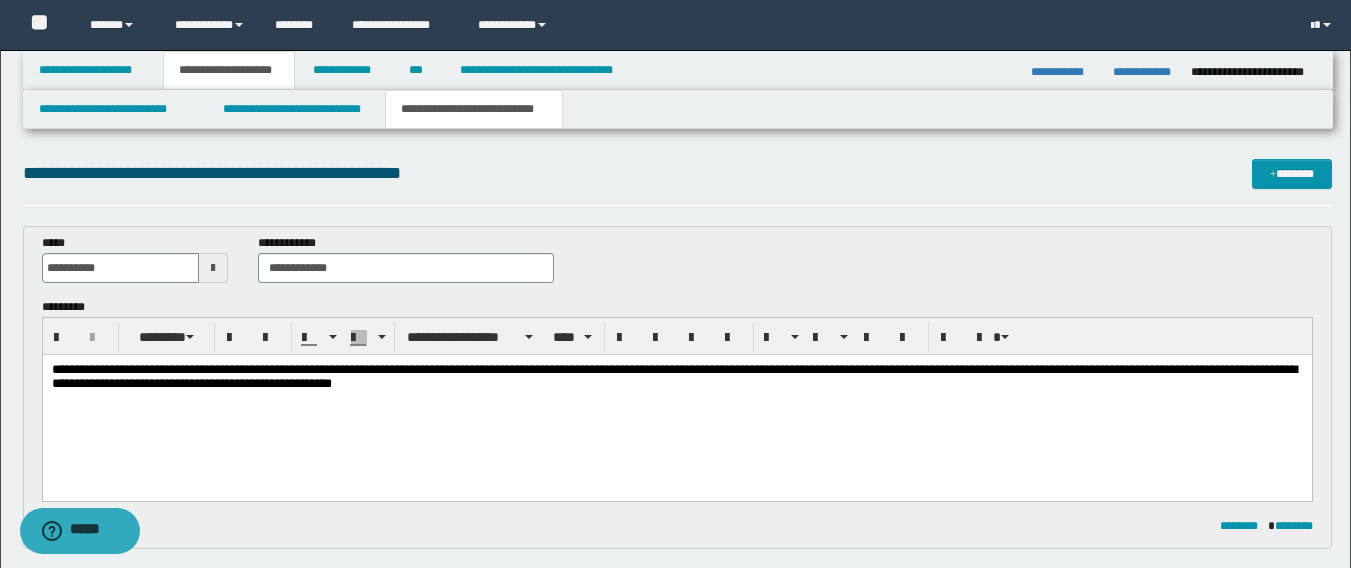 click on "**********" at bounding box center [673, 376] 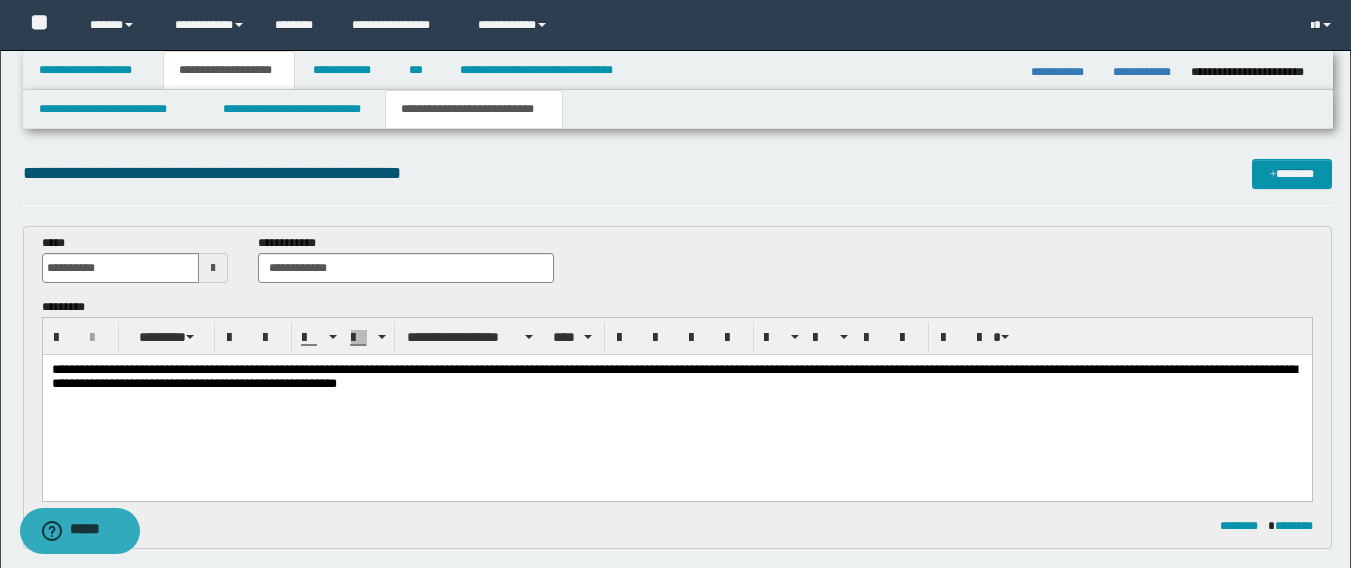 click on "**********" at bounding box center [673, 376] 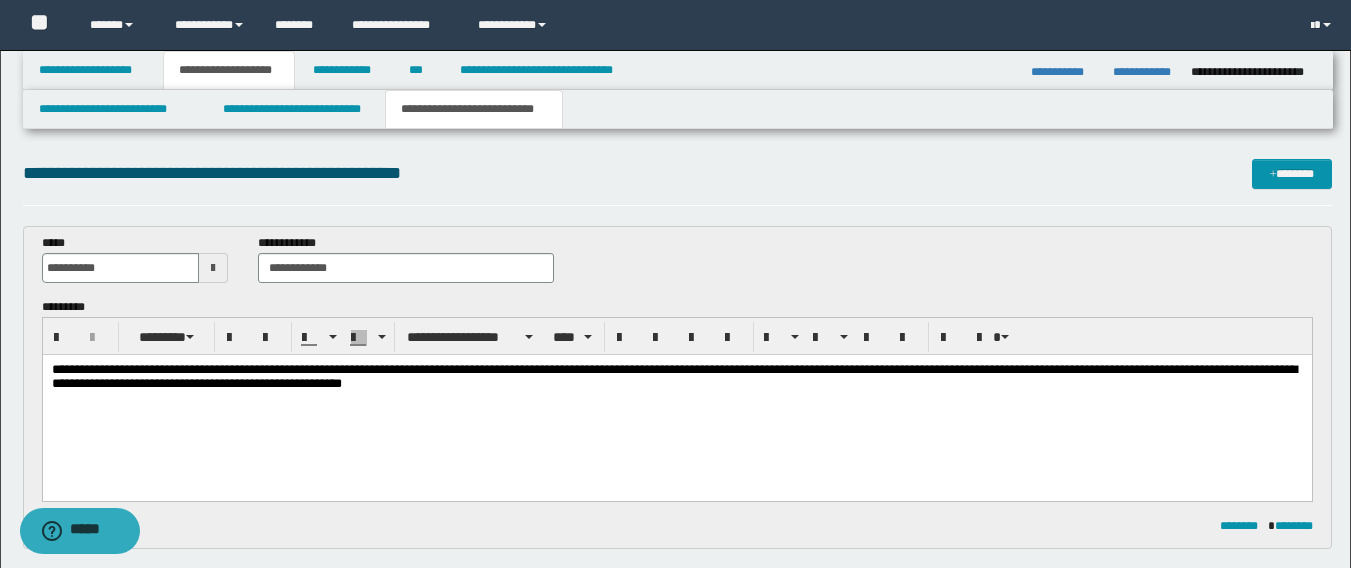 click on "**********" at bounding box center [673, 376] 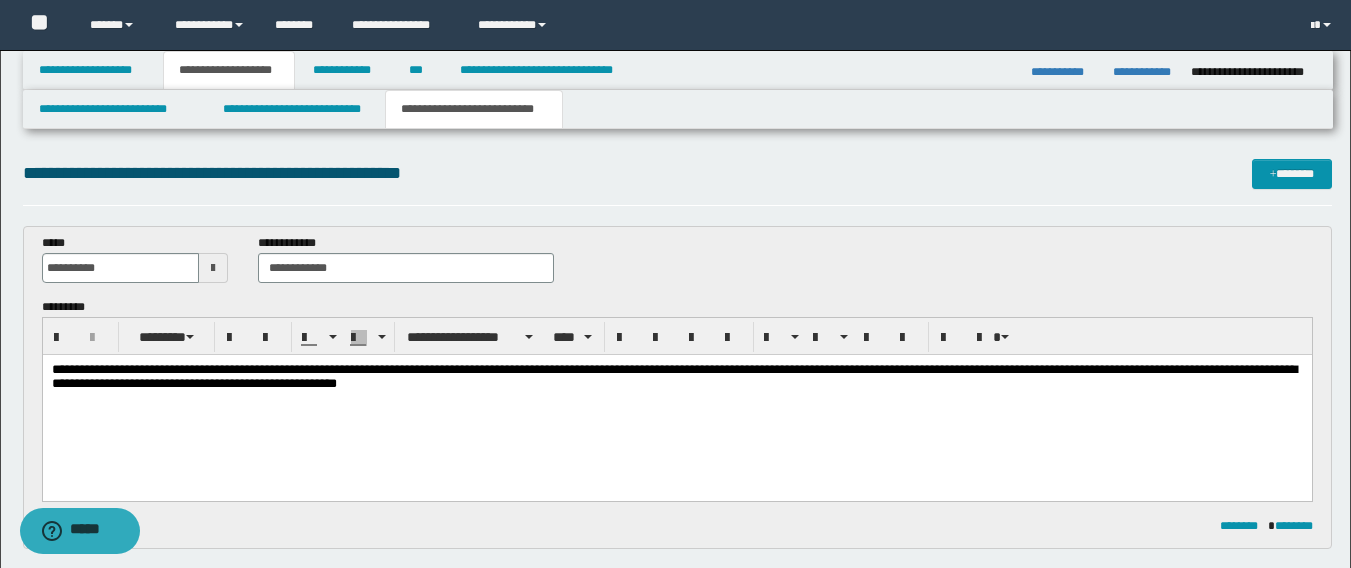 click on "**********" at bounding box center (673, 376) 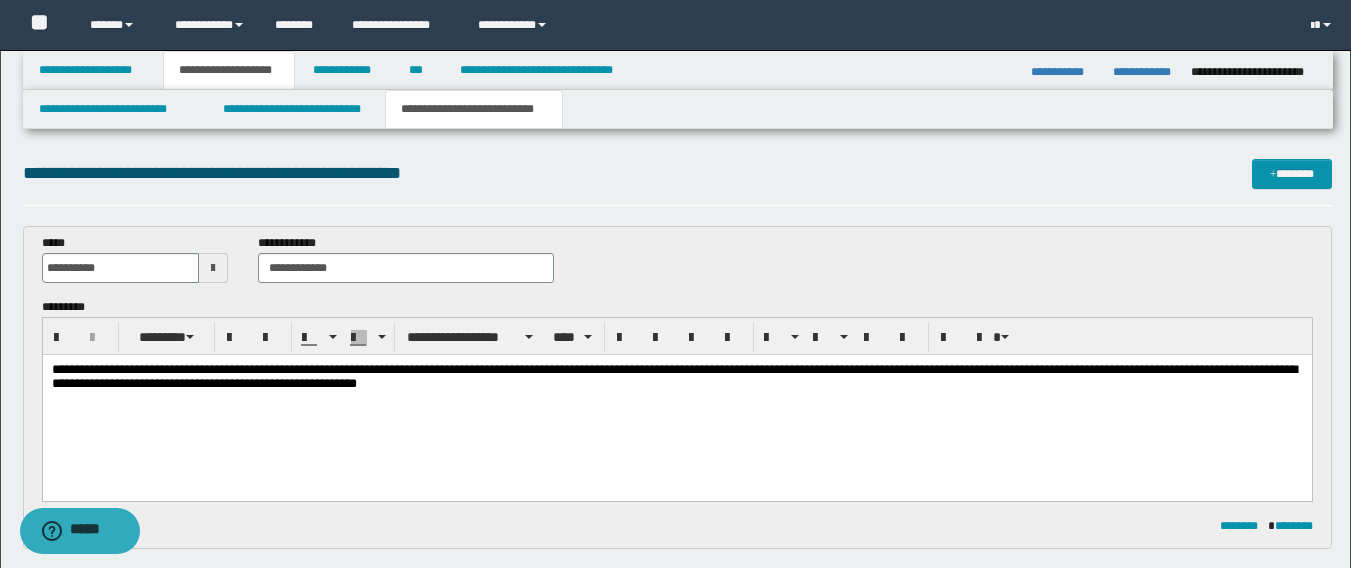 click on "**********" at bounding box center [673, 376] 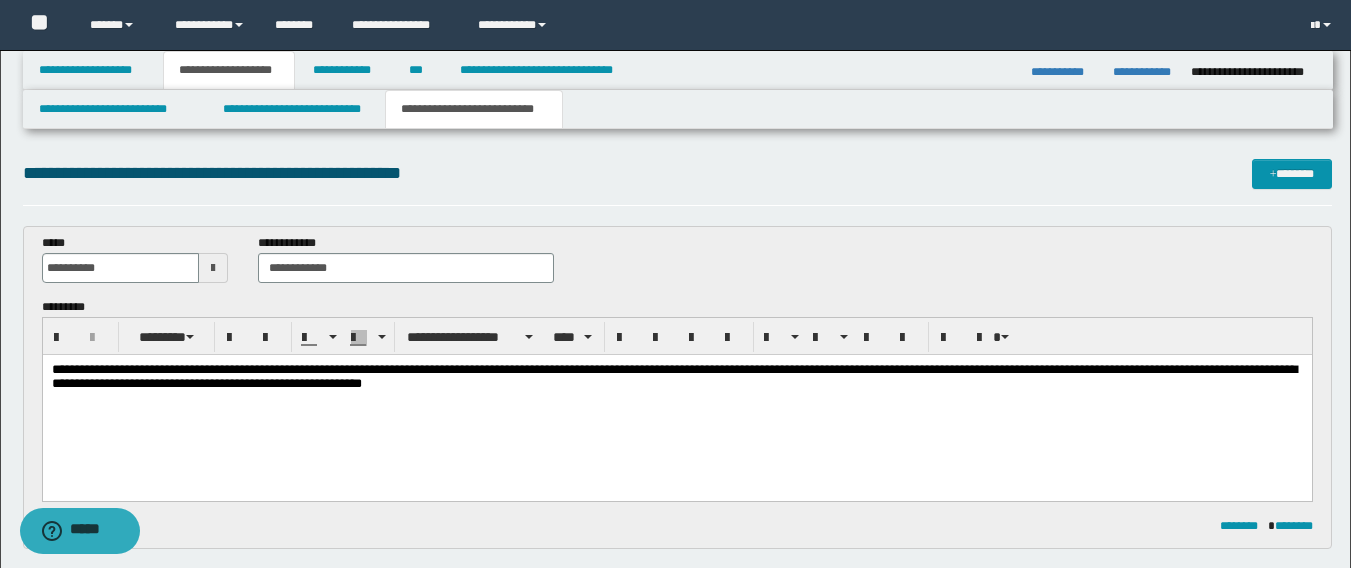 click on "**********" at bounding box center [676, 377] 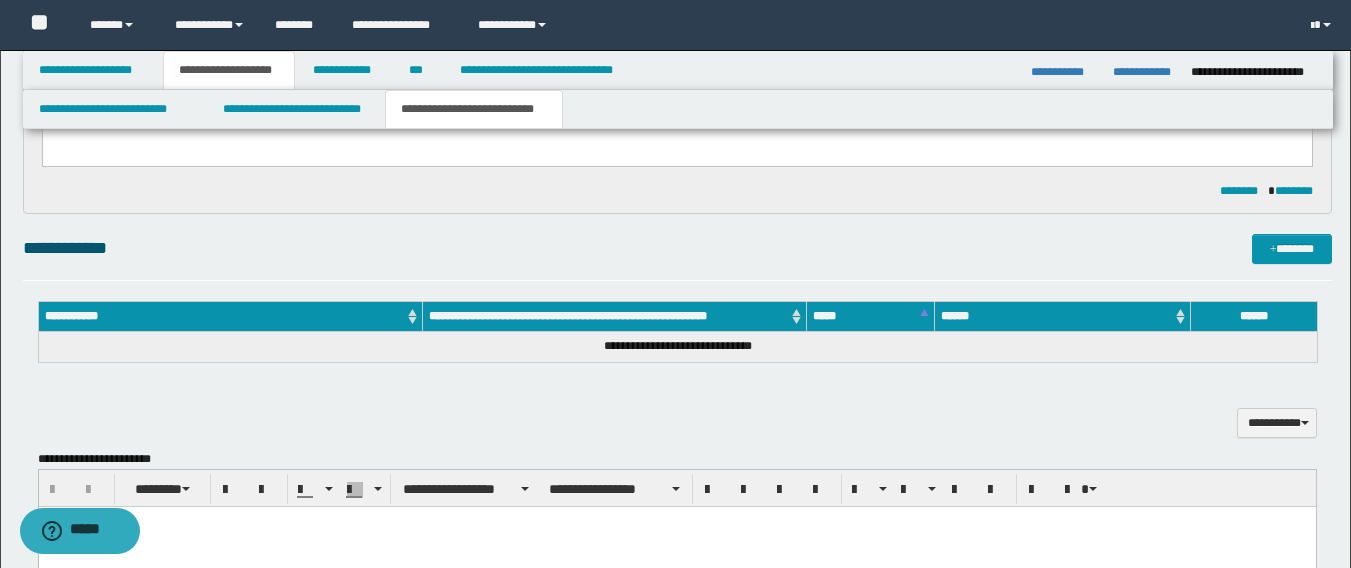 scroll, scrollTop: 400, scrollLeft: 0, axis: vertical 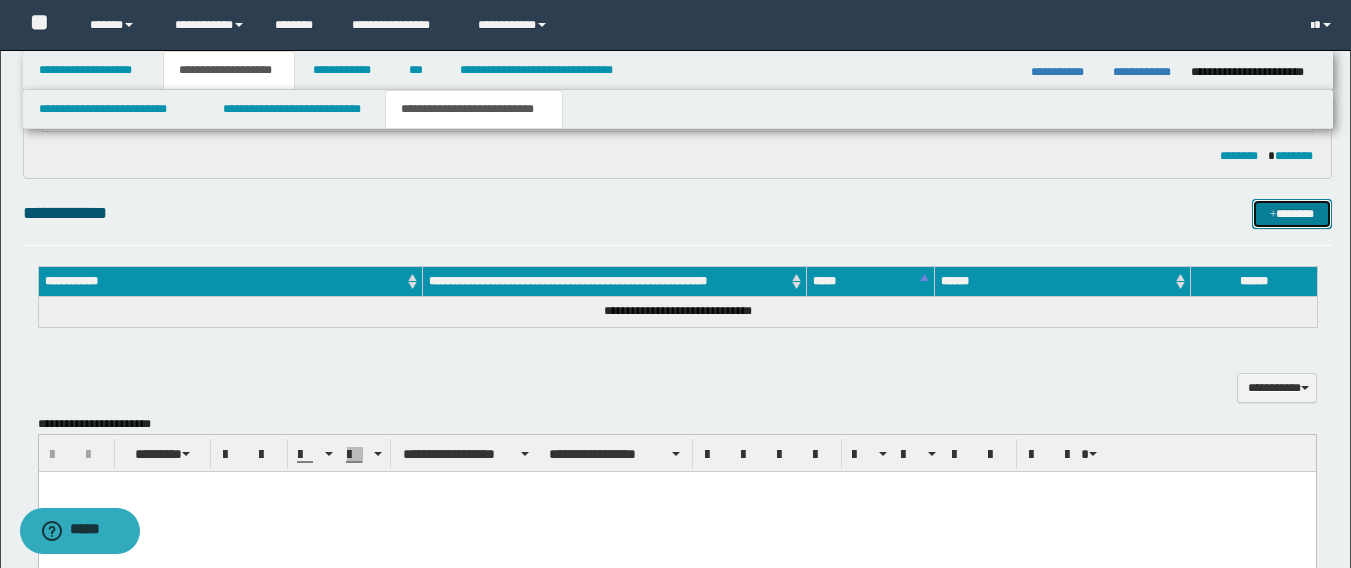 click on "*******" at bounding box center (1292, 214) 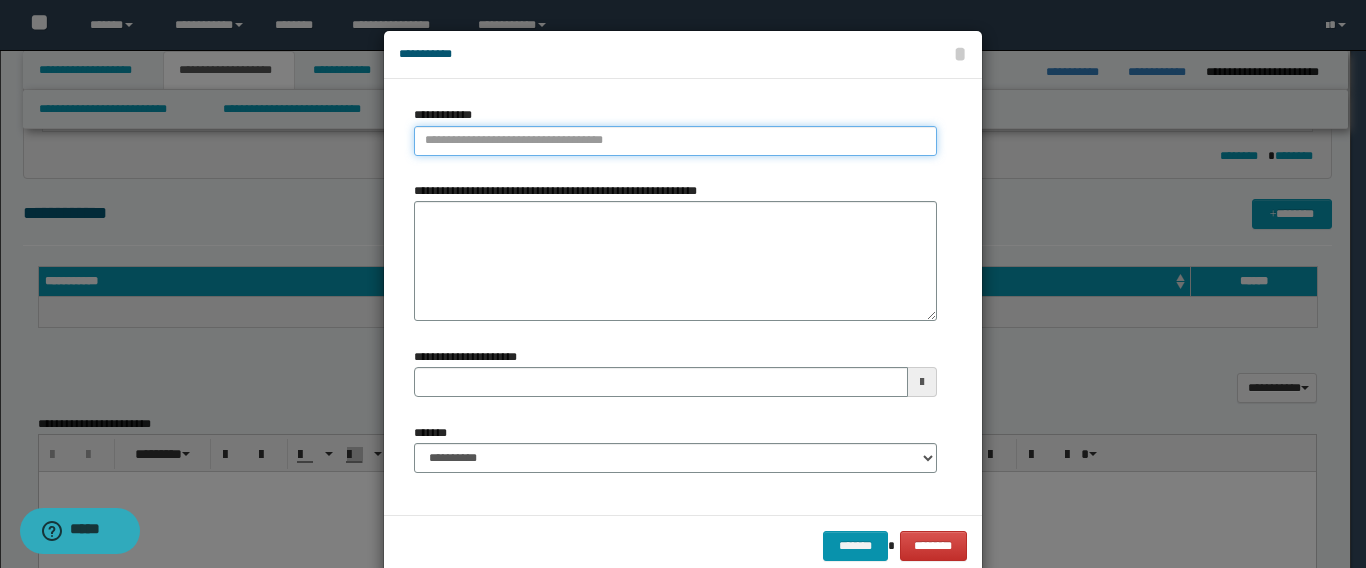 click on "**********" at bounding box center (675, 141) 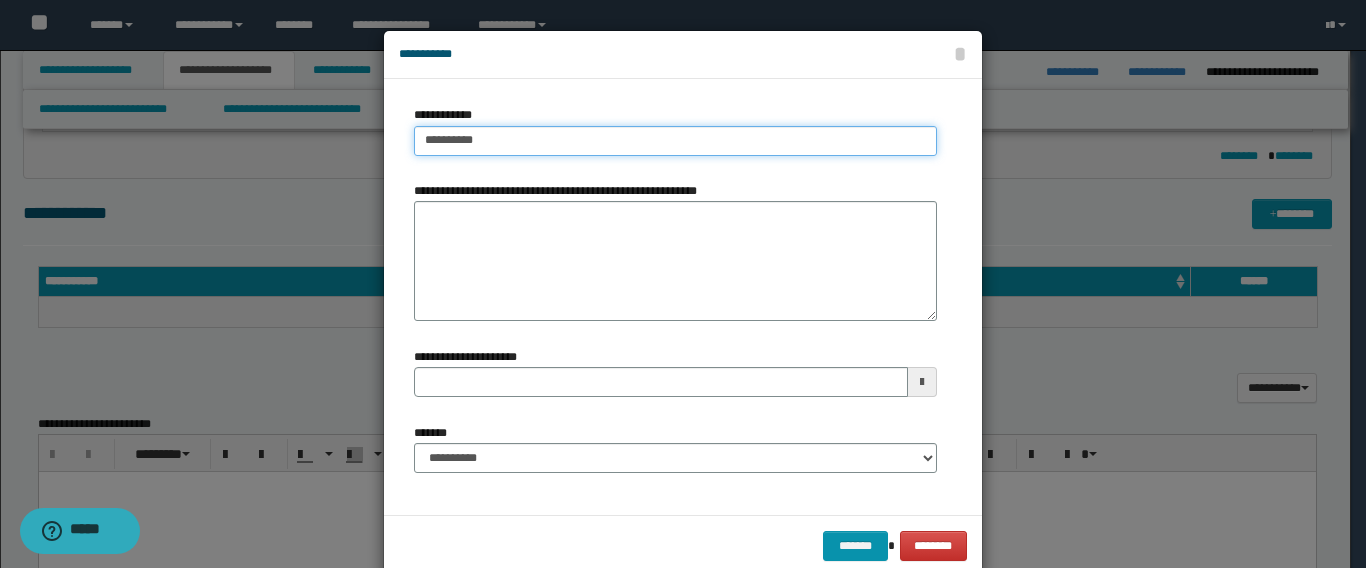 drag, startPoint x: 487, startPoint y: 139, endPoint x: 387, endPoint y: 134, distance: 100.12492 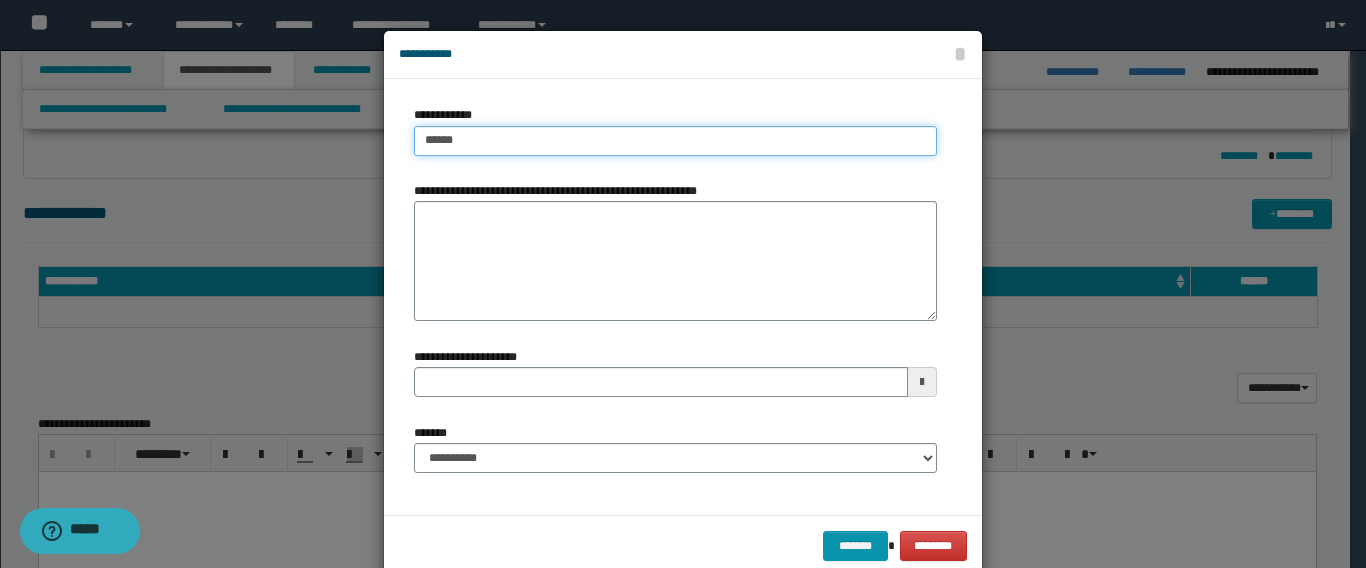 drag, startPoint x: 445, startPoint y: 134, endPoint x: 471, endPoint y: 138, distance: 26.305893 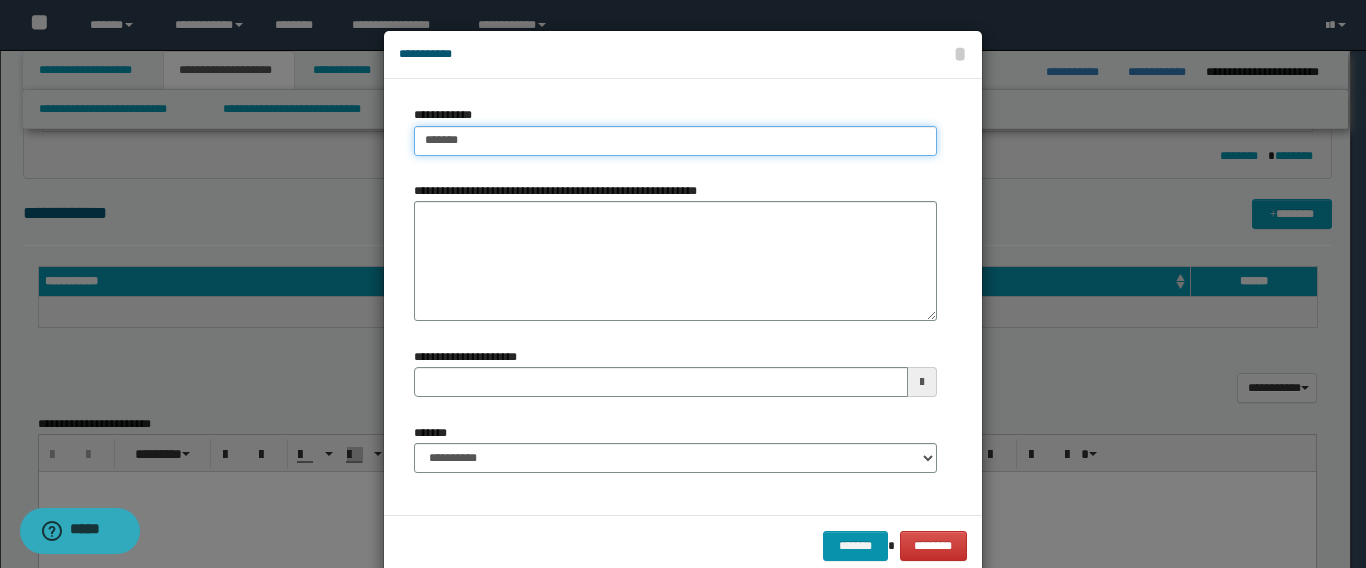 type on "**********" 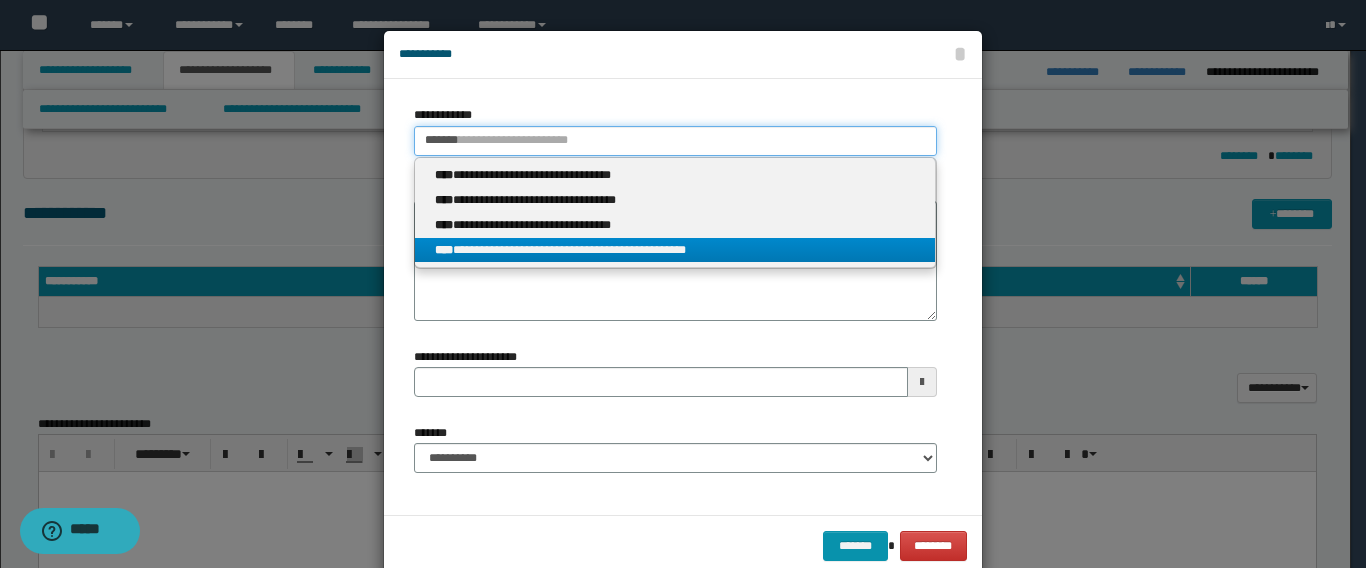 type on "*******" 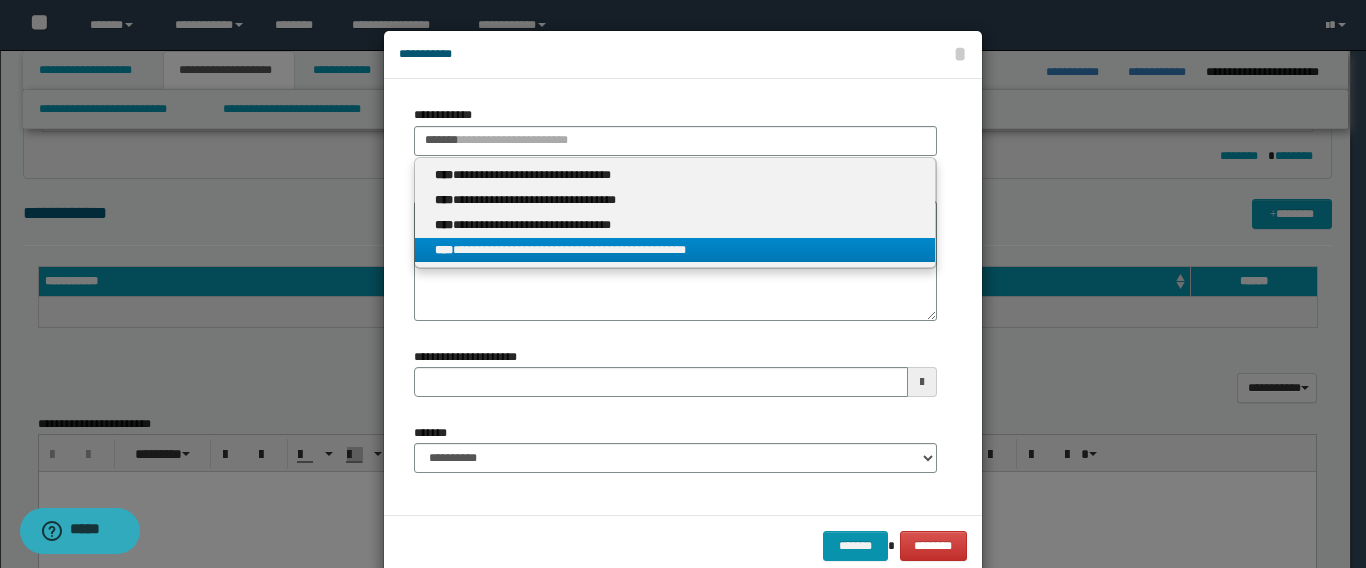 click on "**********" at bounding box center [675, 250] 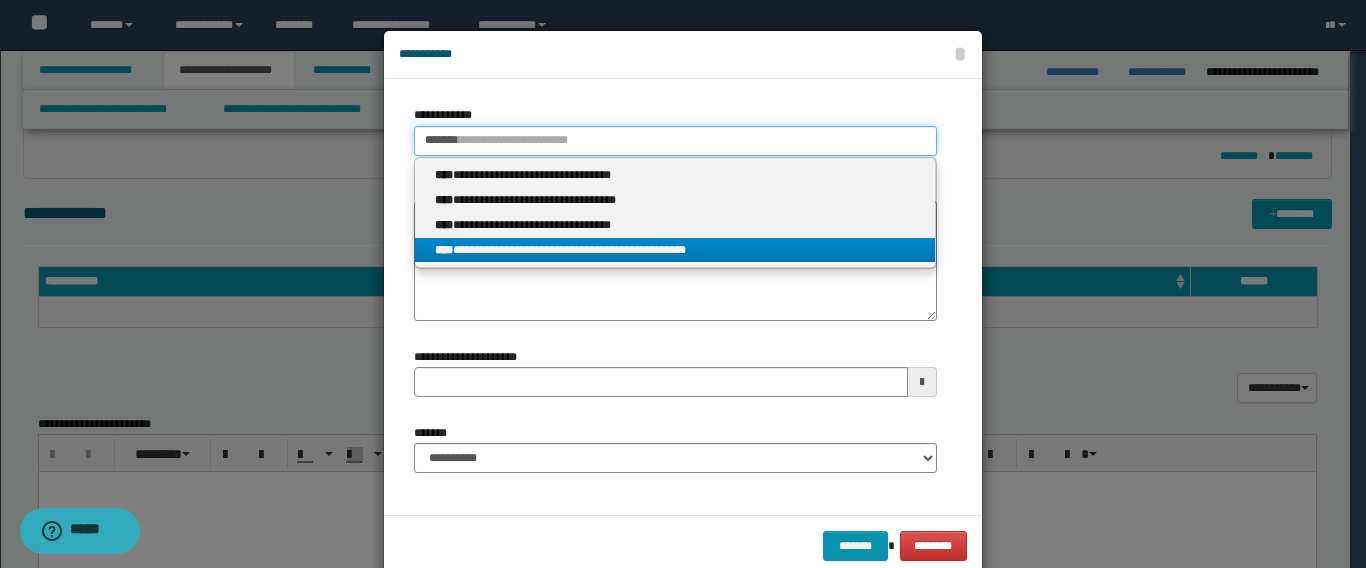 type 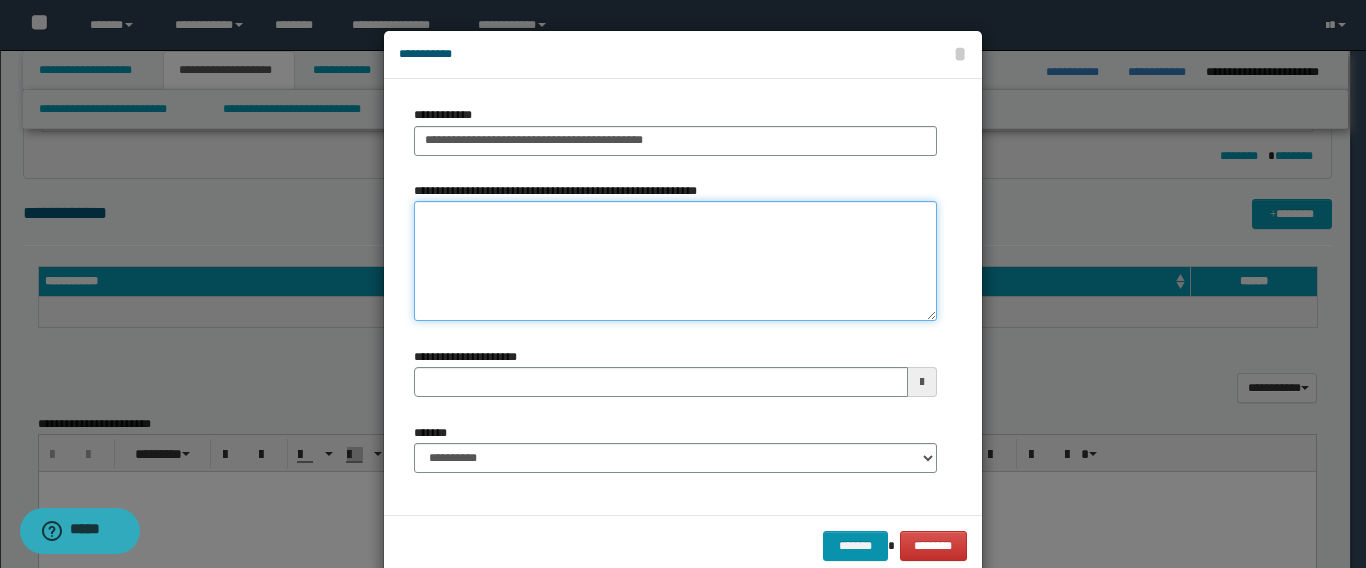 click on "**********" at bounding box center (675, 261) 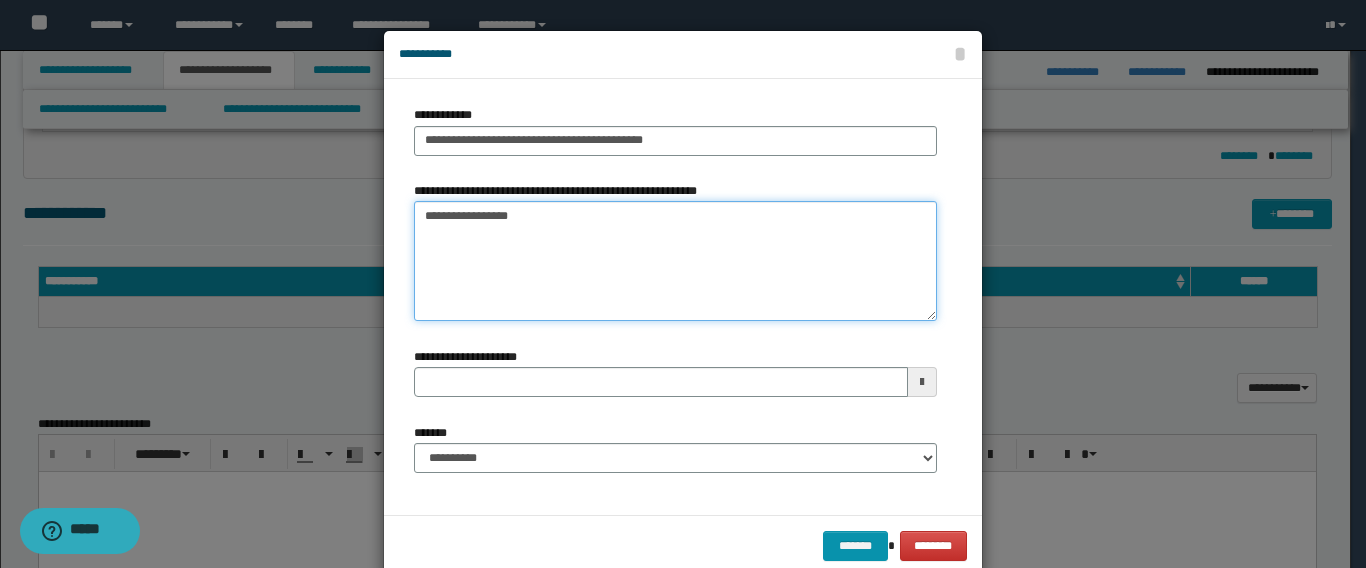 type on "**********" 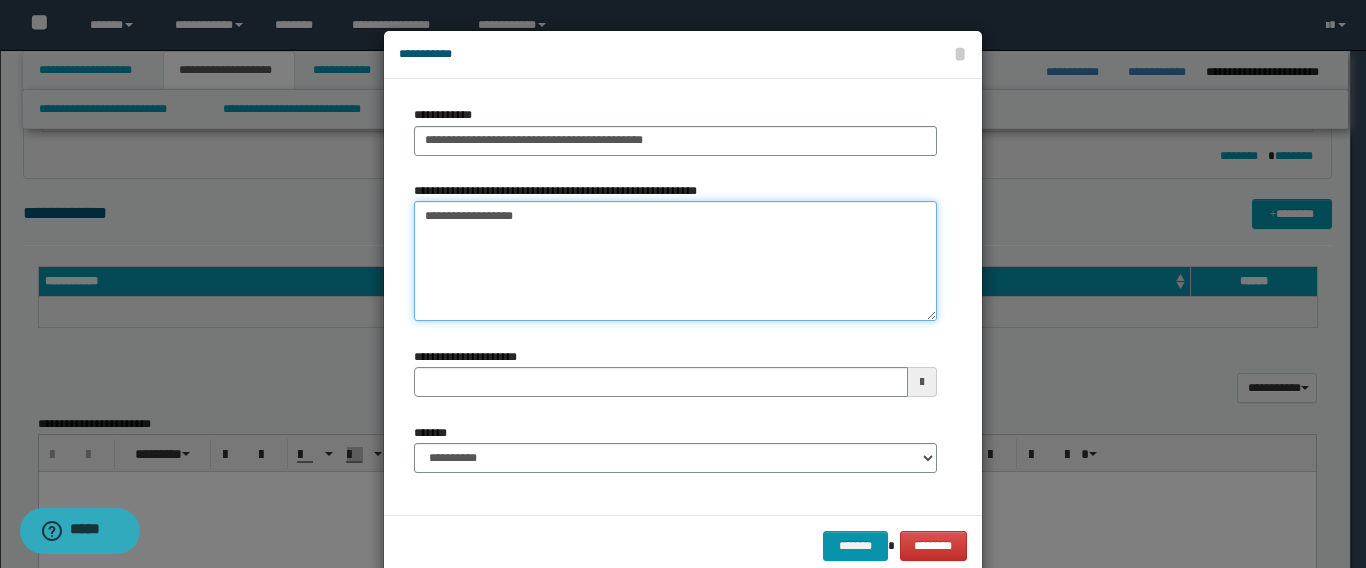 type 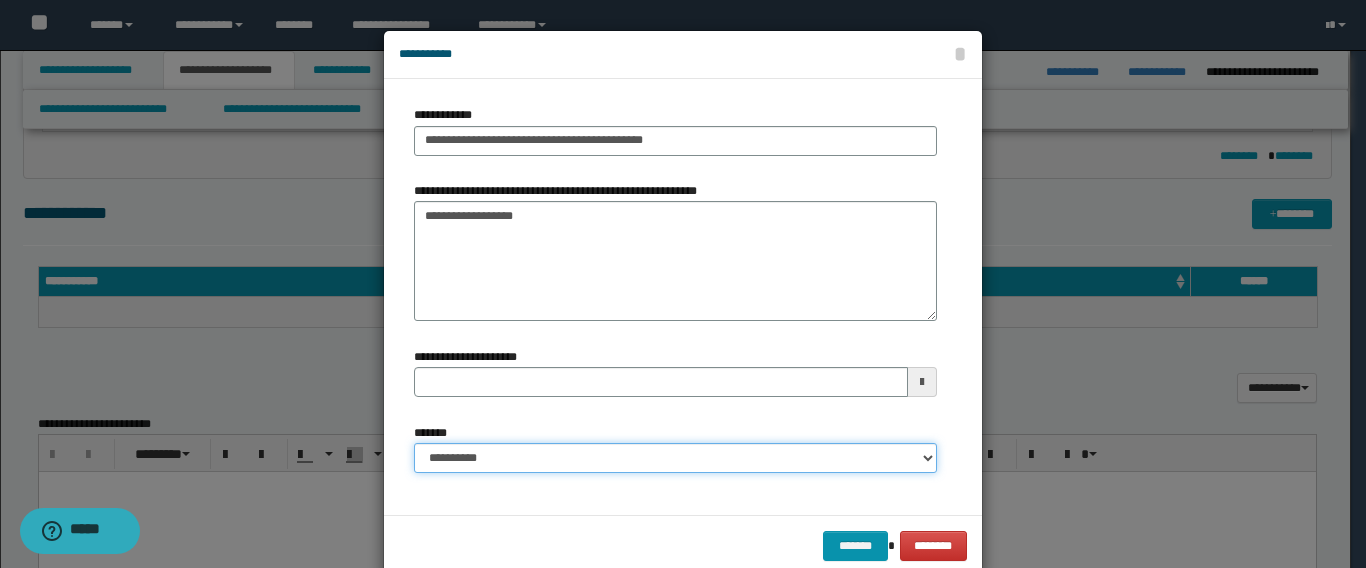 click on "**********" at bounding box center [675, 458] 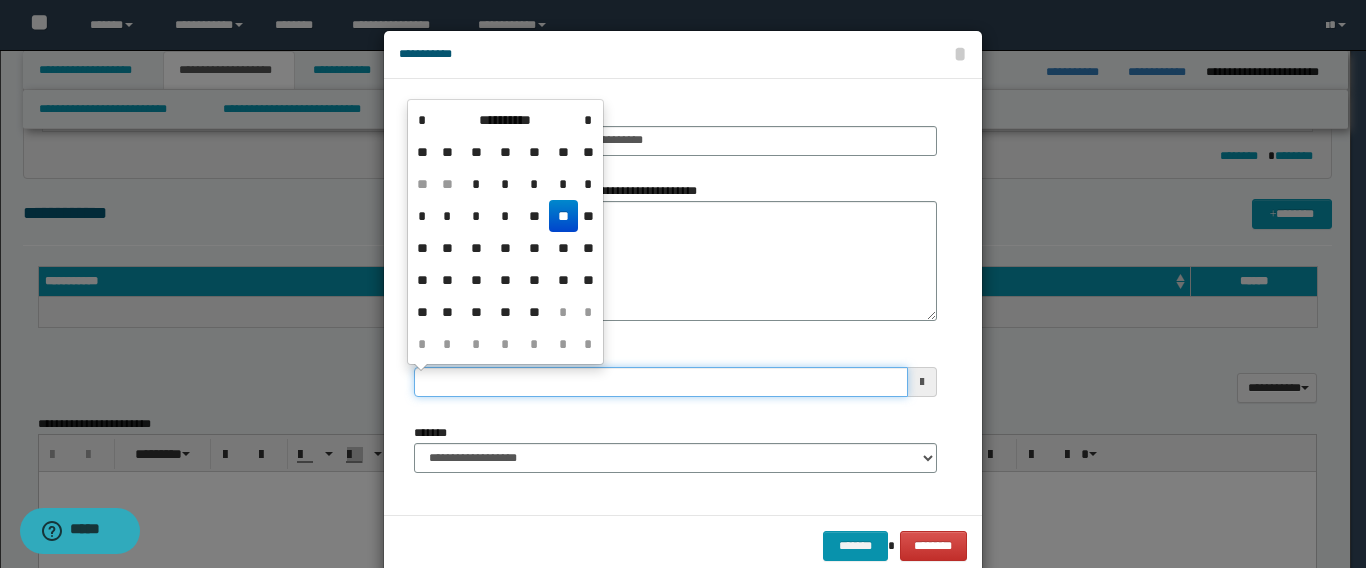 click on "**********" at bounding box center (661, 382) 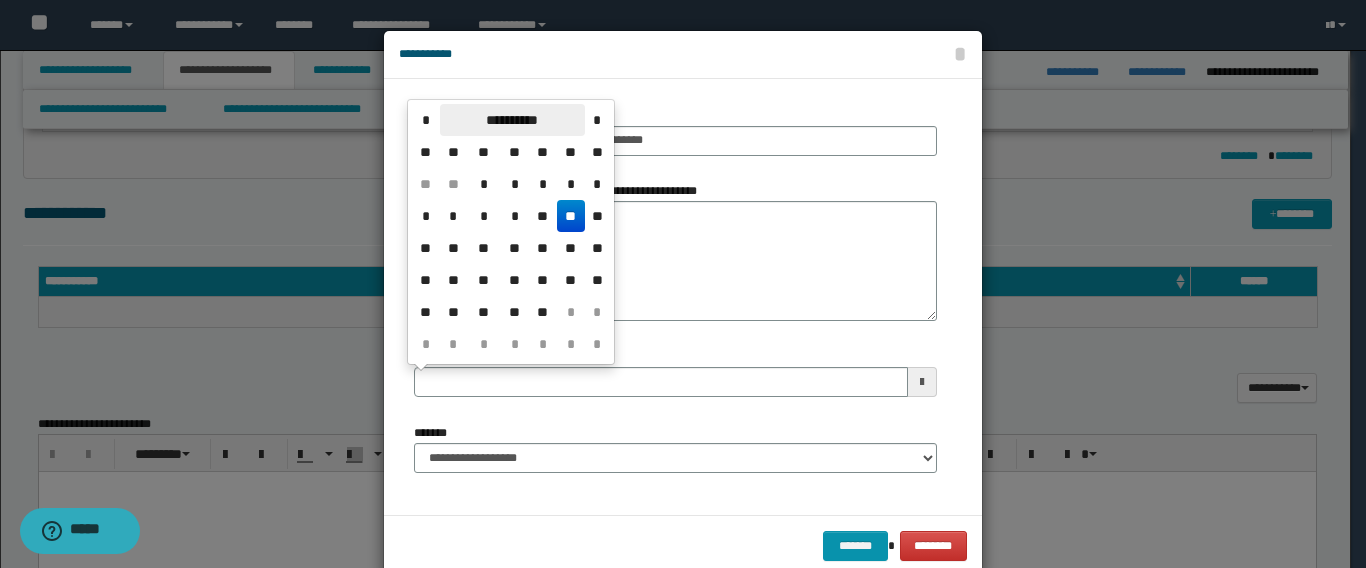 click on "**********" at bounding box center (512, 120) 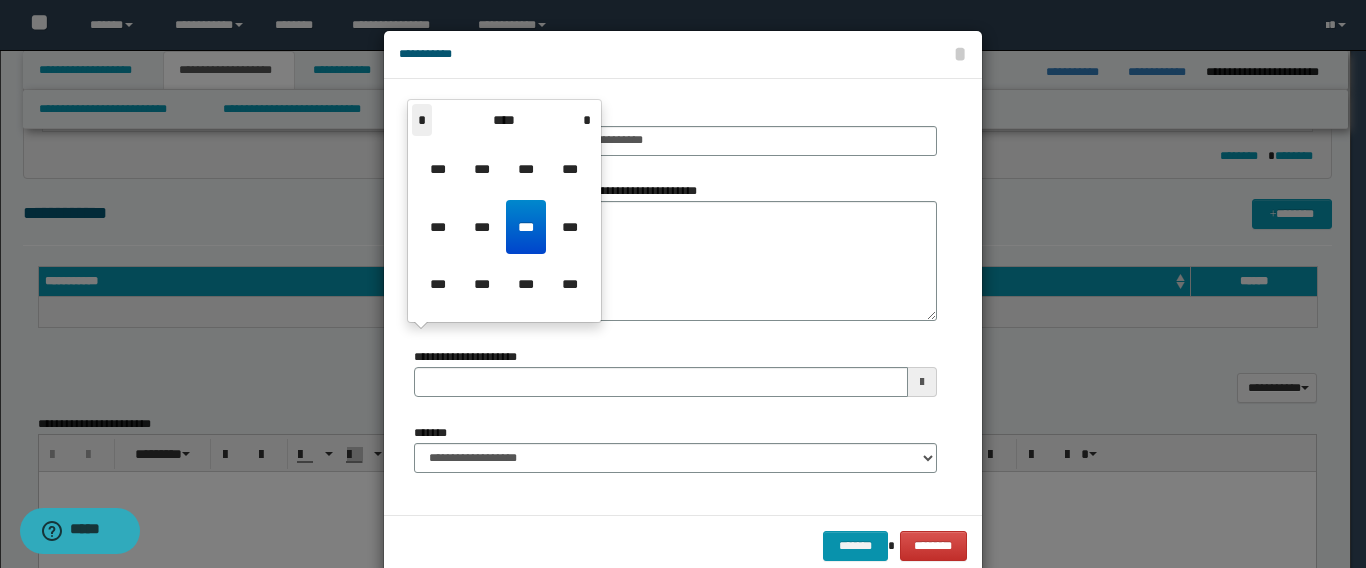 click on "*" at bounding box center (422, 120) 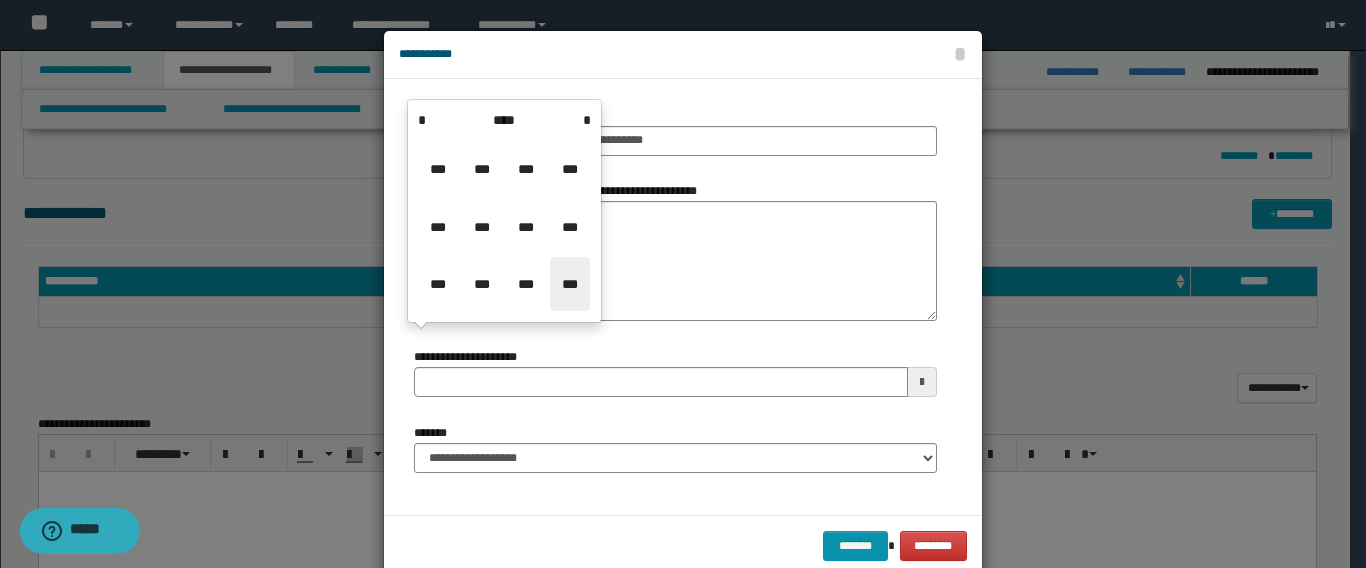 click on "***" at bounding box center (570, 284) 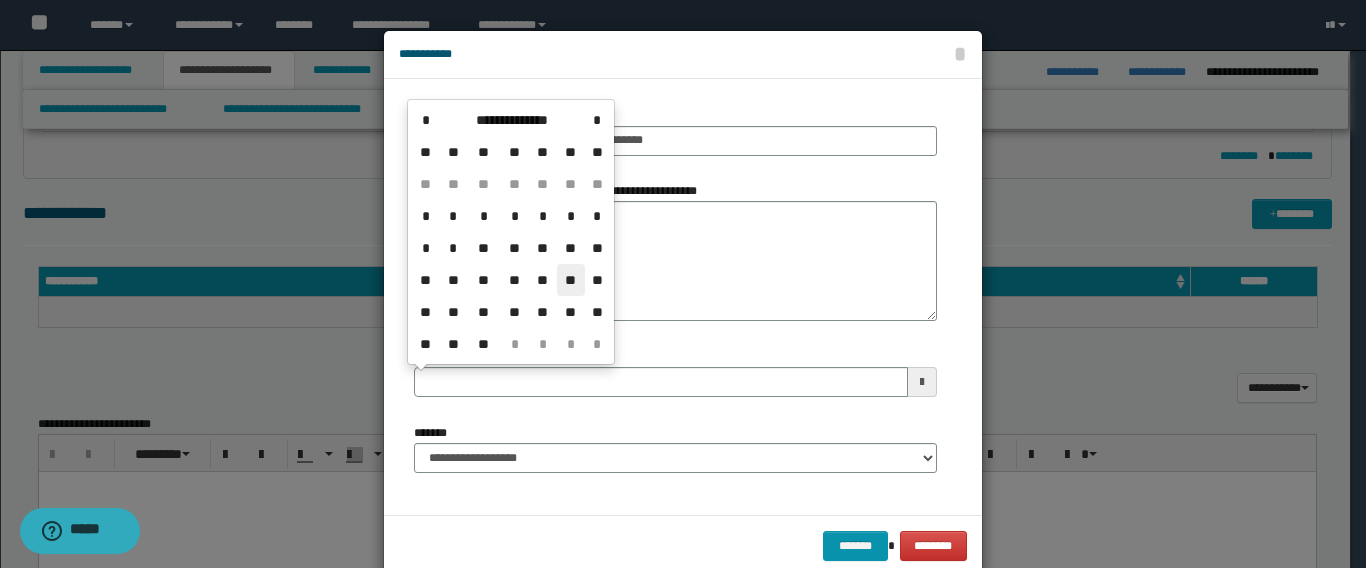 click on "**" at bounding box center [571, 280] 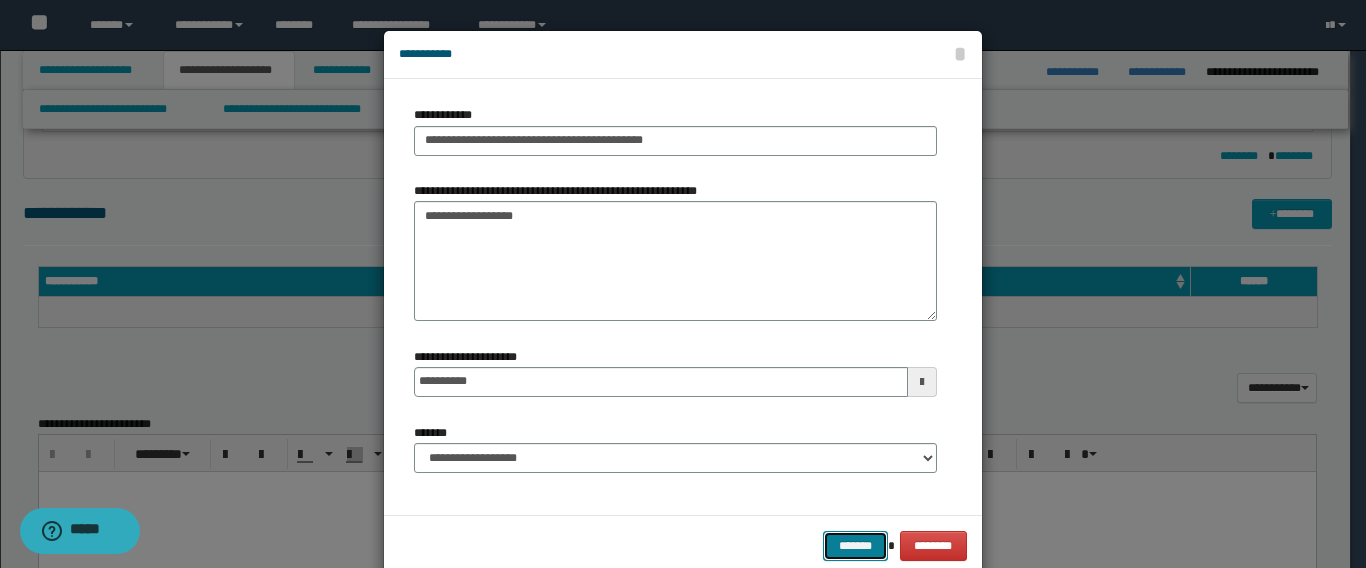 click on "*******" at bounding box center (855, 546) 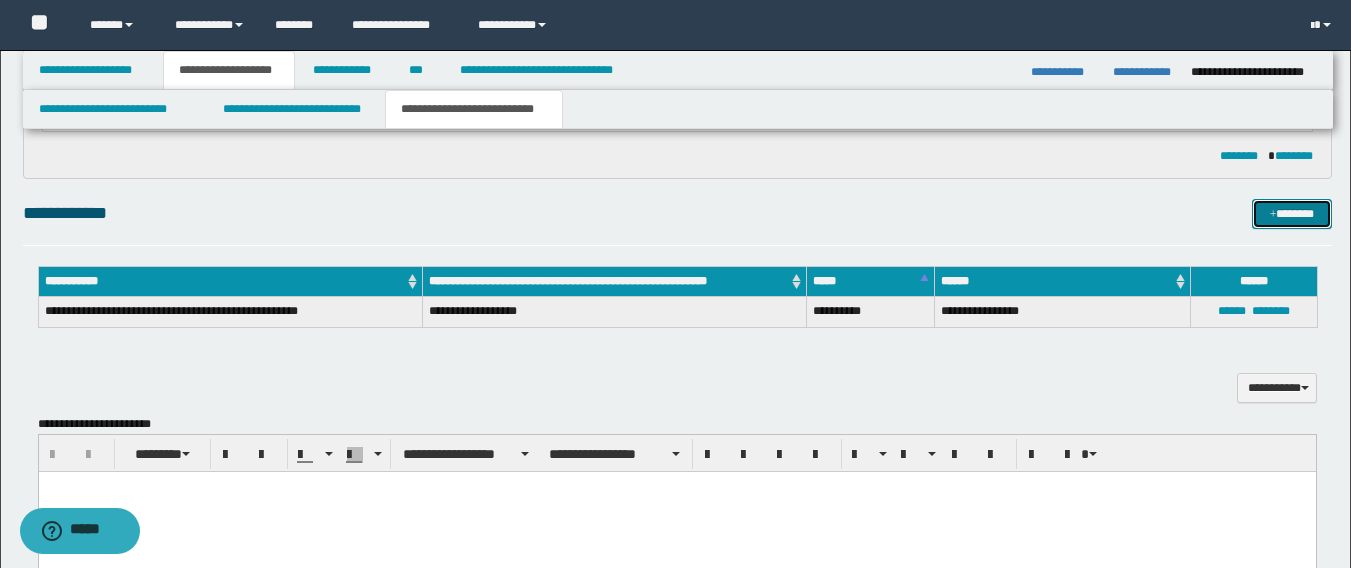 click on "*******" at bounding box center (1292, 214) 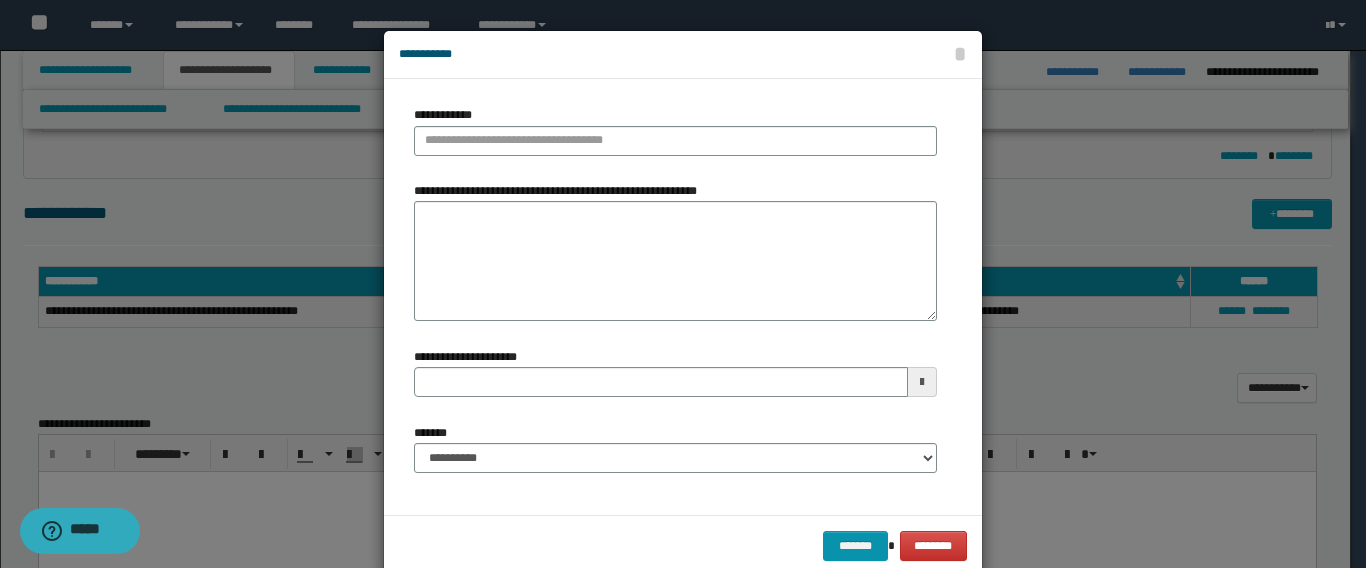 type 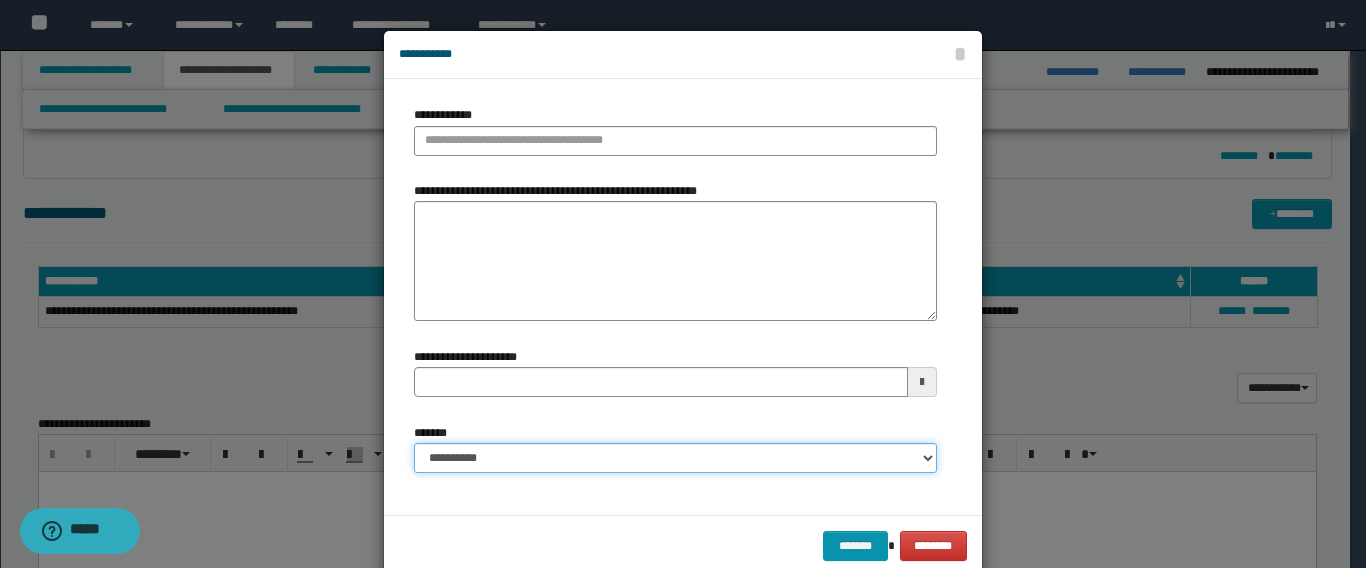 click on "**********" at bounding box center [675, 458] 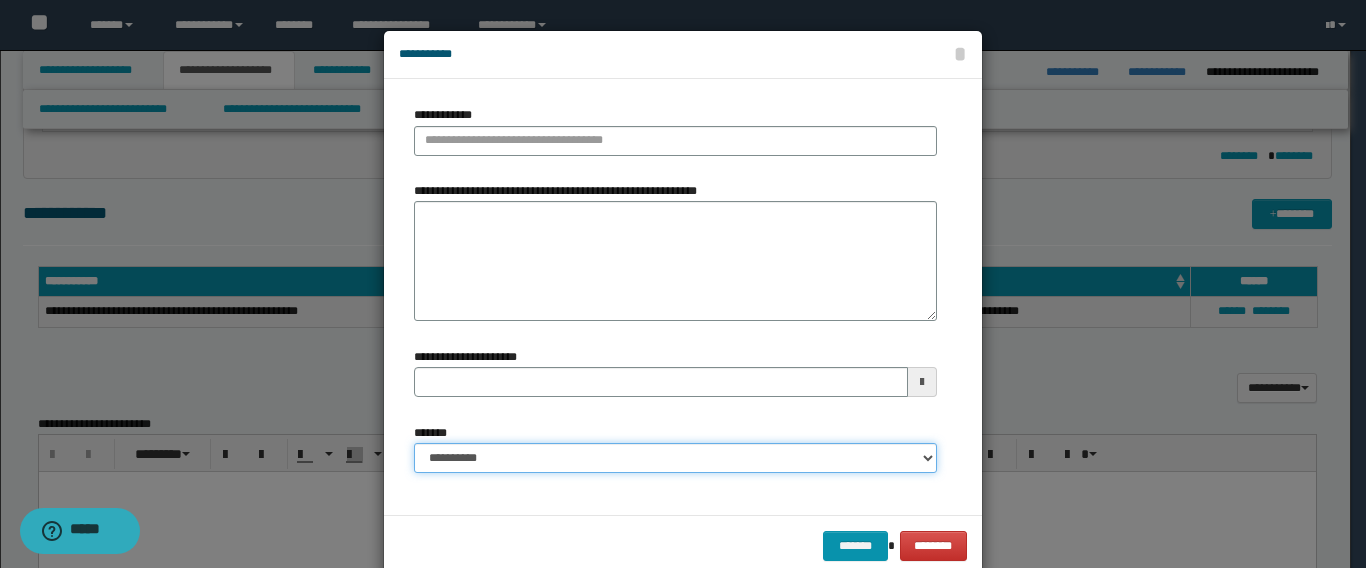 select on "*" 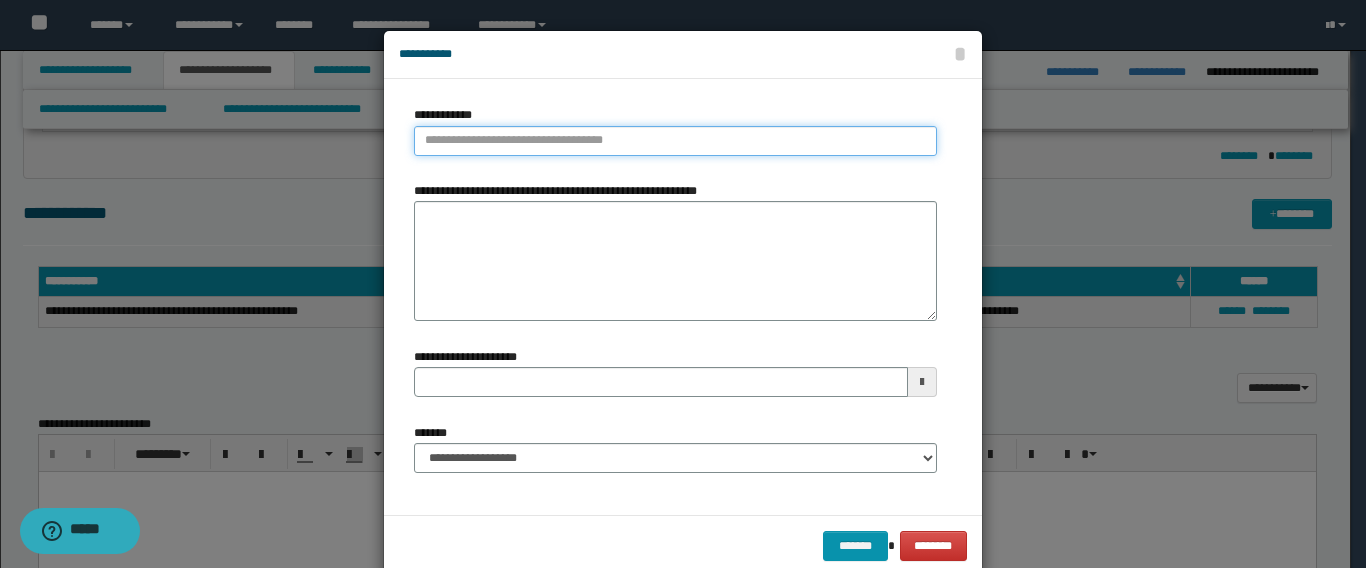 type on "**********" 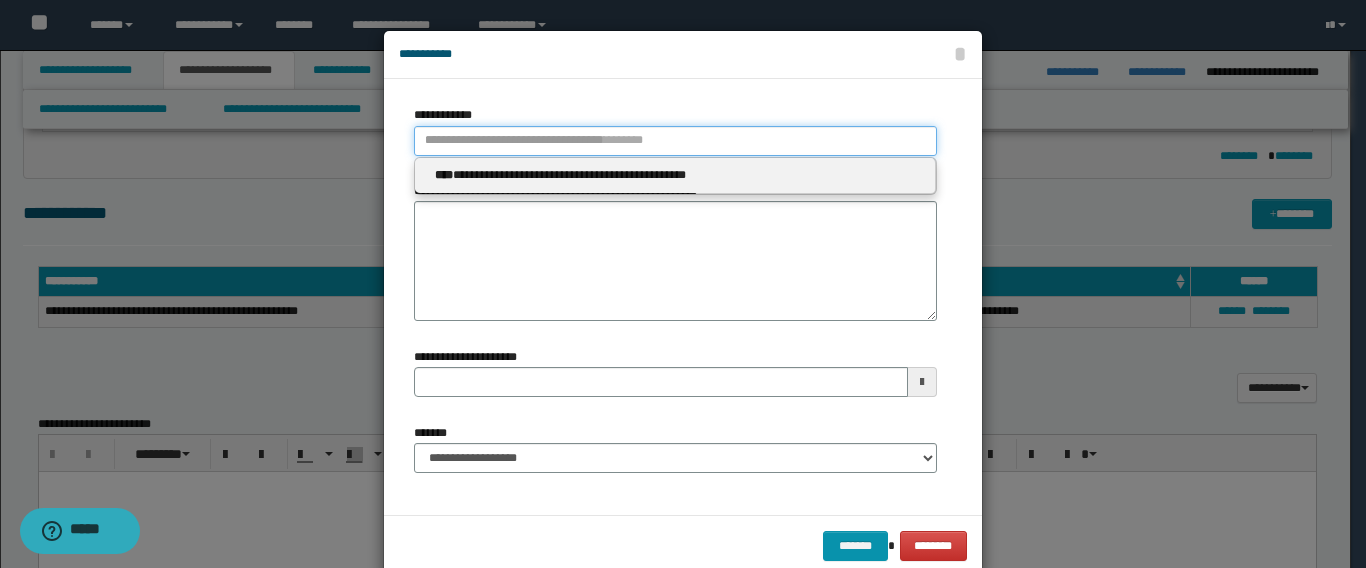 click on "**********" at bounding box center (675, 141) 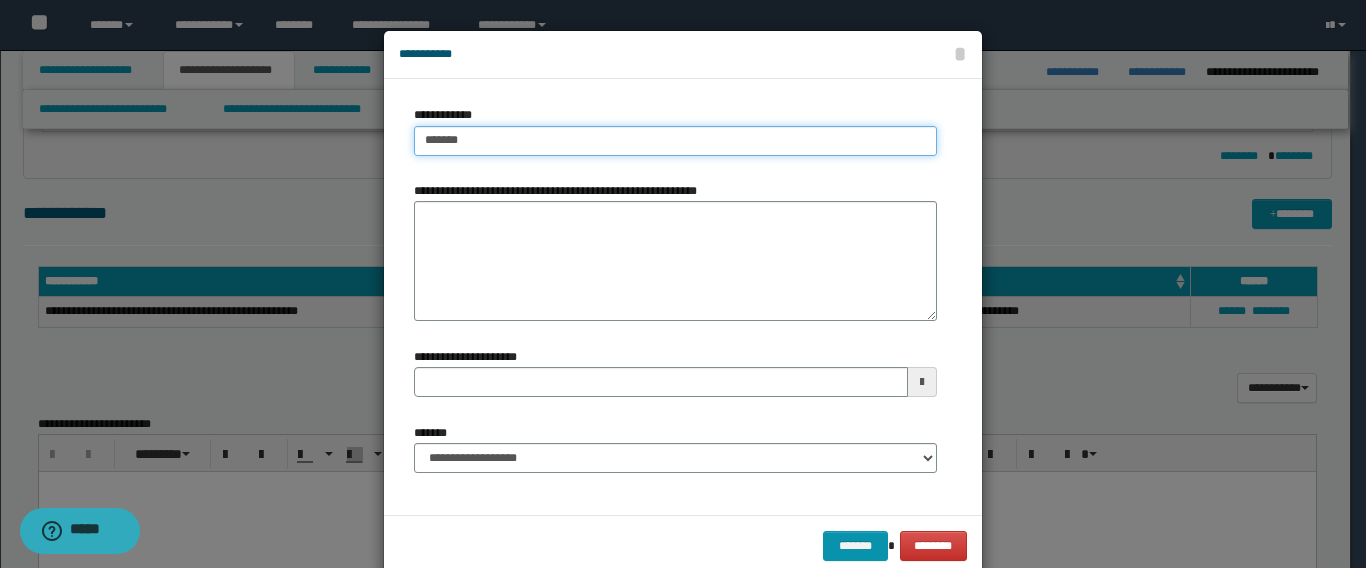 click on "*******" at bounding box center (675, 141) 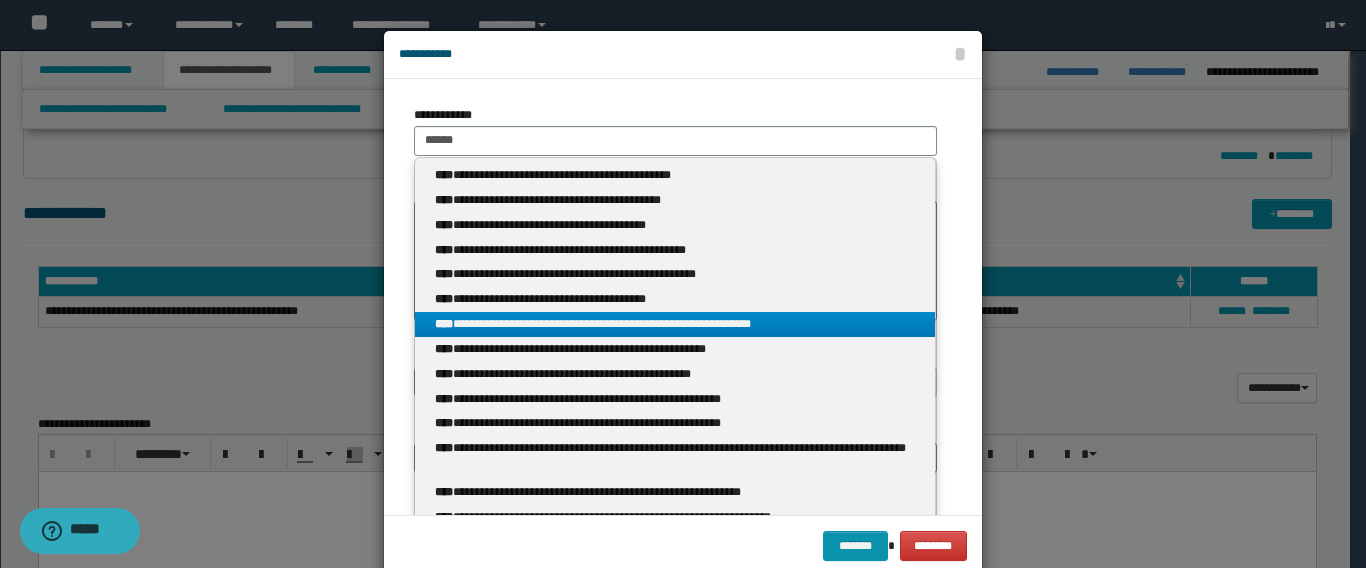 click on "**********" at bounding box center (675, 324) 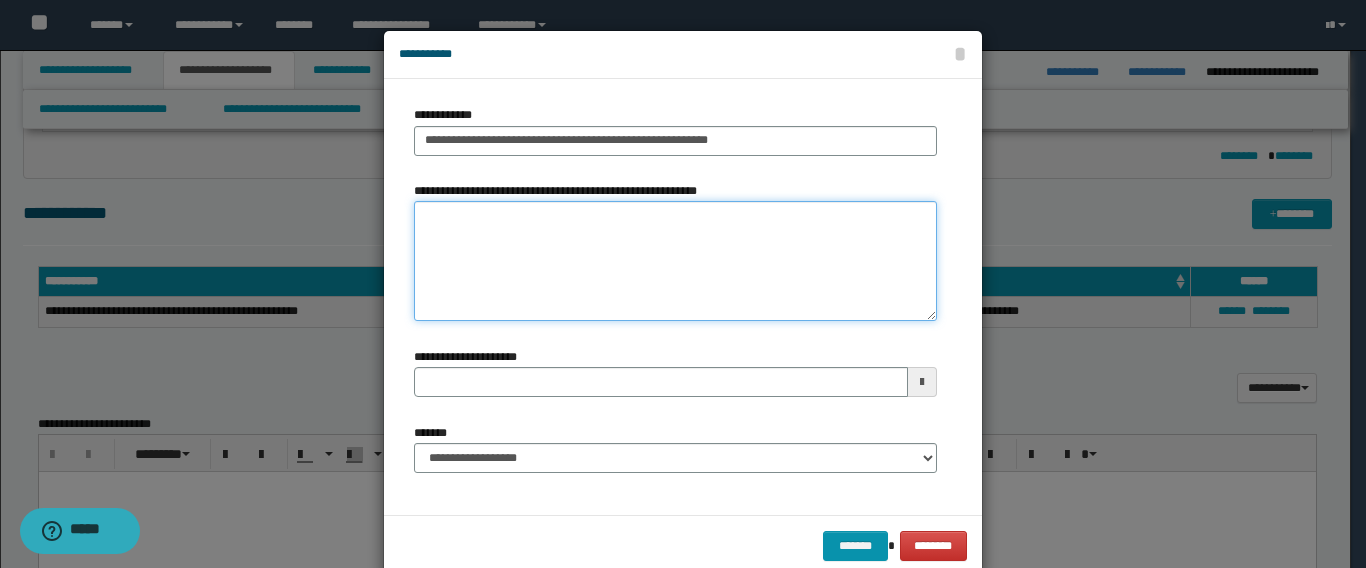 click on "**********" at bounding box center [675, 261] 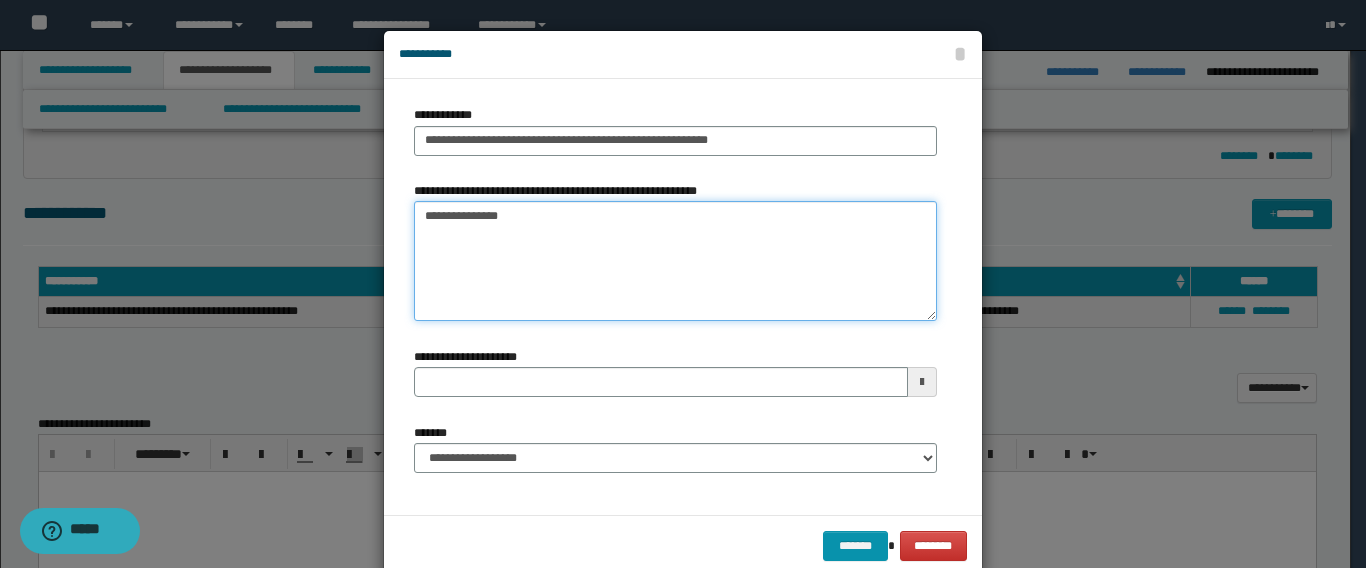 click on "**********" at bounding box center (675, 261) 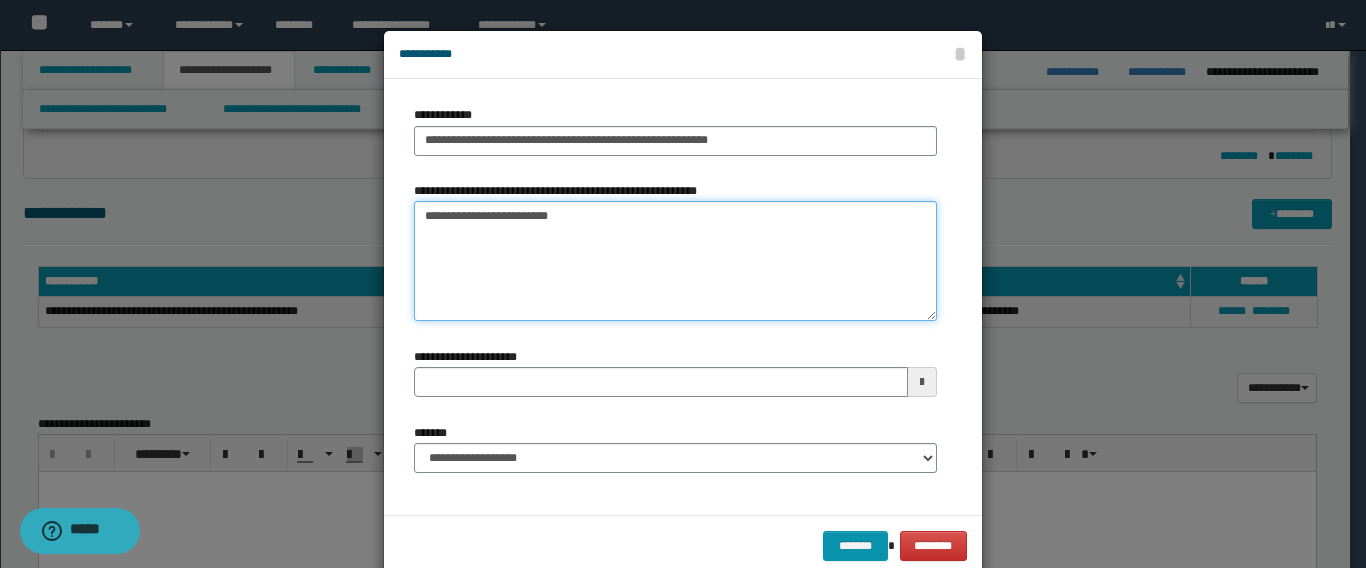 click on "**********" at bounding box center [675, 261] 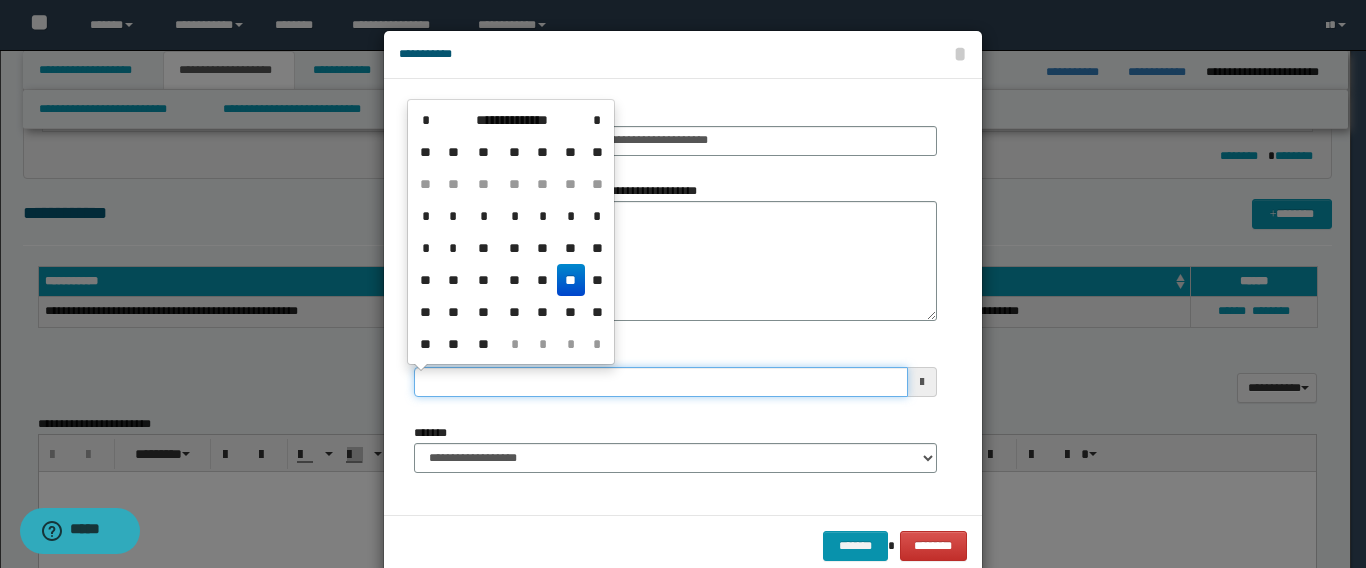 click on "**********" at bounding box center (661, 382) 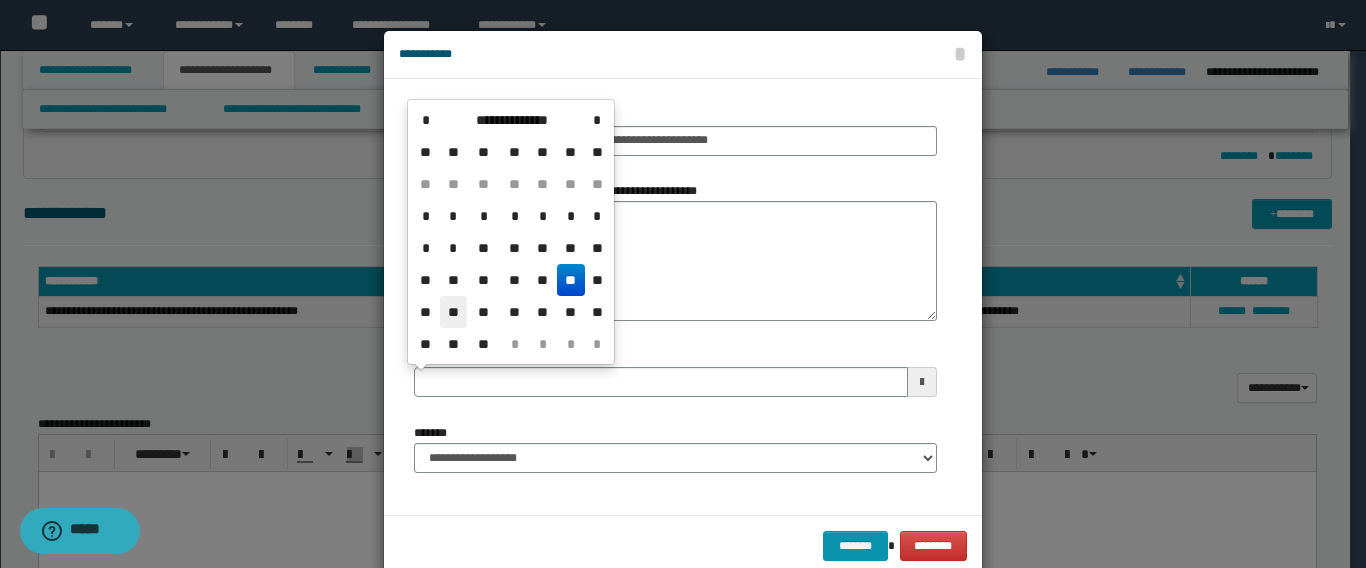 click on "**" at bounding box center (454, 312) 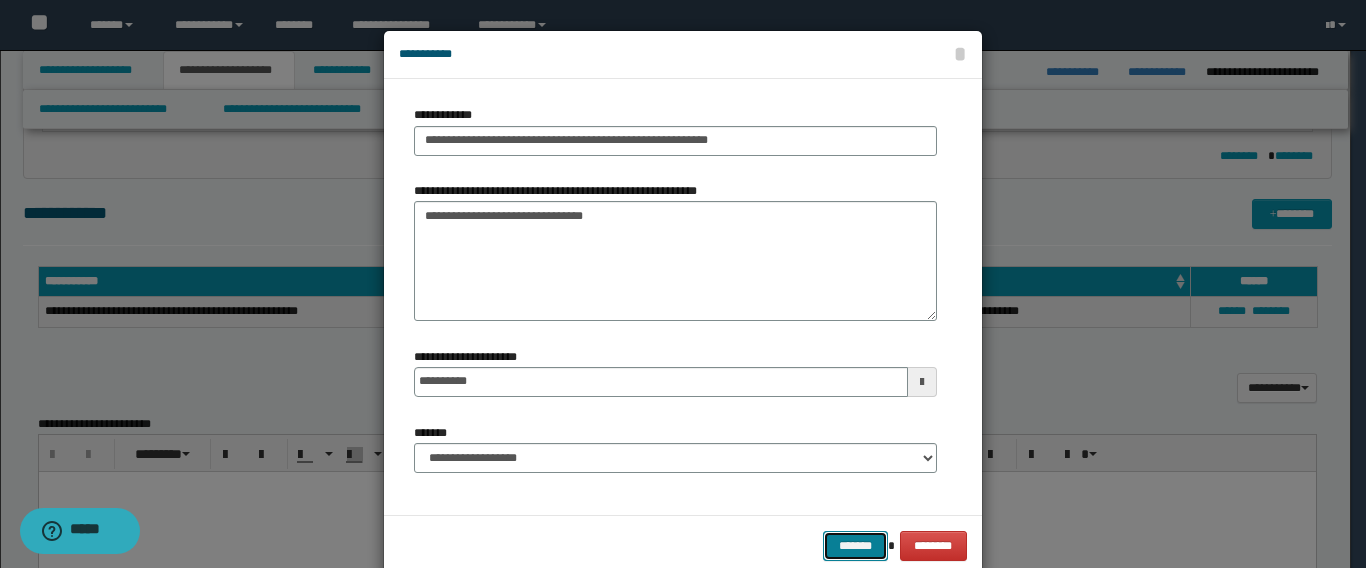click on "*******" at bounding box center (855, 546) 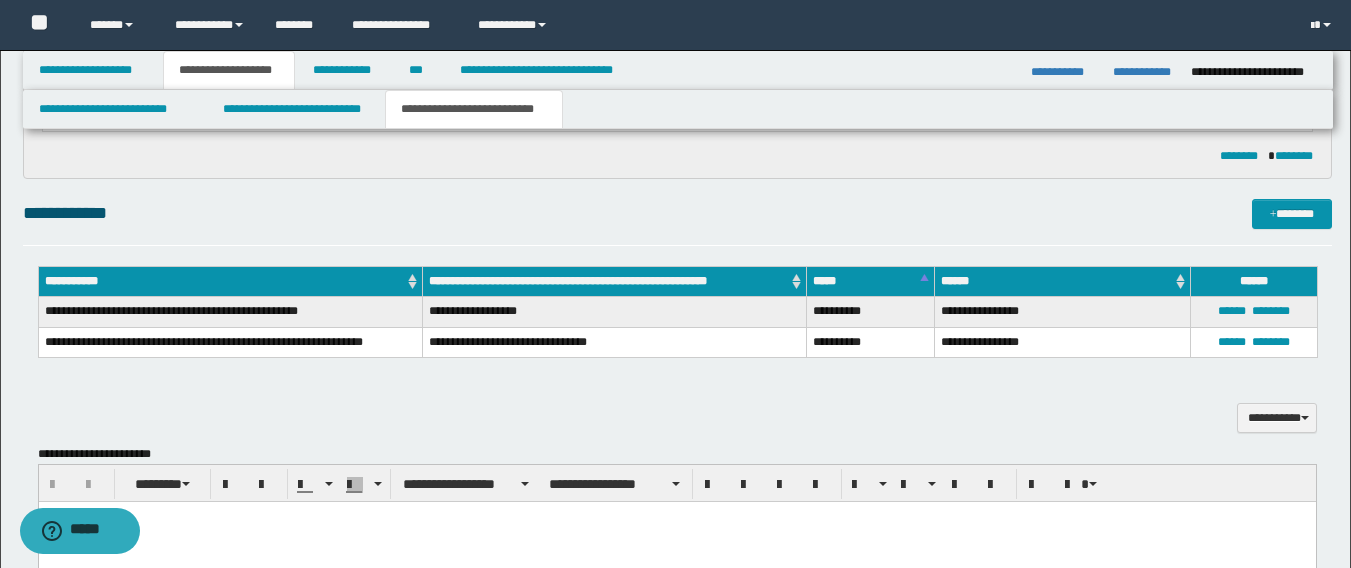 click on "**********" at bounding box center (870, 342) 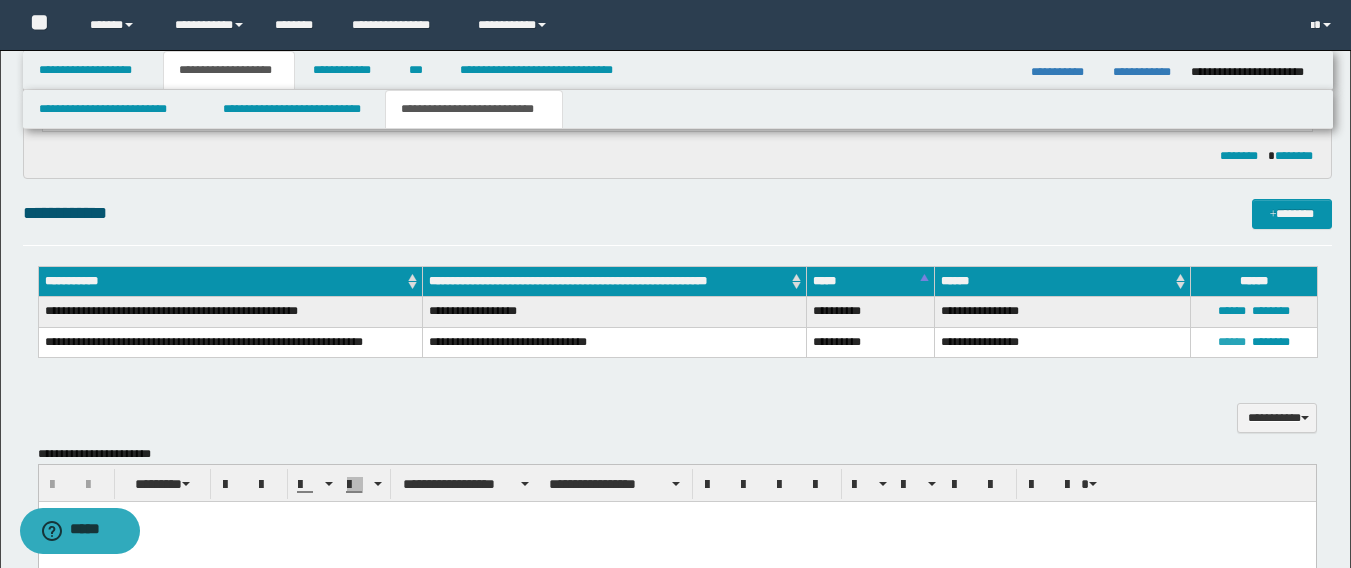 click on "******" at bounding box center [1232, 342] 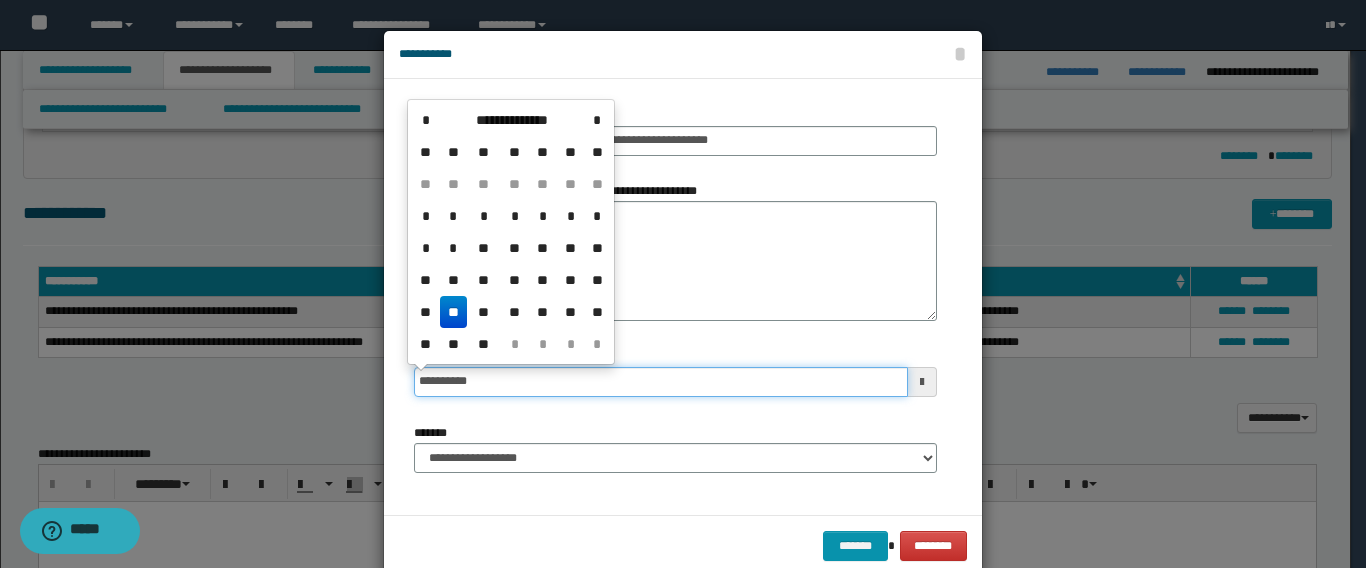 click on "**********" at bounding box center [661, 382] 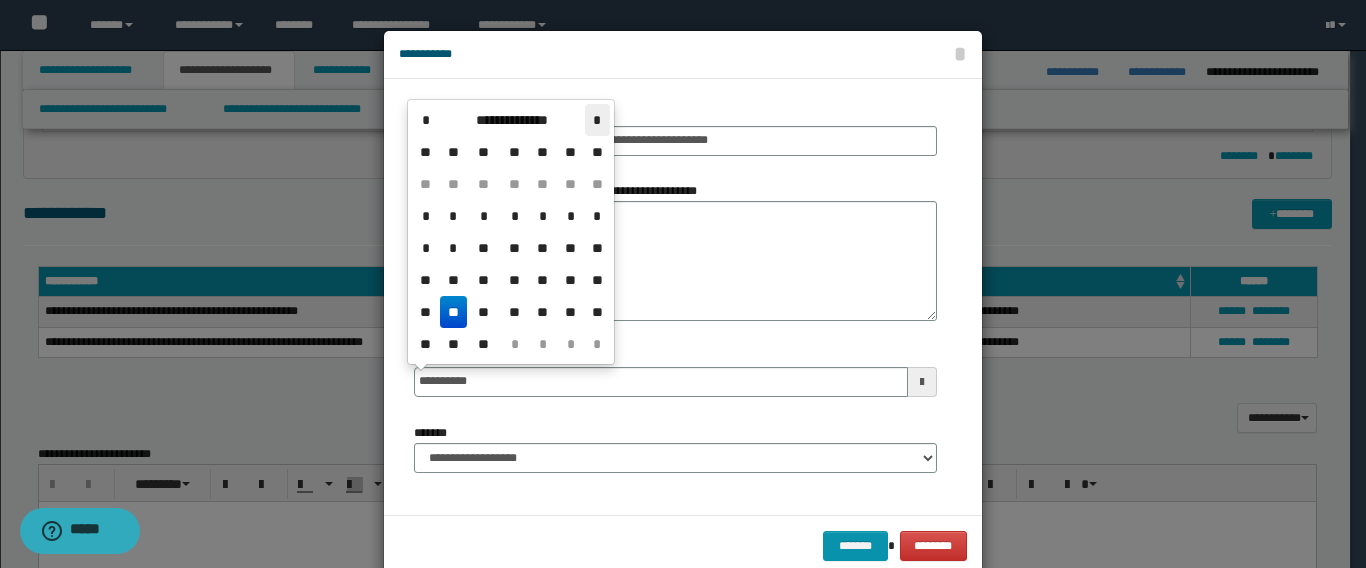 click on "*" at bounding box center [597, 120] 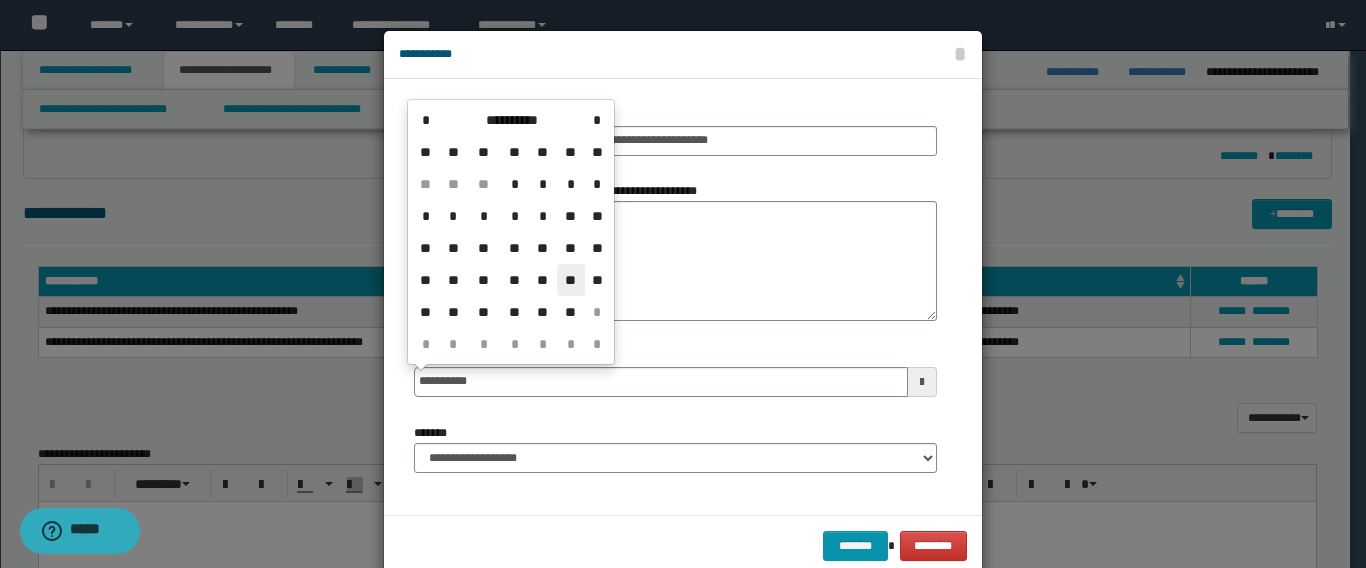 click on "**" at bounding box center (571, 280) 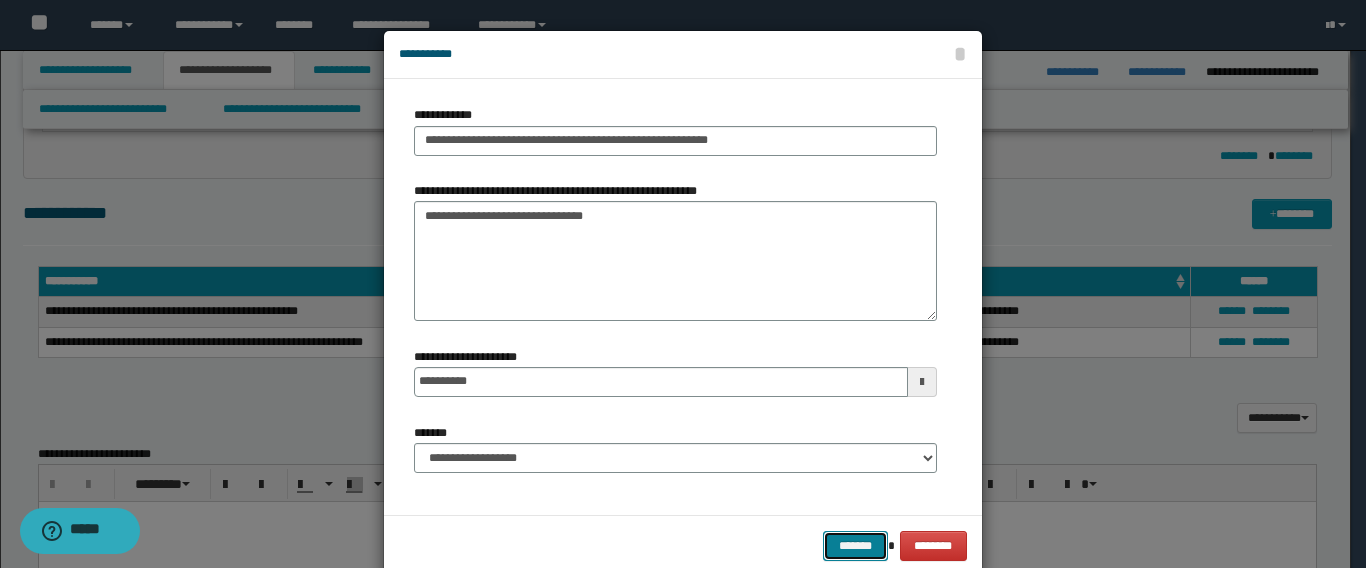 click on "*******" at bounding box center [855, 546] 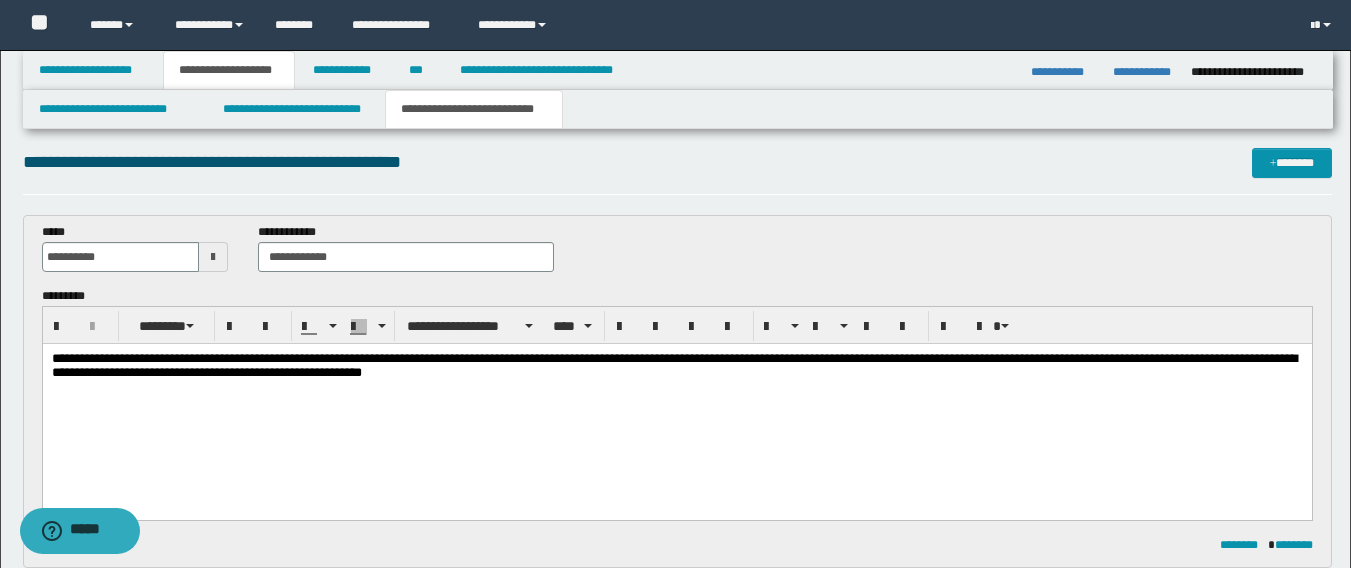 scroll, scrollTop: 0, scrollLeft: 0, axis: both 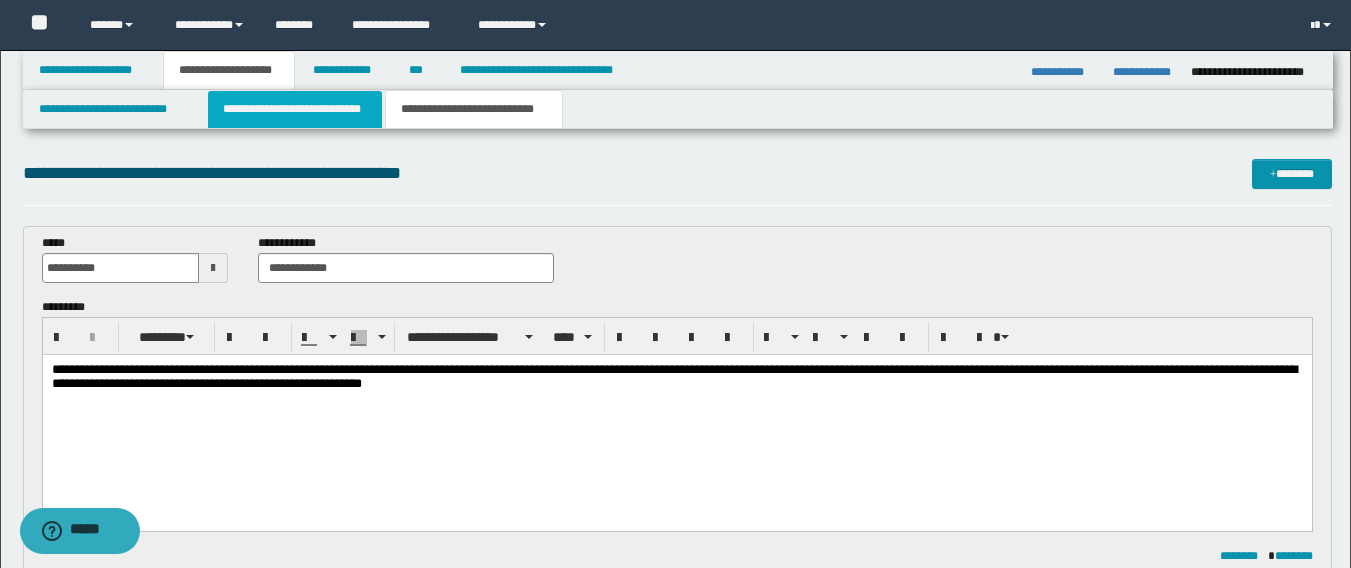click on "**********" at bounding box center [295, 109] 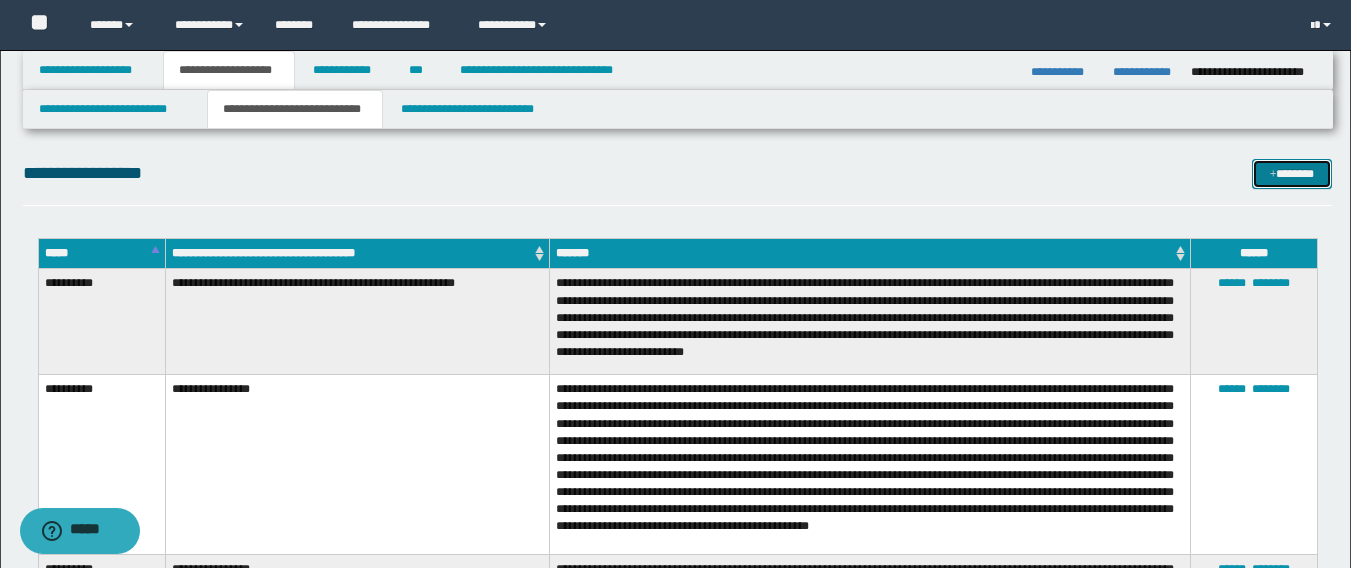 click at bounding box center (1273, 175) 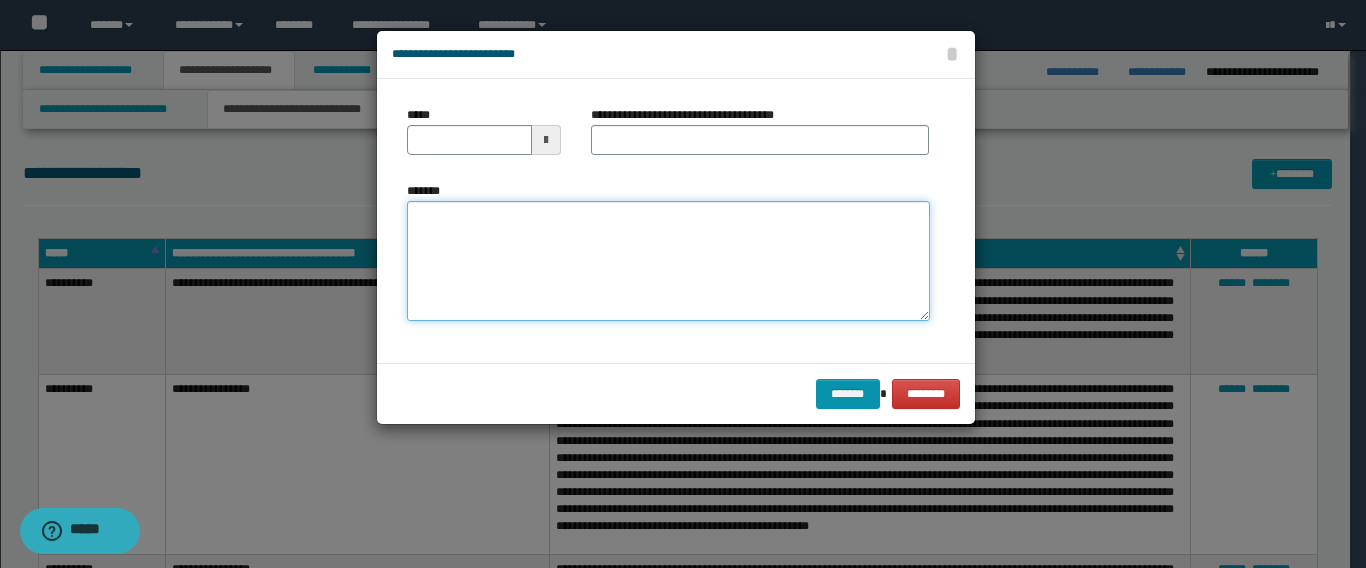 click on "*******" at bounding box center [668, 261] 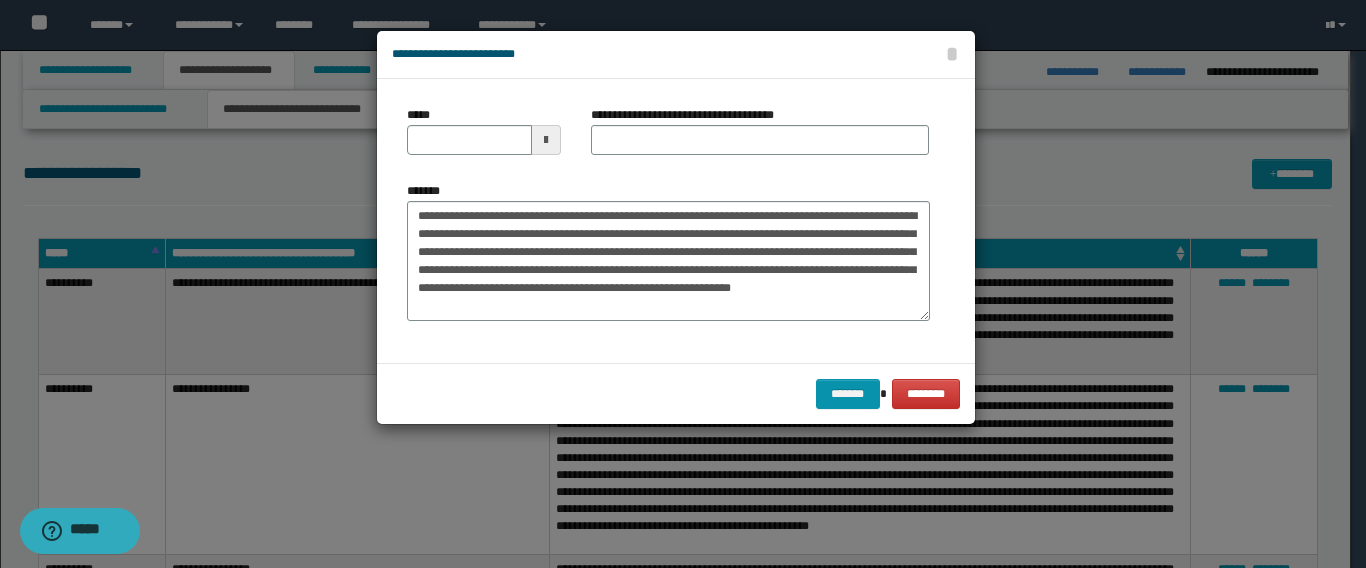 click on "*****" at bounding box center [484, 138] 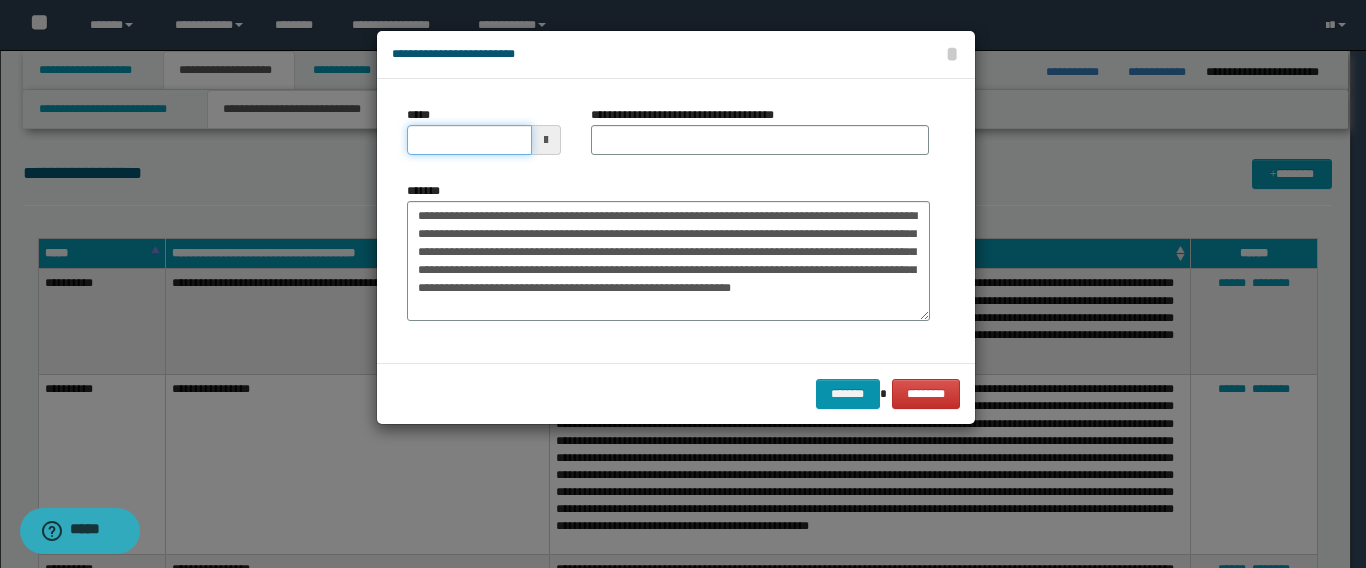 click on "*****" at bounding box center [469, 140] 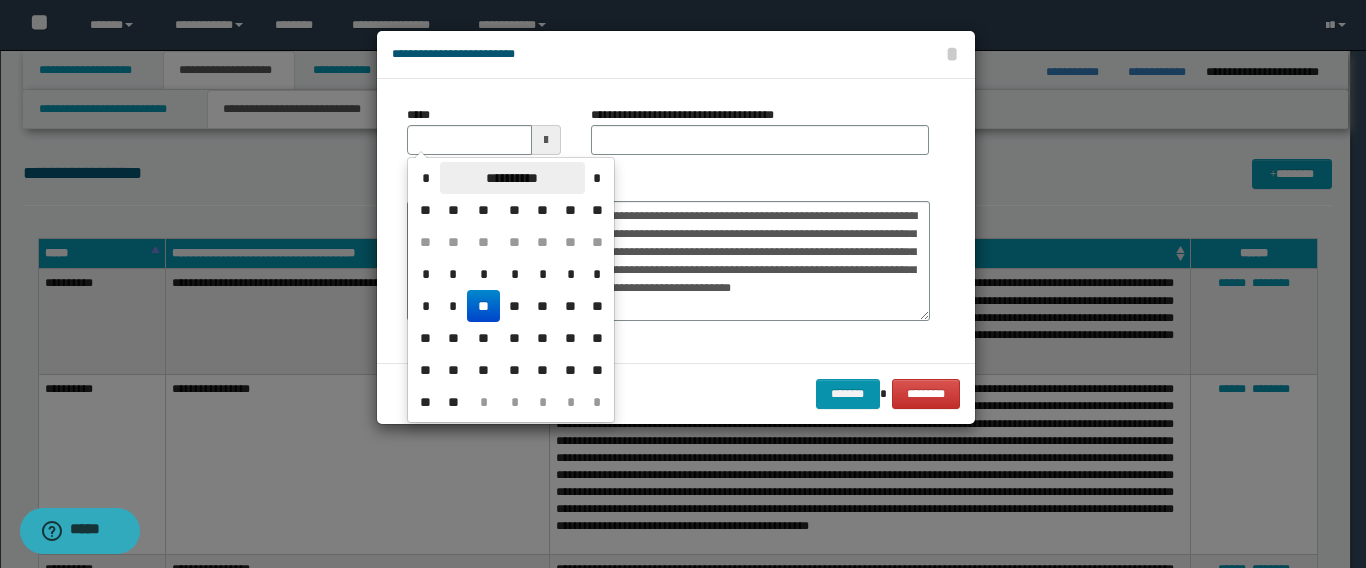 click on "**********" at bounding box center (512, 178) 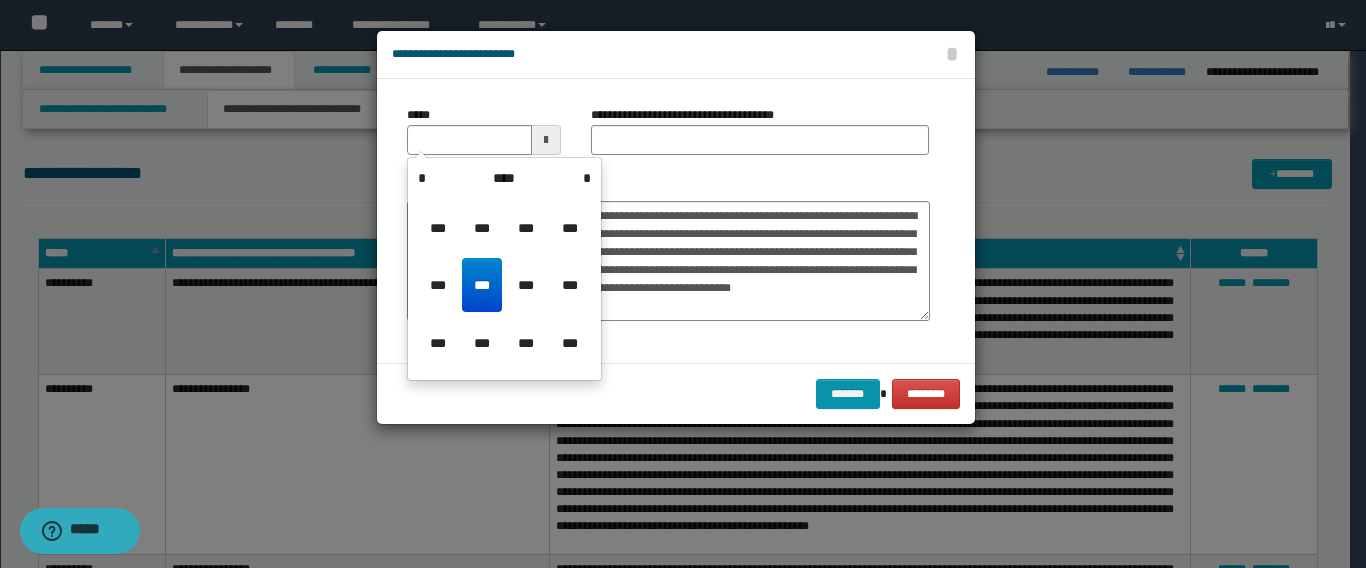 click on "**********" at bounding box center [504, 269] 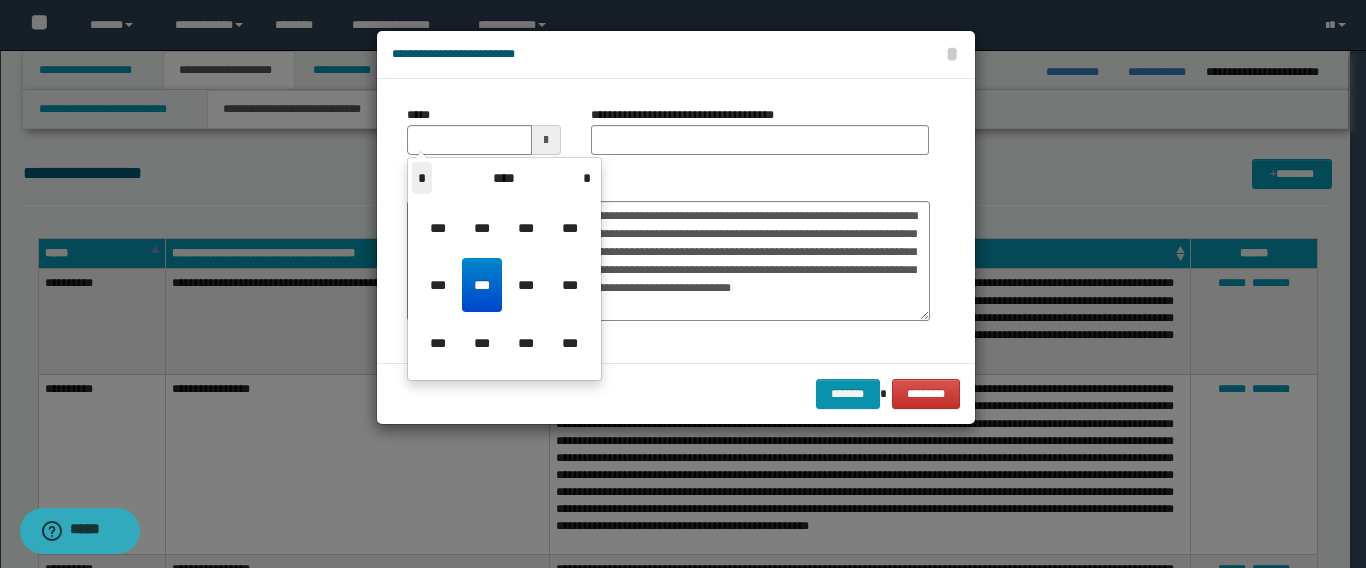 click on "*" at bounding box center (422, 178) 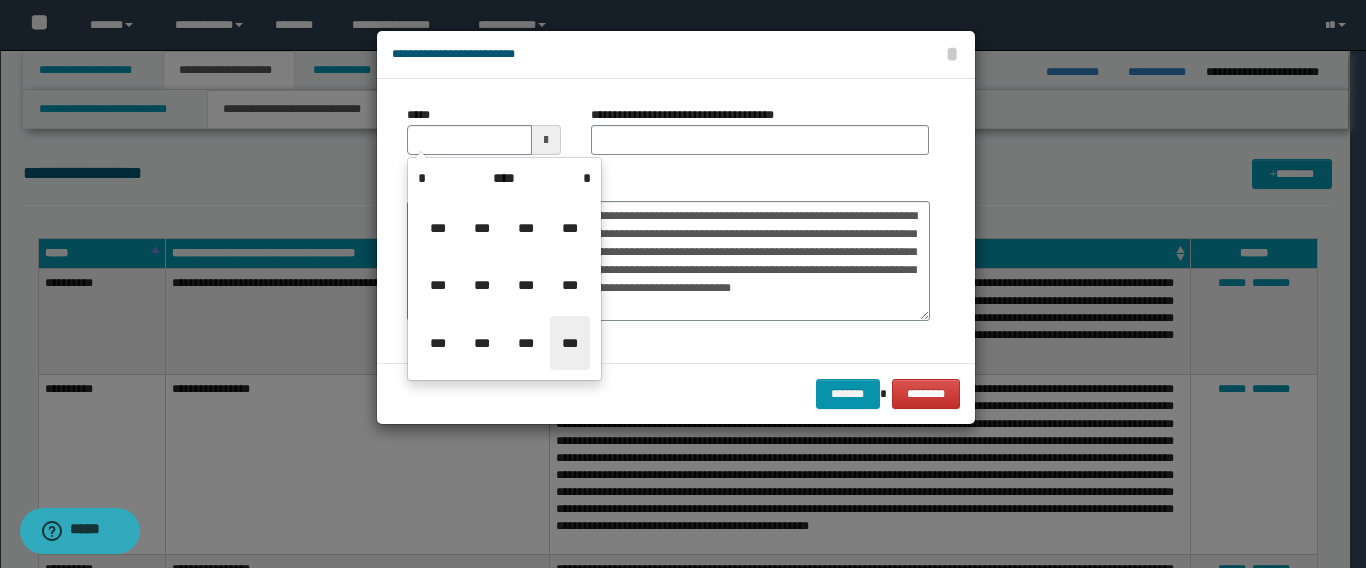 click on "***" at bounding box center (570, 343) 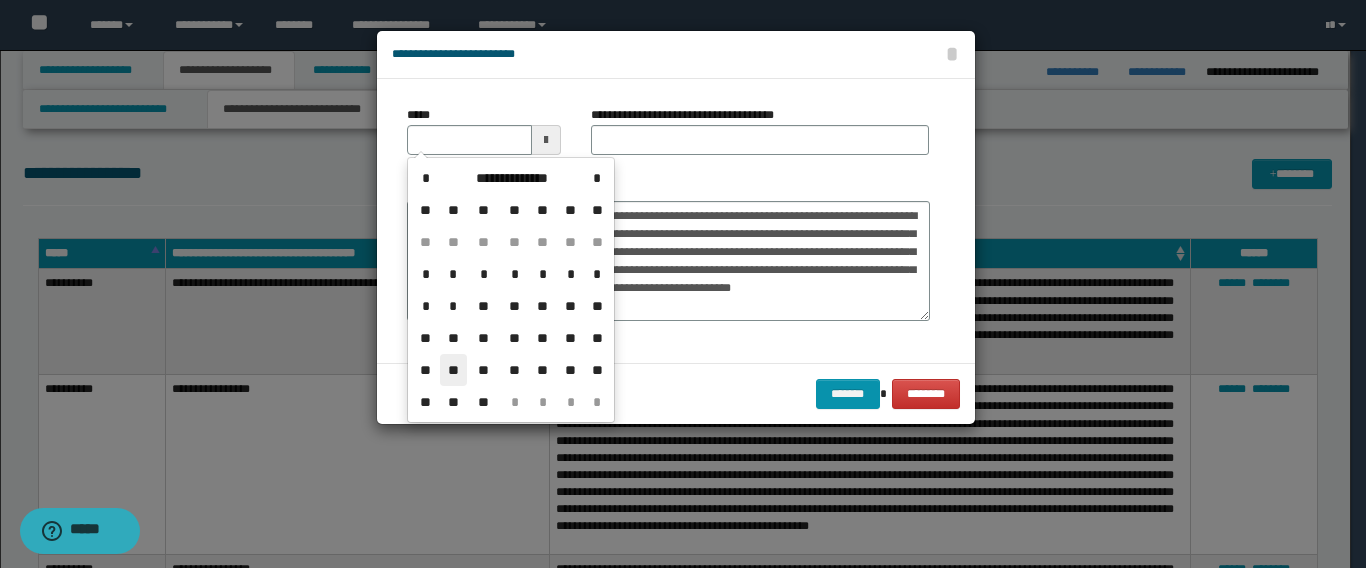 click on "**" at bounding box center [454, 370] 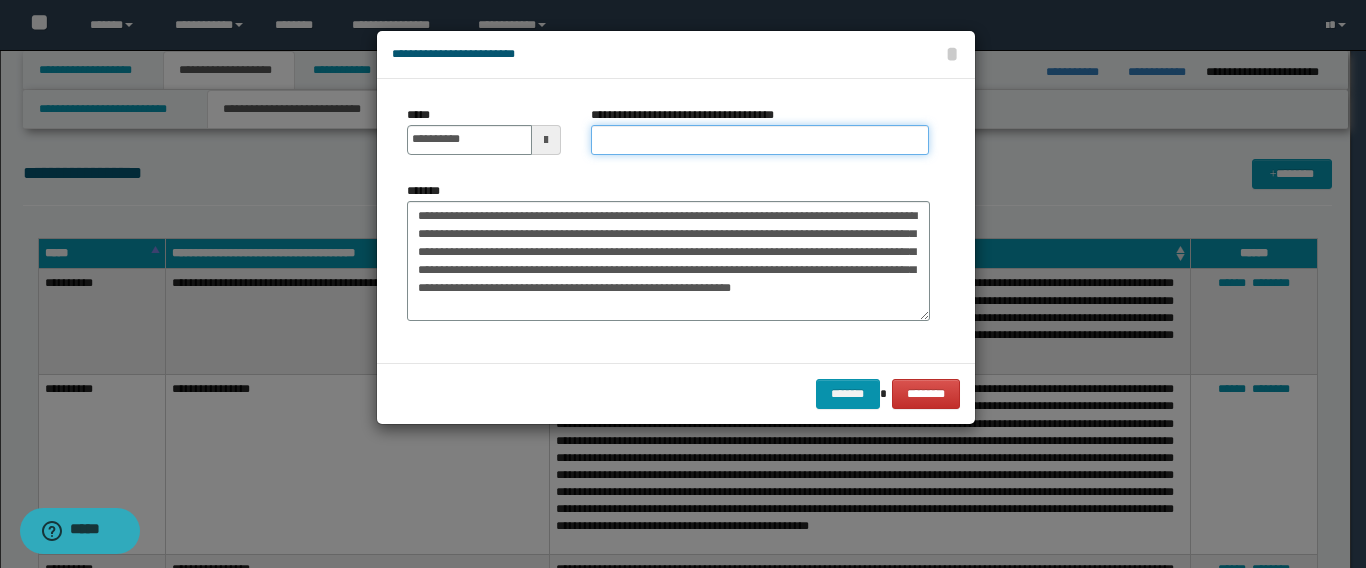 click on "**********" at bounding box center (760, 140) 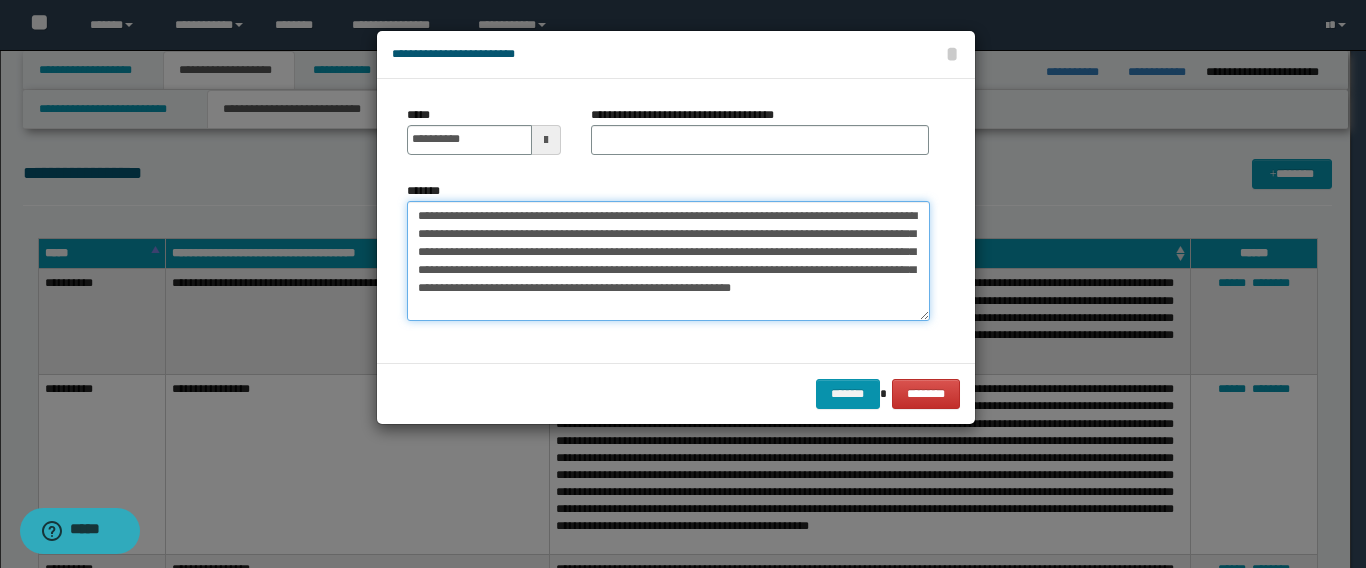 click on "**********" at bounding box center (668, 261) 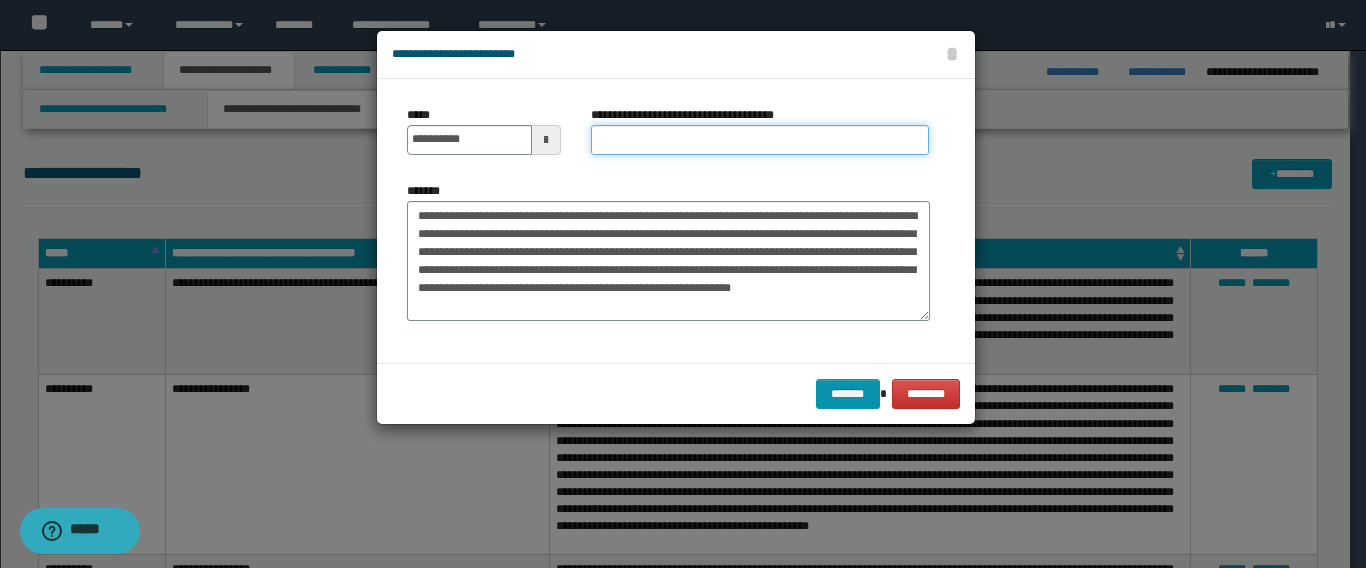 click on "**********" at bounding box center (760, 140) 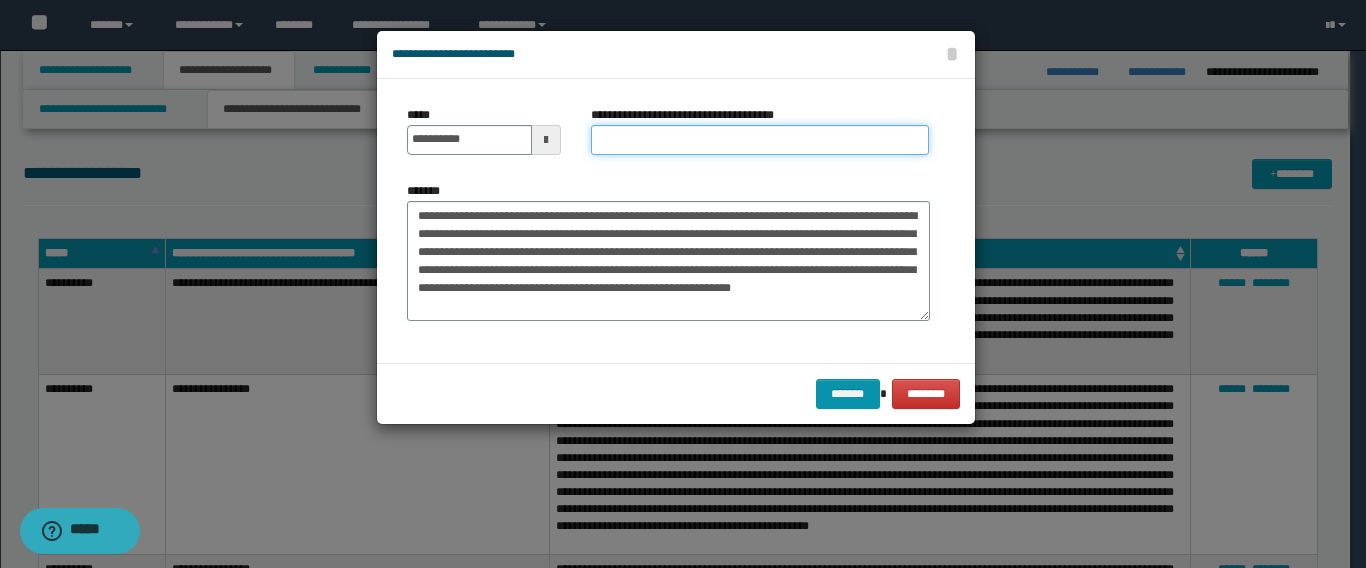 click on "**********" at bounding box center (760, 140) 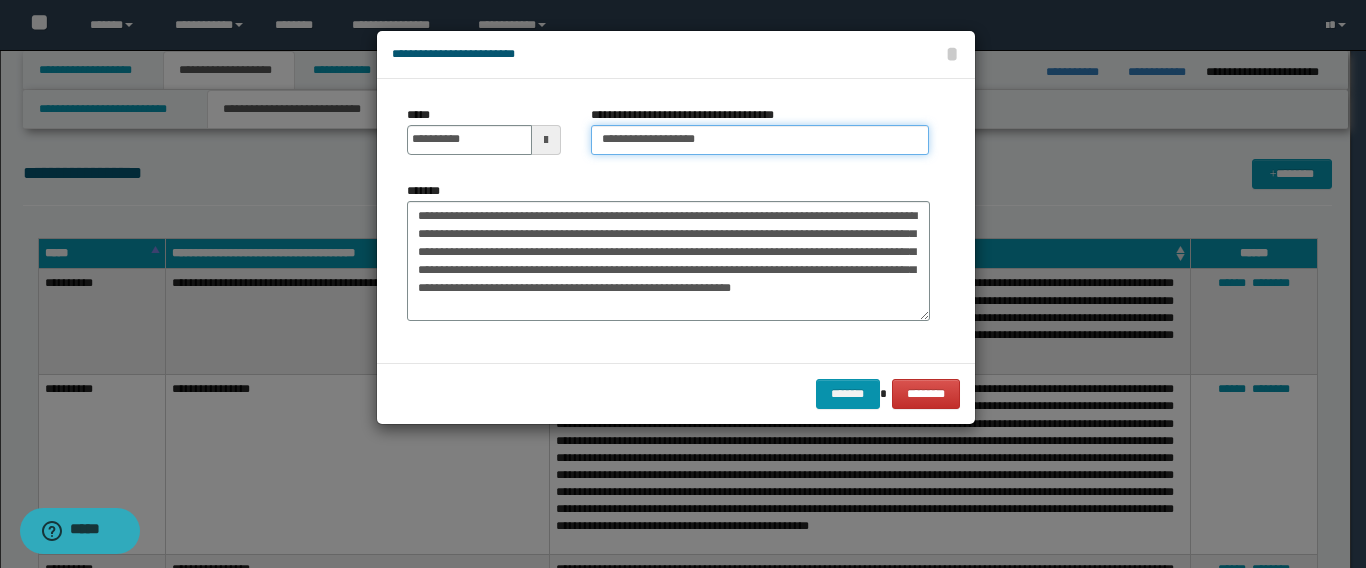 click on "**********" at bounding box center [760, 140] 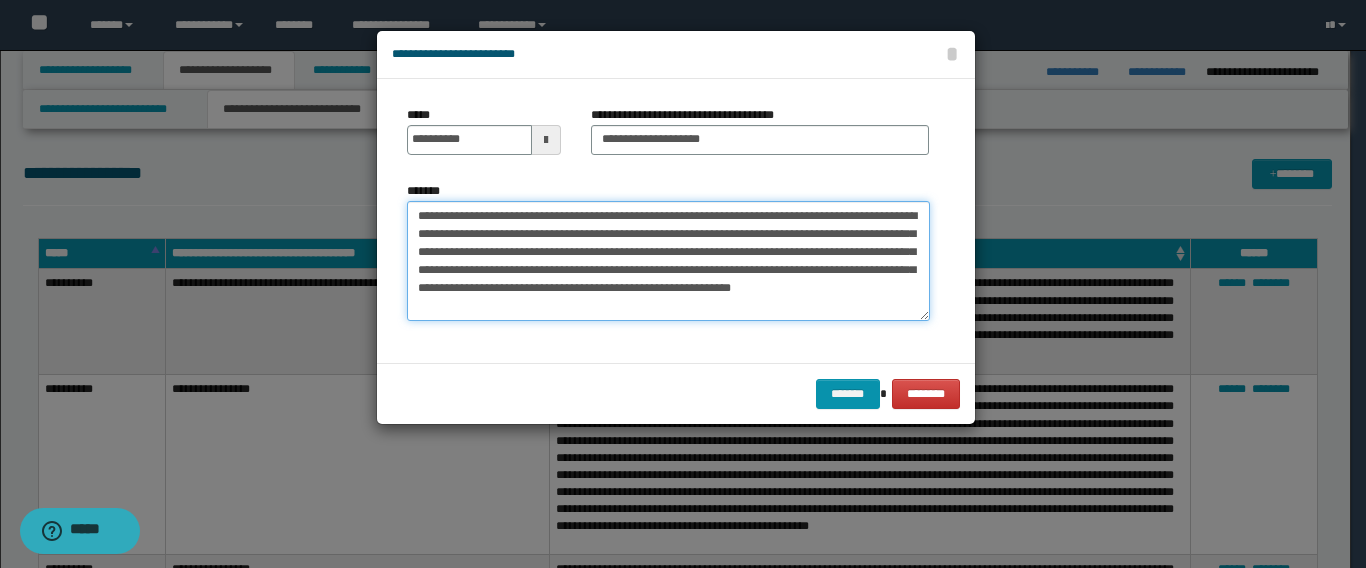 drag, startPoint x: 703, startPoint y: 217, endPoint x: 337, endPoint y: 214, distance: 366.0123 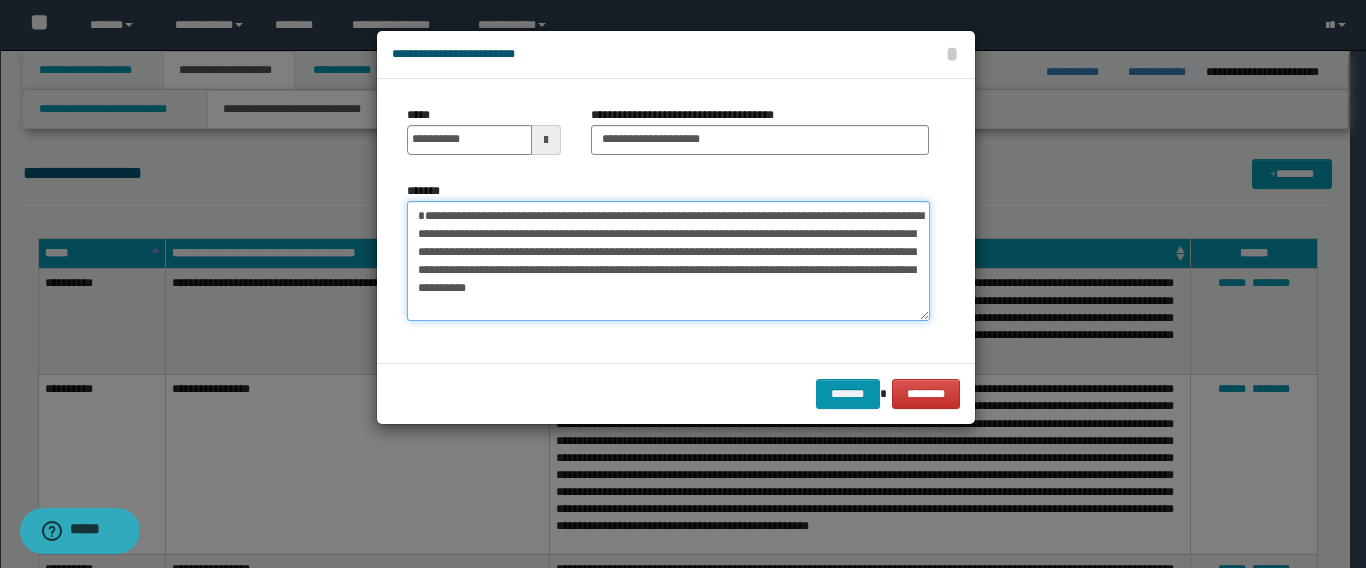 click on "**********" at bounding box center [668, 261] 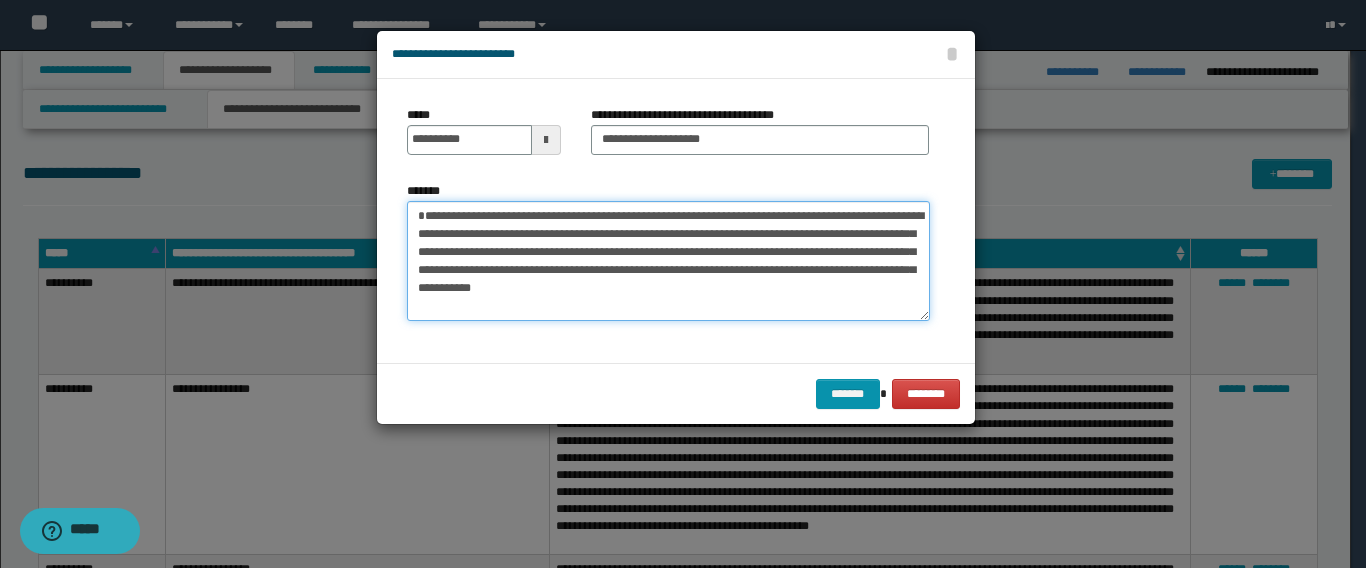 click on "**********" at bounding box center [668, 261] 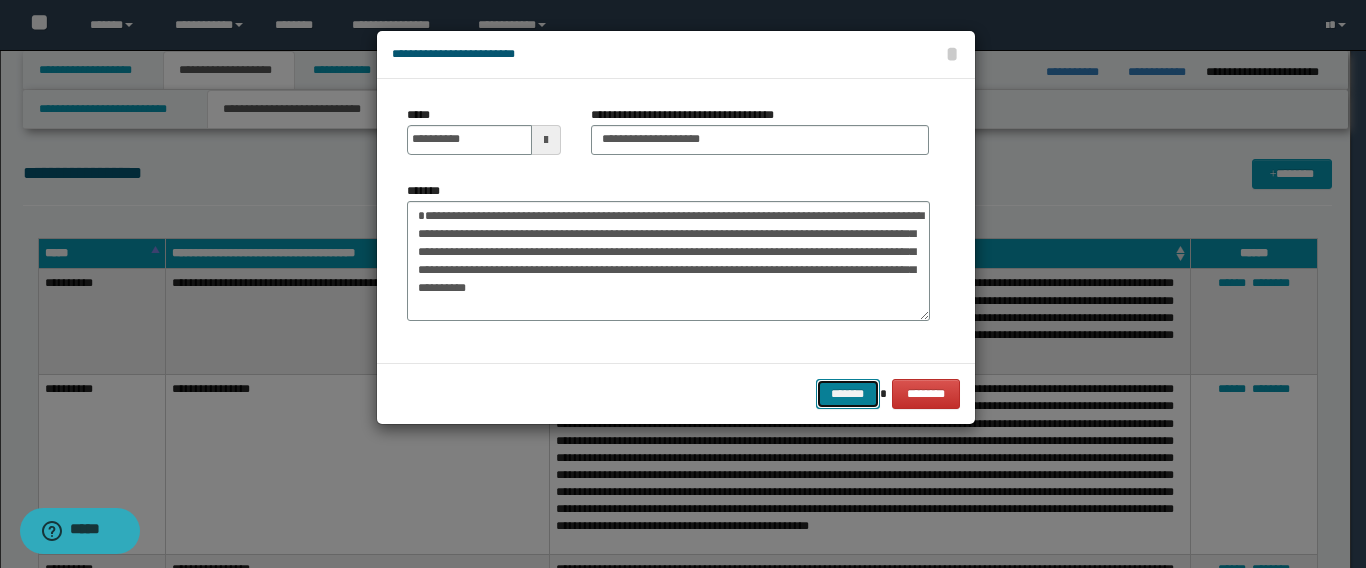 click on "*******" at bounding box center (848, 394) 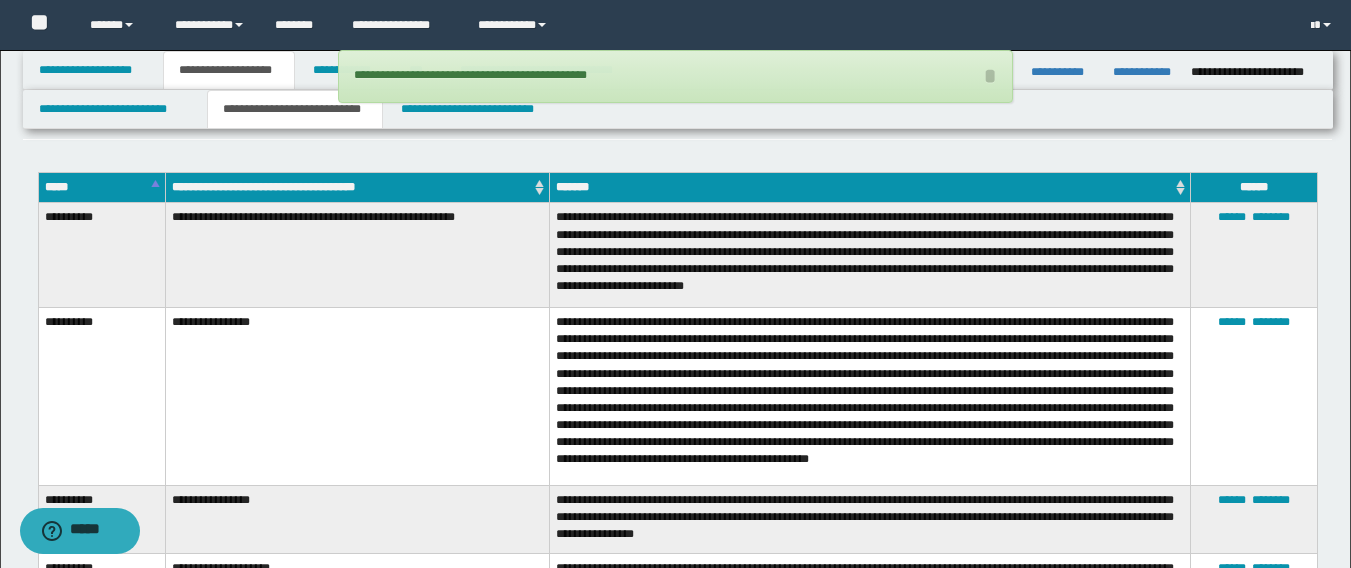 scroll, scrollTop: 100, scrollLeft: 0, axis: vertical 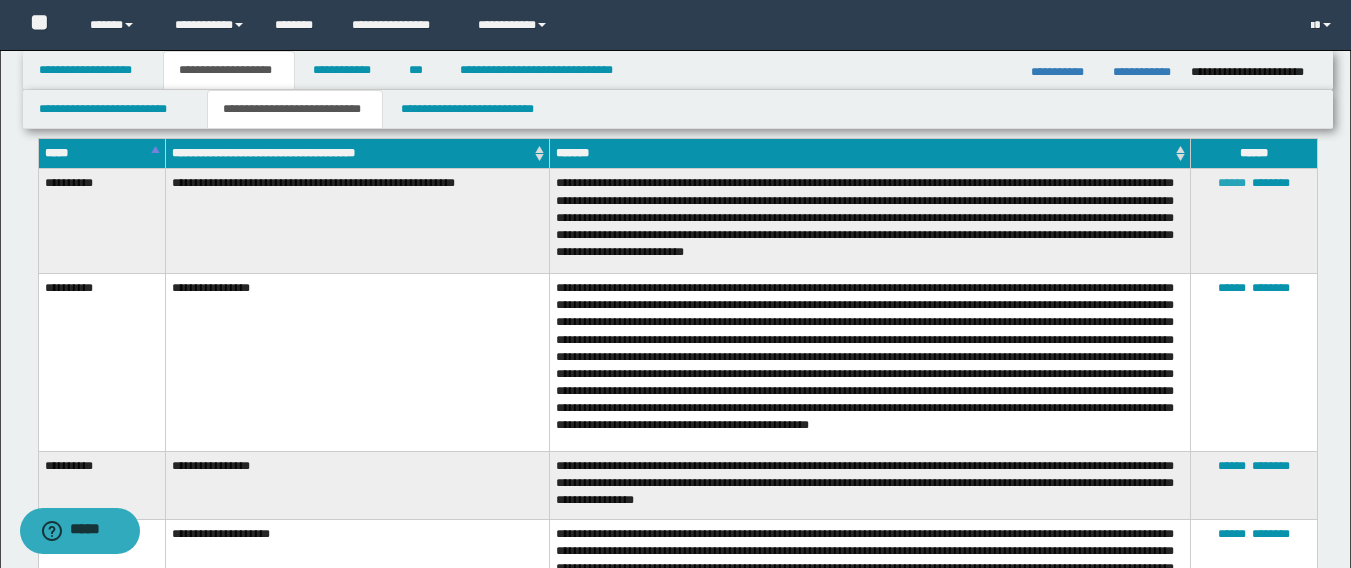 click on "******" at bounding box center [1232, 183] 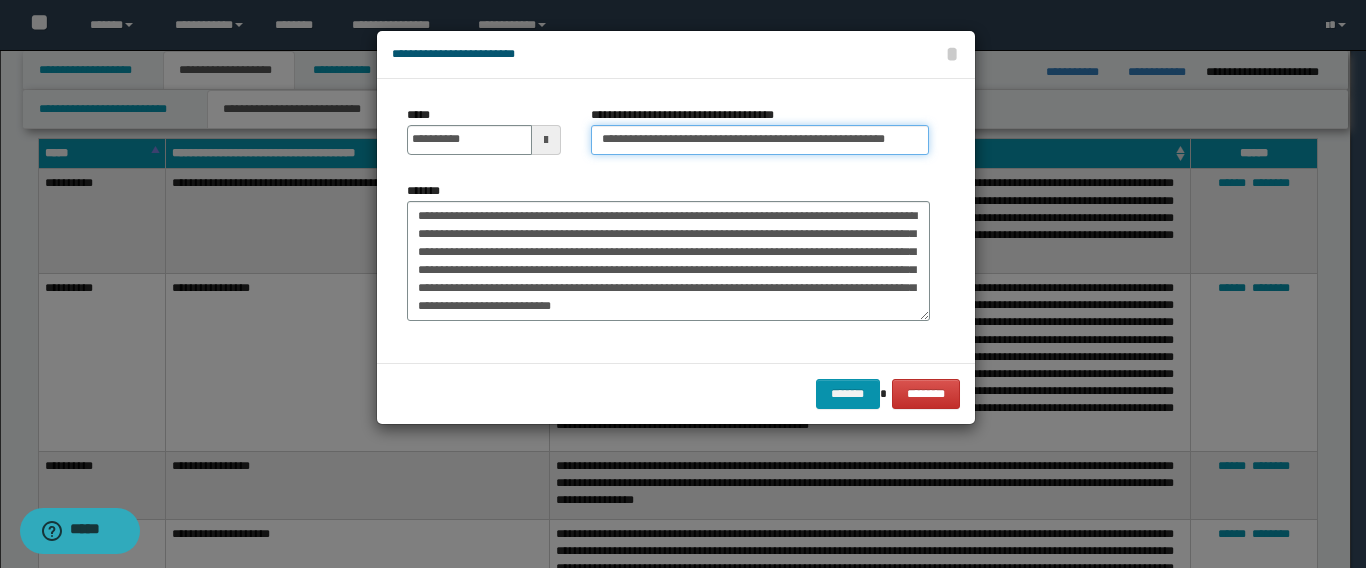click on "**********" at bounding box center [760, 140] 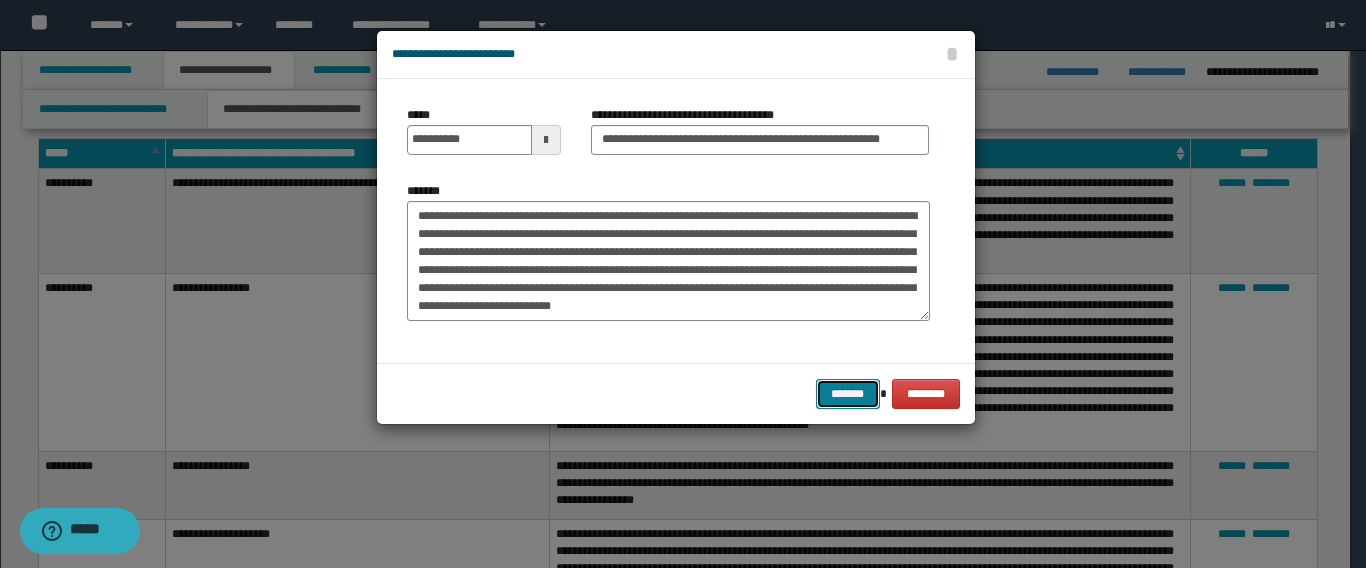 click on "*******" at bounding box center [848, 394] 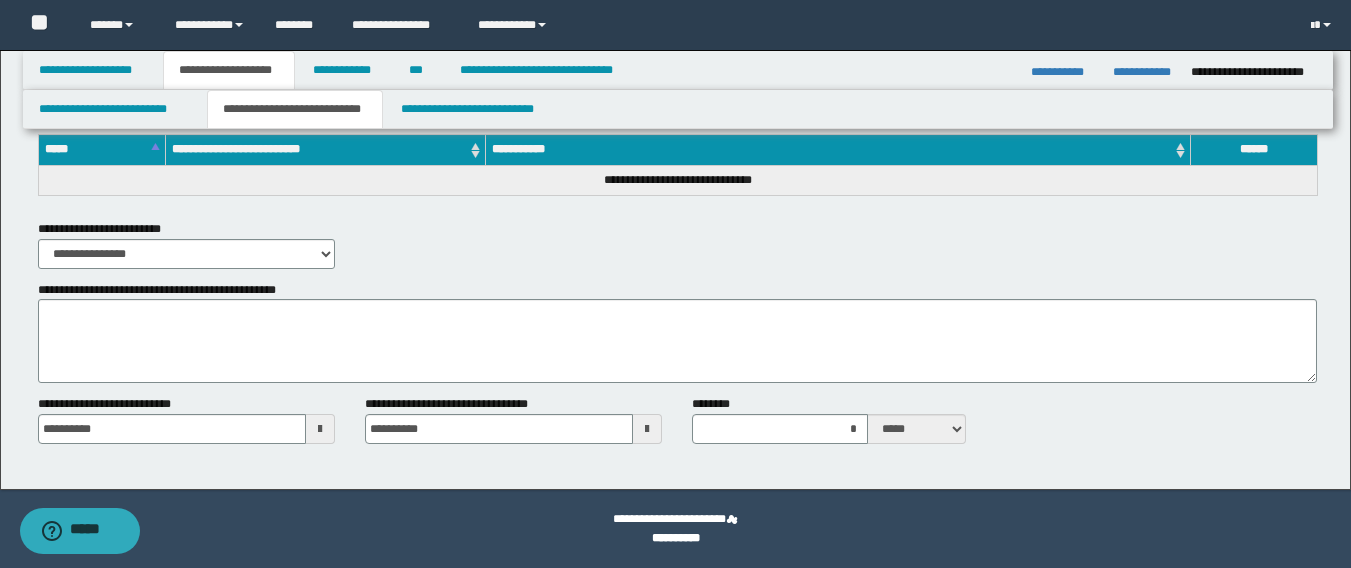 scroll, scrollTop: 1046, scrollLeft: 0, axis: vertical 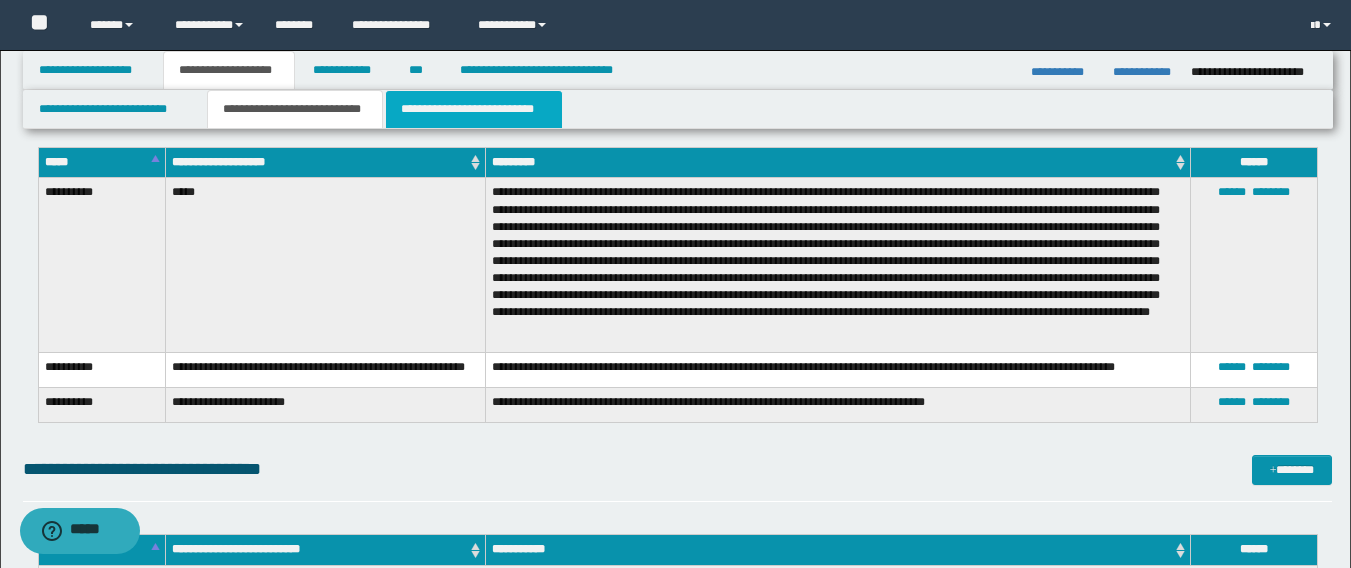 click on "**********" at bounding box center (474, 109) 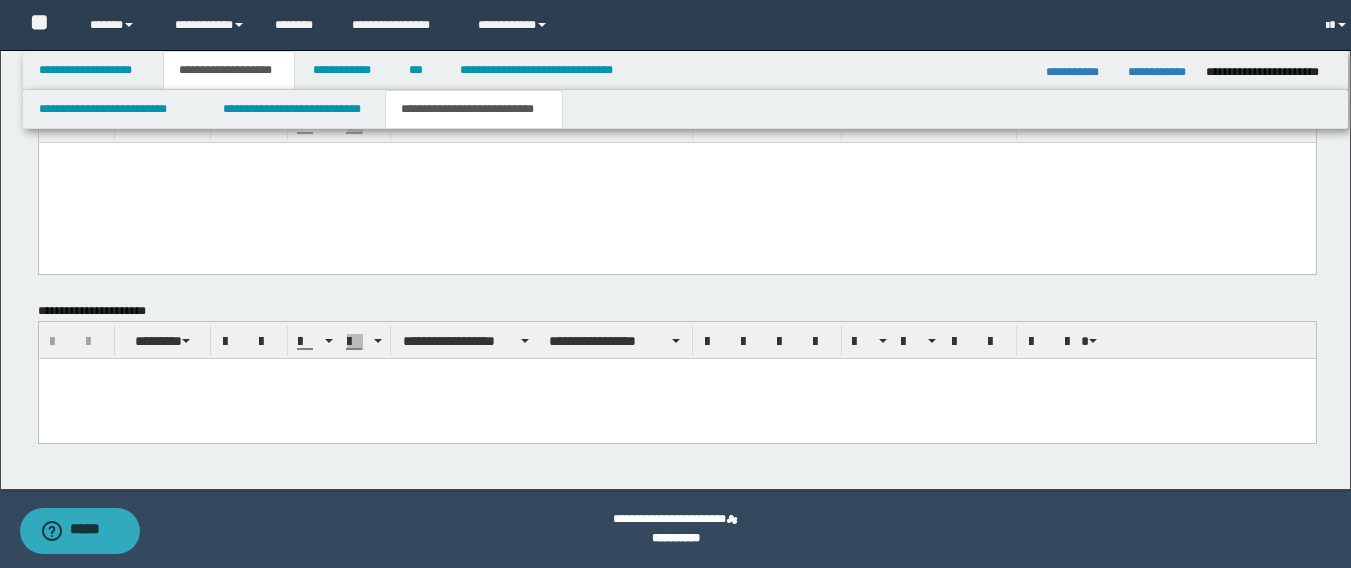 scroll, scrollTop: 975, scrollLeft: 0, axis: vertical 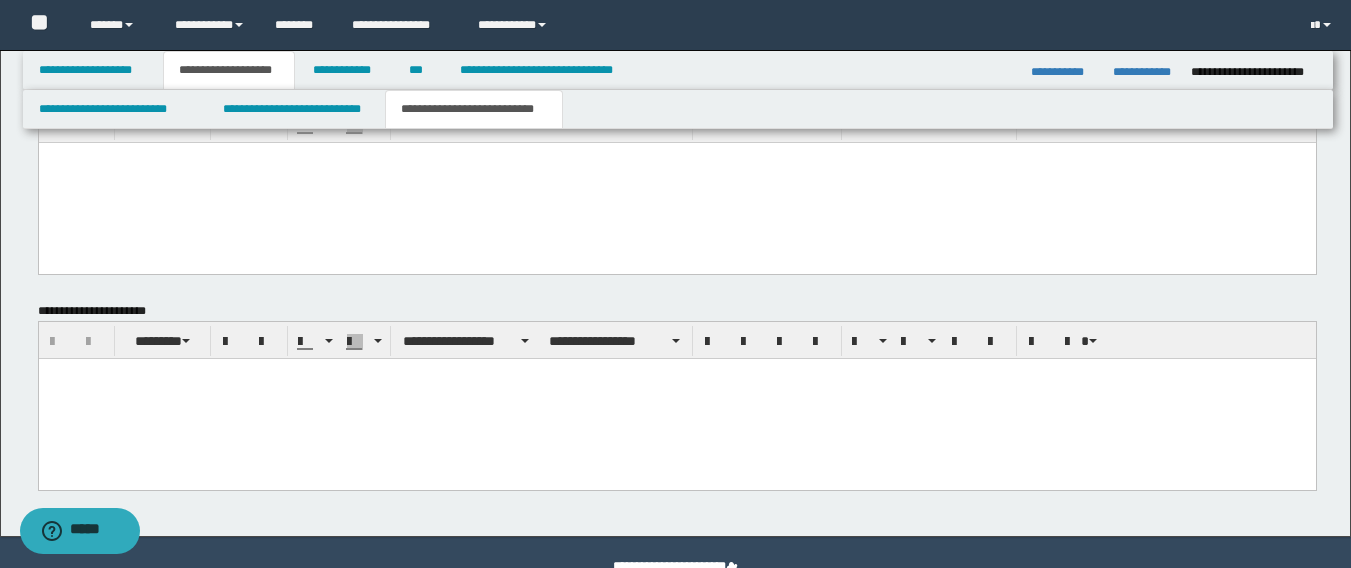 click at bounding box center [676, 398] 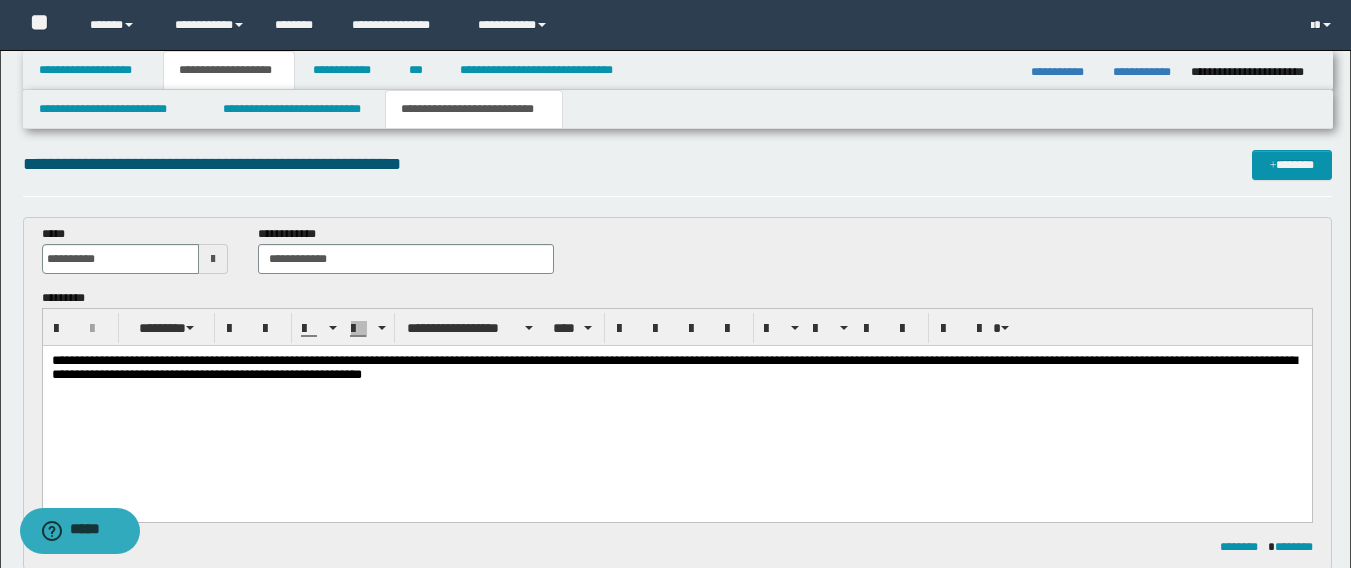scroll, scrollTop: 0, scrollLeft: 0, axis: both 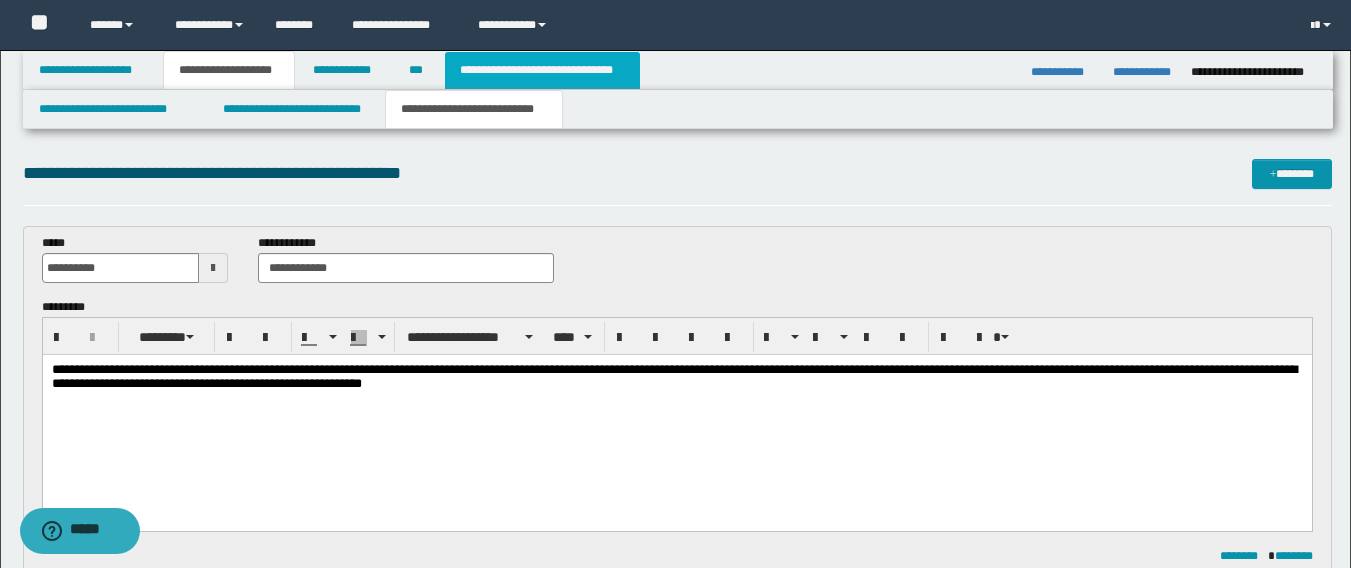 click on "**********" at bounding box center [542, 70] 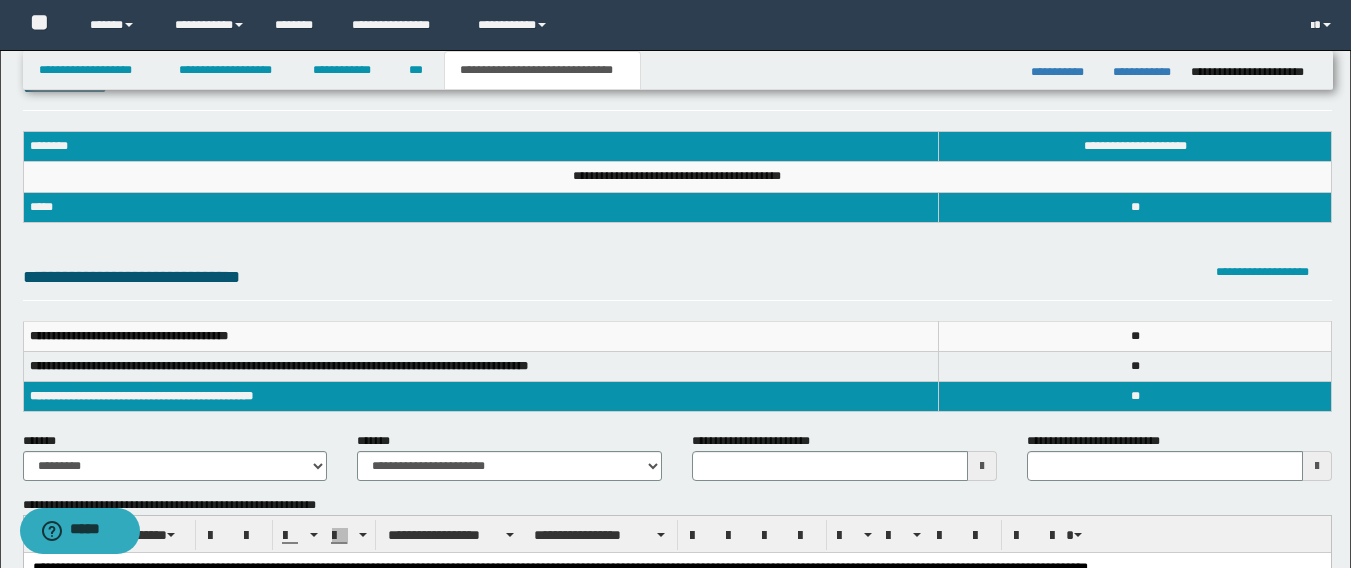 scroll, scrollTop: 100, scrollLeft: 0, axis: vertical 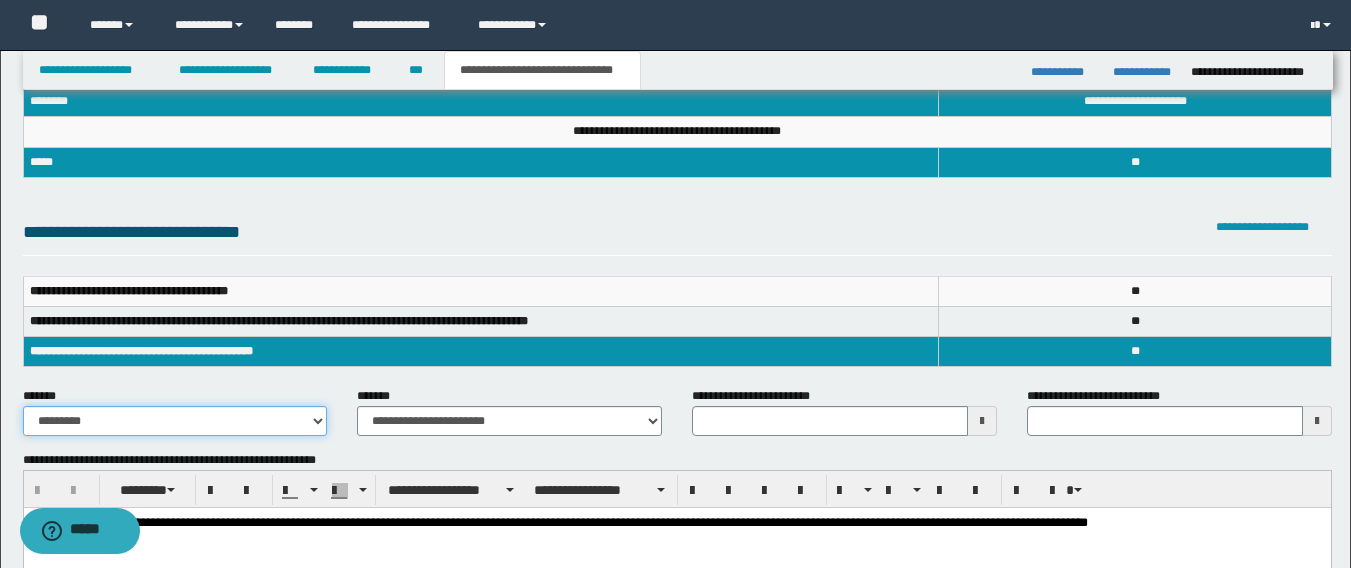 click on "**********" at bounding box center (175, 421) 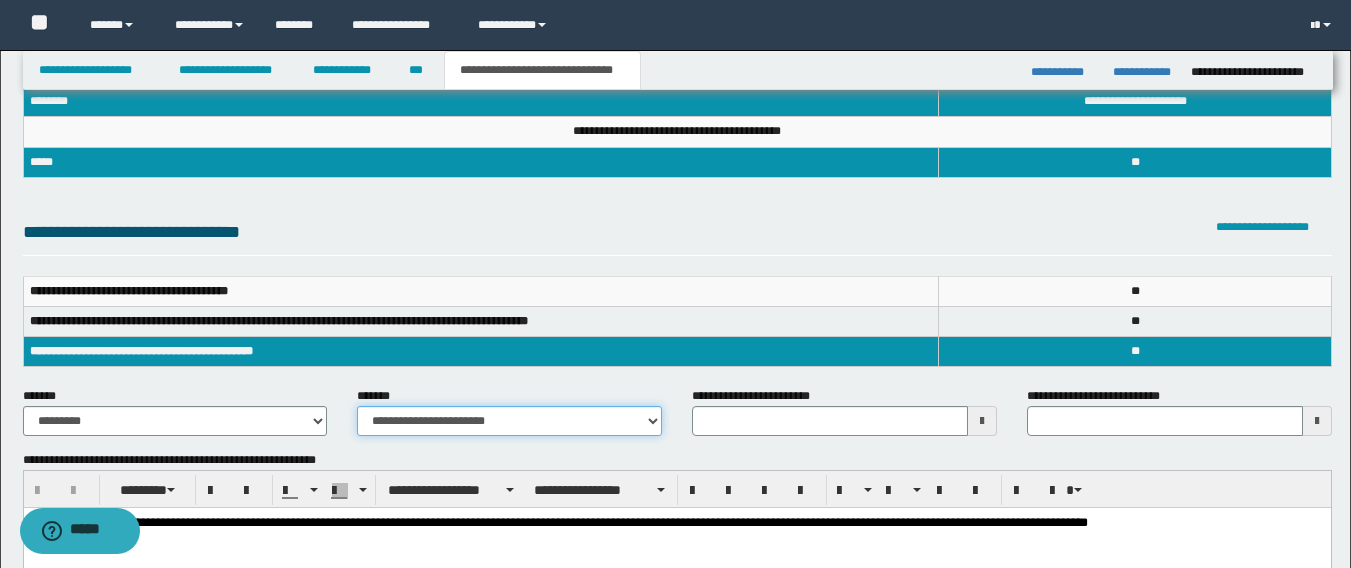 click on "**********" at bounding box center (509, 421) 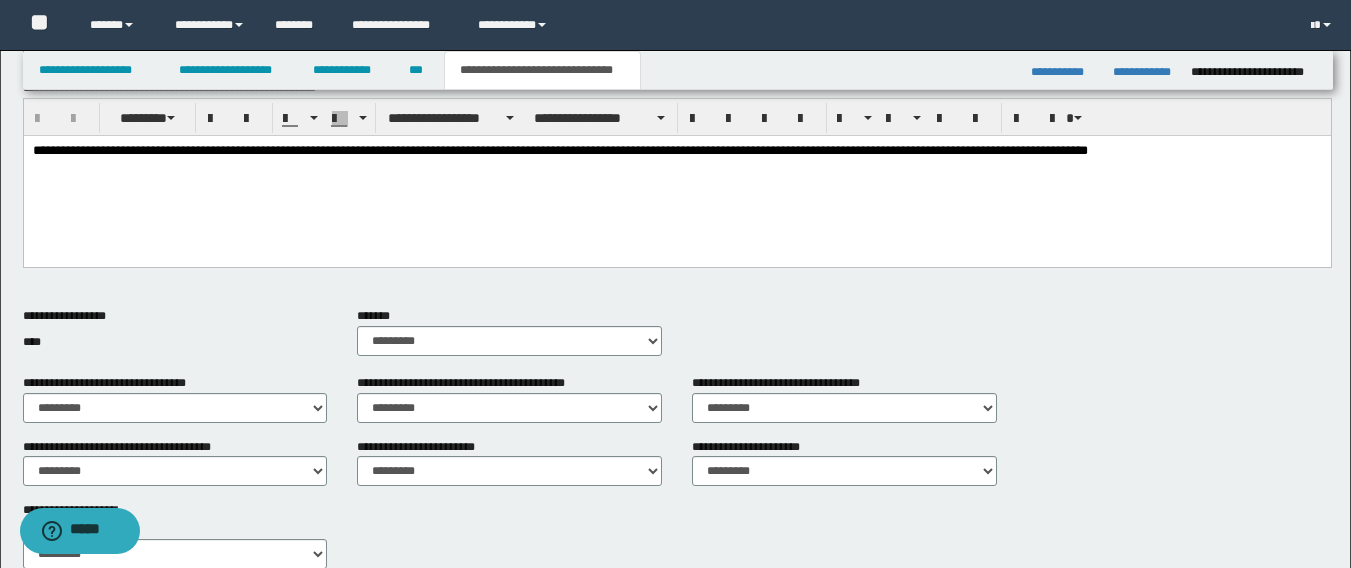 scroll, scrollTop: 400, scrollLeft: 0, axis: vertical 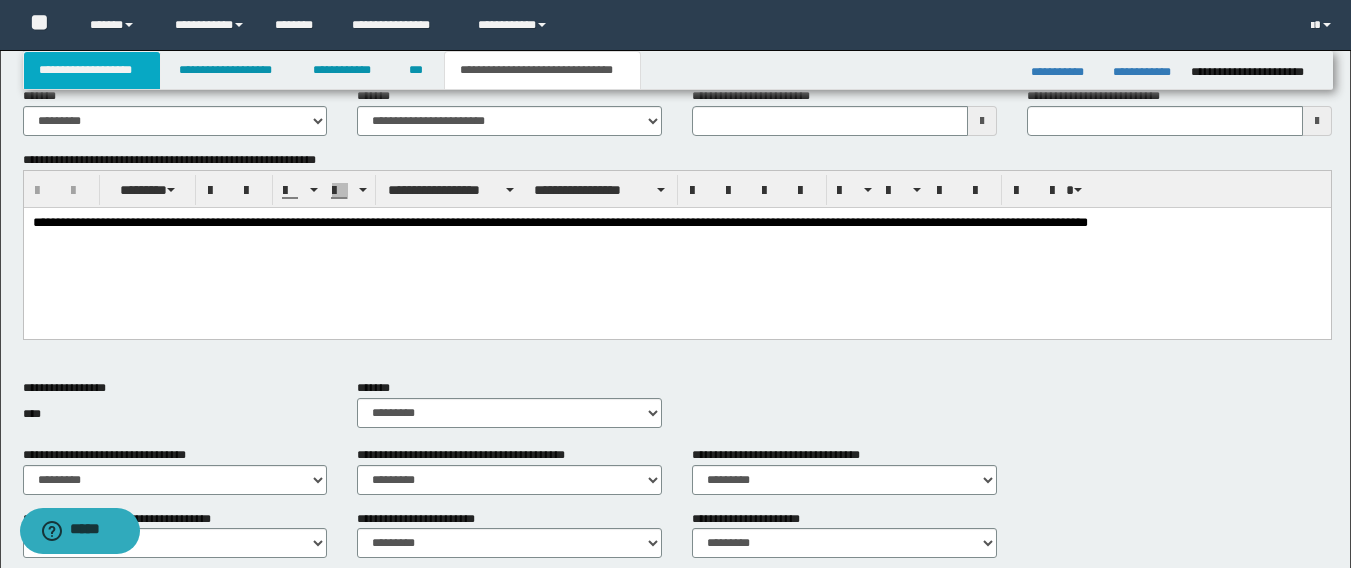 click on "**********" at bounding box center (92, 70) 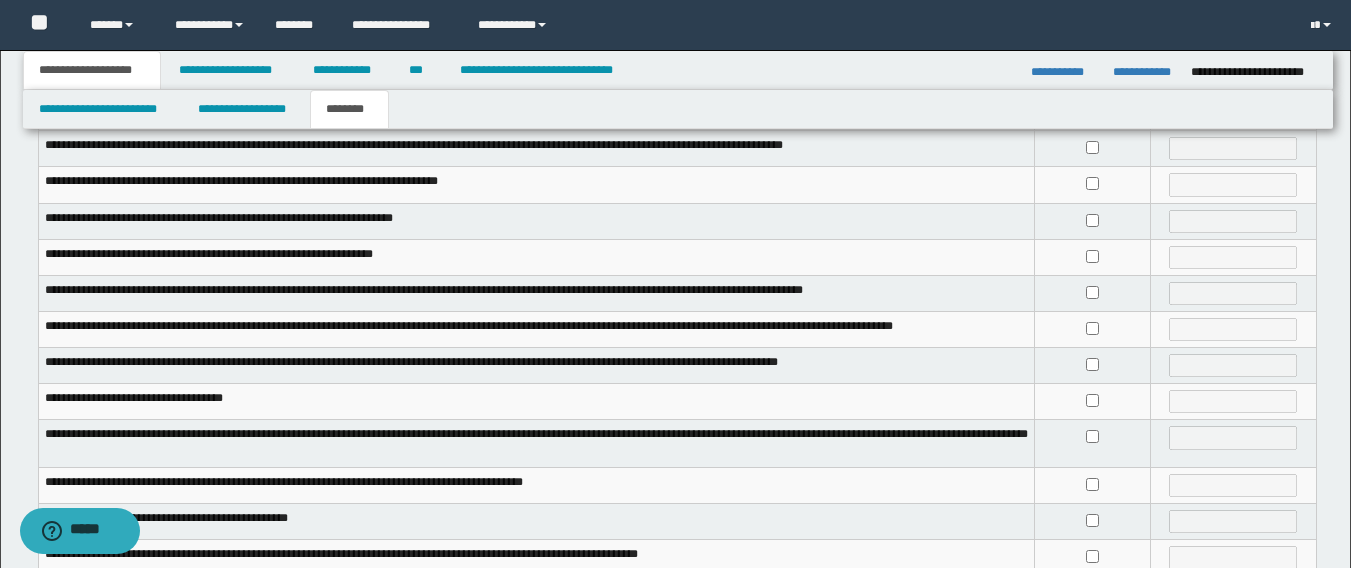 scroll, scrollTop: 31, scrollLeft: 0, axis: vertical 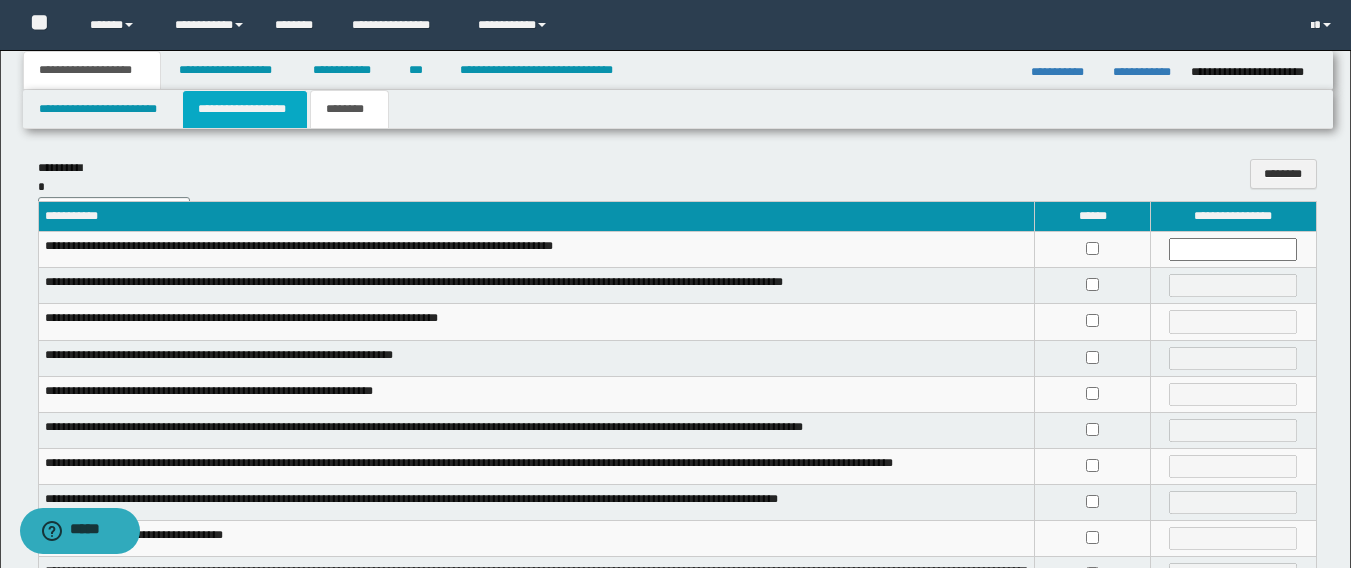 click on "**********" at bounding box center [245, 109] 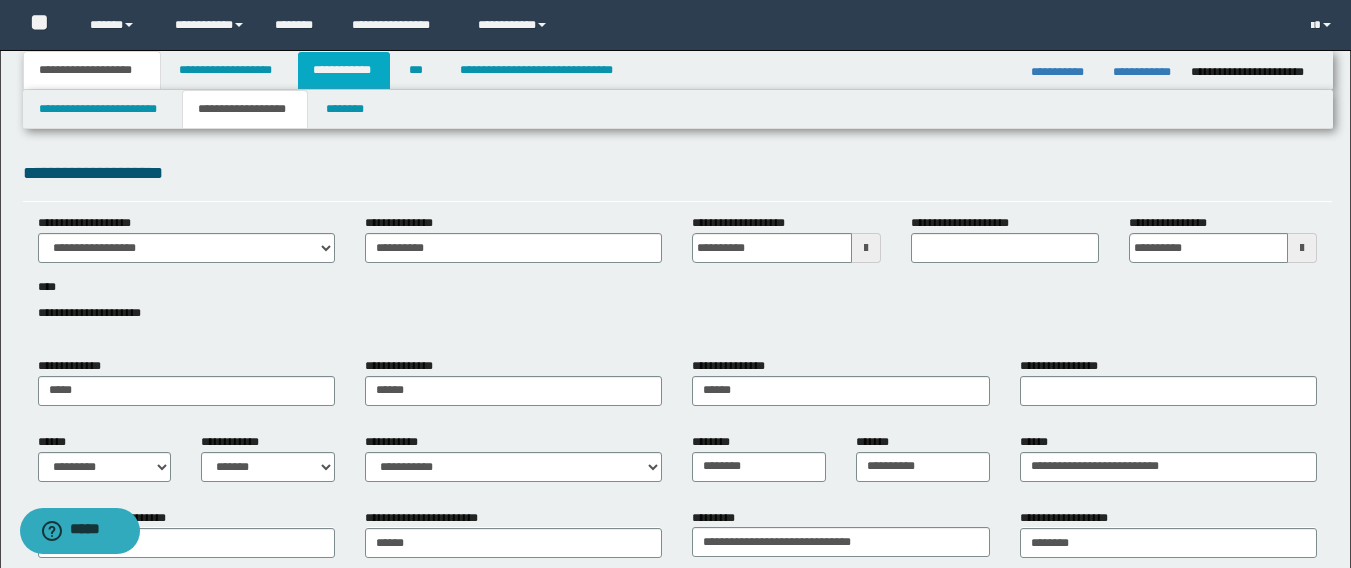 click on "**********" at bounding box center (344, 70) 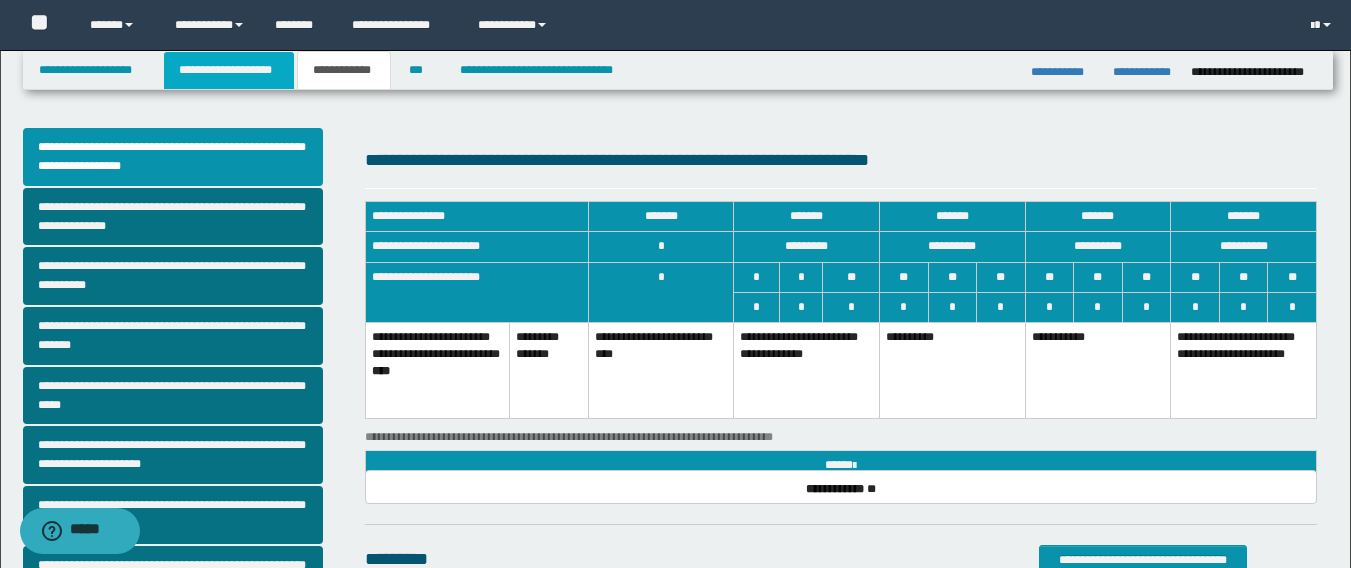 click on "**********" at bounding box center (229, 70) 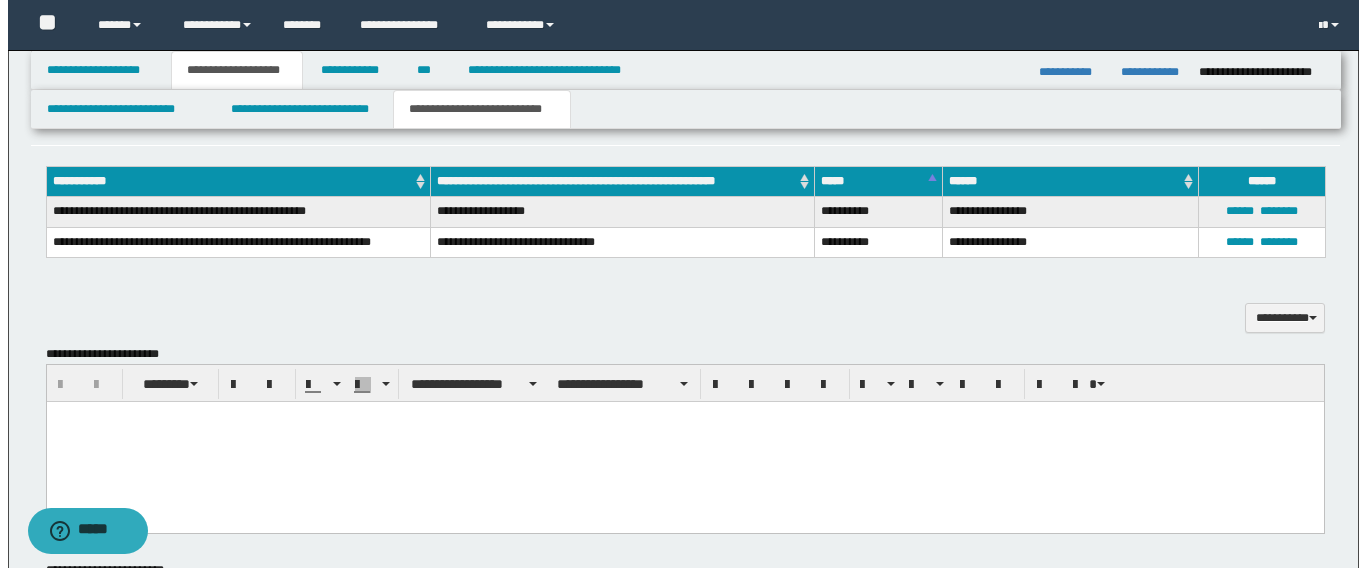 scroll, scrollTop: 400, scrollLeft: 0, axis: vertical 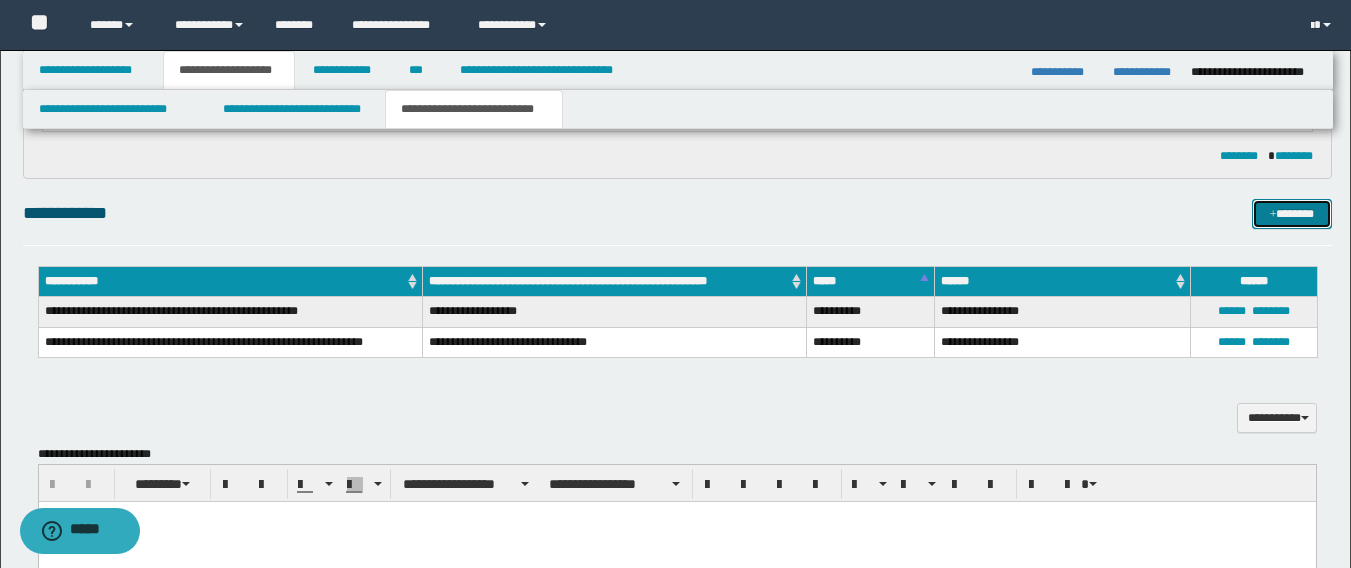 click on "*******" at bounding box center [1292, 214] 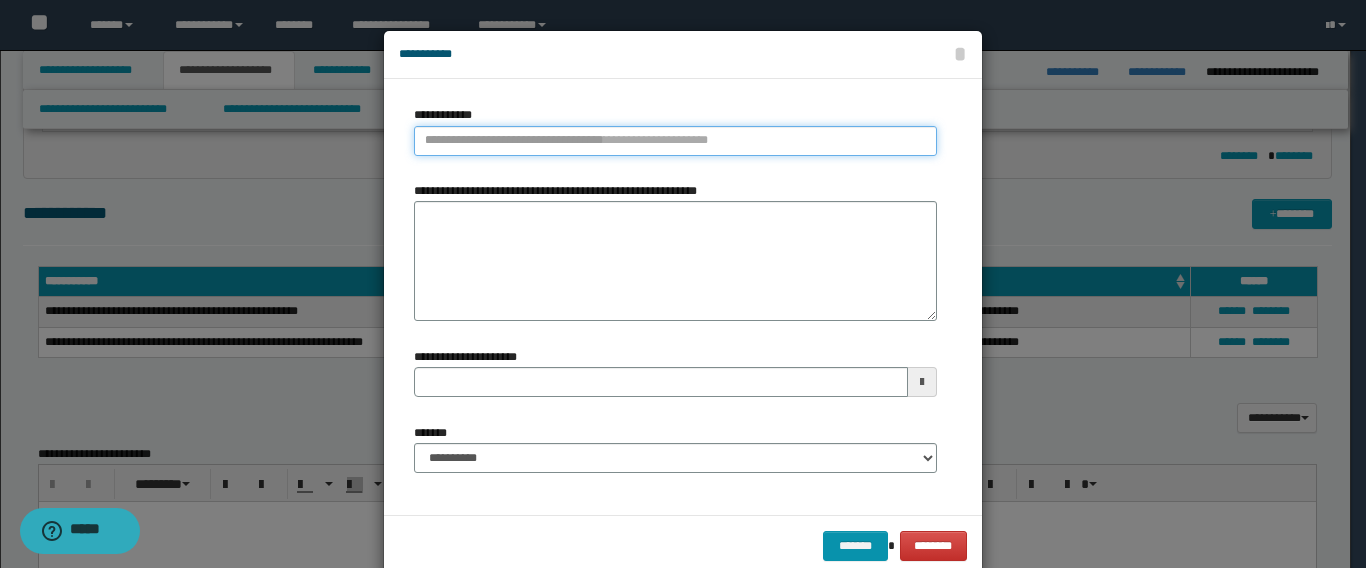 click on "**********" at bounding box center (675, 141) 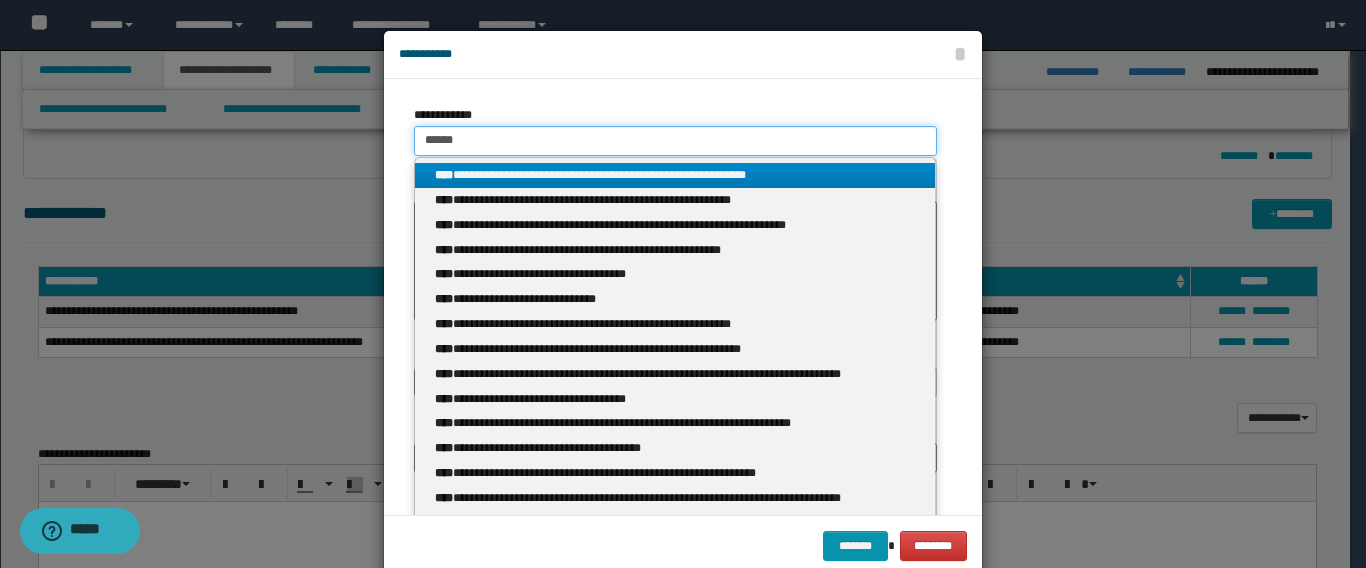 drag, startPoint x: 466, startPoint y: 139, endPoint x: 404, endPoint y: 128, distance: 62.968246 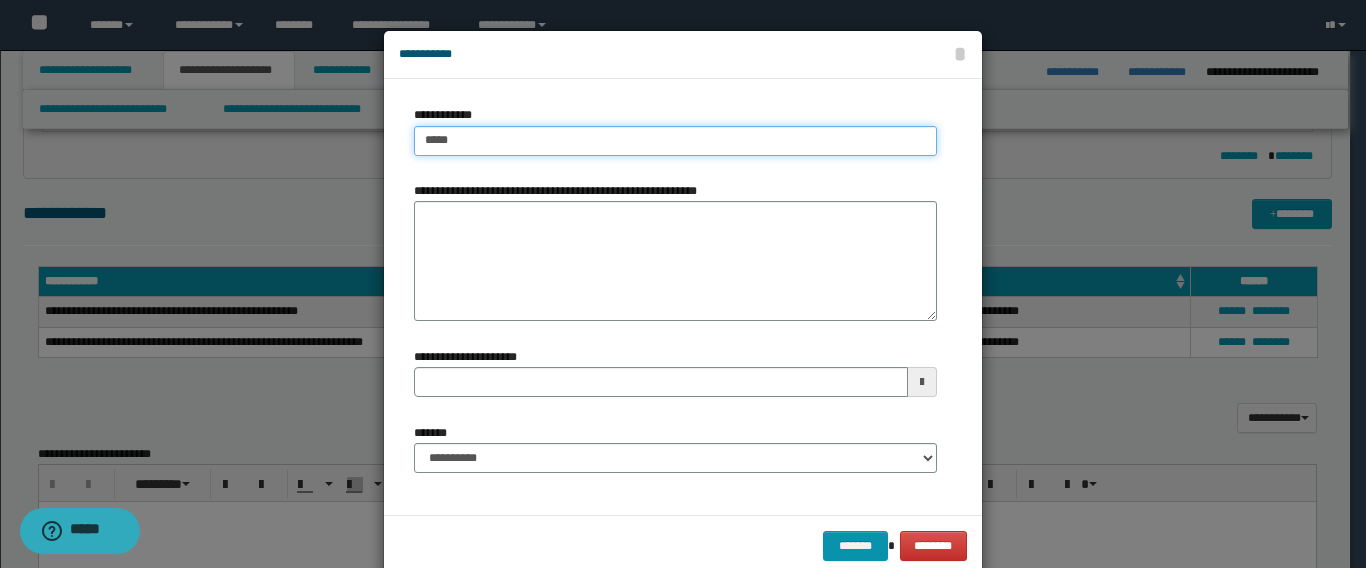 click on "*****" at bounding box center (675, 141) 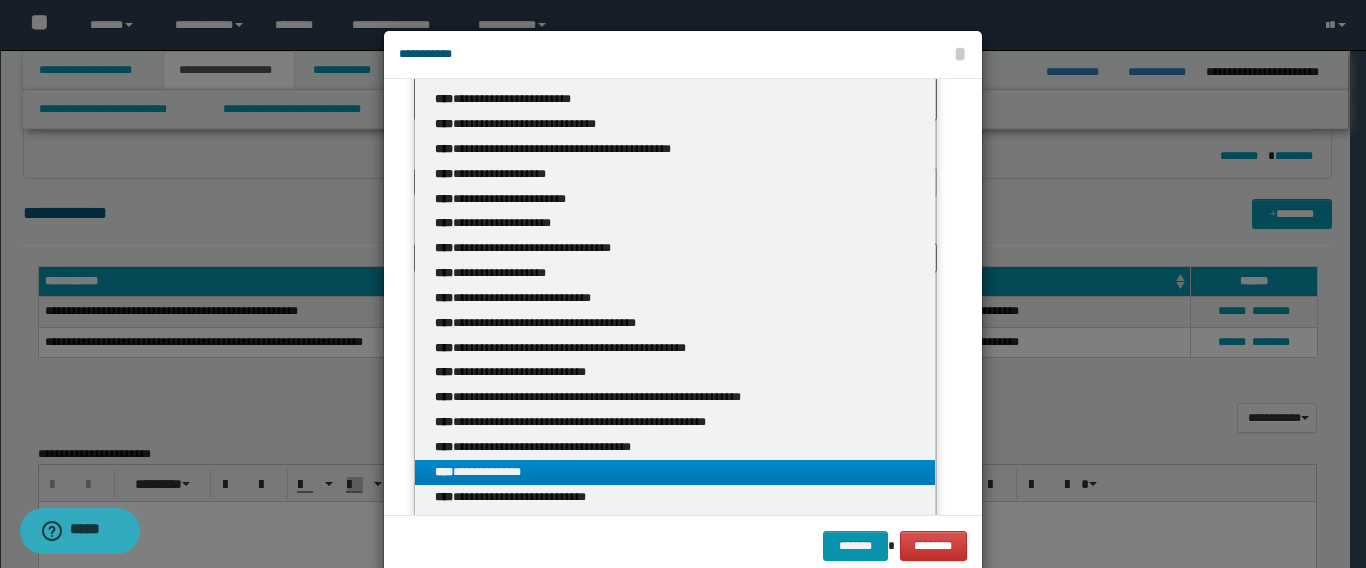 scroll, scrollTop: 251, scrollLeft: 0, axis: vertical 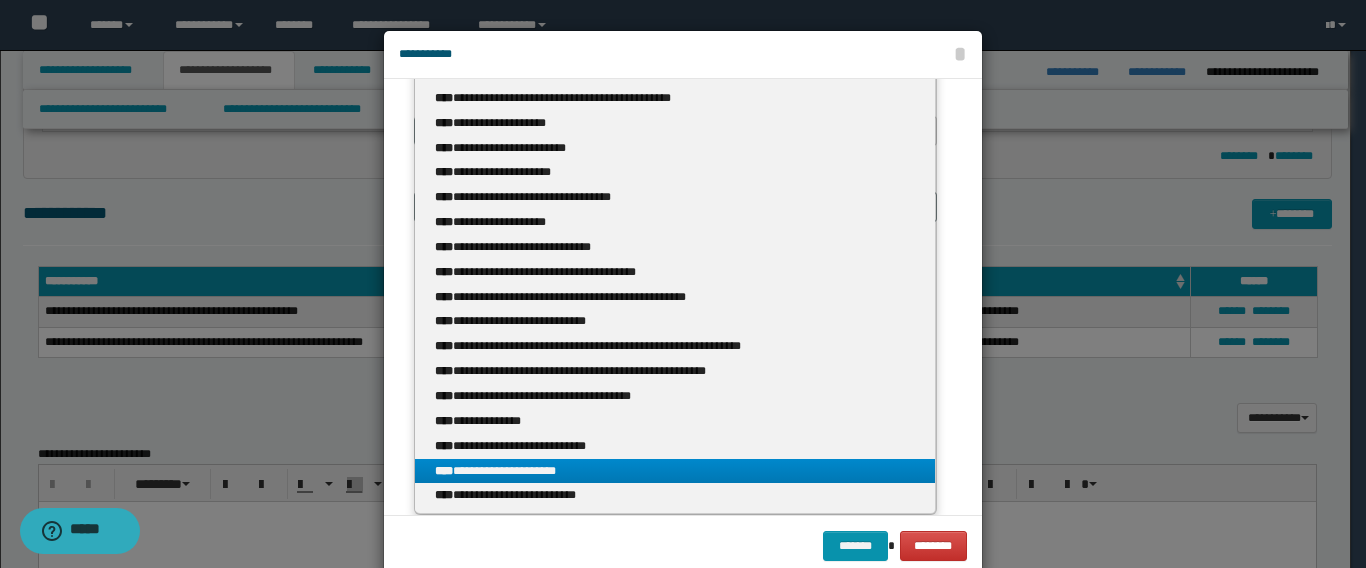 click on "**********" at bounding box center (675, 471) 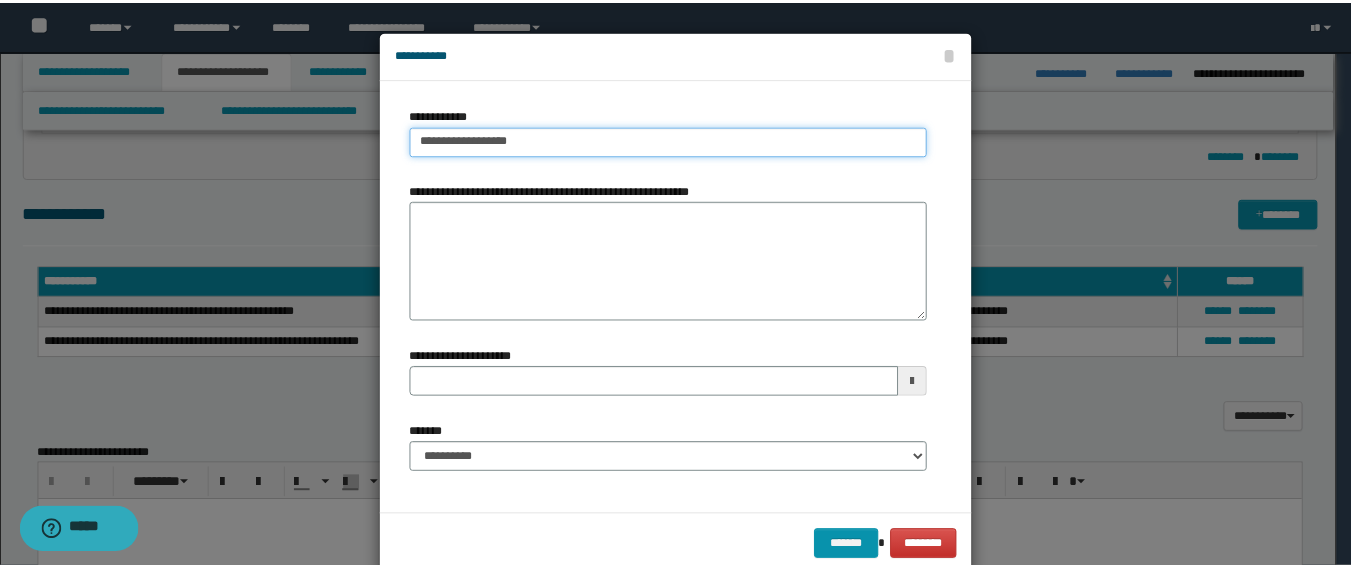 scroll, scrollTop: 0, scrollLeft: 0, axis: both 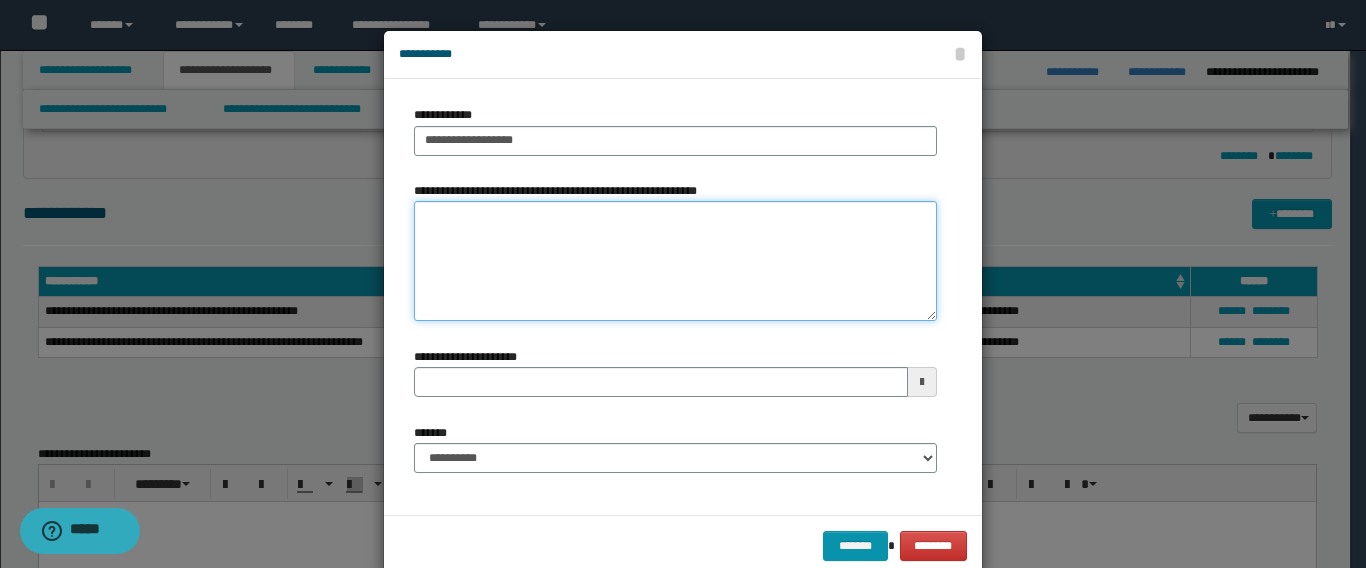 click on "**********" at bounding box center [675, 261] 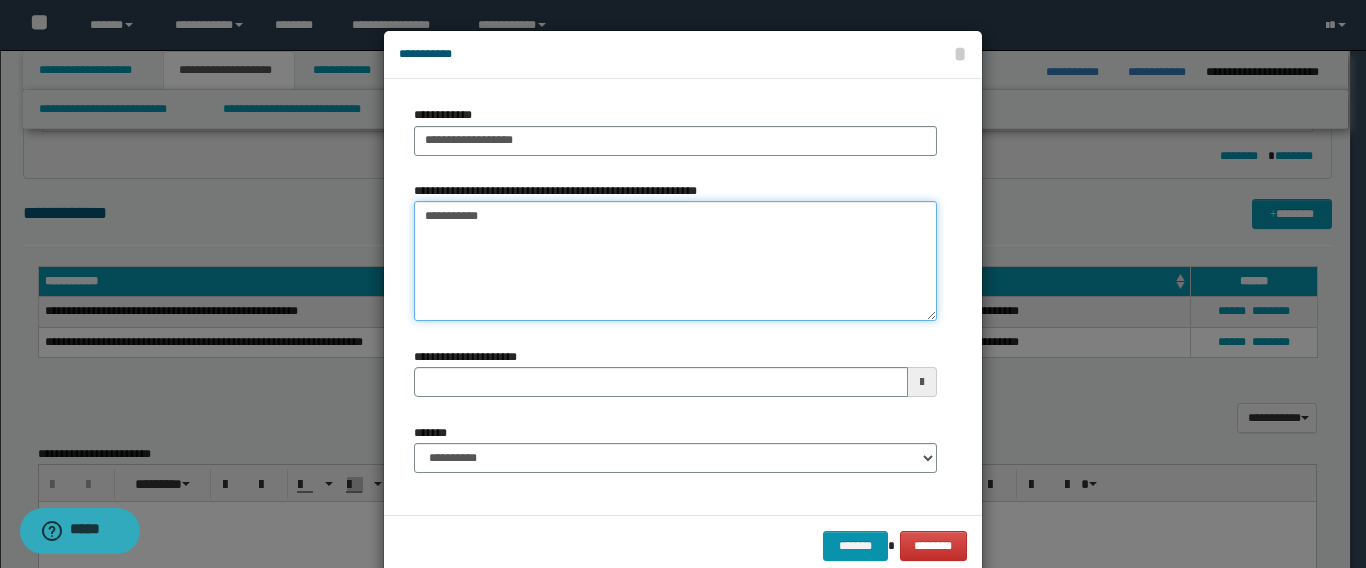 drag, startPoint x: 452, startPoint y: 219, endPoint x: 506, endPoint y: 224, distance: 54.230988 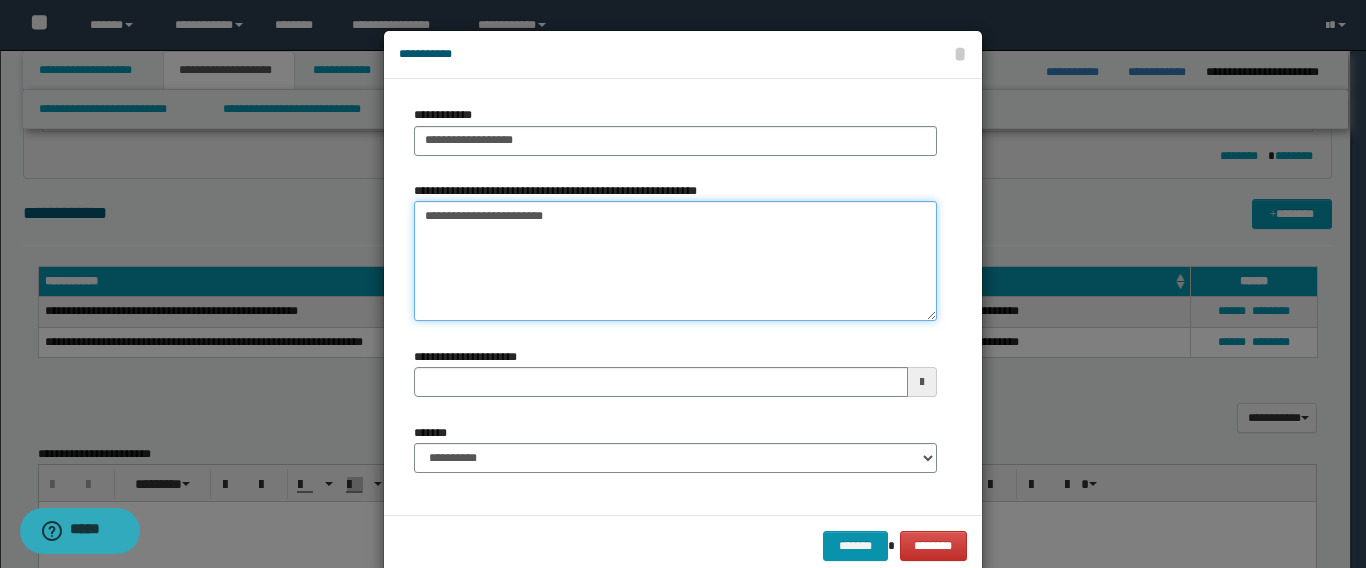 click on "**********" at bounding box center [675, 261] 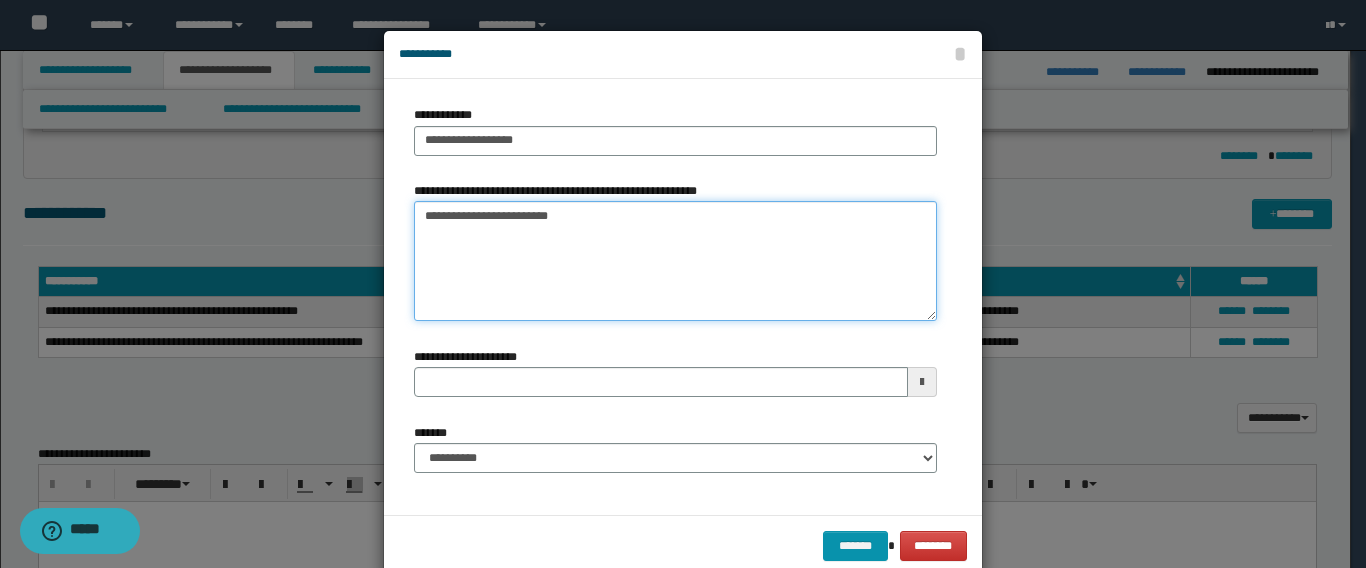 click on "**********" at bounding box center (675, 261) 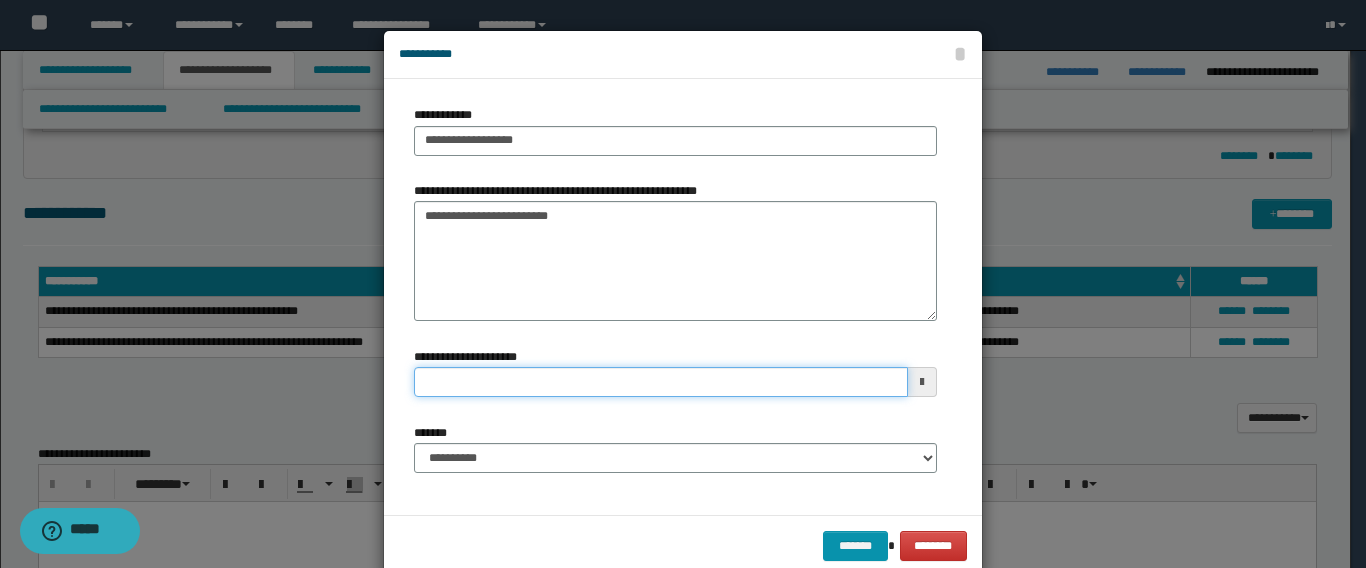 click on "**********" at bounding box center [661, 382] 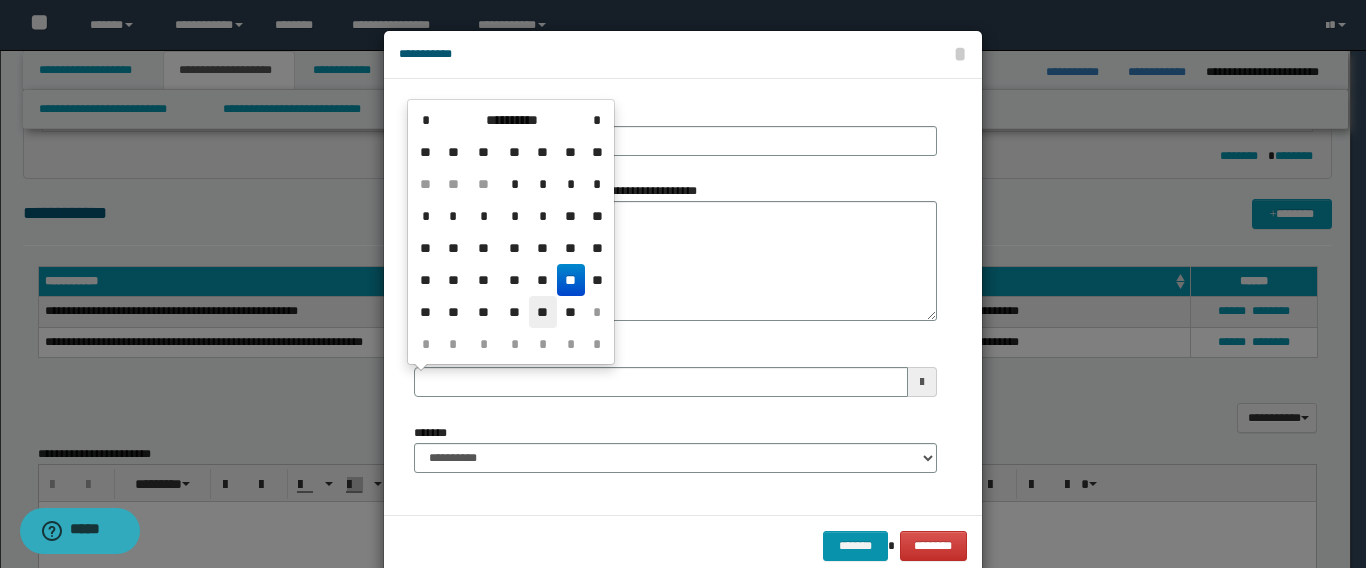 click on "**" at bounding box center (543, 312) 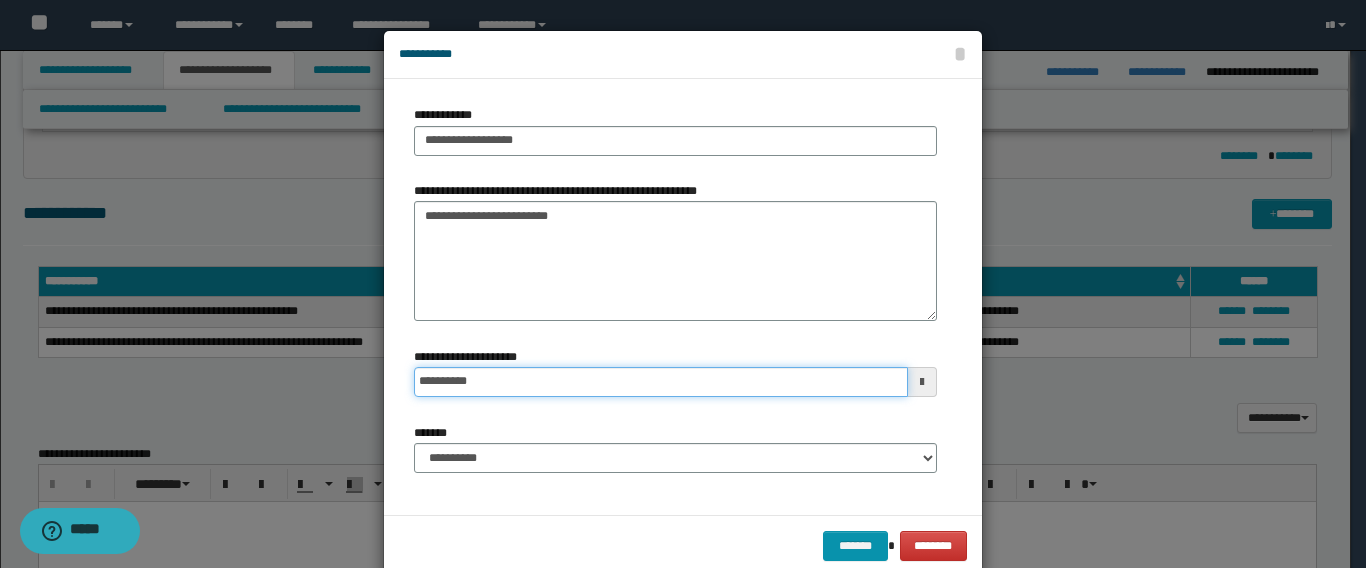 click on "**********" at bounding box center [661, 382] 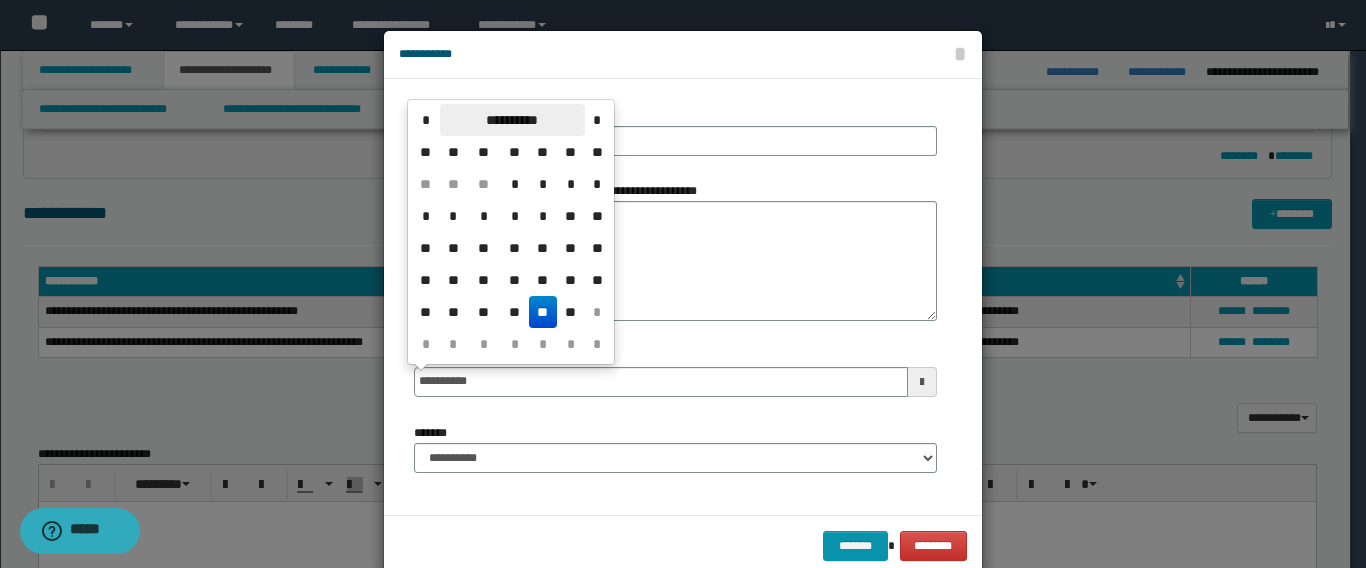 click on "**********" at bounding box center (512, 120) 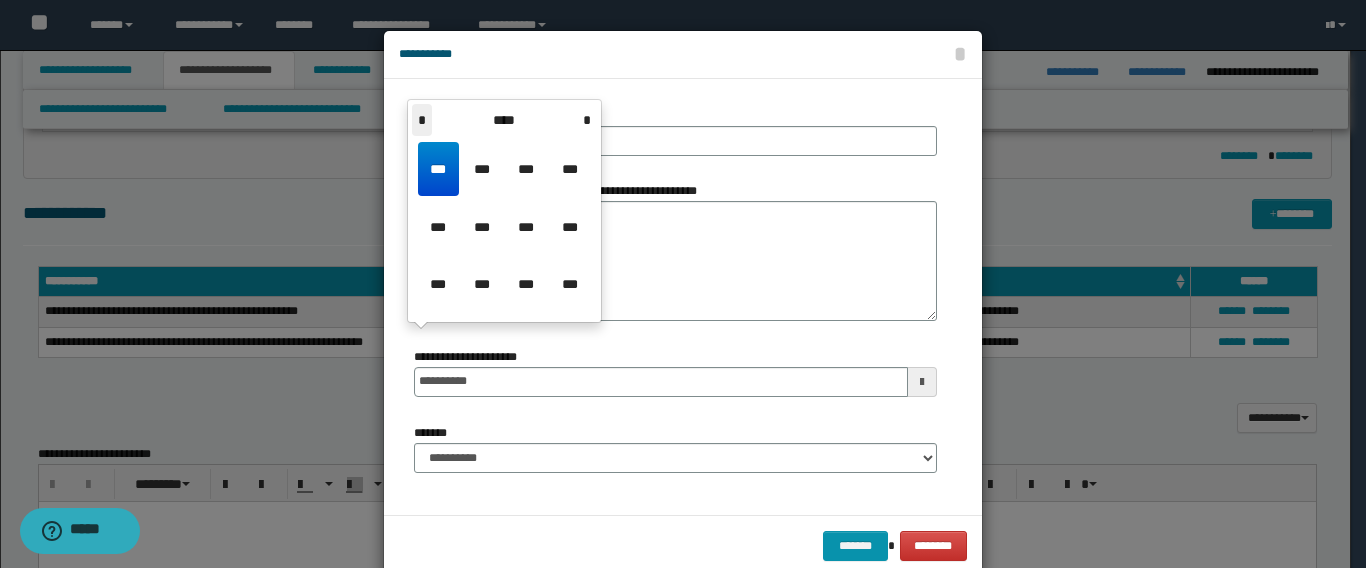 click on "*" at bounding box center (422, 120) 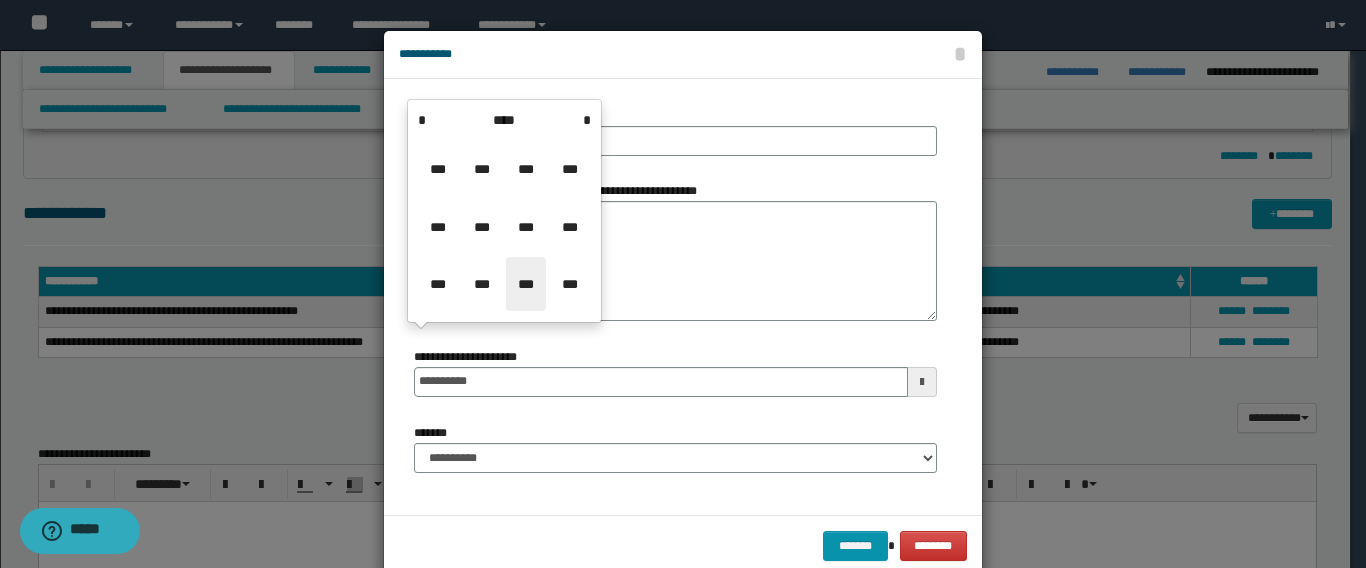 click on "***" at bounding box center [526, 284] 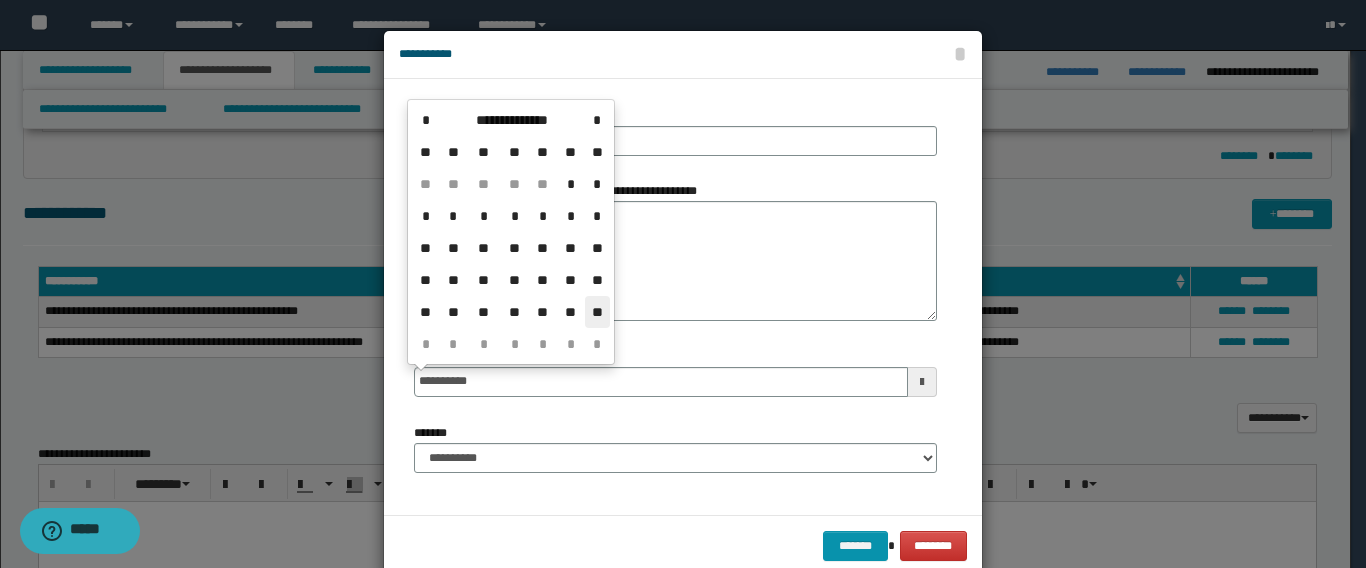 click on "**" at bounding box center (597, 312) 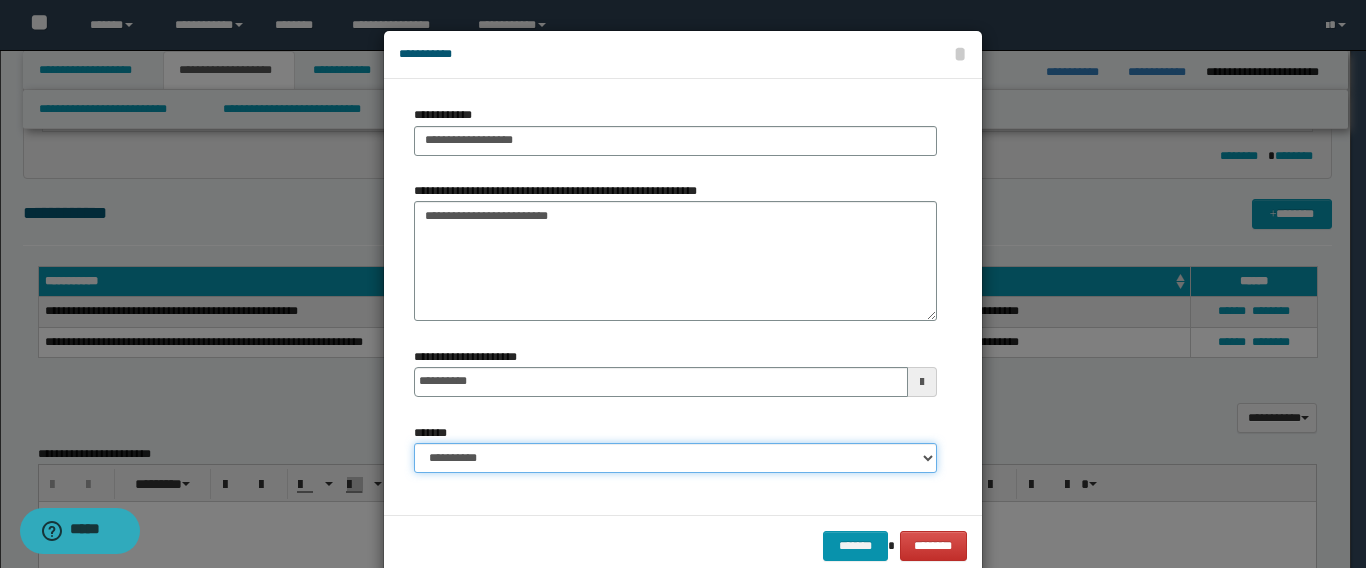 click on "**********" at bounding box center (675, 458) 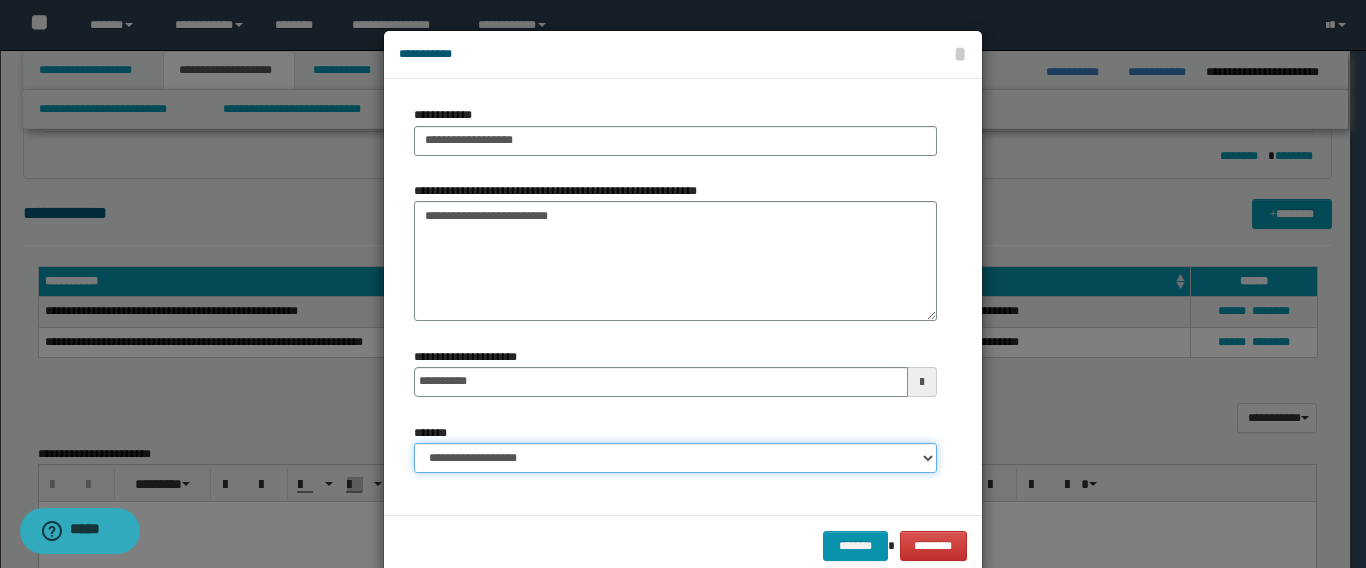 click on "**********" at bounding box center (675, 458) 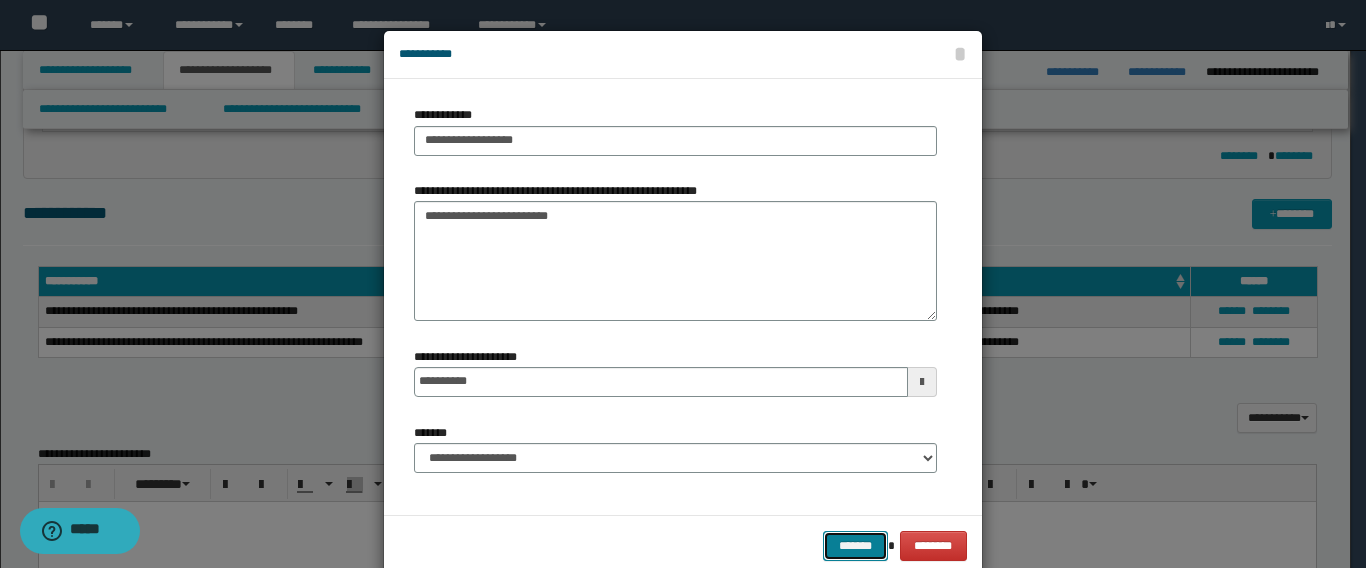 click on "*******" at bounding box center (855, 546) 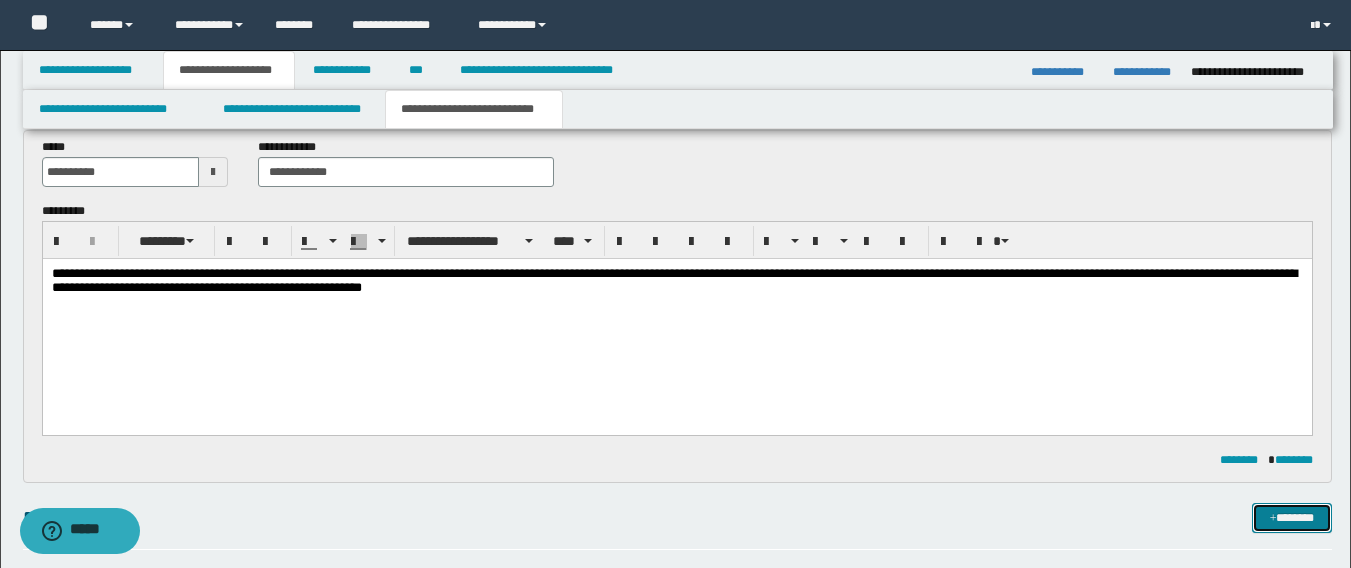 scroll, scrollTop: 0, scrollLeft: 0, axis: both 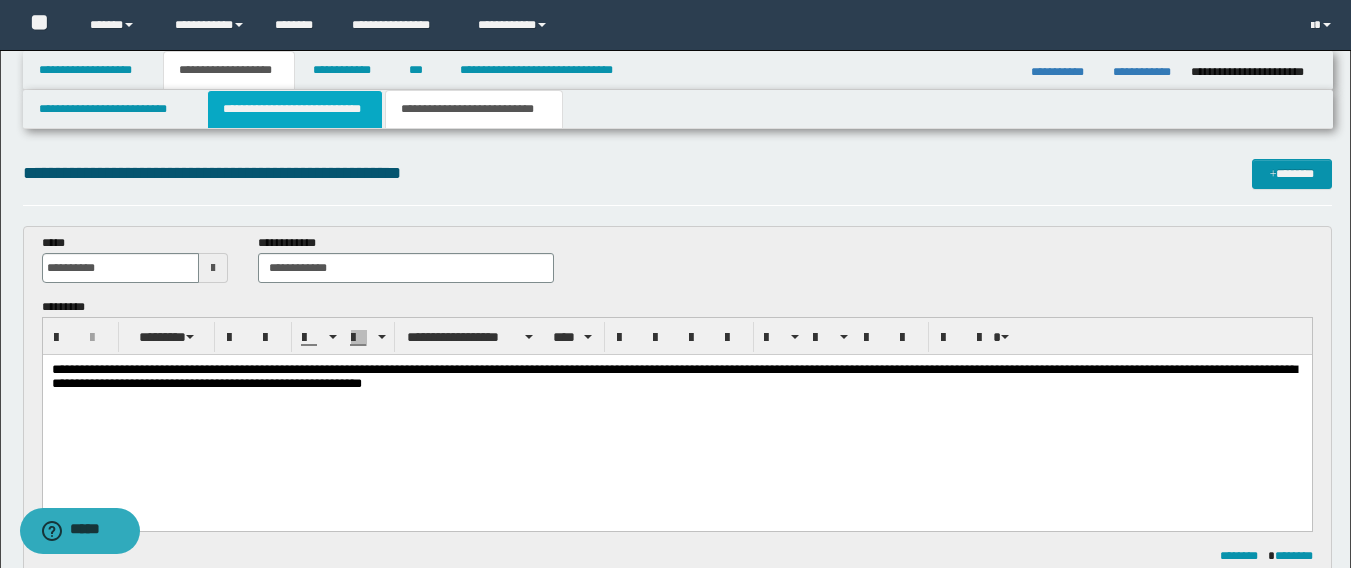 click on "**********" at bounding box center (295, 109) 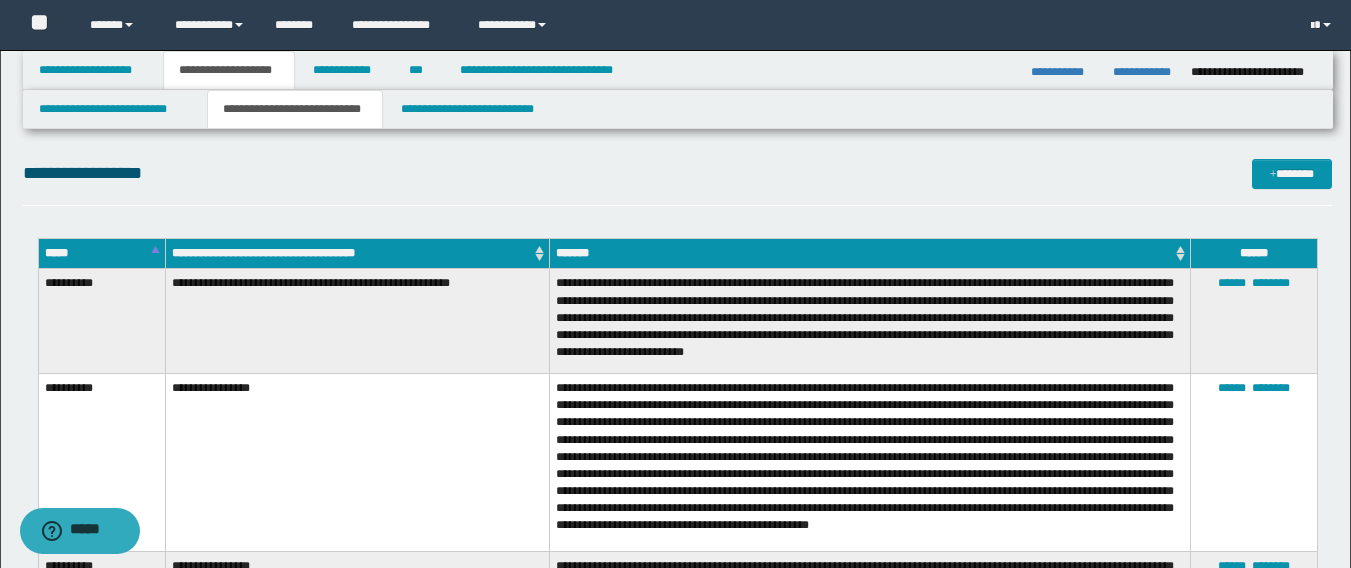 scroll, scrollTop: 100, scrollLeft: 0, axis: vertical 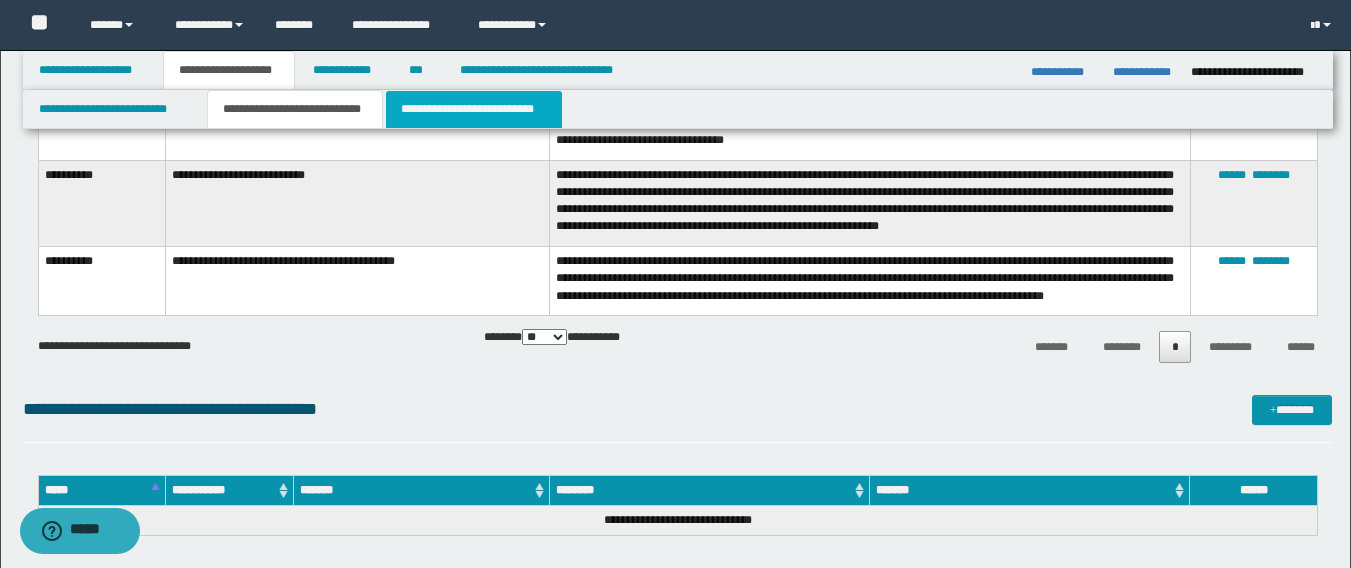 click on "**********" at bounding box center [474, 109] 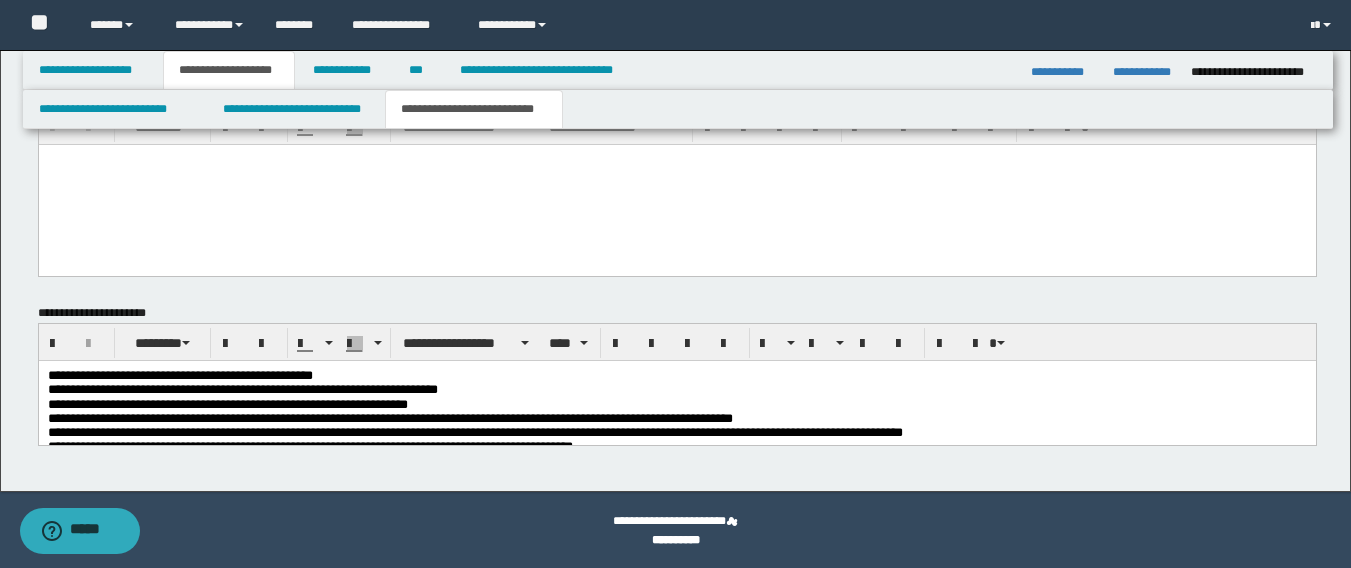 scroll, scrollTop: 1005, scrollLeft: 0, axis: vertical 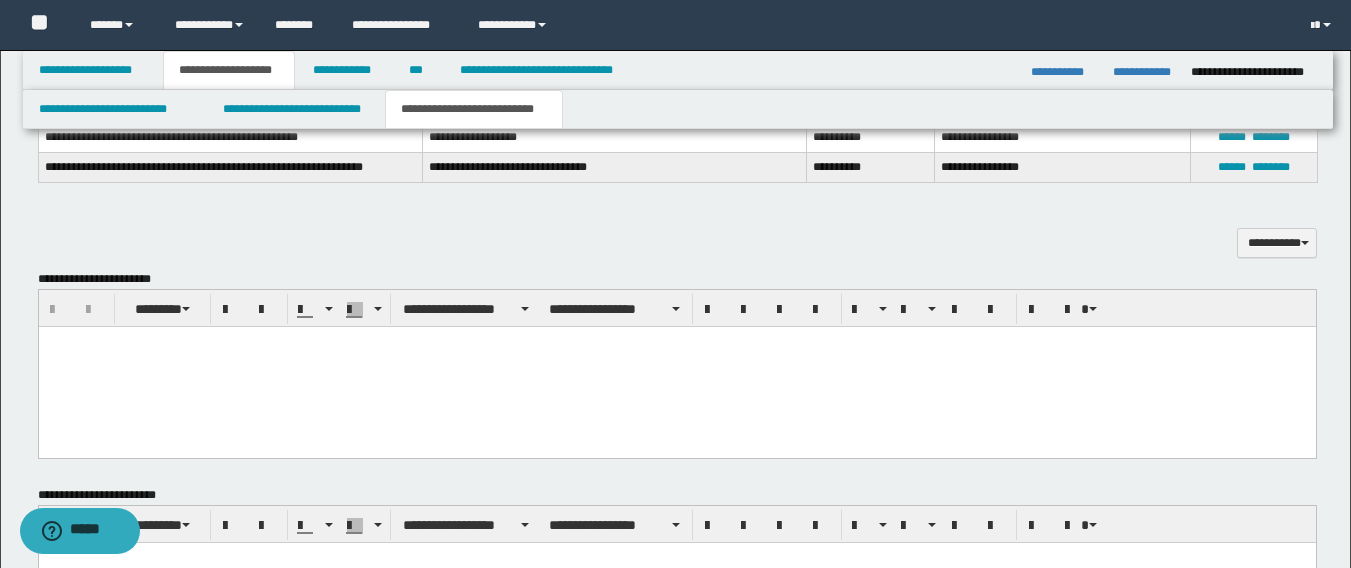 click at bounding box center (676, 367) 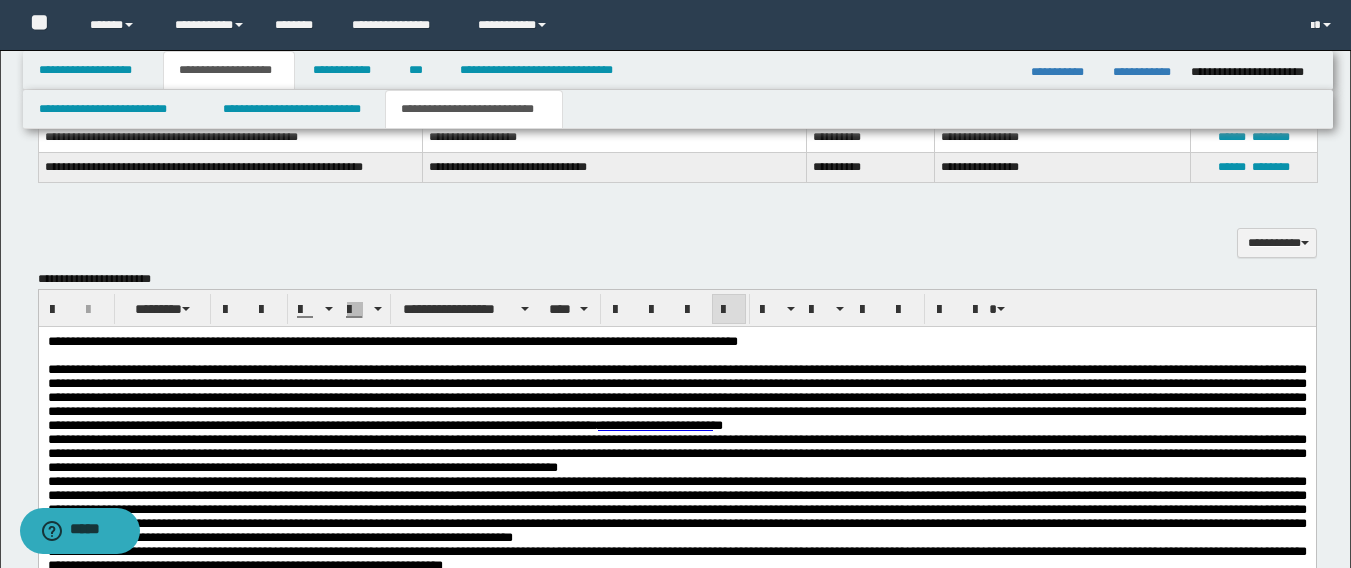 click on "**********" at bounding box center (392, 341) 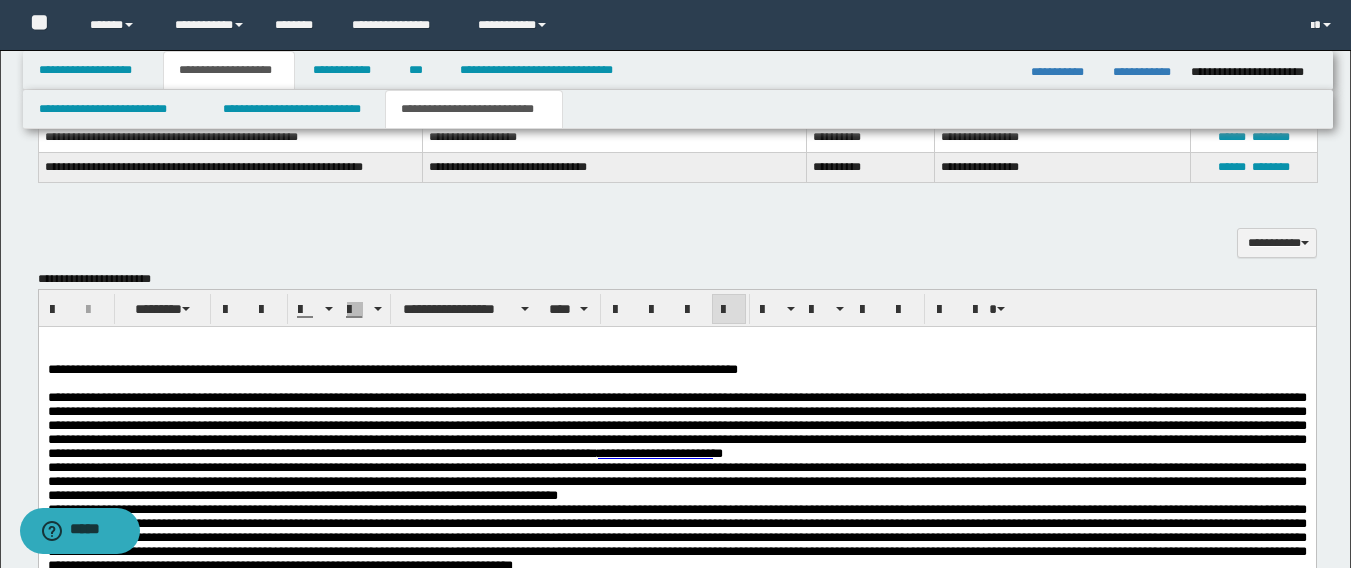click at bounding box center [676, 342] 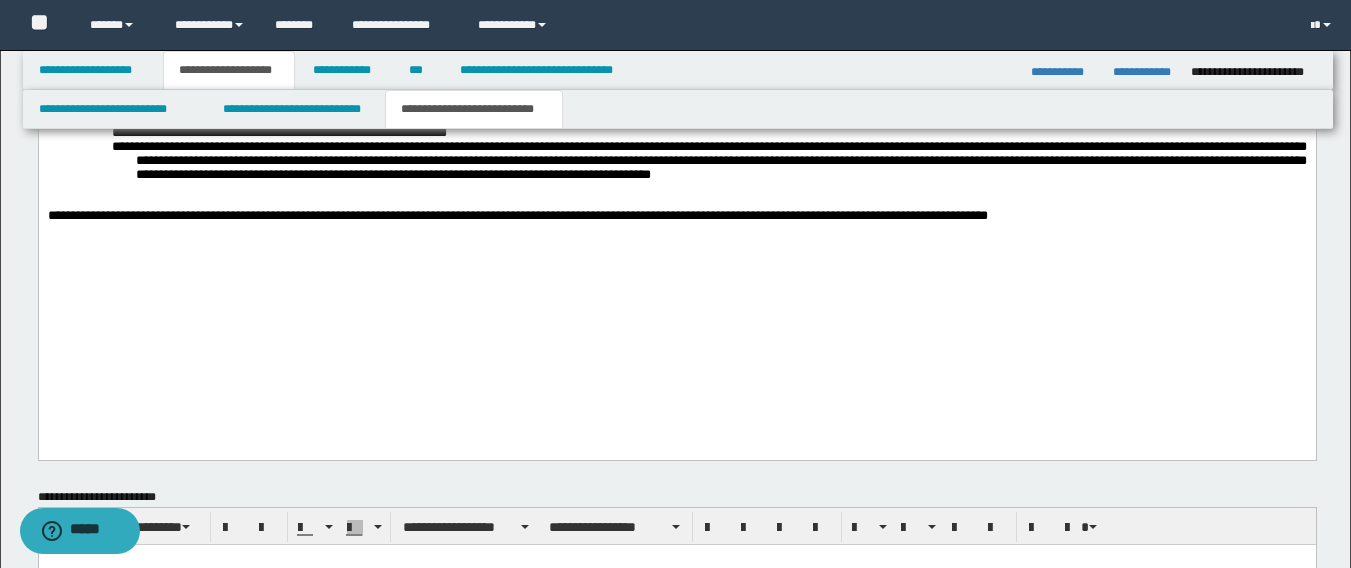 scroll, scrollTop: 1305, scrollLeft: 0, axis: vertical 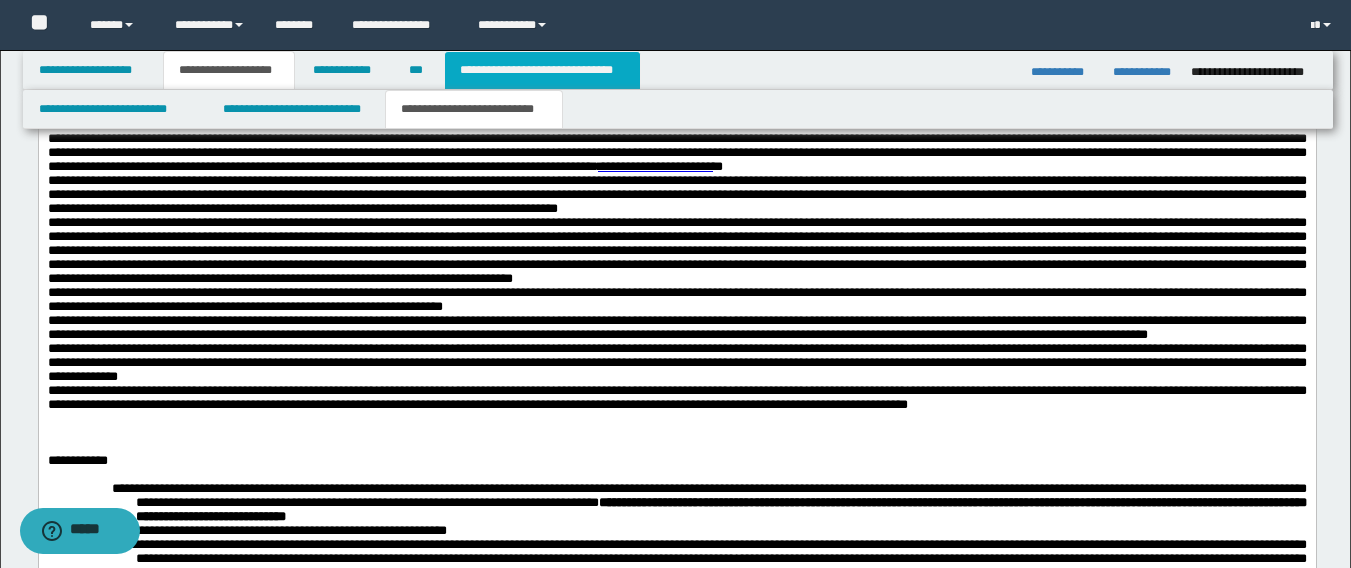 click on "**********" at bounding box center (542, 70) 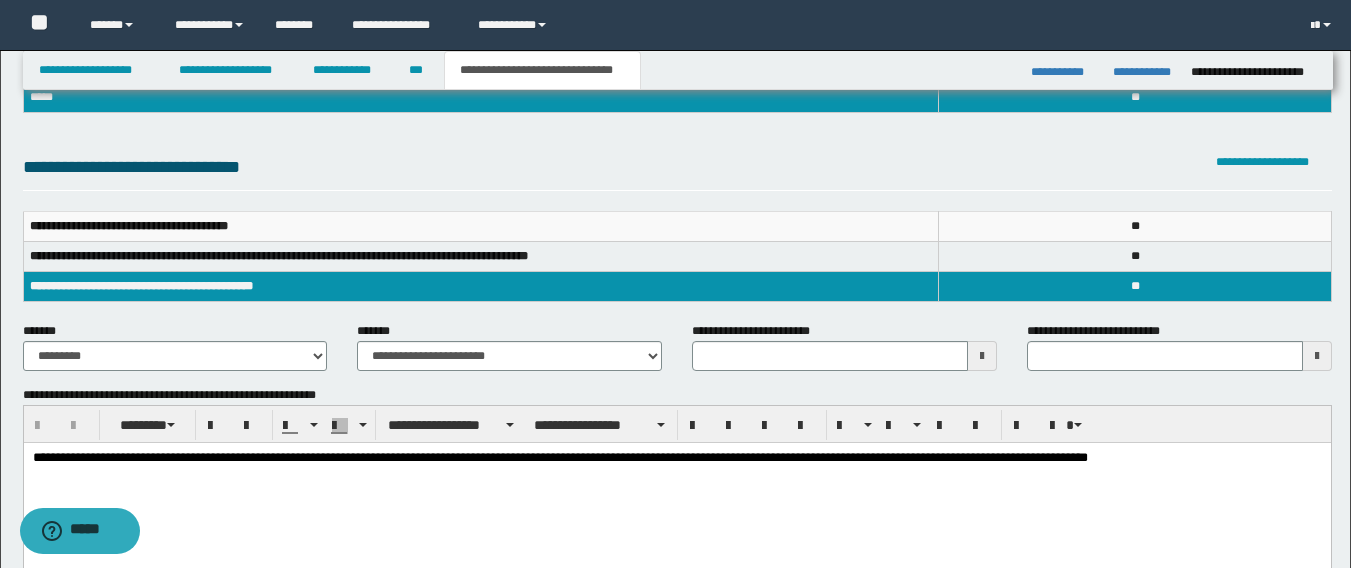 scroll, scrollTop: 161, scrollLeft: 0, axis: vertical 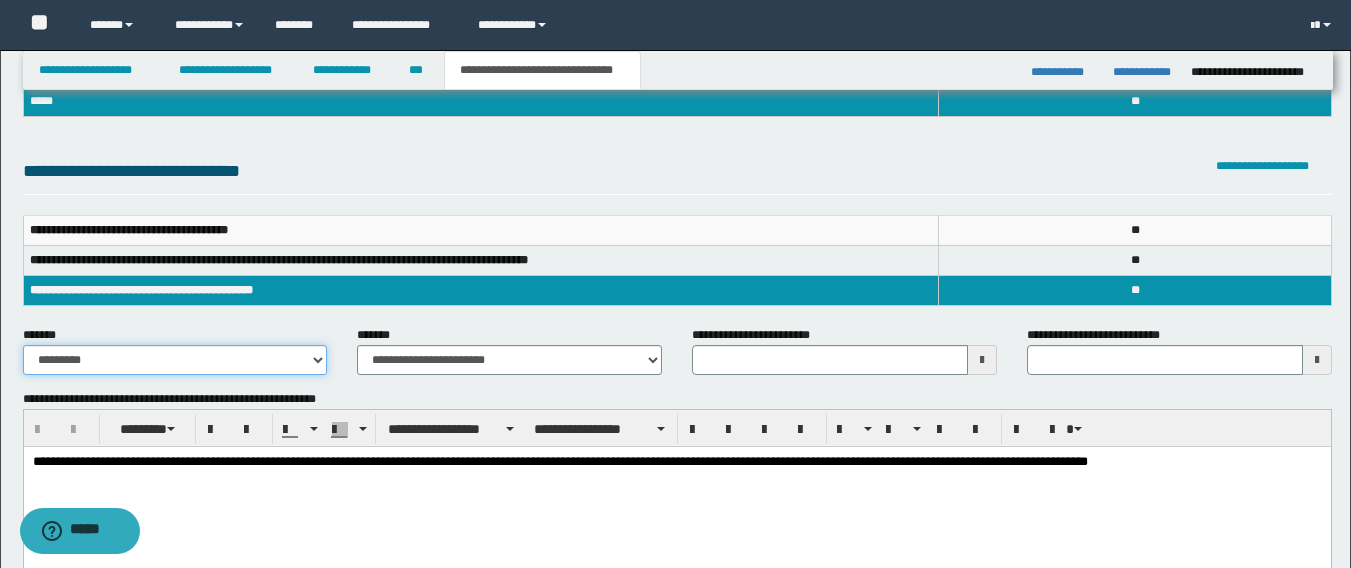 click on "**********" at bounding box center (175, 360) 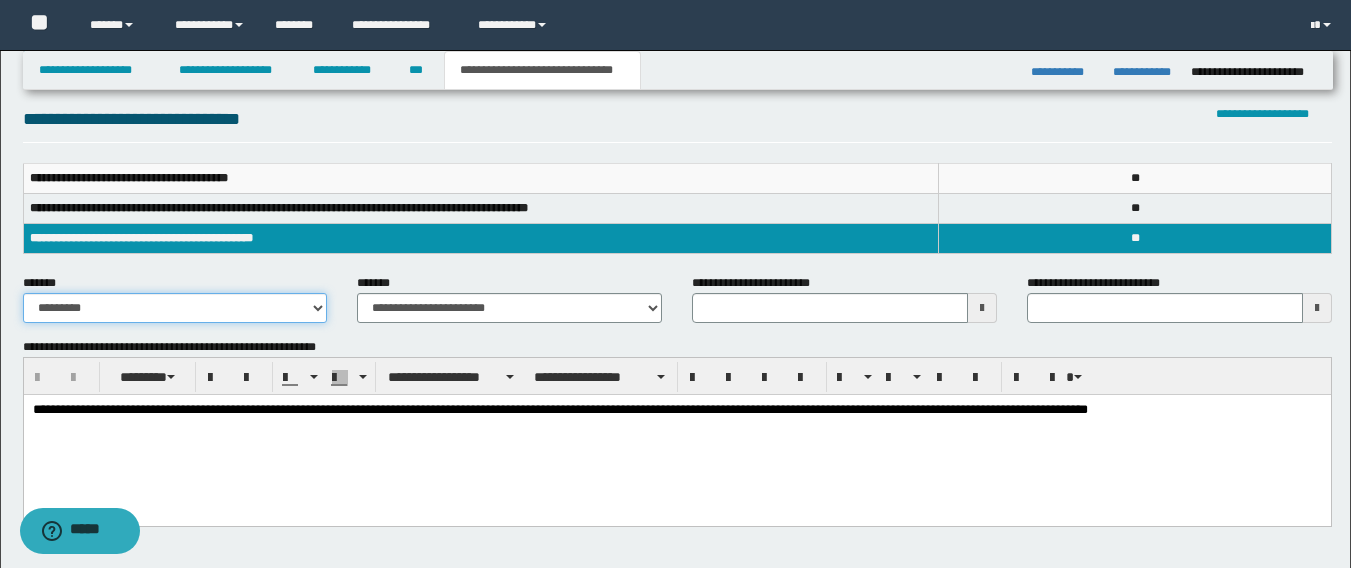 scroll, scrollTop: 261, scrollLeft: 0, axis: vertical 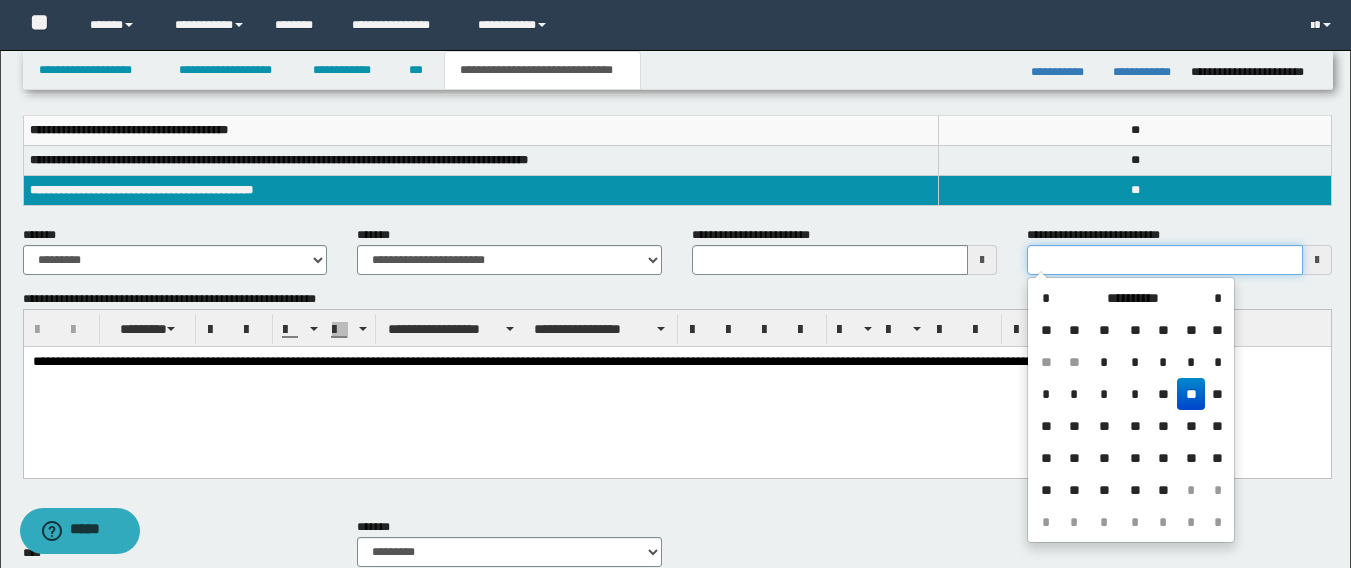 click on "**********" at bounding box center [1165, 260] 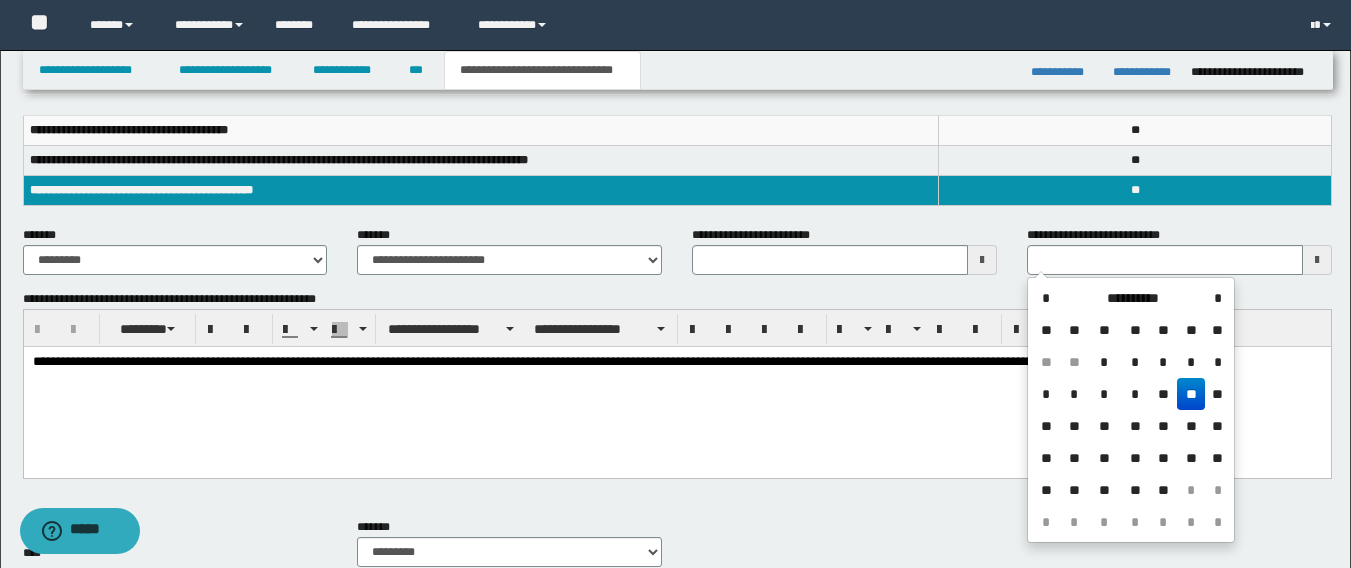 click on "**" at bounding box center [1191, 394] 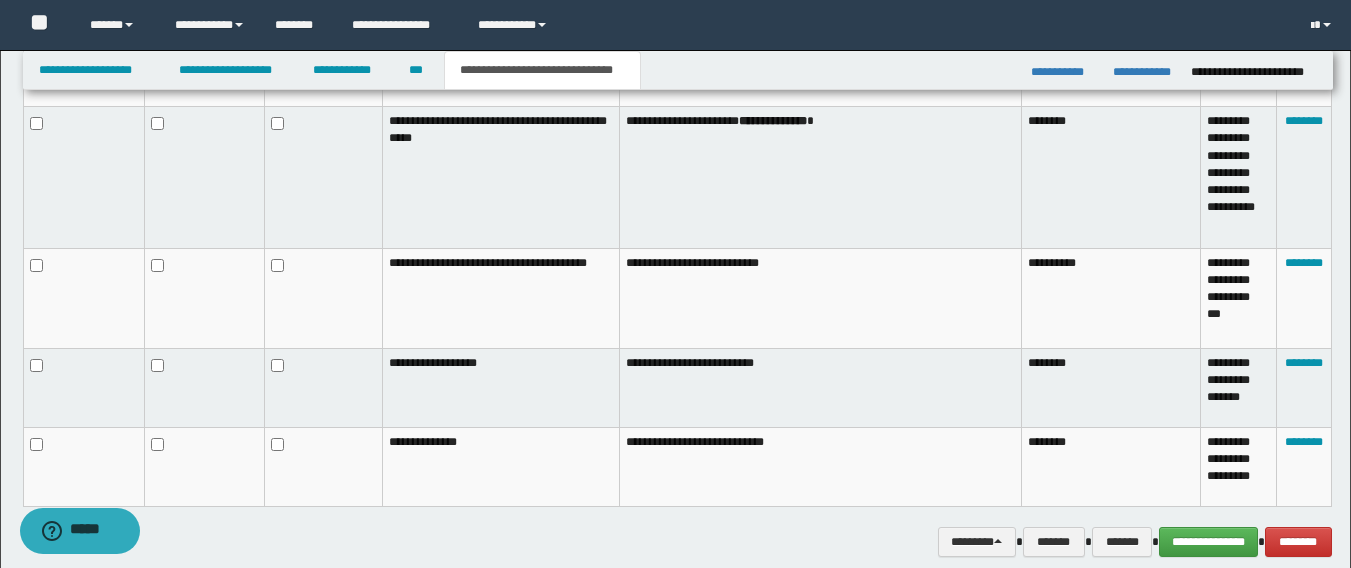scroll, scrollTop: 1361, scrollLeft: 0, axis: vertical 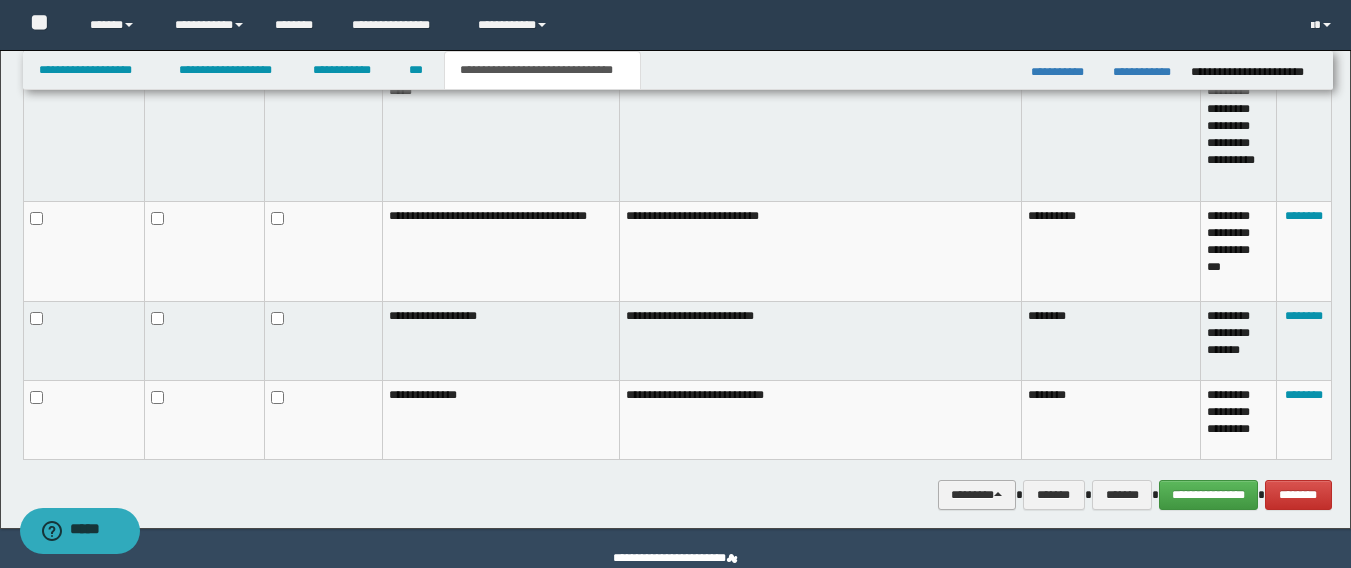 click on "********" at bounding box center [977, 495] 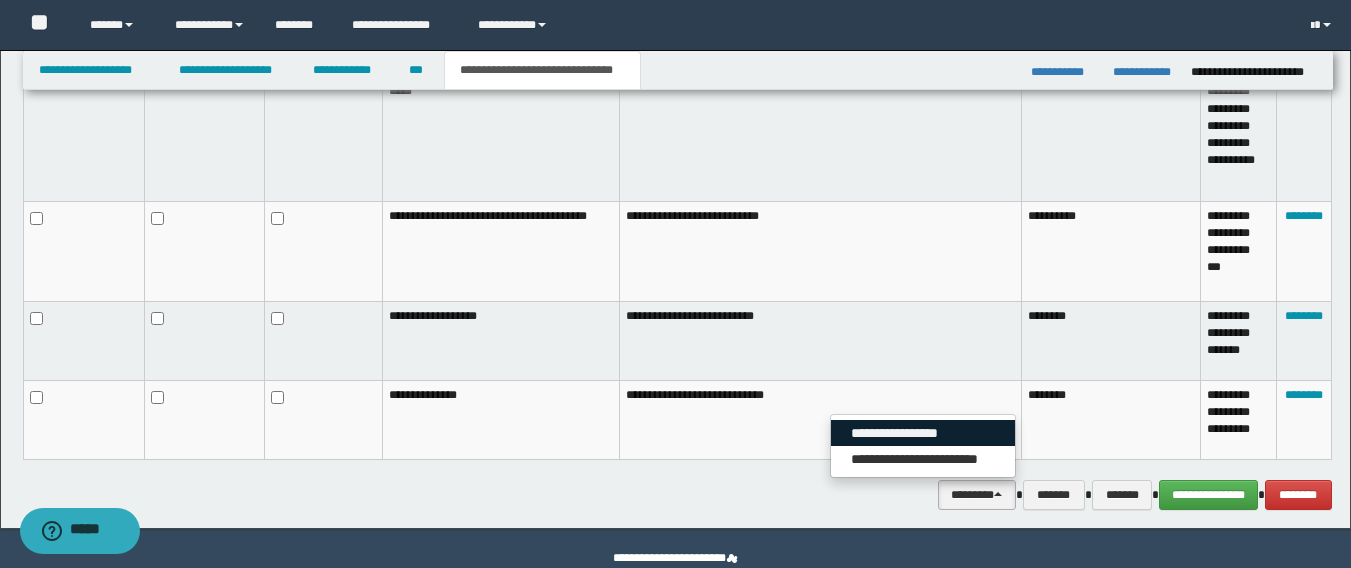click on "**********" at bounding box center [923, 433] 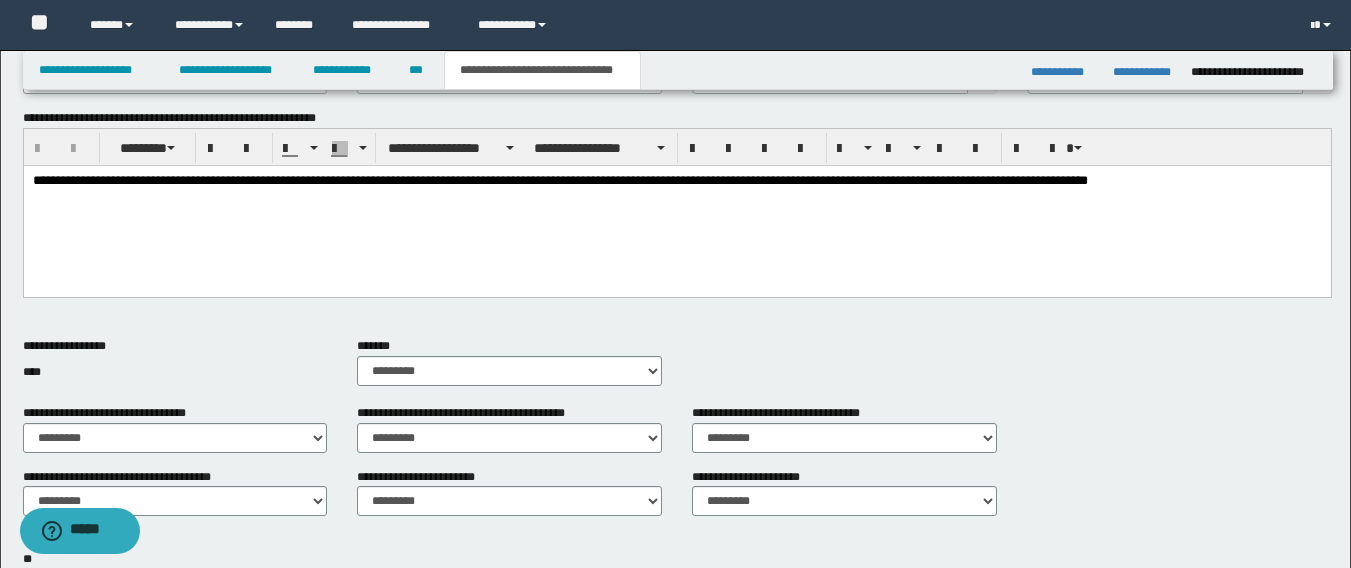 scroll, scrollTop: 261, scrollLeft: 0, axis: vertical 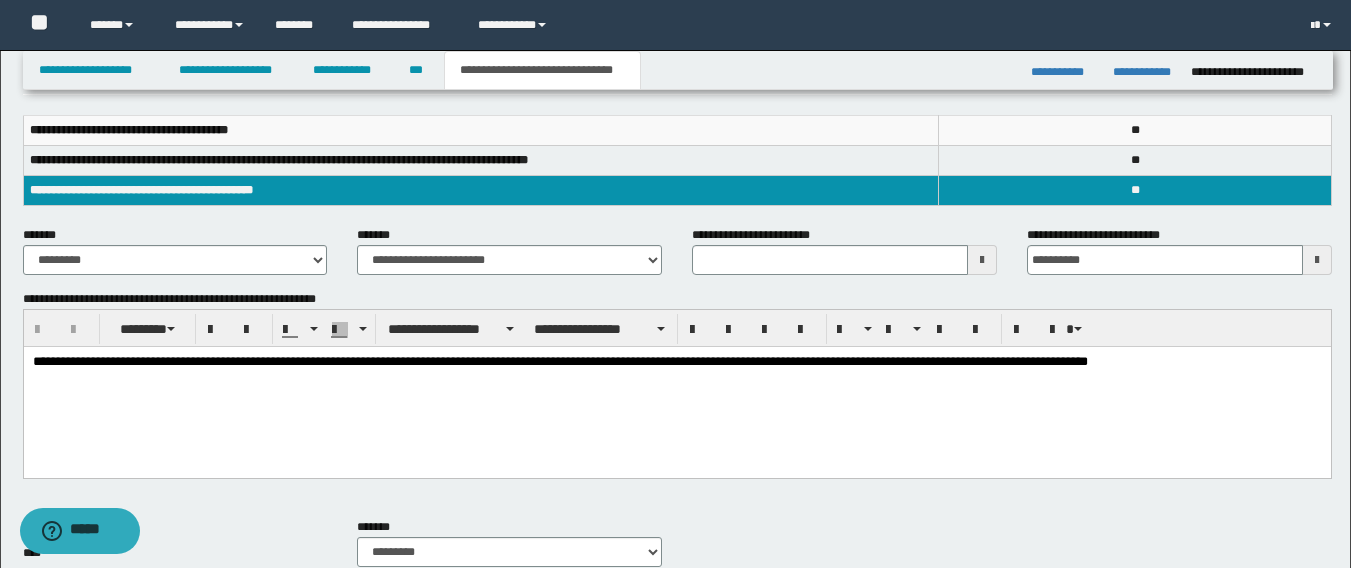 click on "**********" at bounding box center (676, 362) 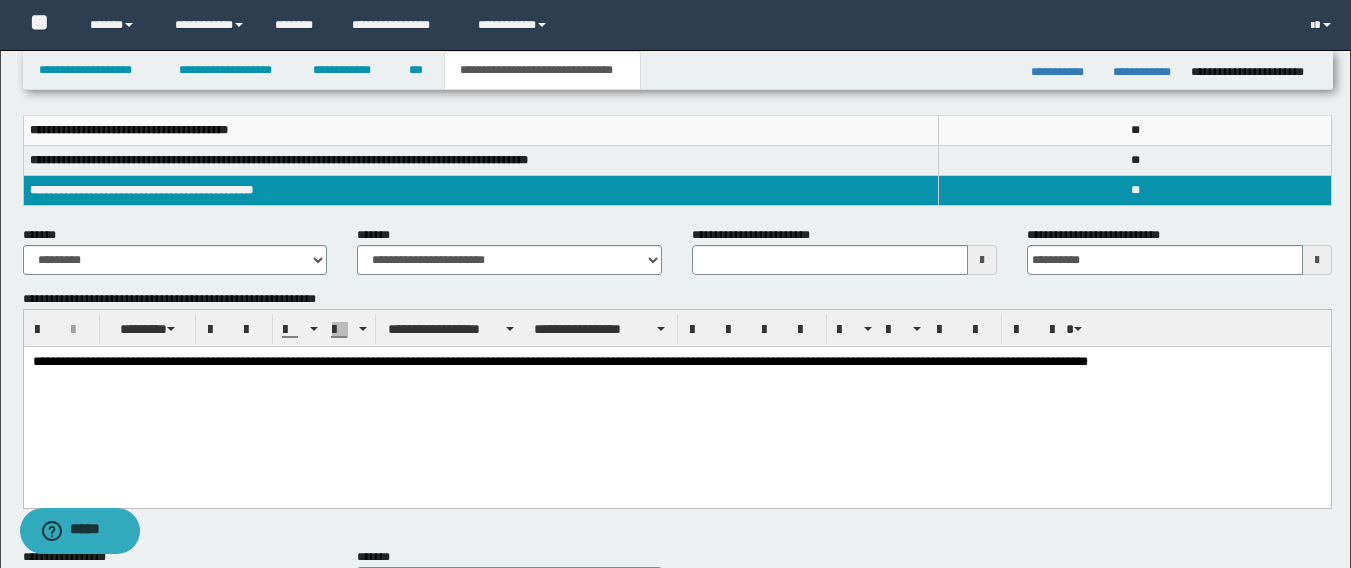 paste 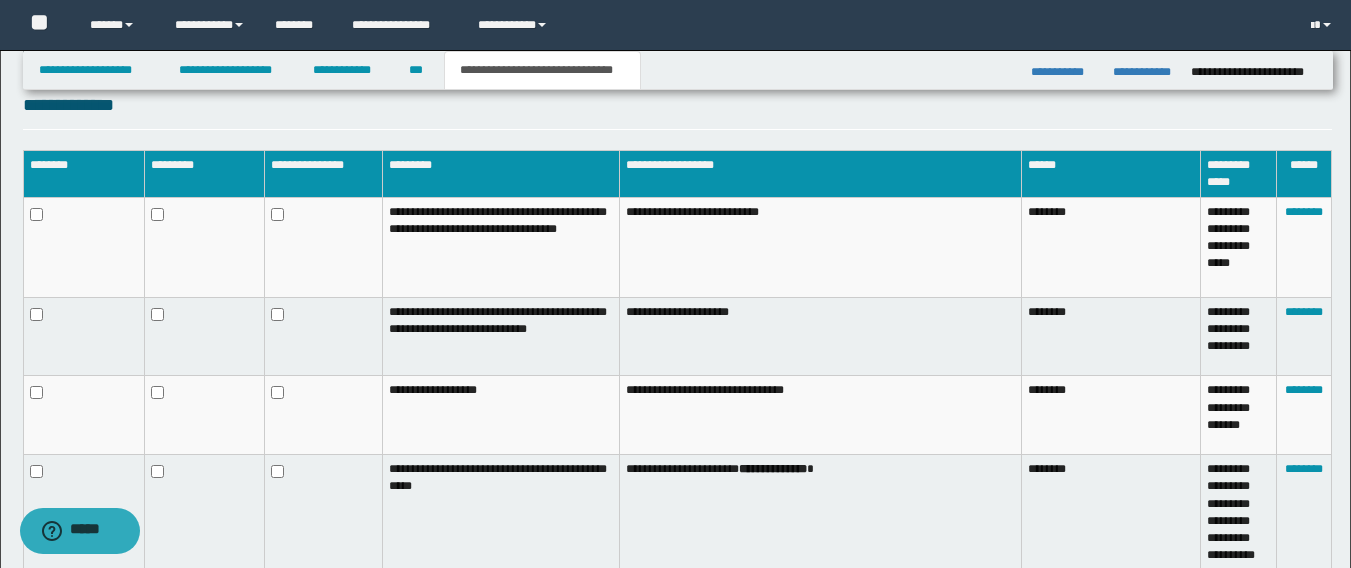 scroll, scrollTop: 1161, scrollLeft: 0, axis: vertical 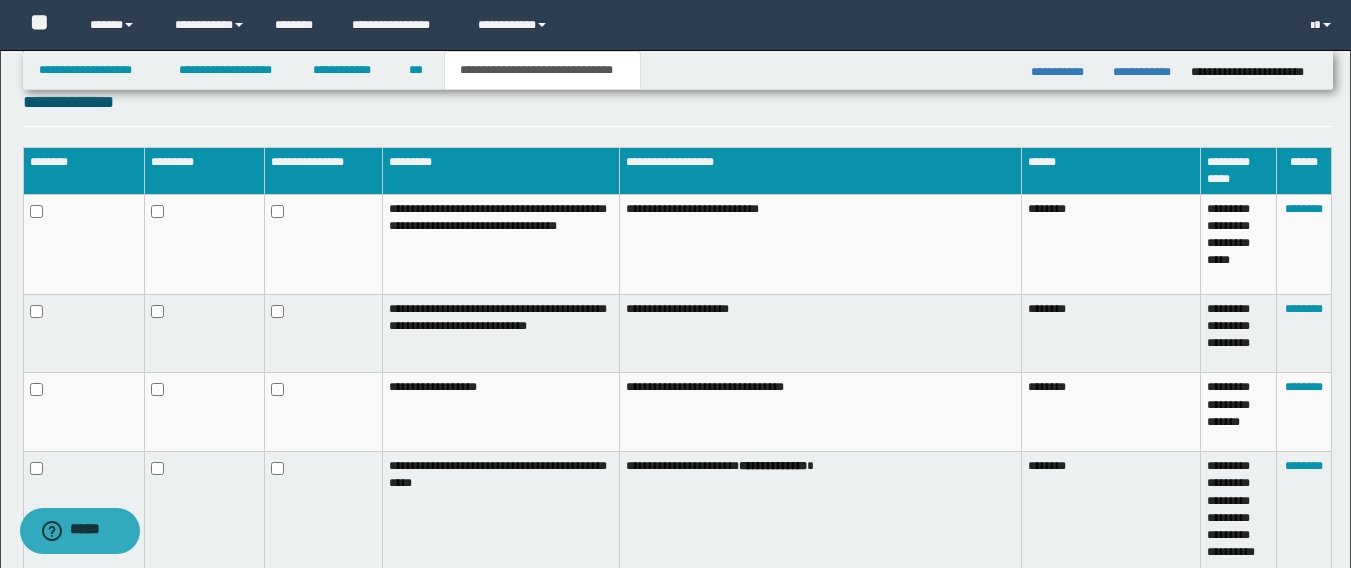 click on "**********" at bounding box center (542, 70) 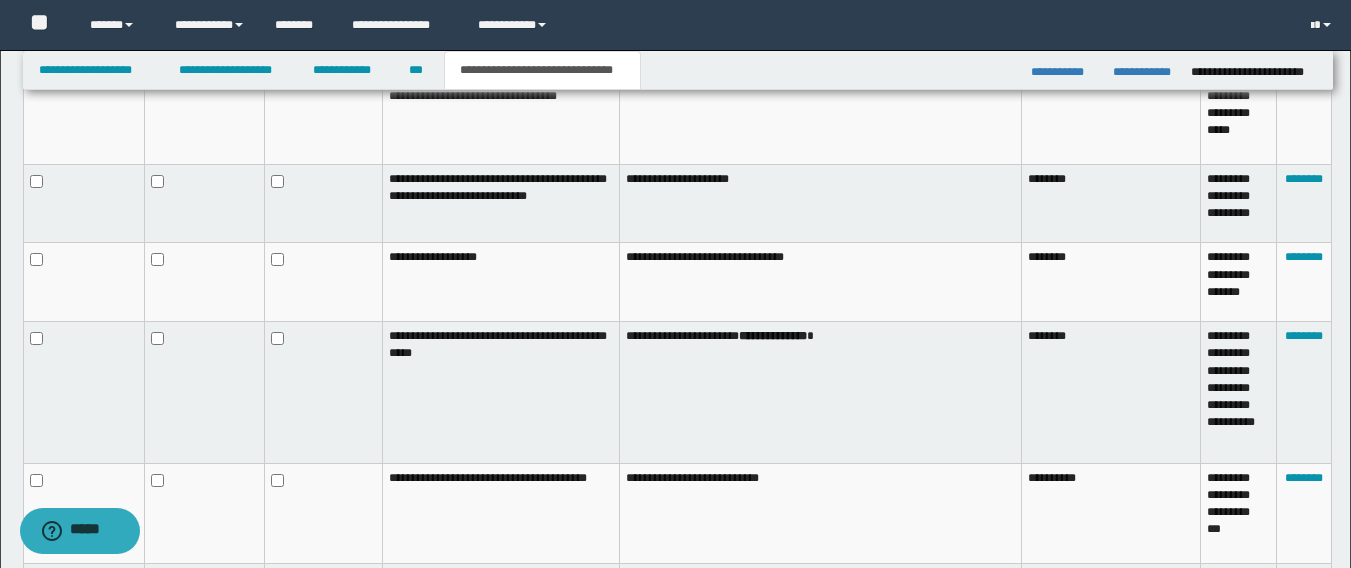 scroll, scrollTop: 1591, scrollLeft: 0, axis: vertical 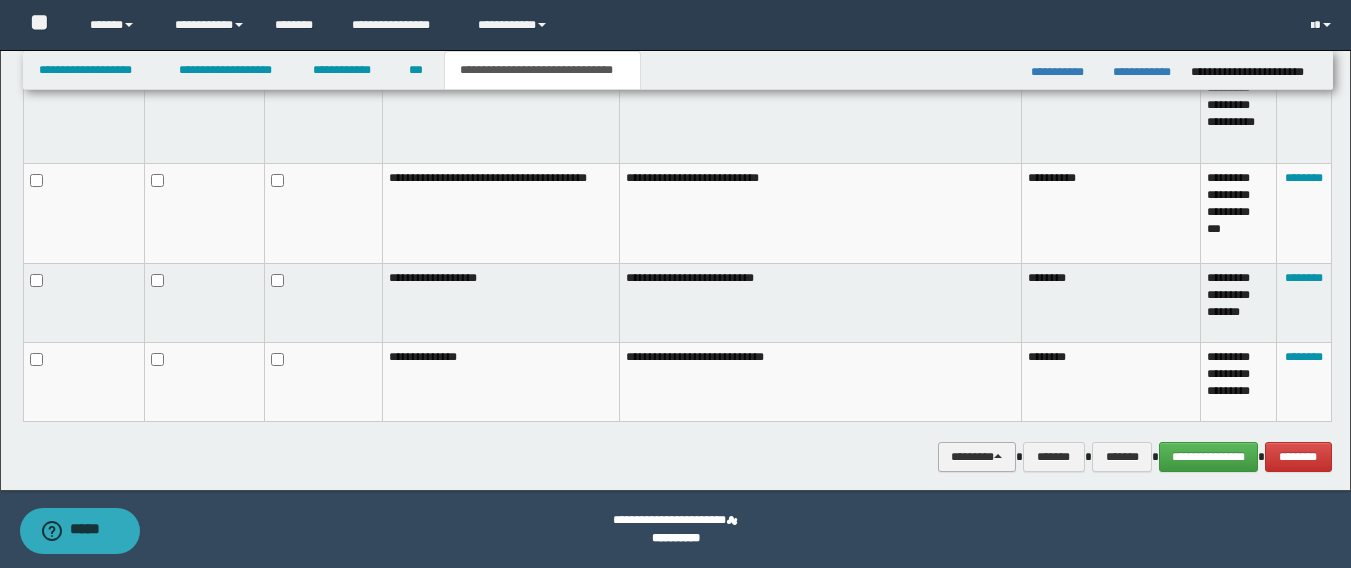 click on "********" at bounding box center [977, 457] 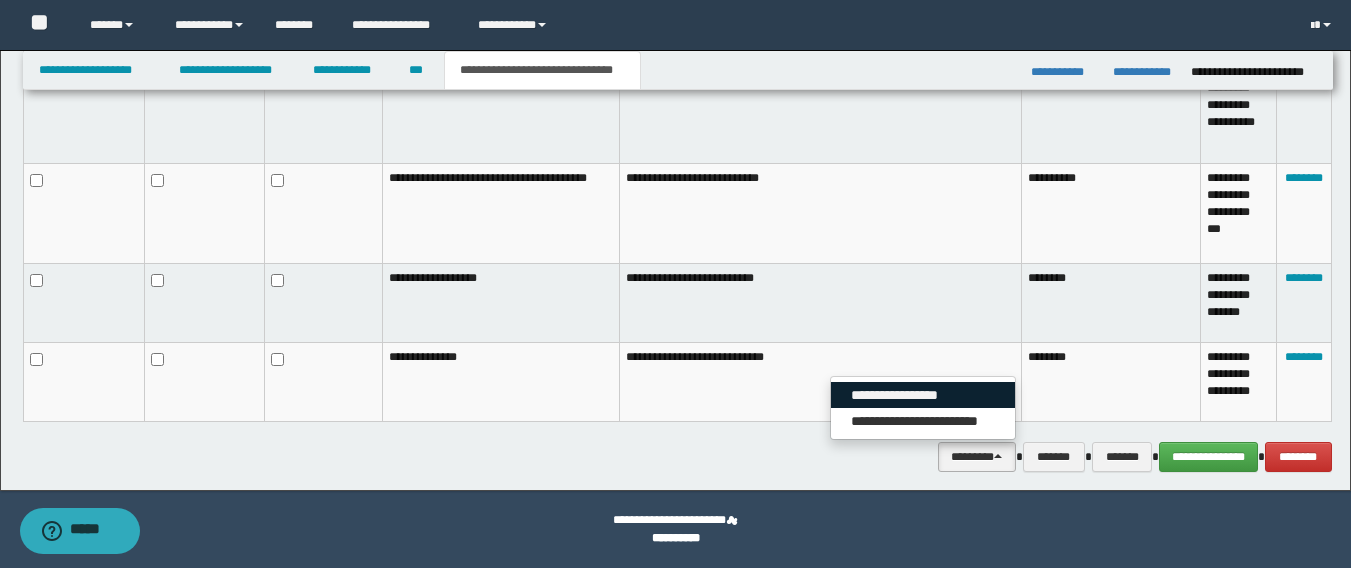 click on "**********" at bounding box center (923, 395) 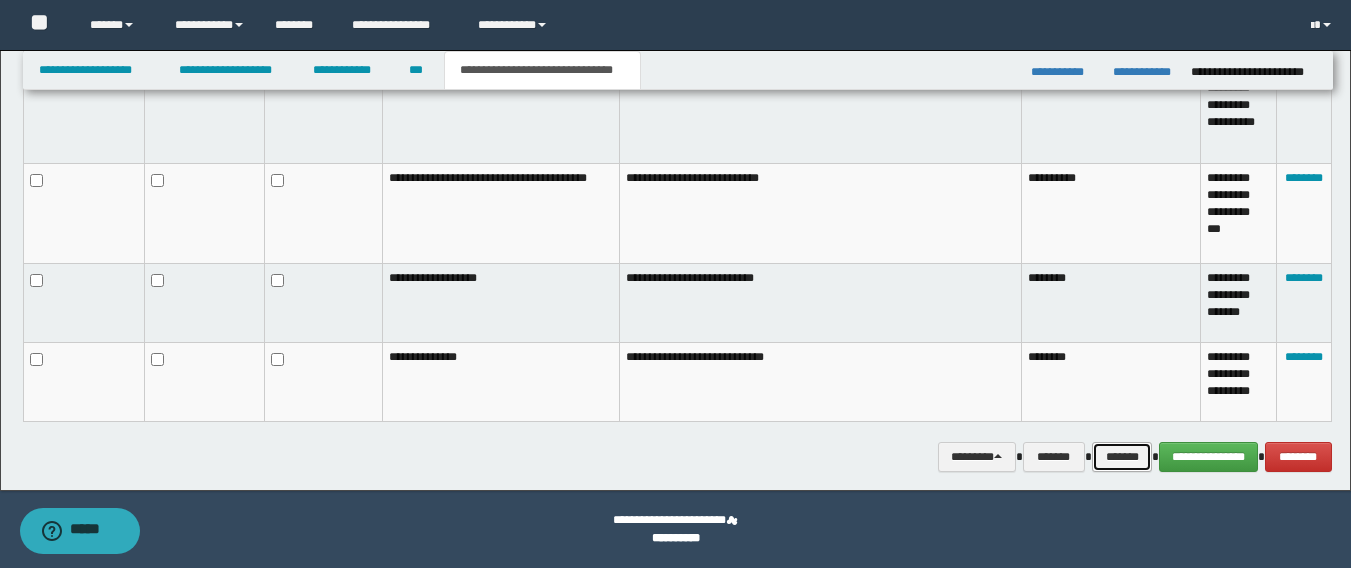 click on "*******" at bounding box center (1122, 457) 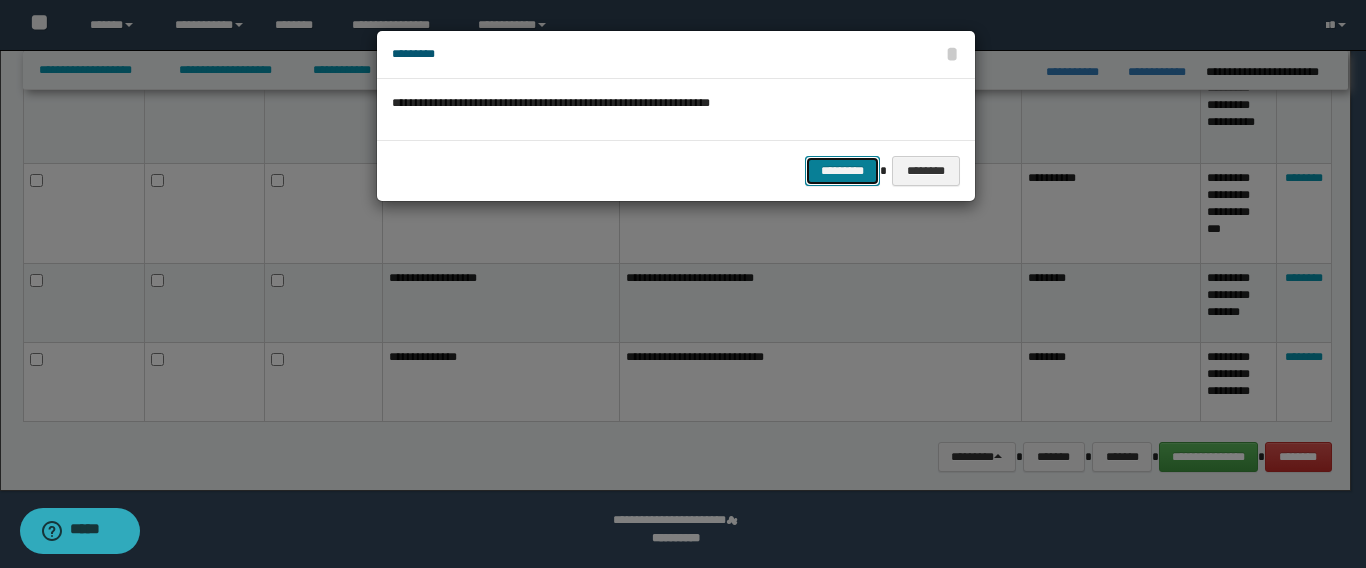 click on "*********" at bounding box center [842, 171] 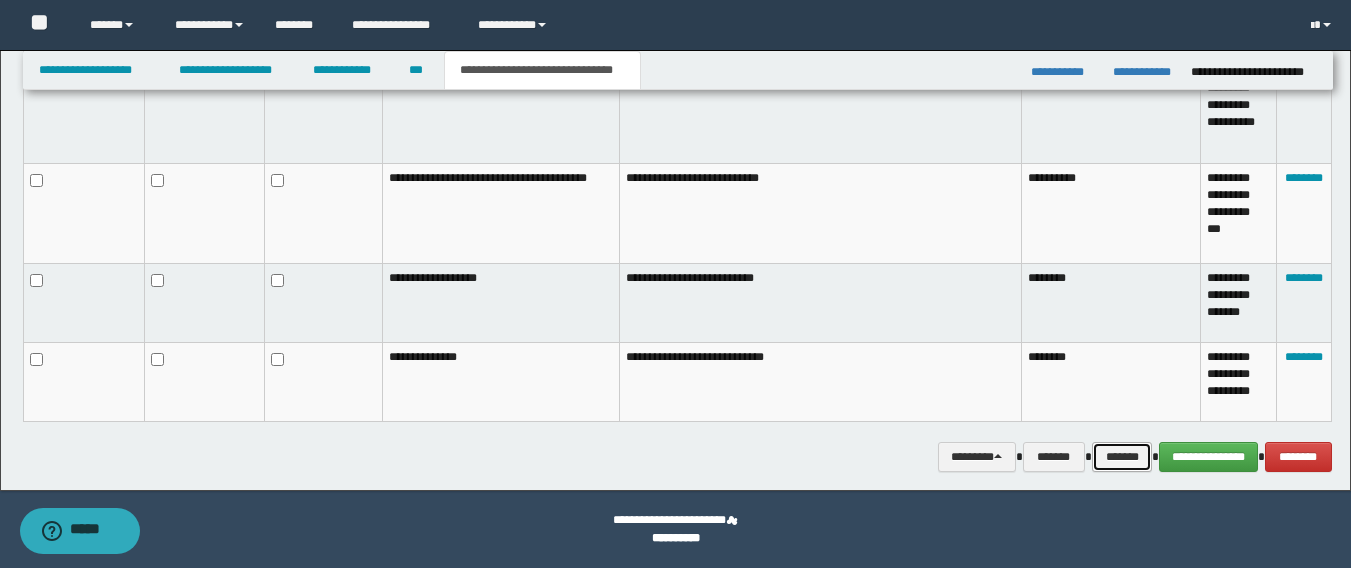 click on "*******" at bounding box center (1122, 457) 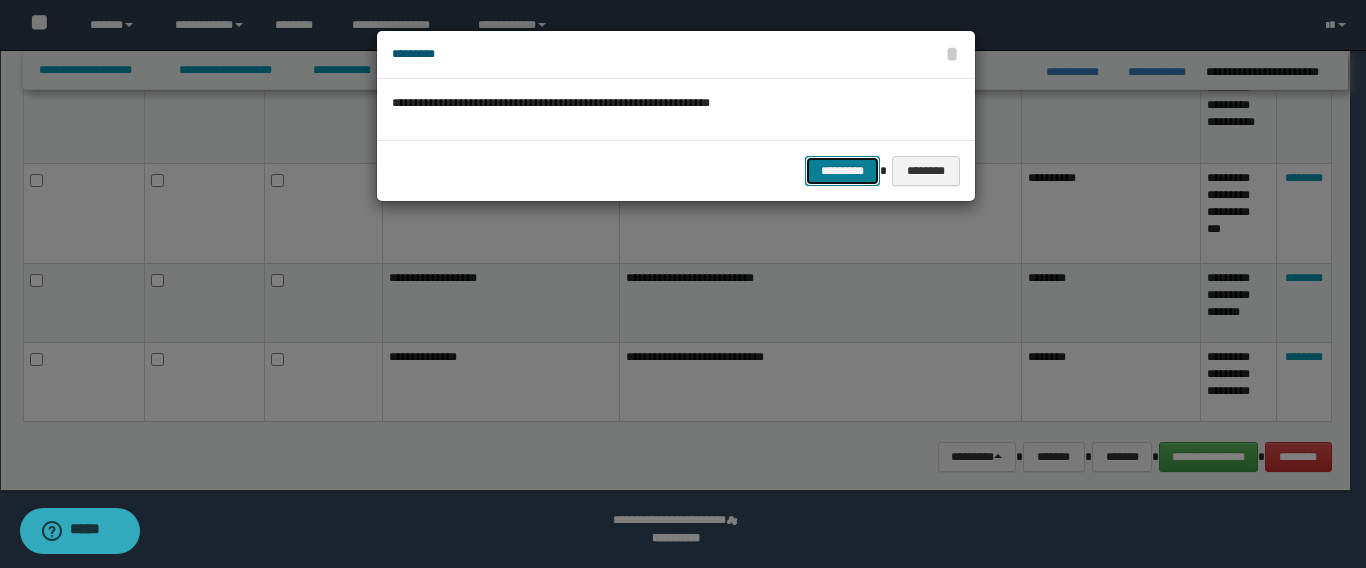 click on "*********" at bounding box center [842, 171] 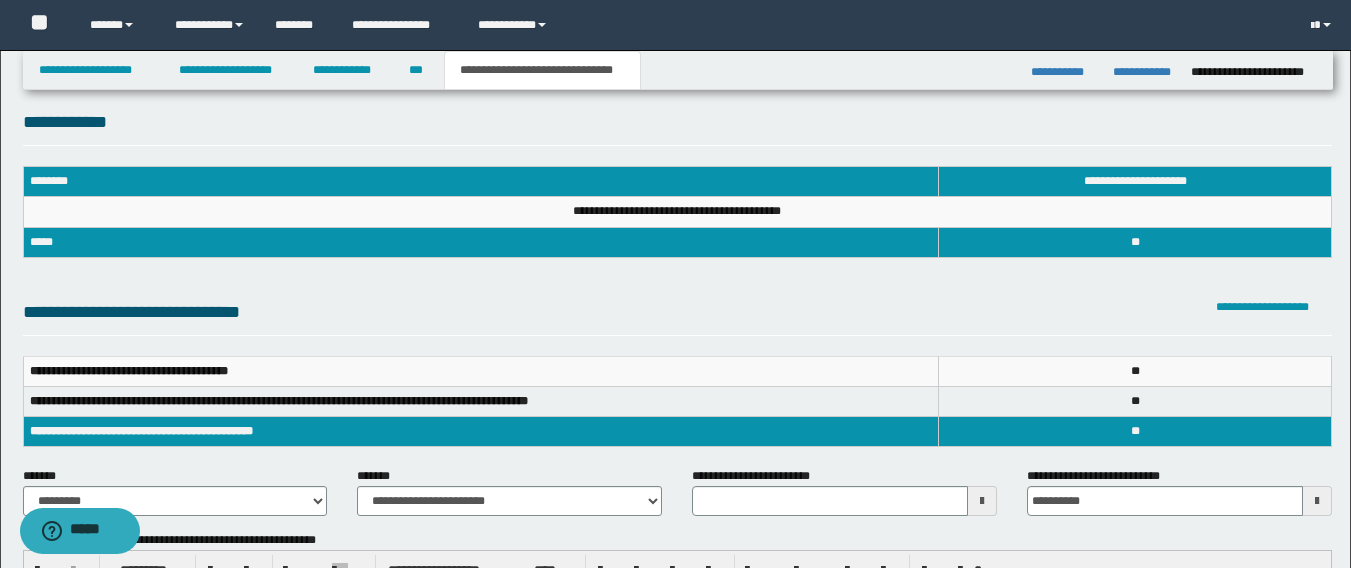 scroll, scrollTop: 0, scrollLeft: 0, axis: both 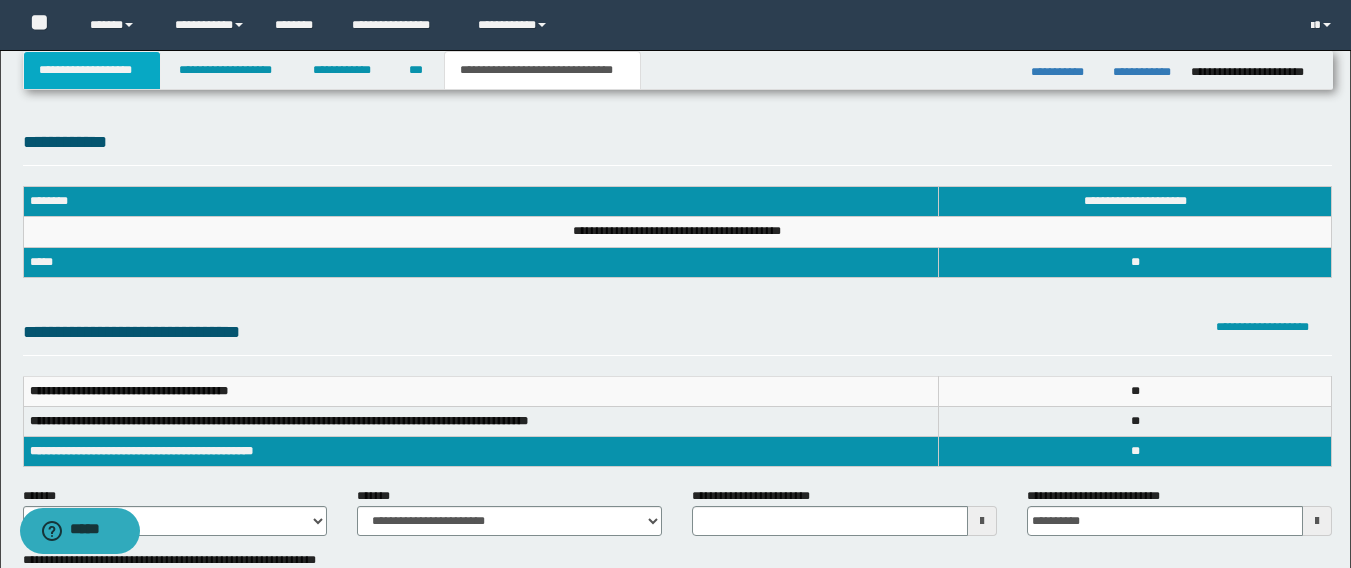click on "**********" at bounding box center (92, 70) 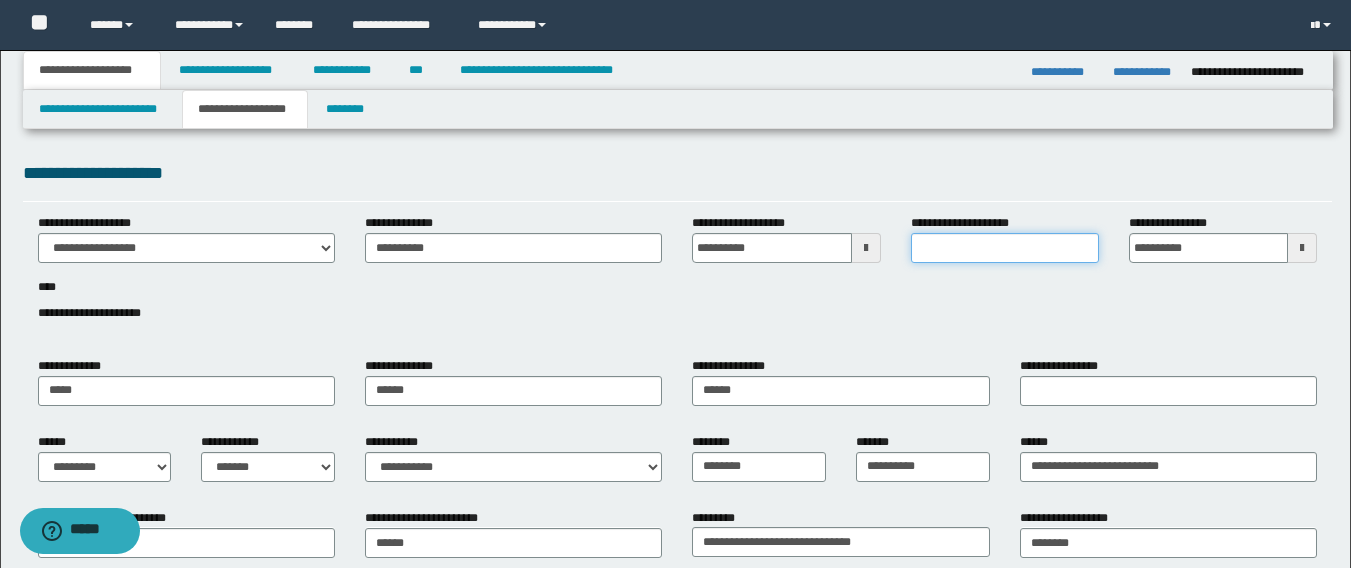 click on "**********" at bounding box center [1005, 248] 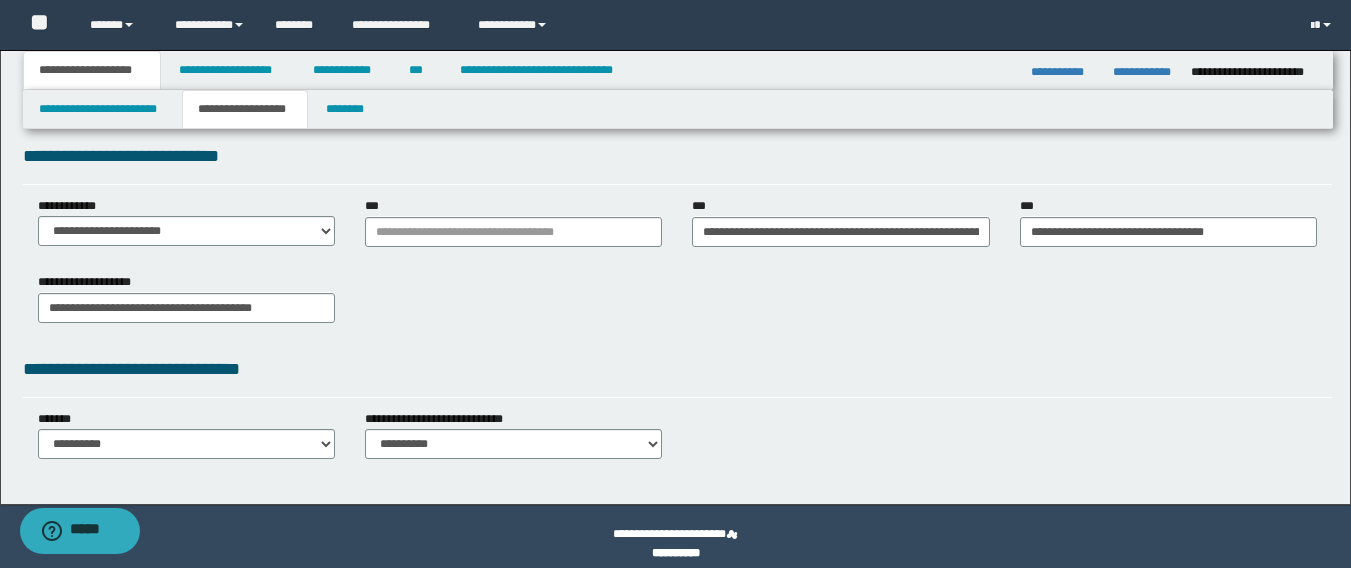 scroll, scrollTop: 539, scrollLeft: 0, axis: vertical 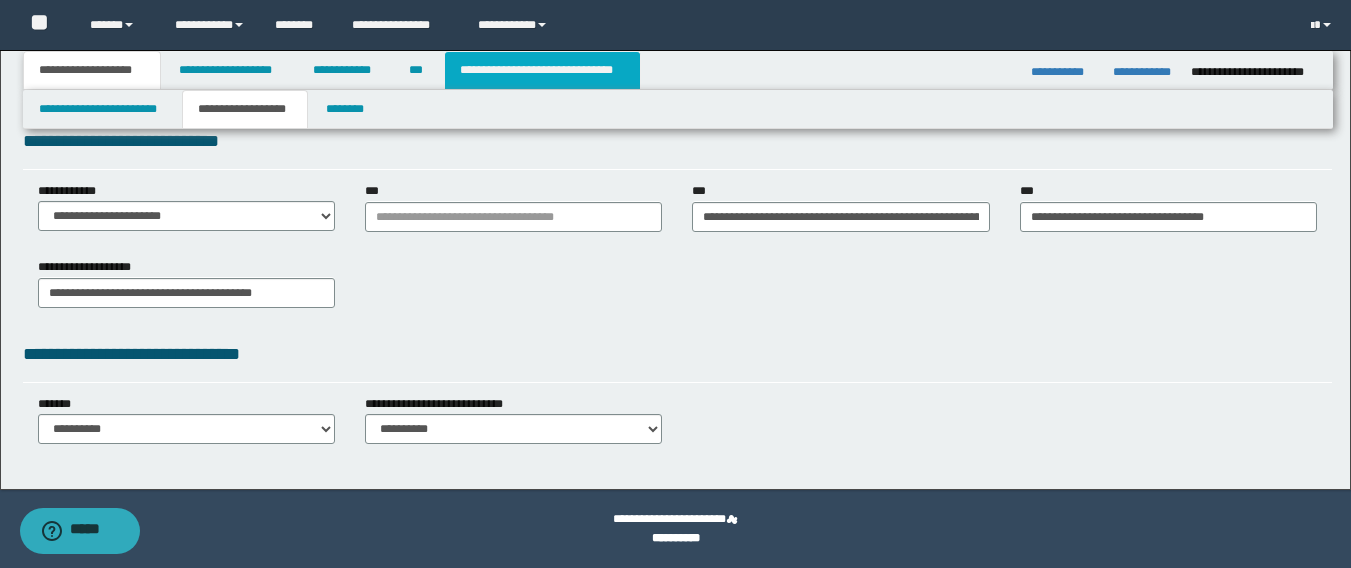 click on "**********" at bounding box center (542, 70) 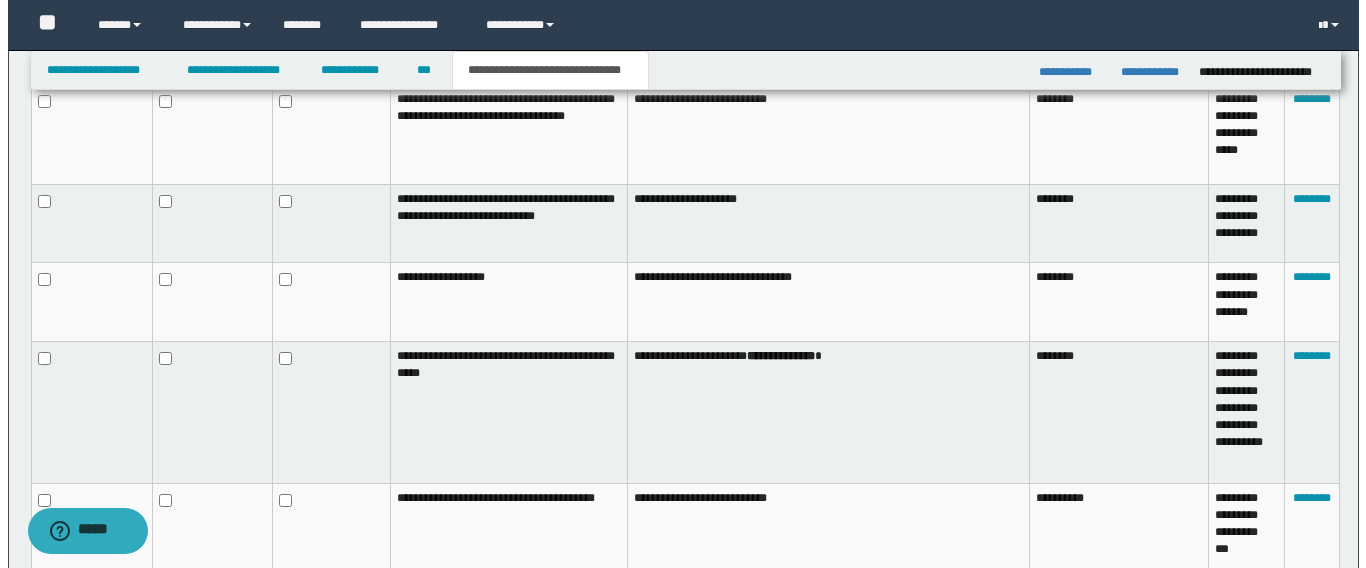 scroll, scrollTop: 1591, scrollLeft: 0, axis: vertical 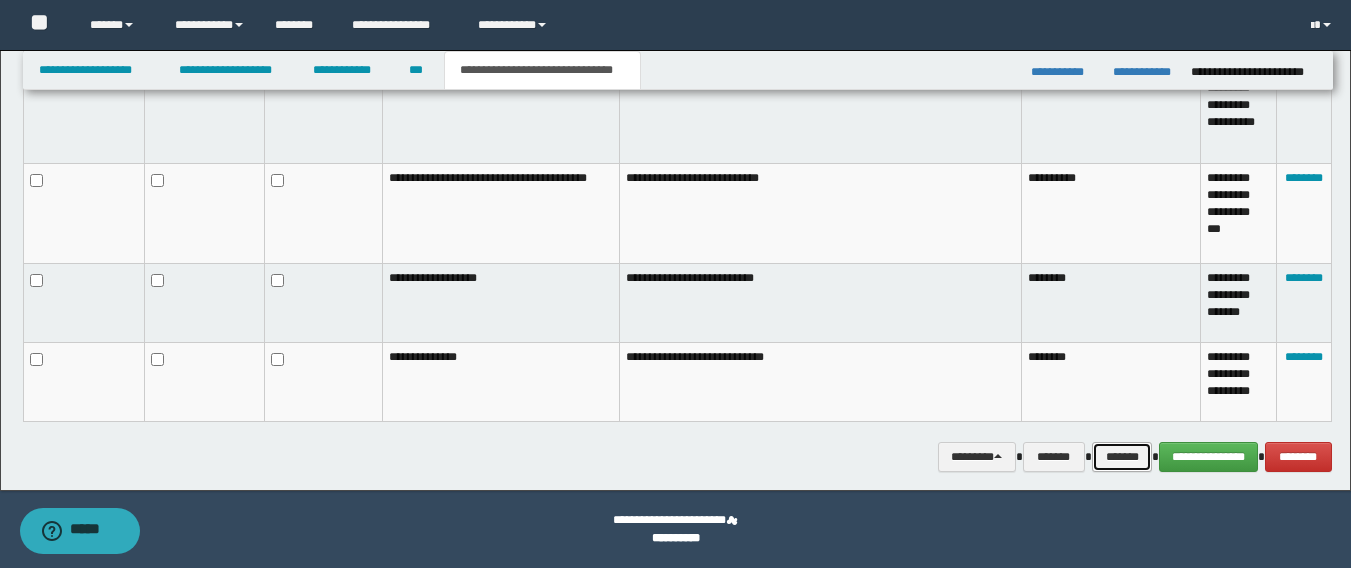click on "*******" at bounding box center (1122, 457) 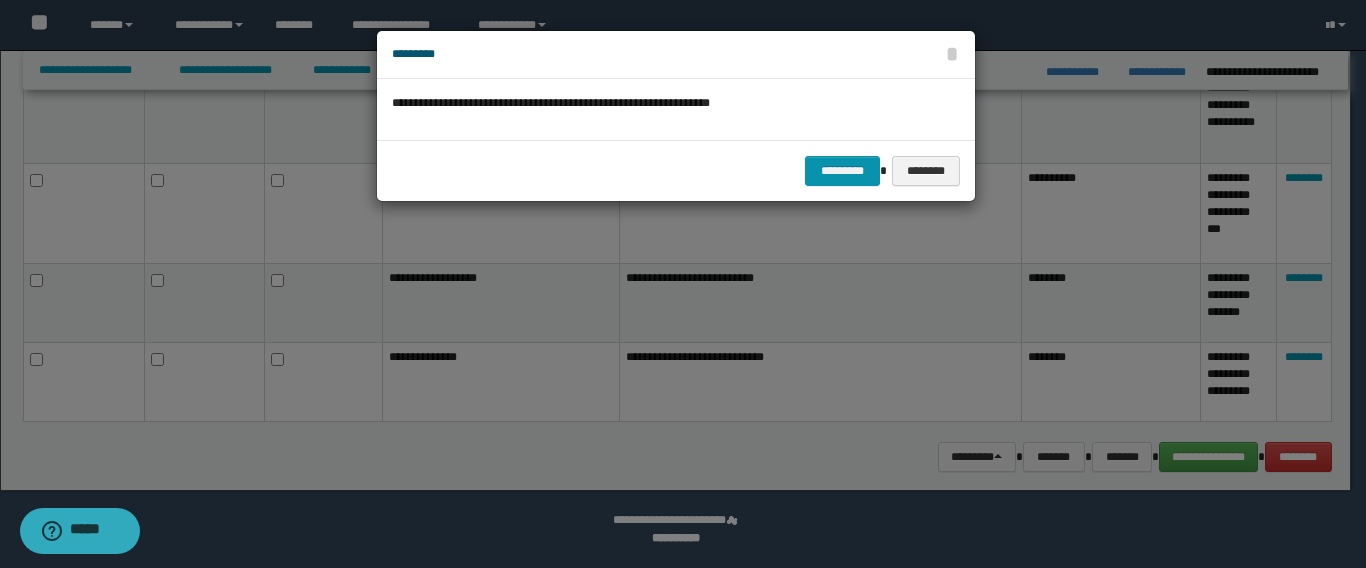 click on "*********
********" at bounding box center (676, 170) 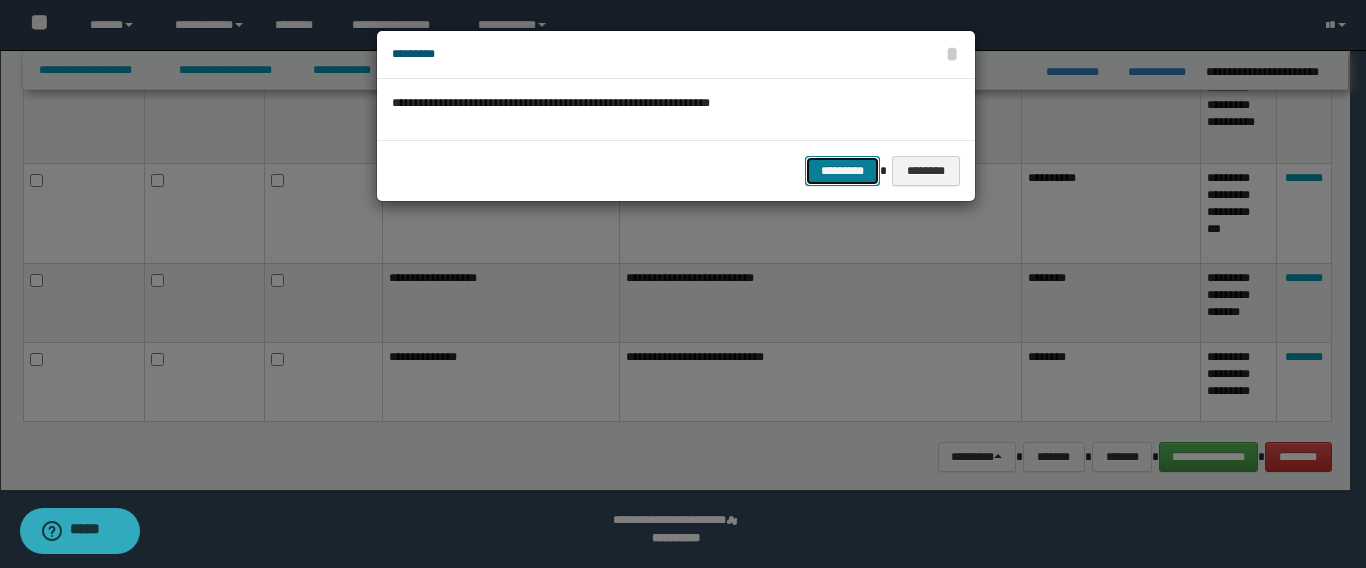 click on "*********" at bounding box center [842, 171] 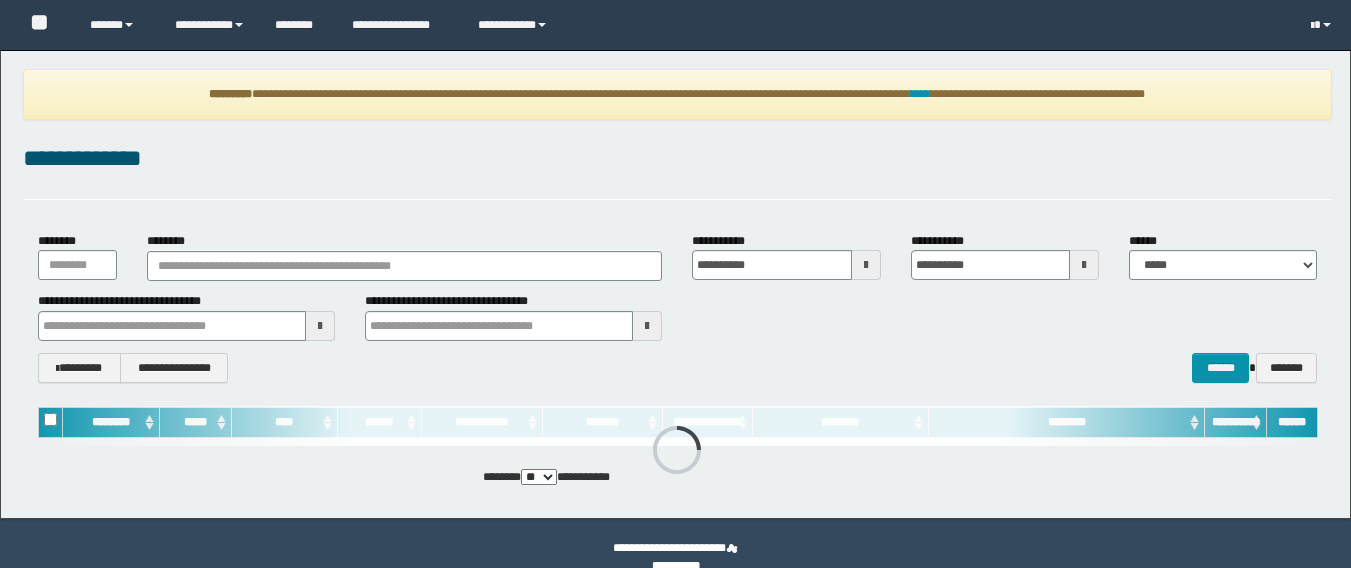 scroll, scrollTop: 0, scrollLeft: 0, axis: both 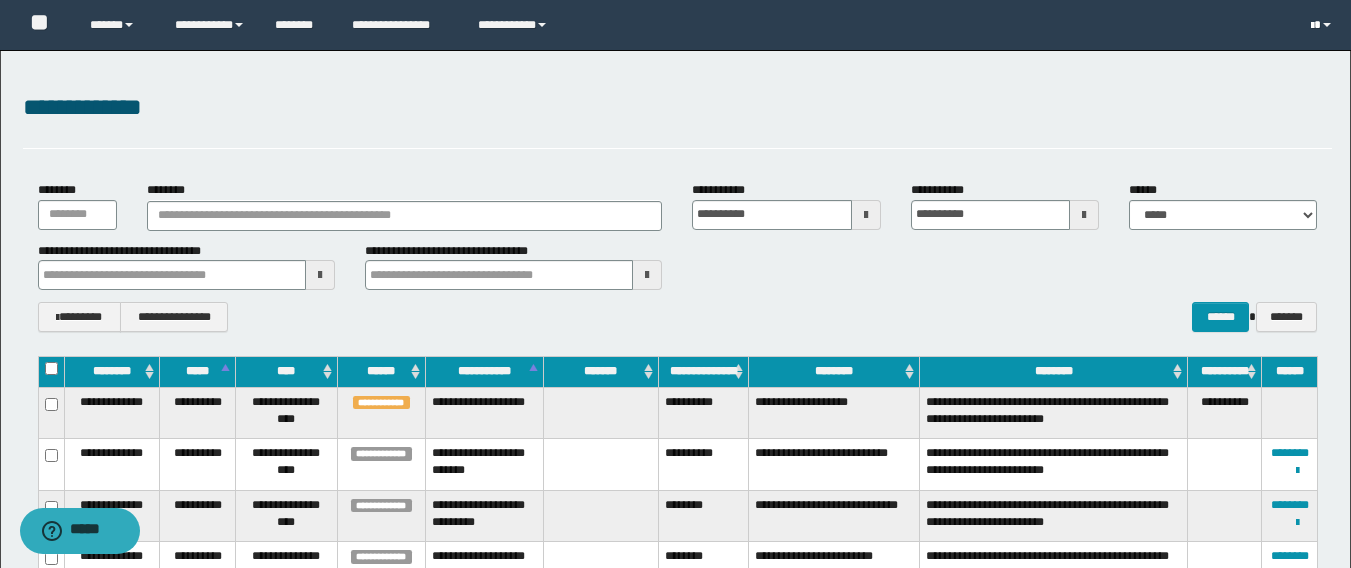 click at bounding box center (1323, 25) 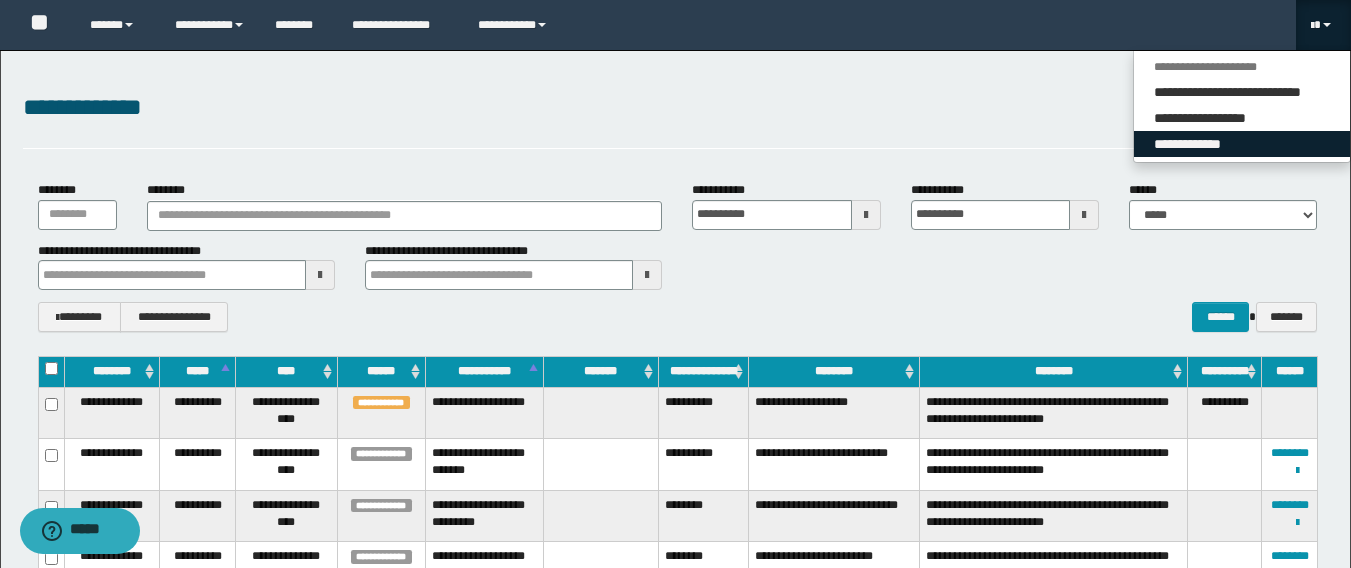 click on "**********" at bounding box center (1242, 144) 